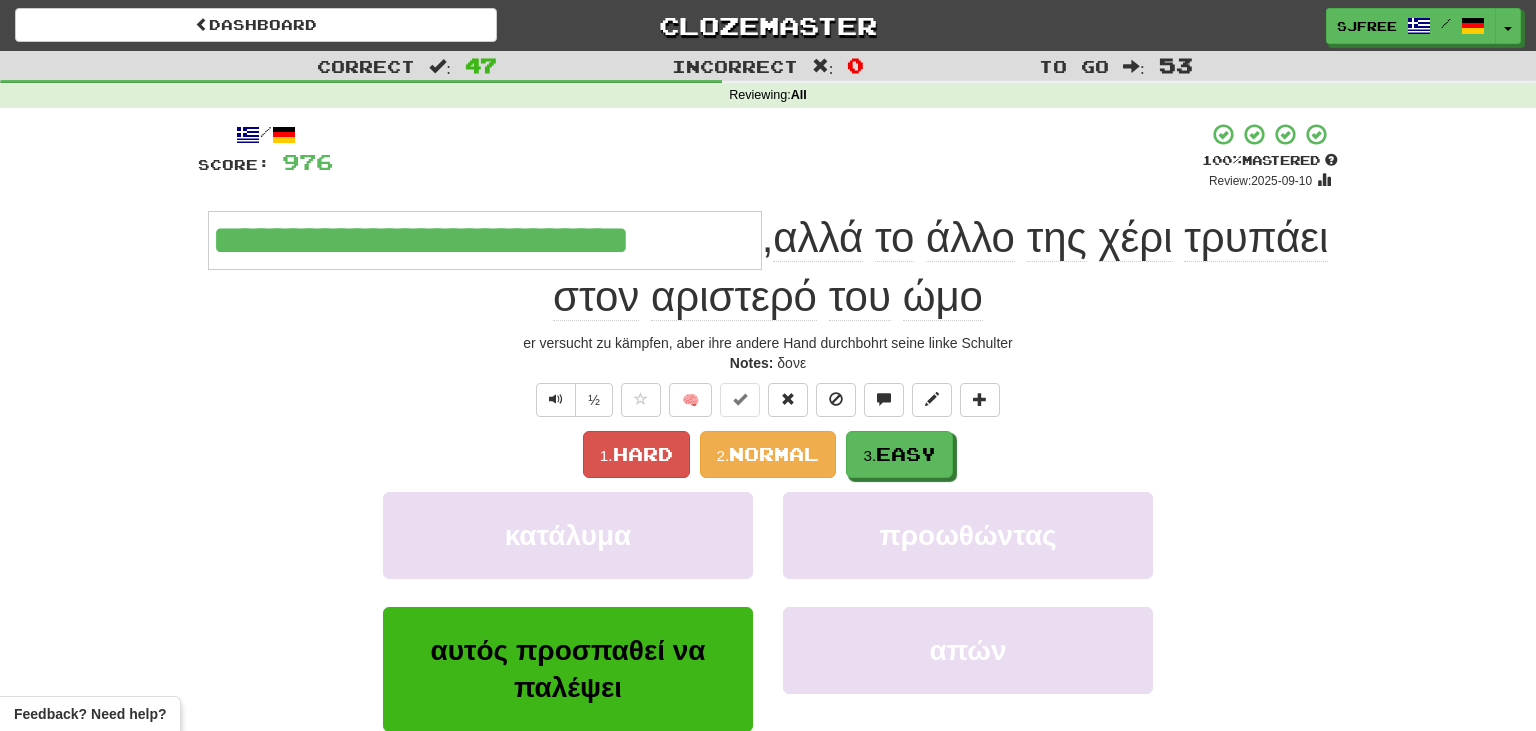 scroll, scrollTop: 0, scrollLeft: 0, axis: both 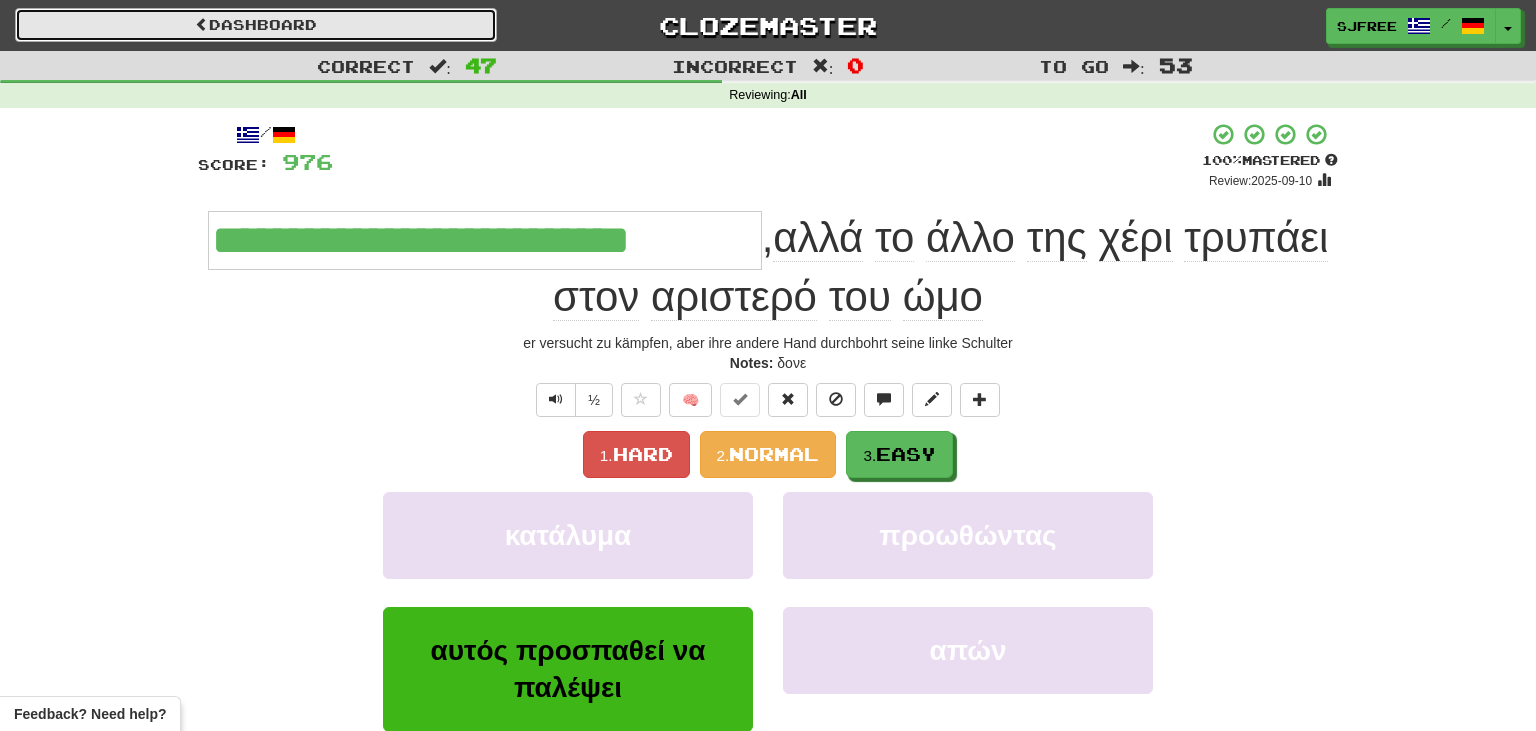 click on "Dashboard" at bounding box center (256, 25) 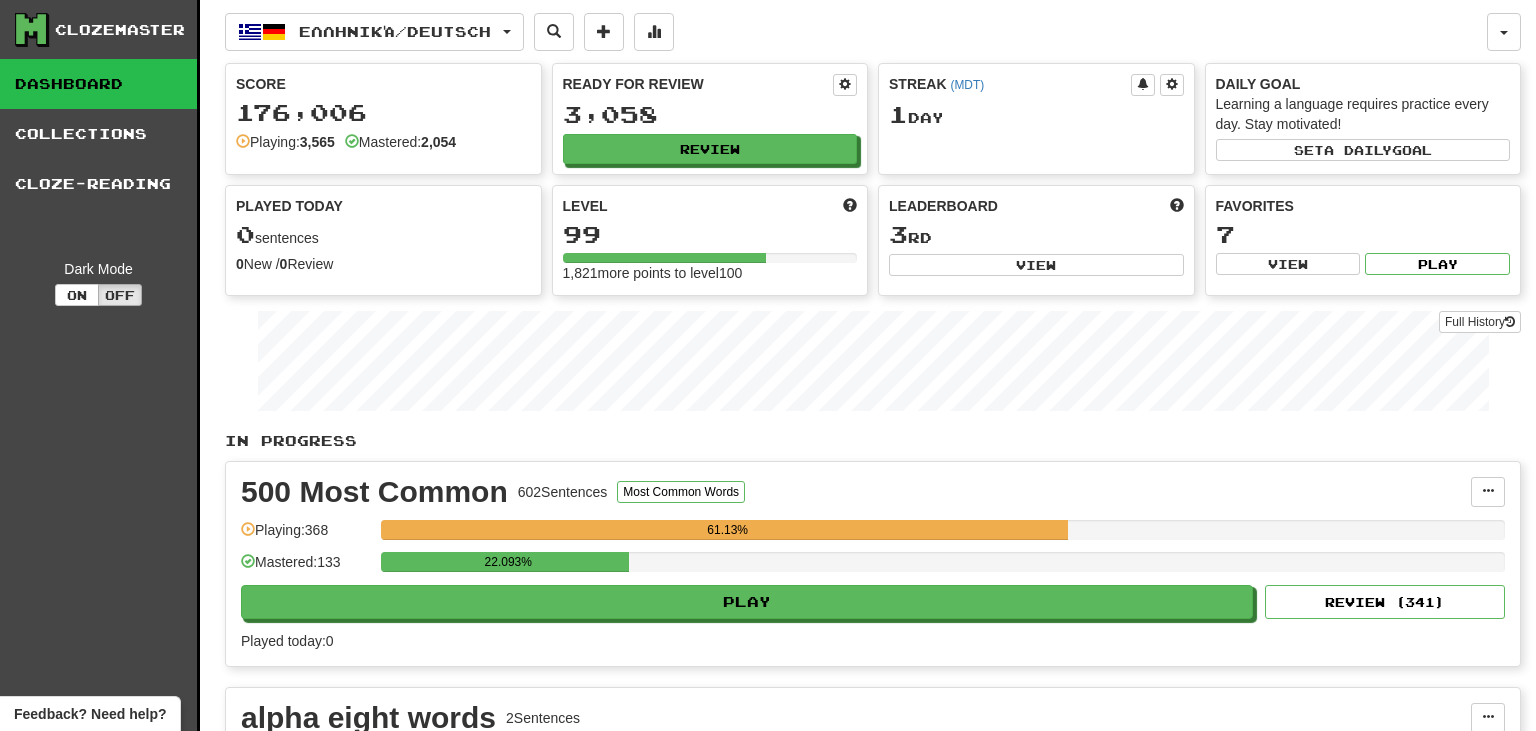 scroll, scrollTop: 0, scrollLeft: 0, axis: both 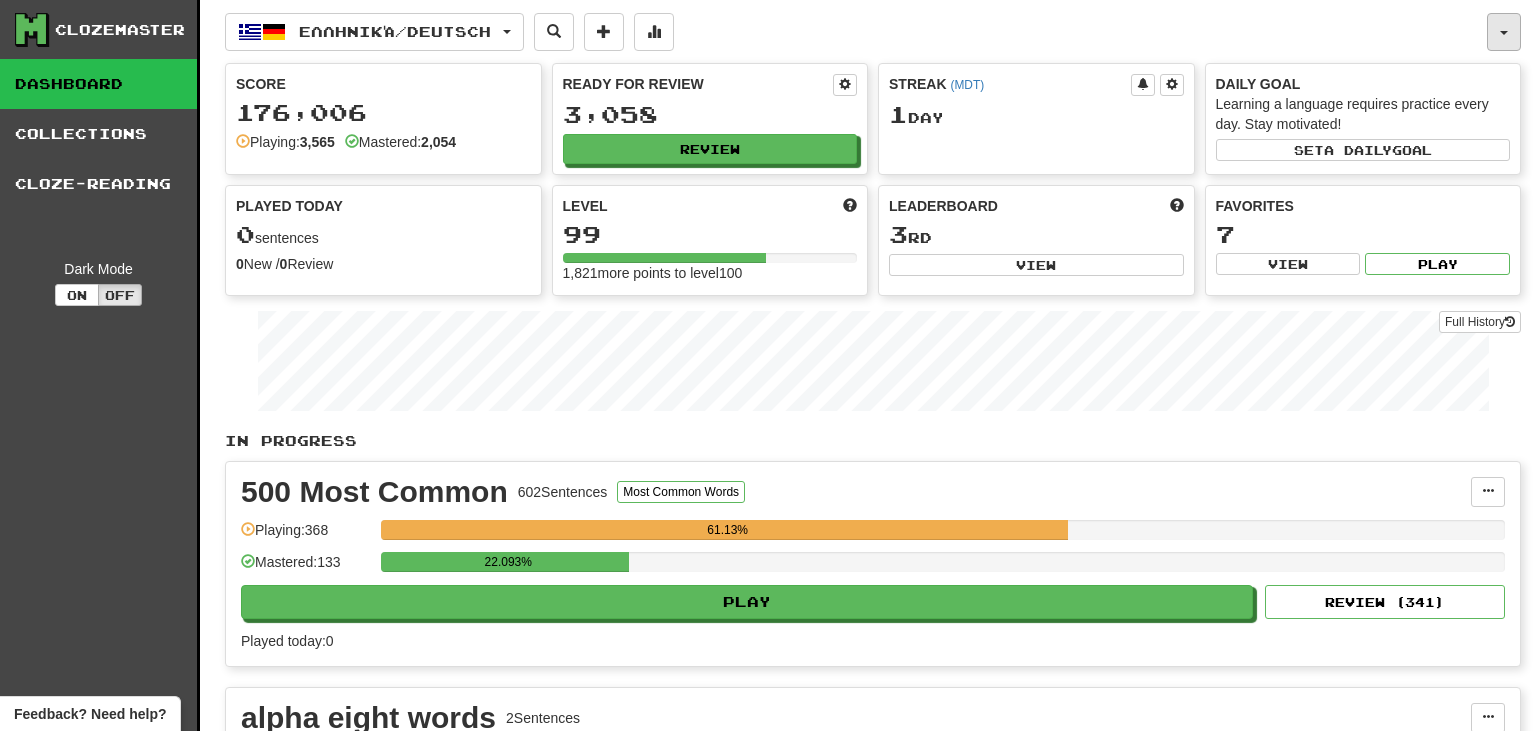 click 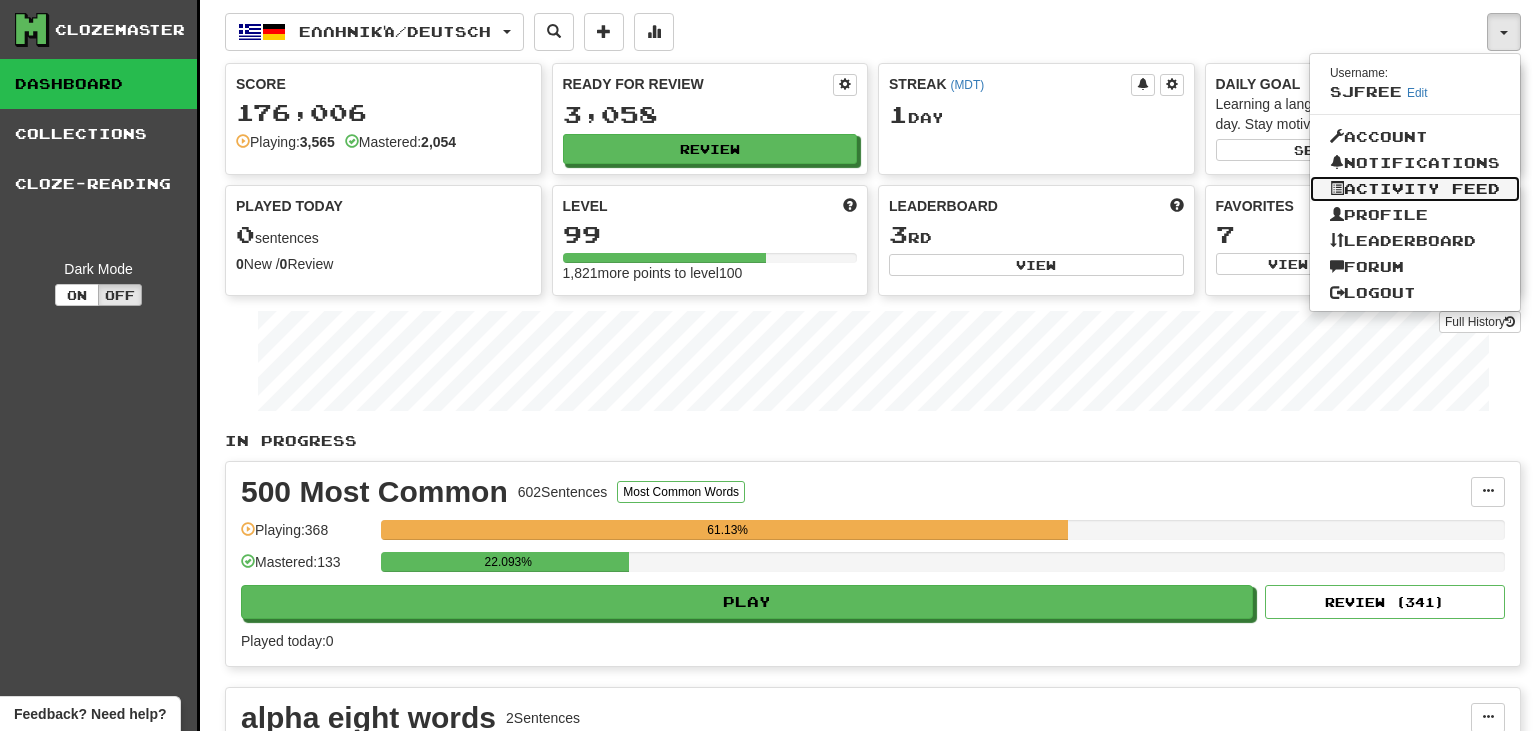 click on "Activity Feed" 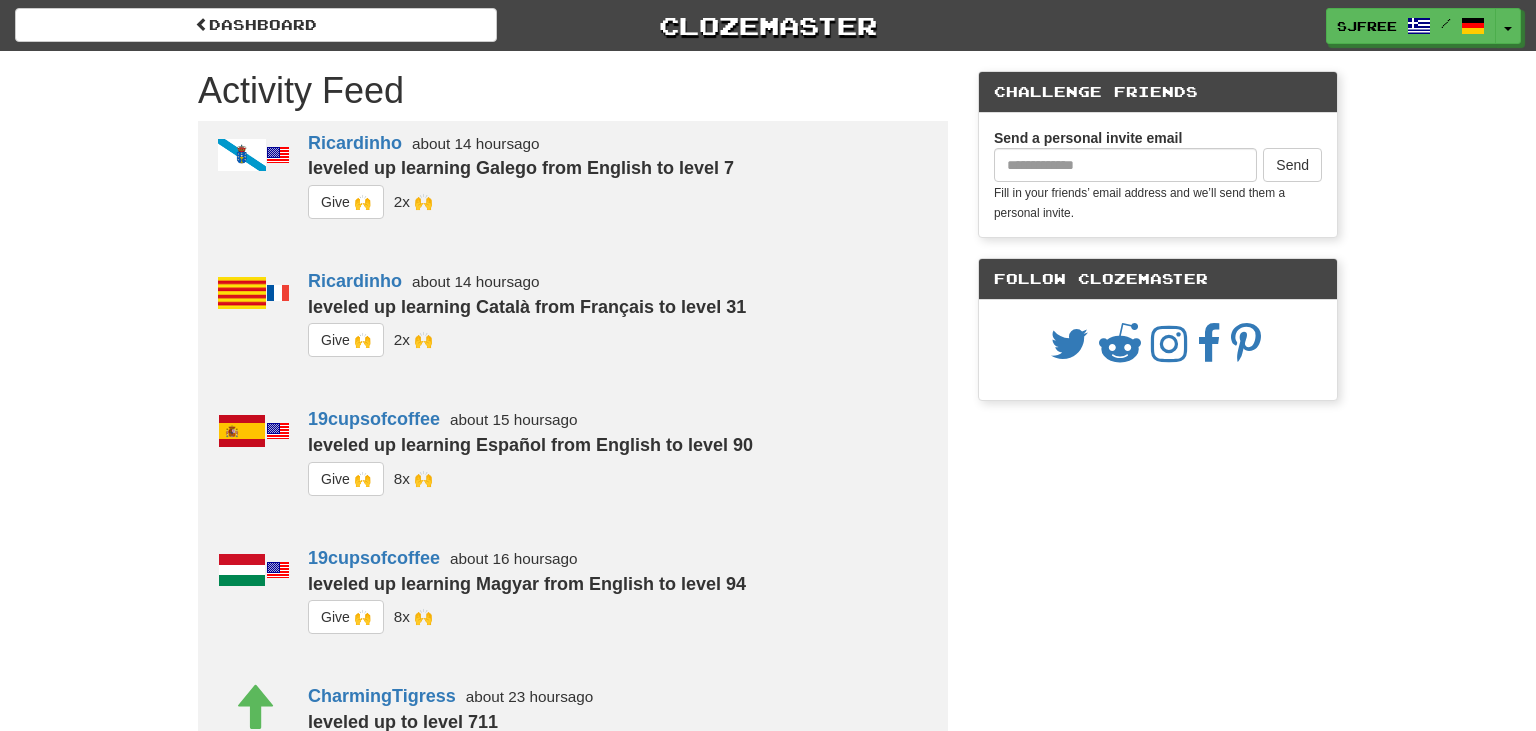 scroll, scrollTop: 0, scrollLeft: 0, axis: both 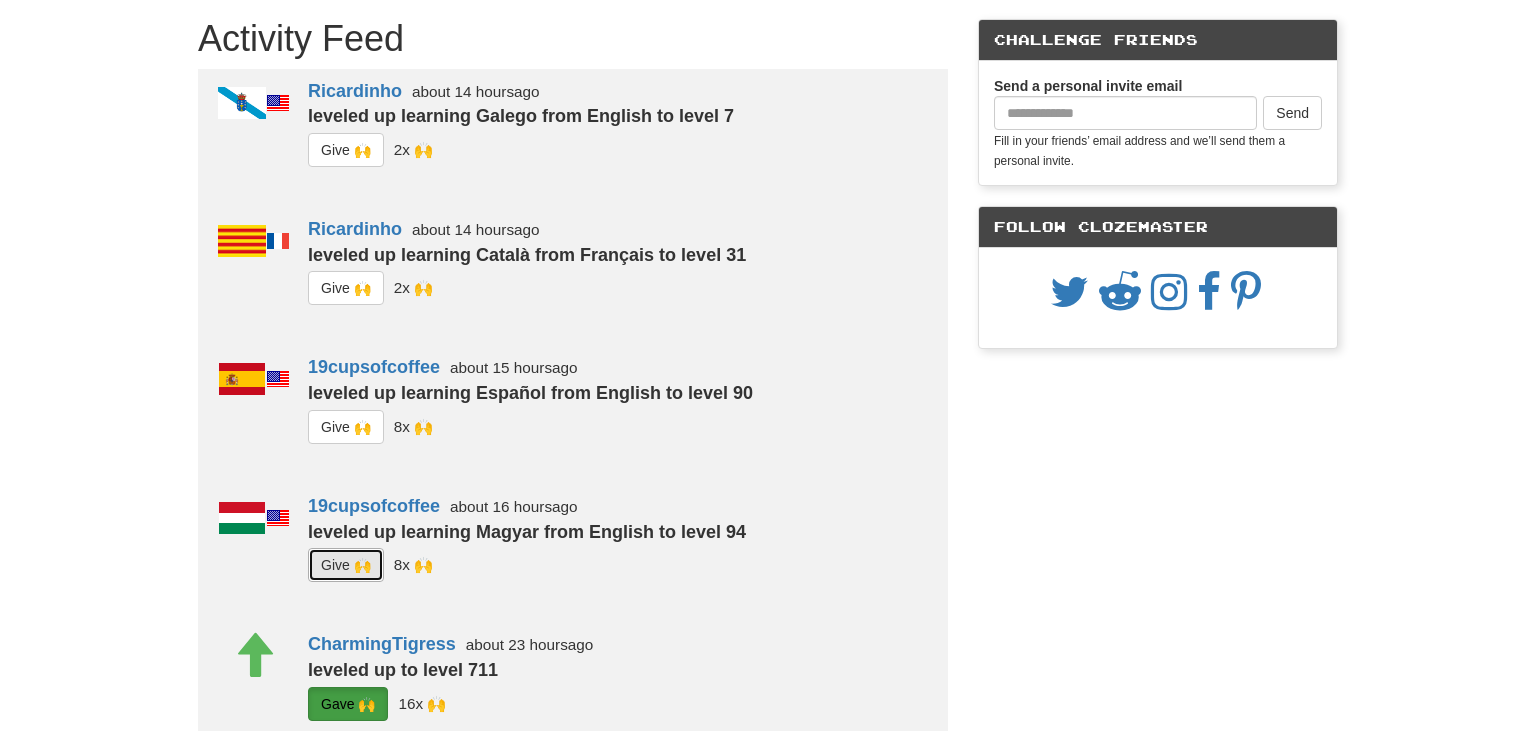 click on "G i ve 🙌" at bounding box center (346, 565) 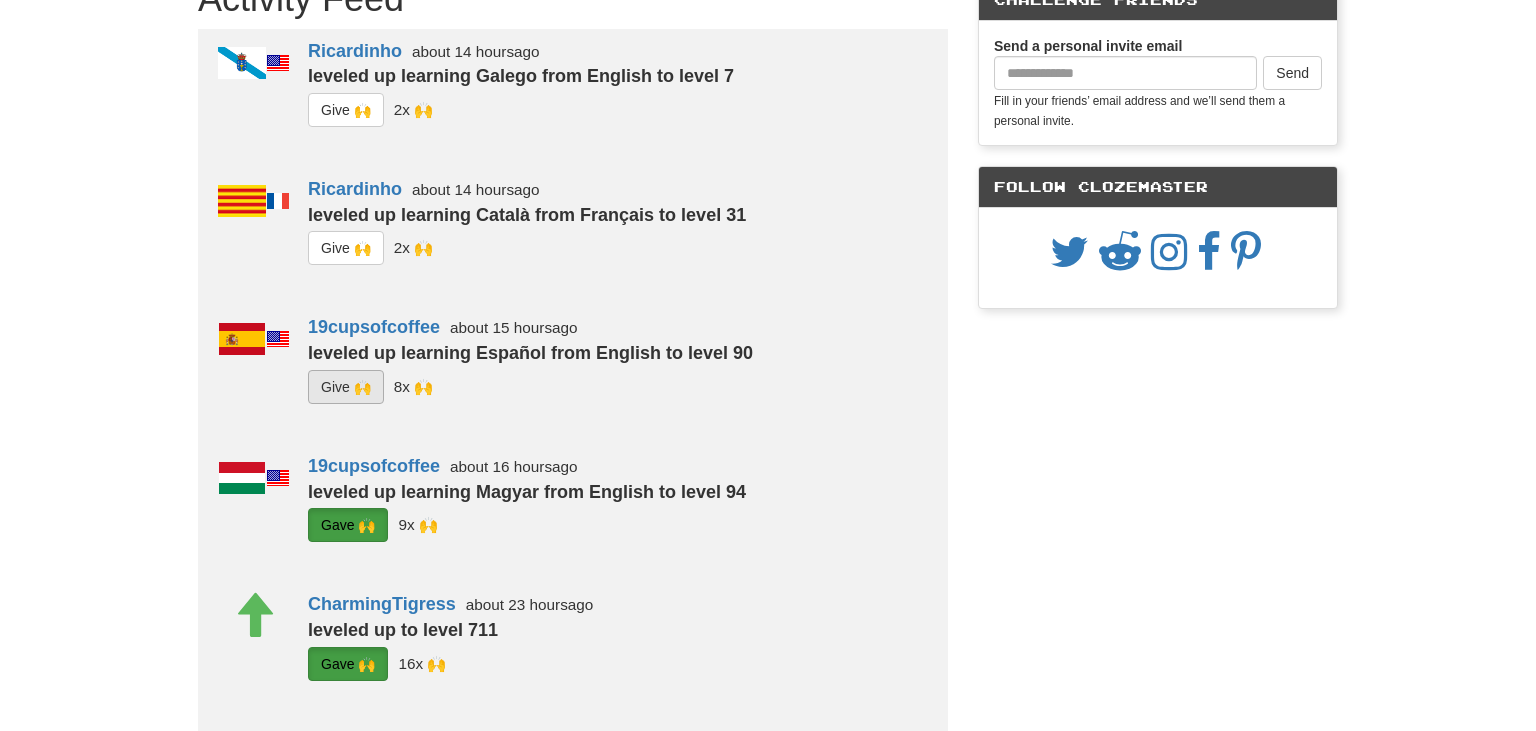 scroll, scrollTop: 90, scrollLeft: 0, axis: vertical 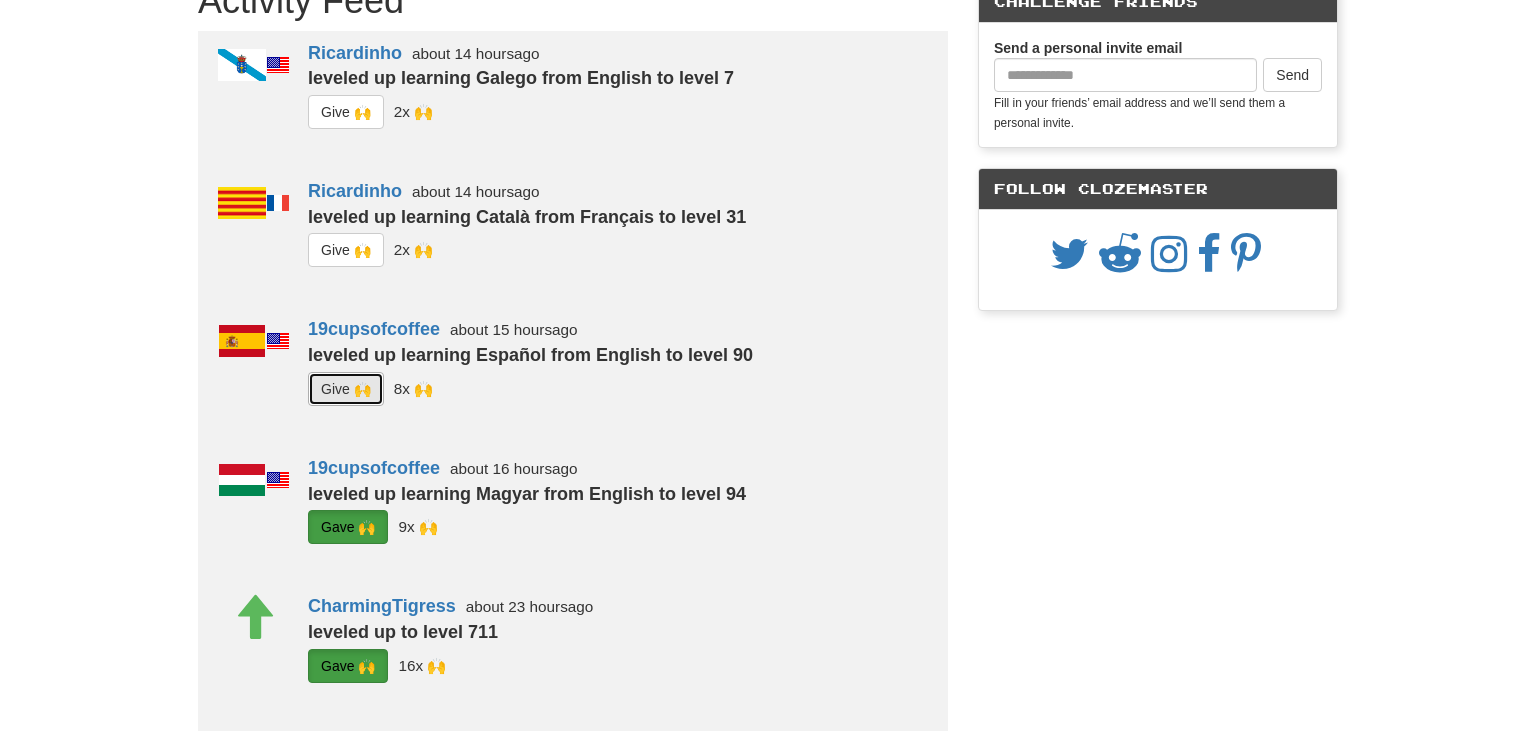 click on "G i ve 🙌" at bounding box center [346, 389] 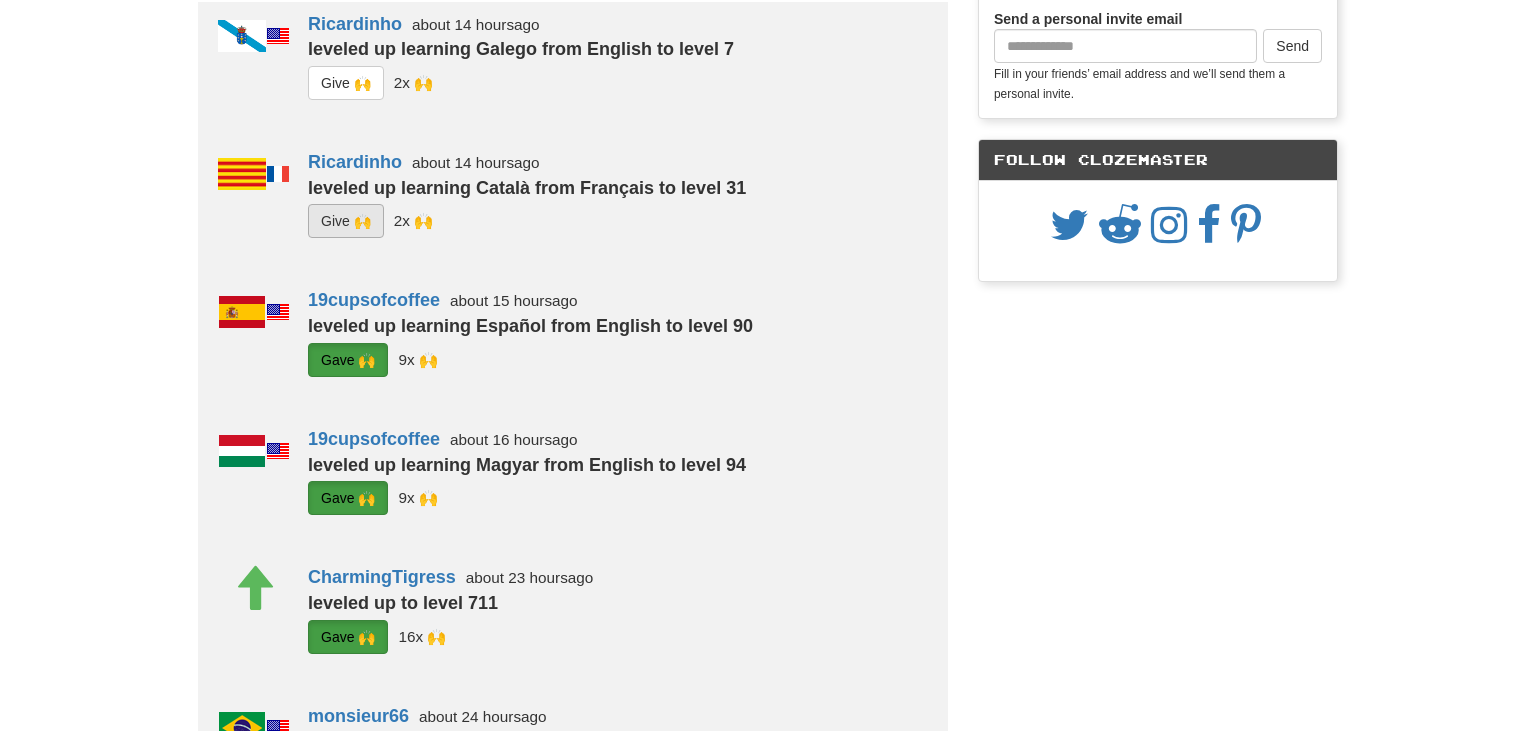 scroll, scrollTop: 117, scrollLeft: 0, axis: vertical 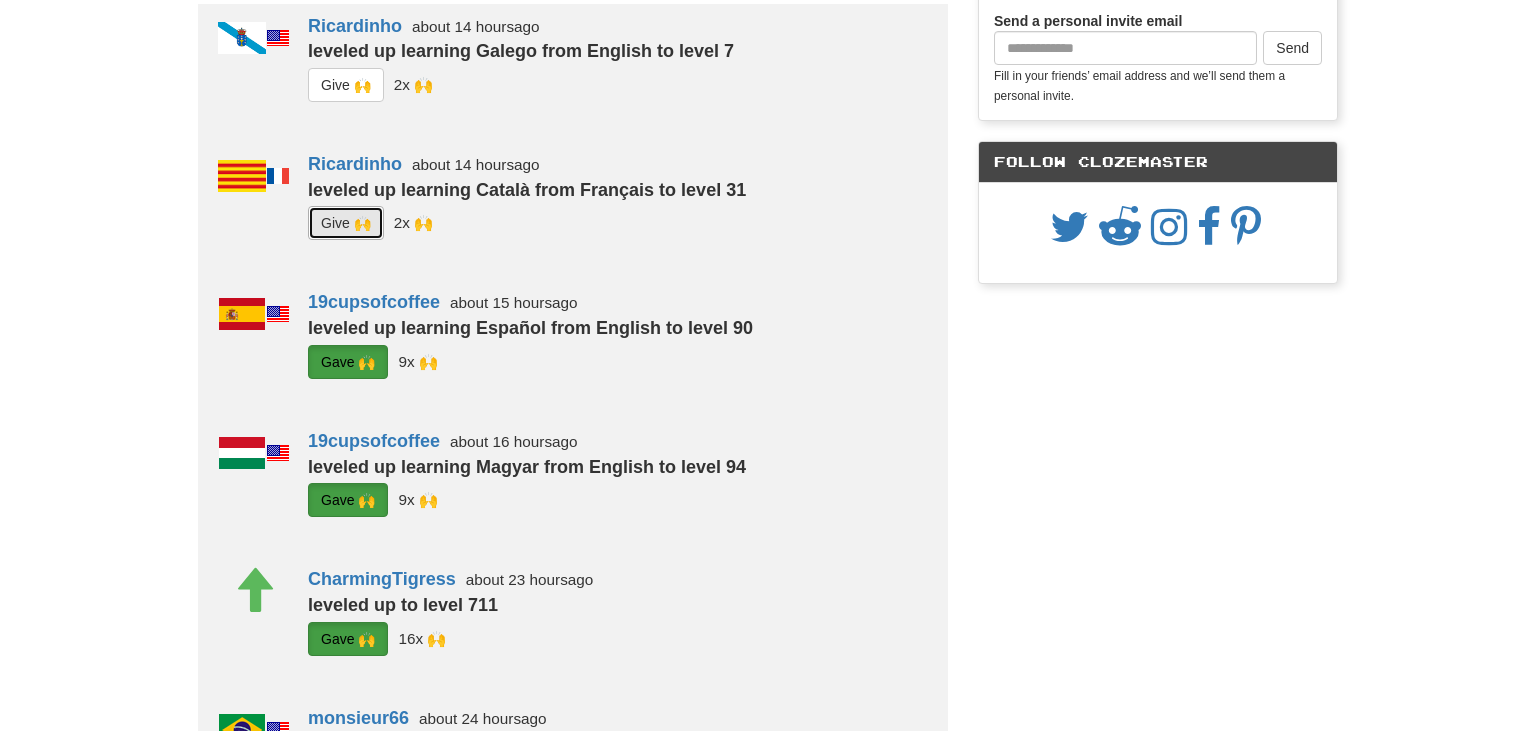 click on "G i ve 🙌" at bounding box center (346, 223) 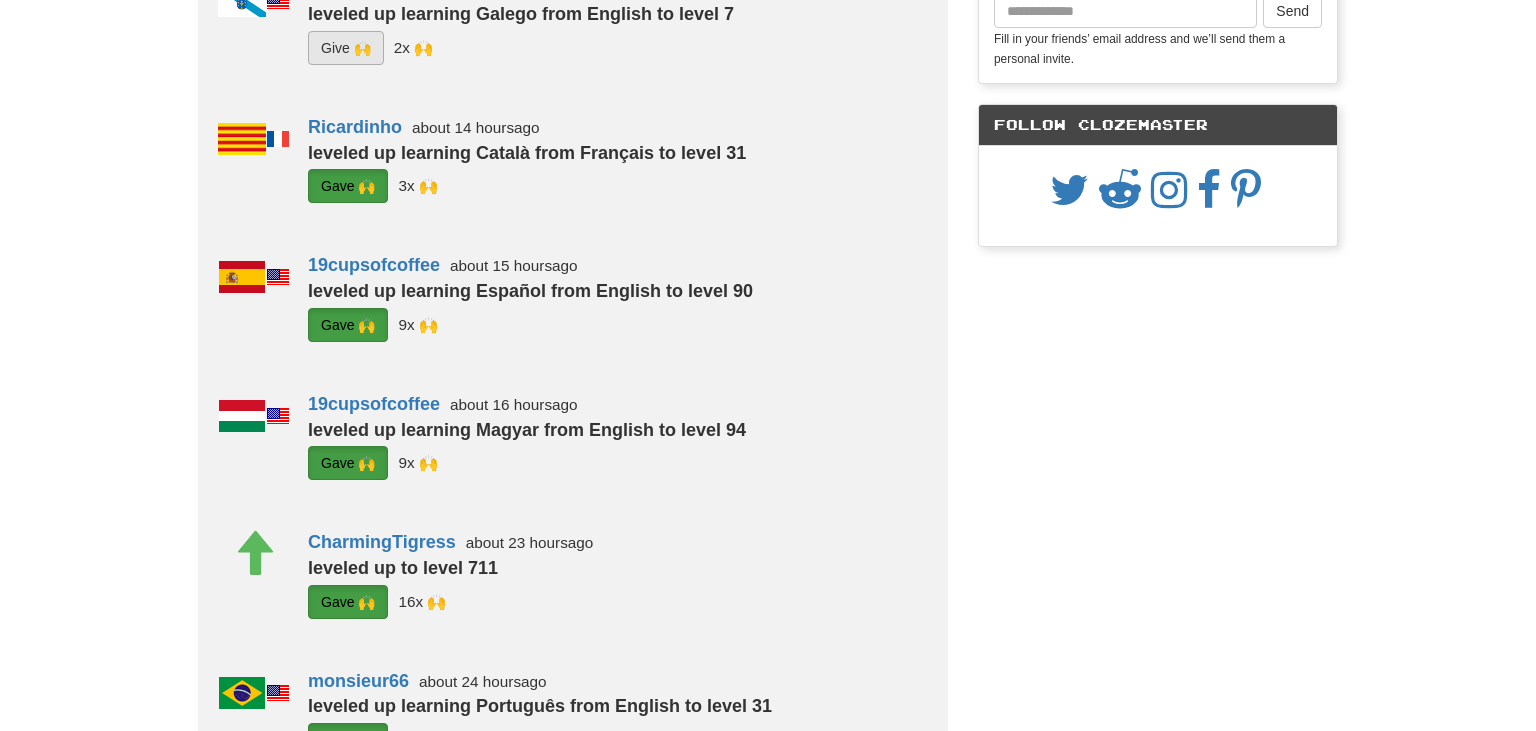 scroll, scrollTop: 144, scrollLeft: 0, axis: vertical 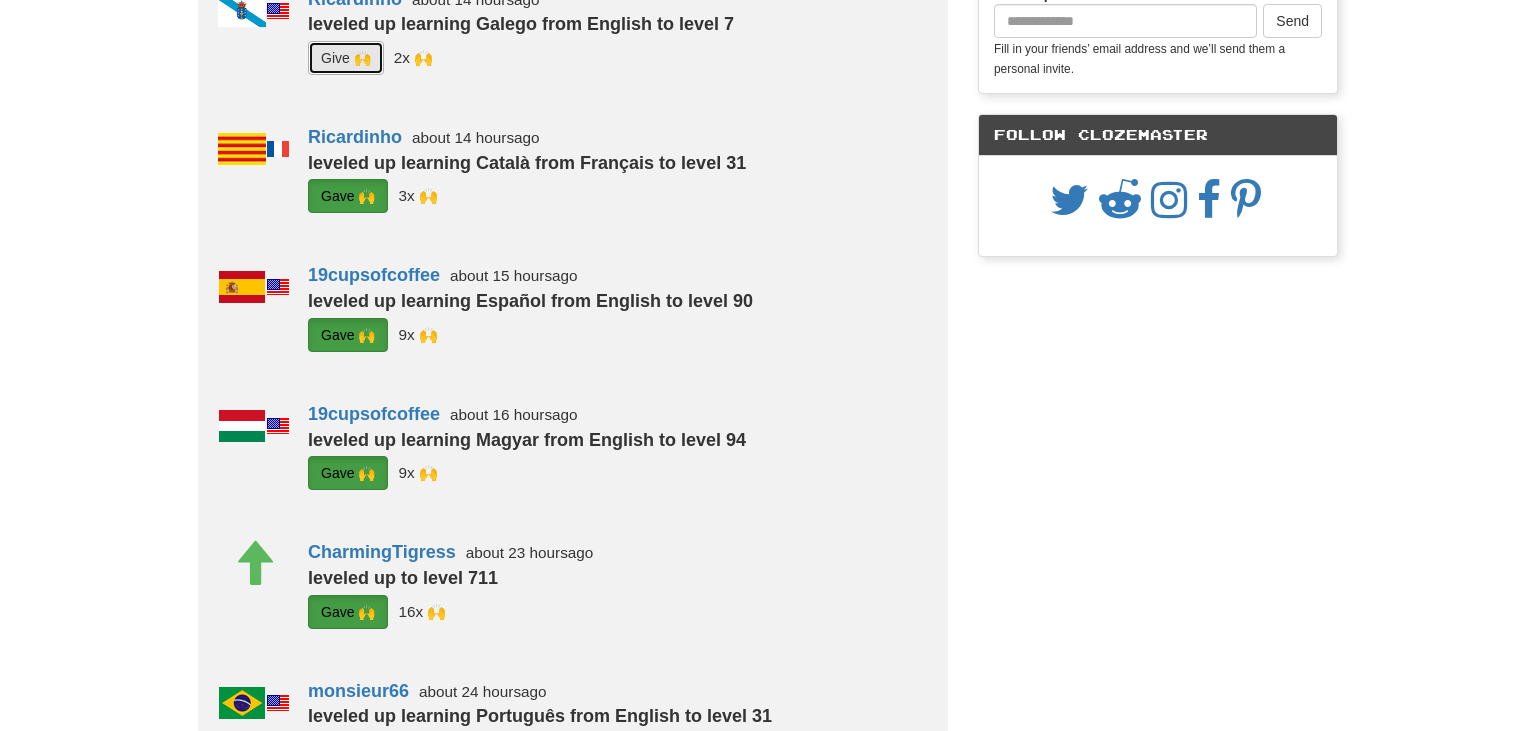 click on "G i ve 🙌" at bounding box center [346, 58] 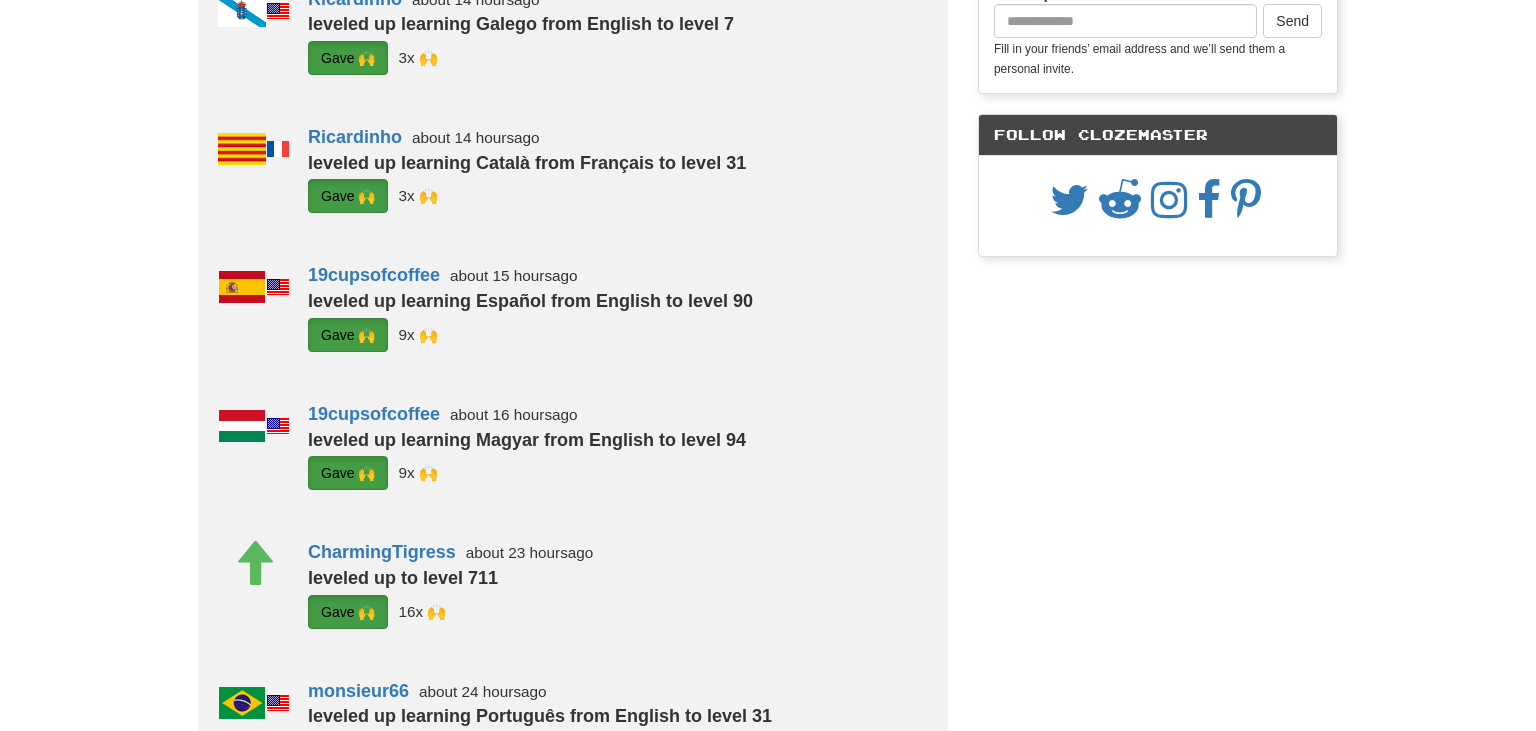 scroll, scrollTop: 0, scrollLeft: 0, axis: both 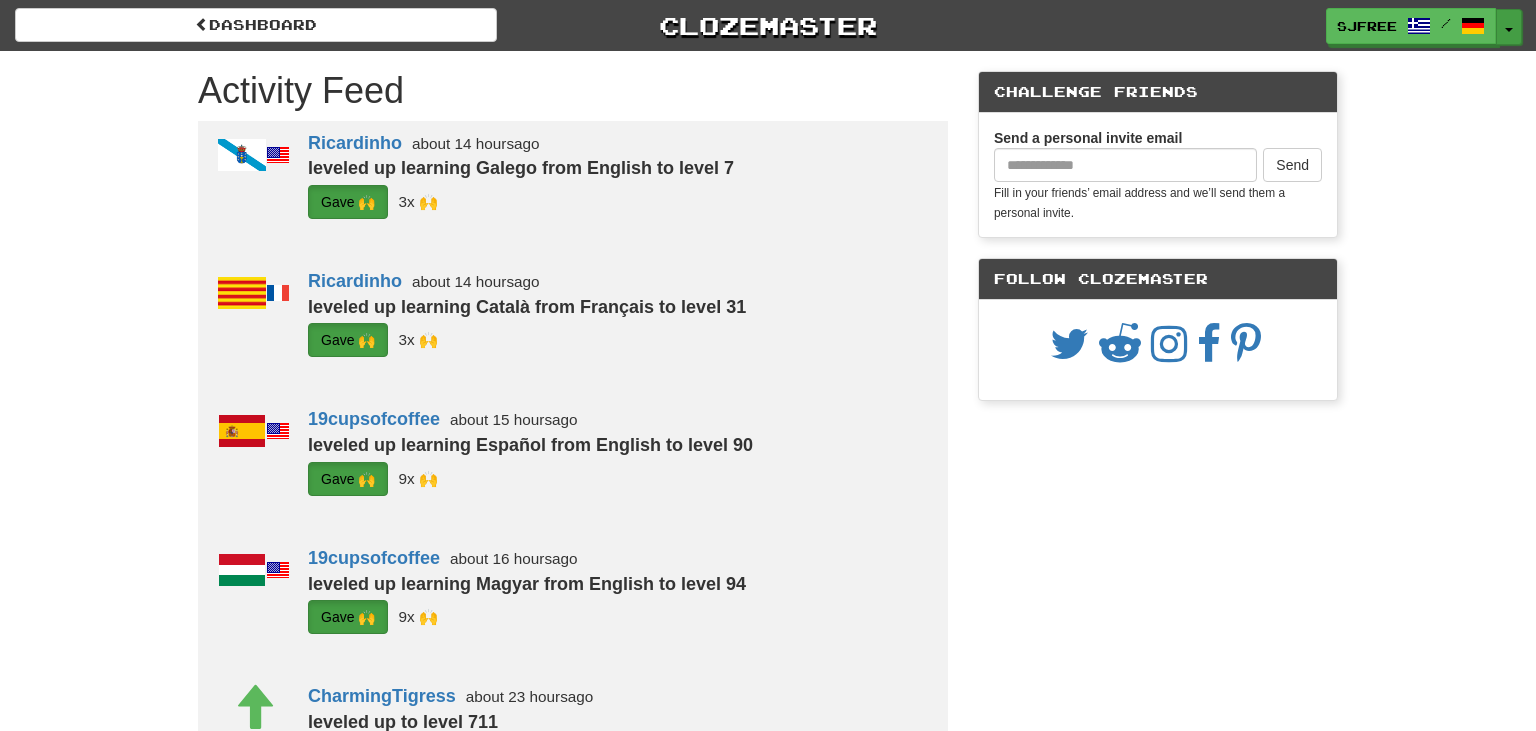 click on "Toggle Dropdown" at bounding box center [1509, 27] 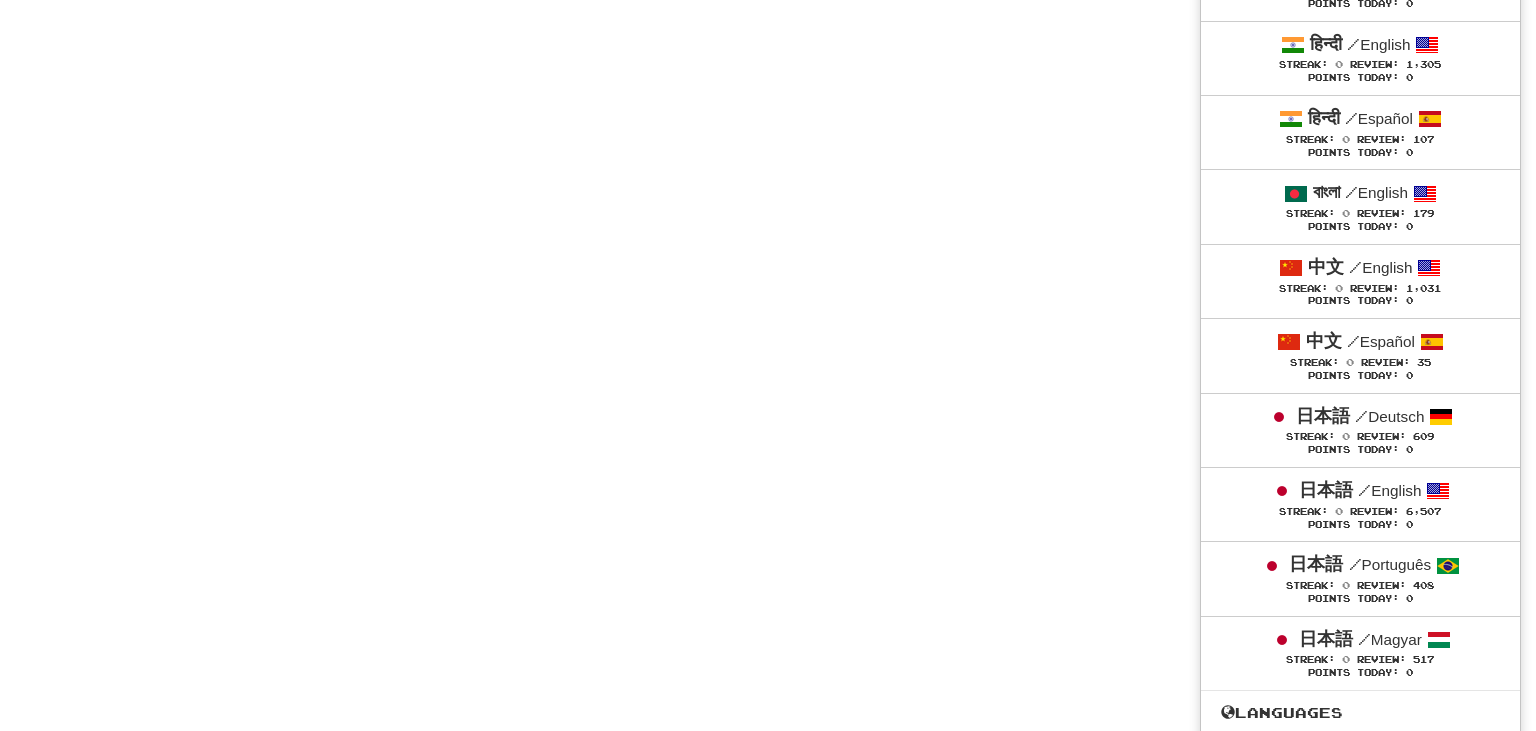 scroll, scrollTop: 8088, scrollLeft: 0, axis: vertical 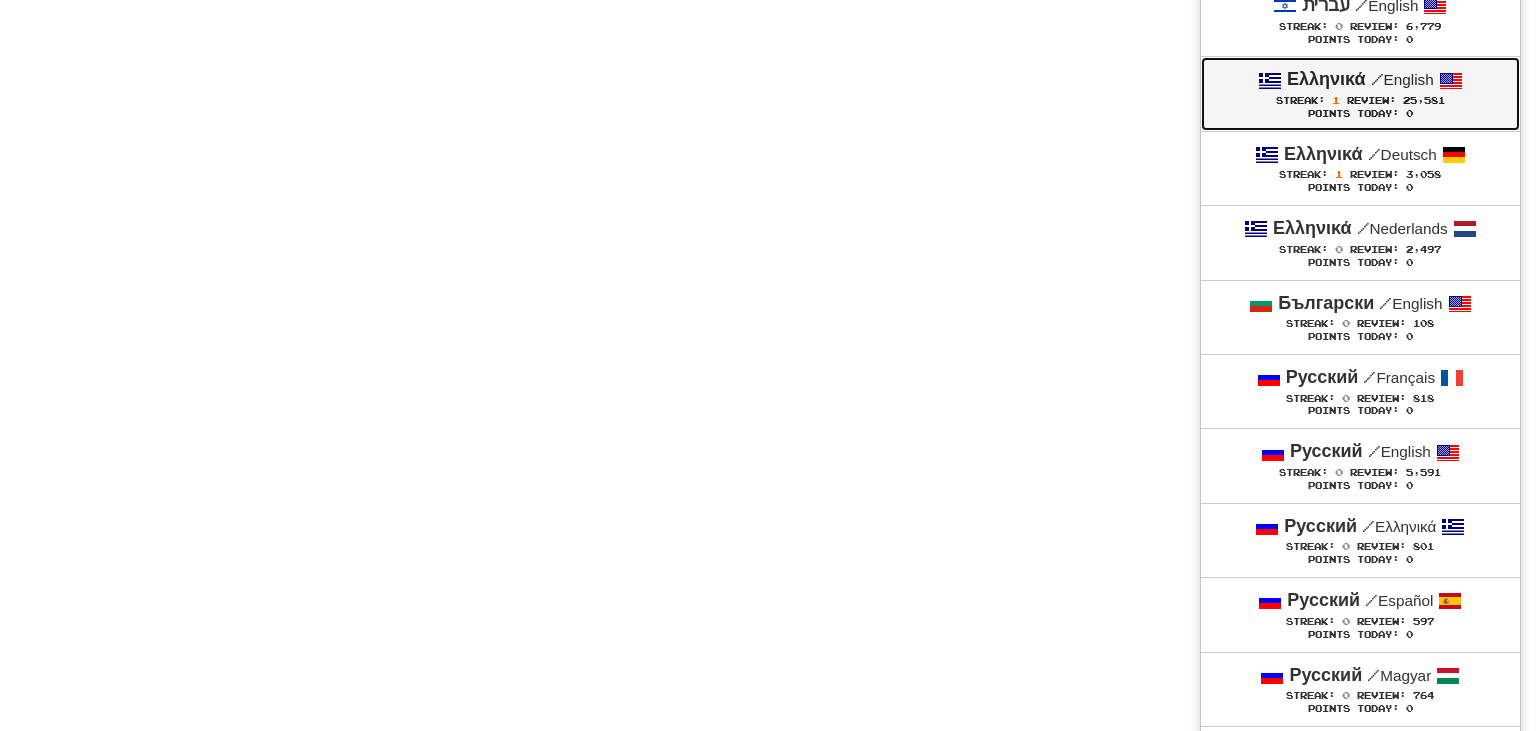 click on "Streak:
1" at bounding box center [1311, 100] 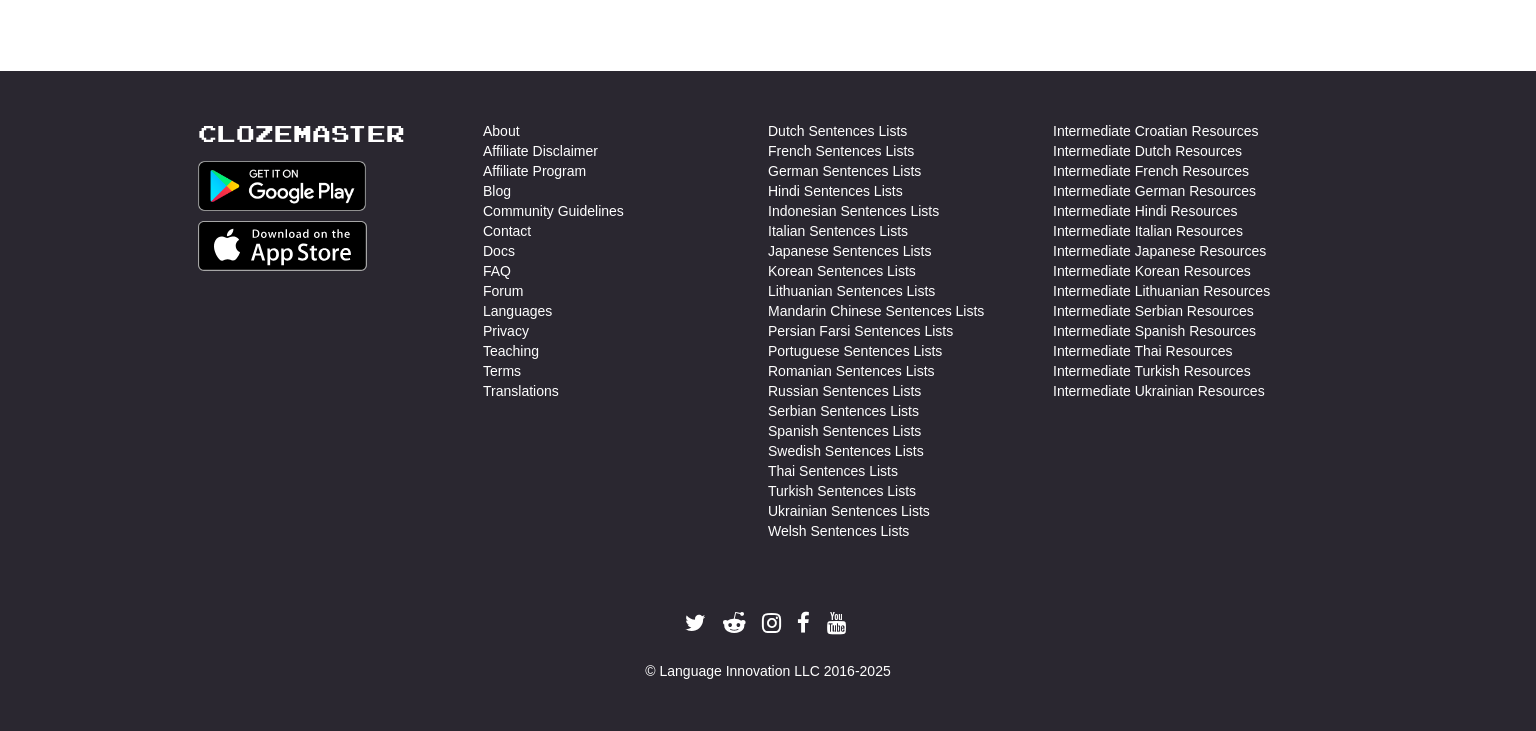 scroll, scrollTop: 4300, scrollLeft: 0, axis: vertical 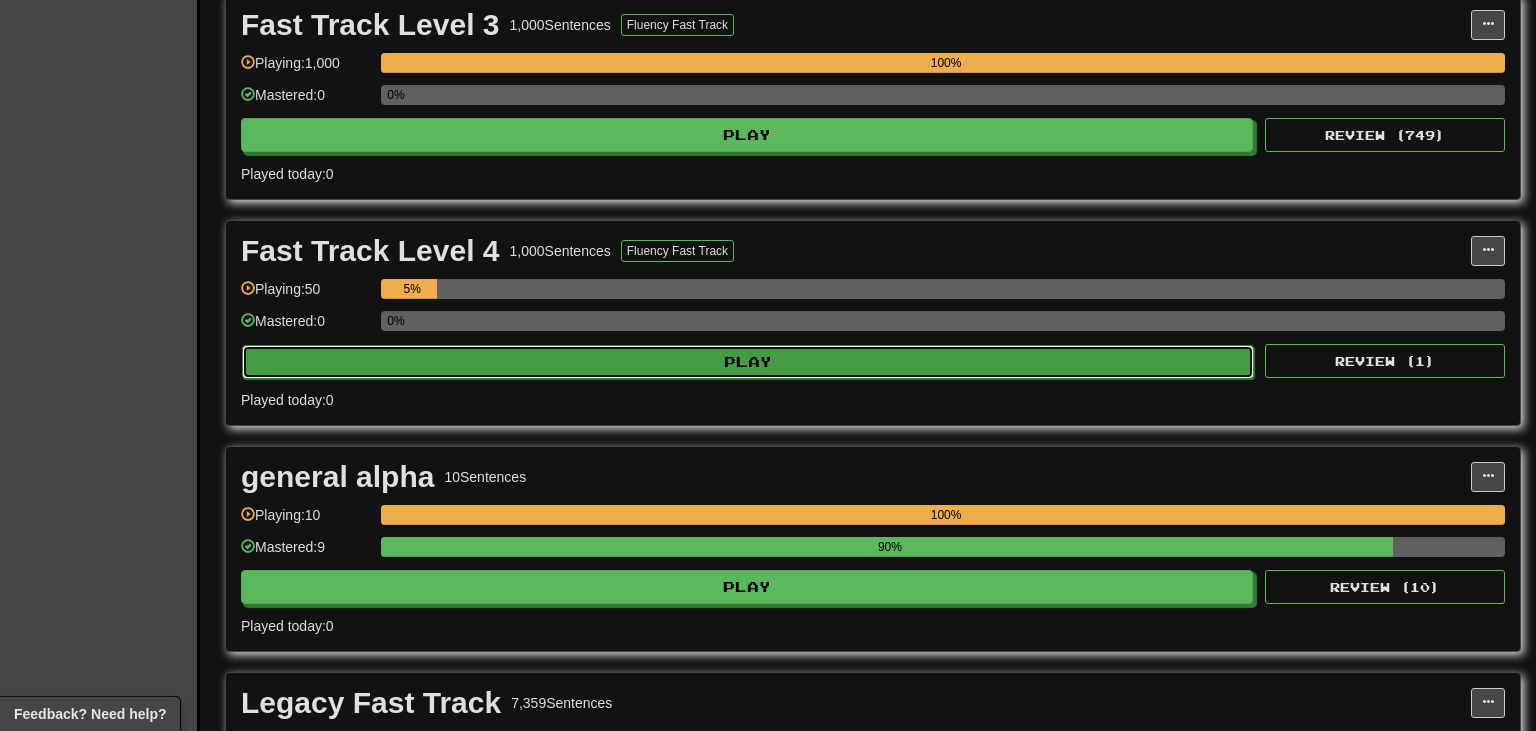 click on "Play" at bounding box center [748, 362] 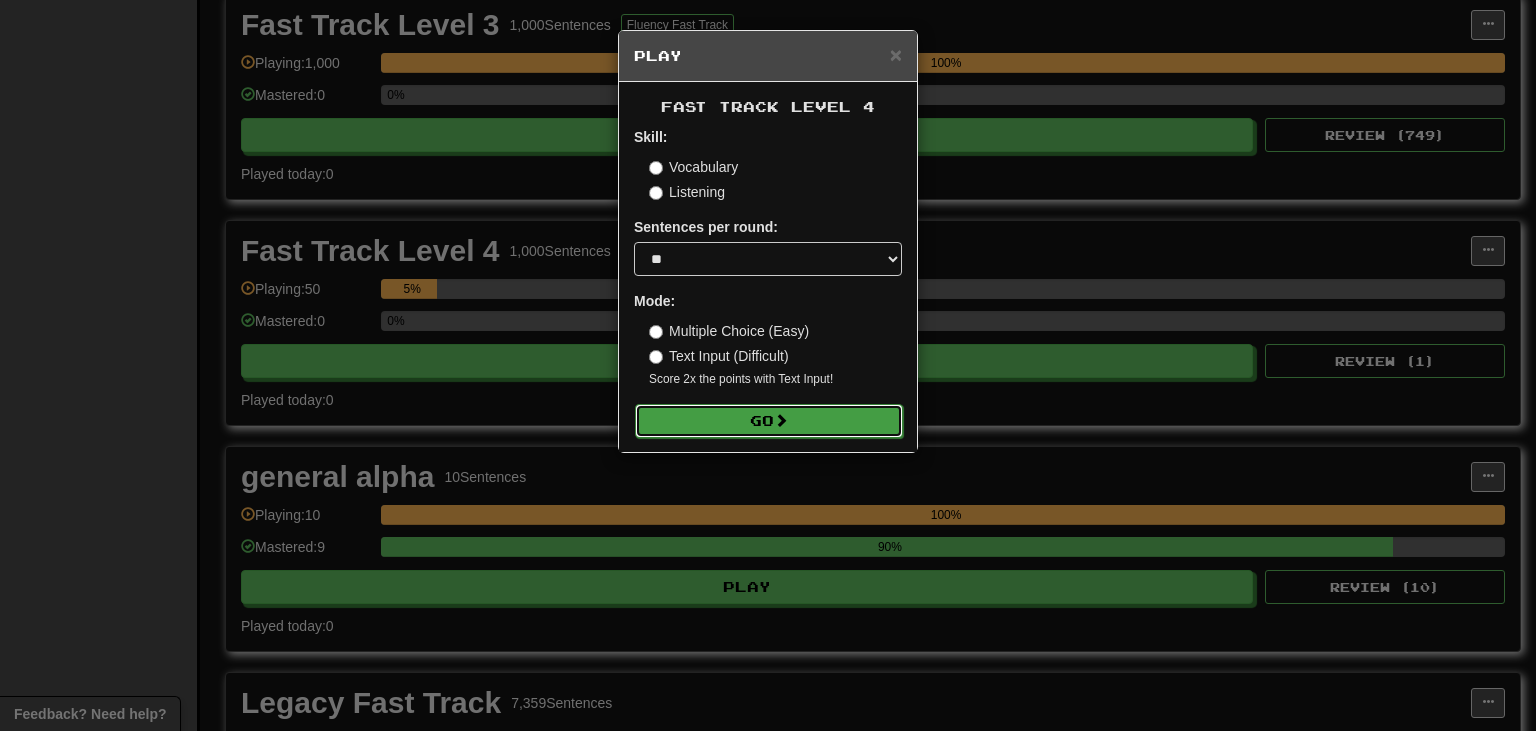 click on "Go" at bounding box center [769, 421] 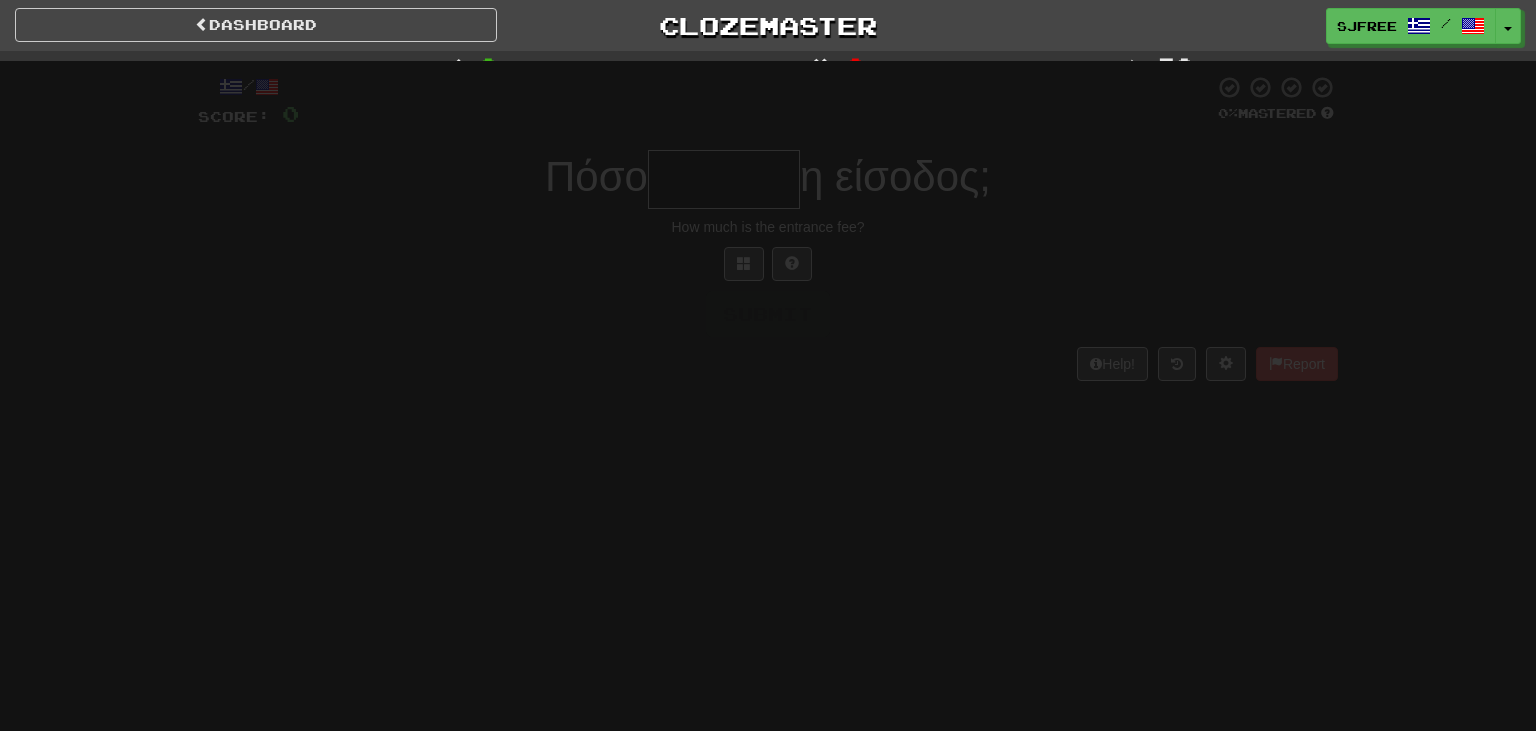 scroll, scrollTop: 0, scrollLeft: 0, axis: both 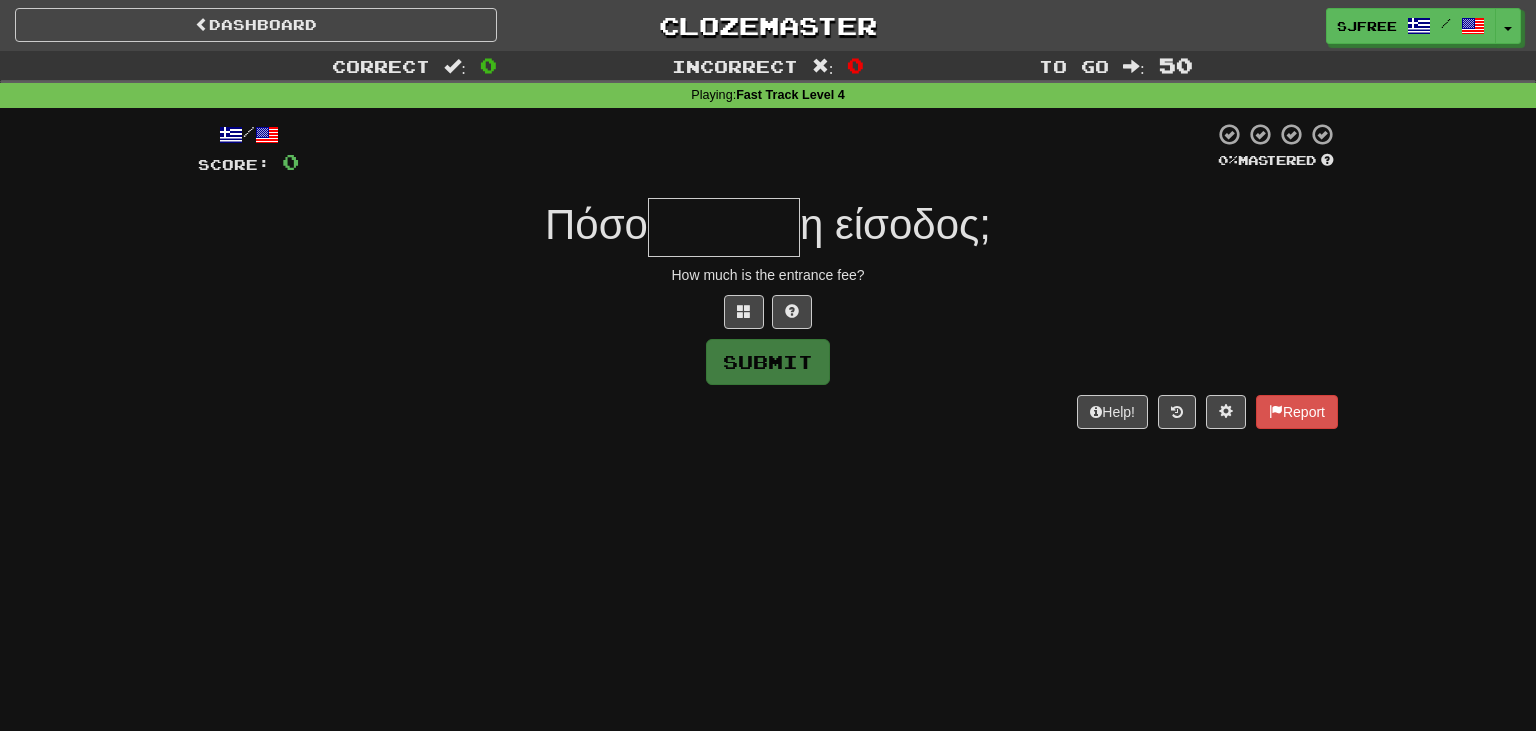type on "*" 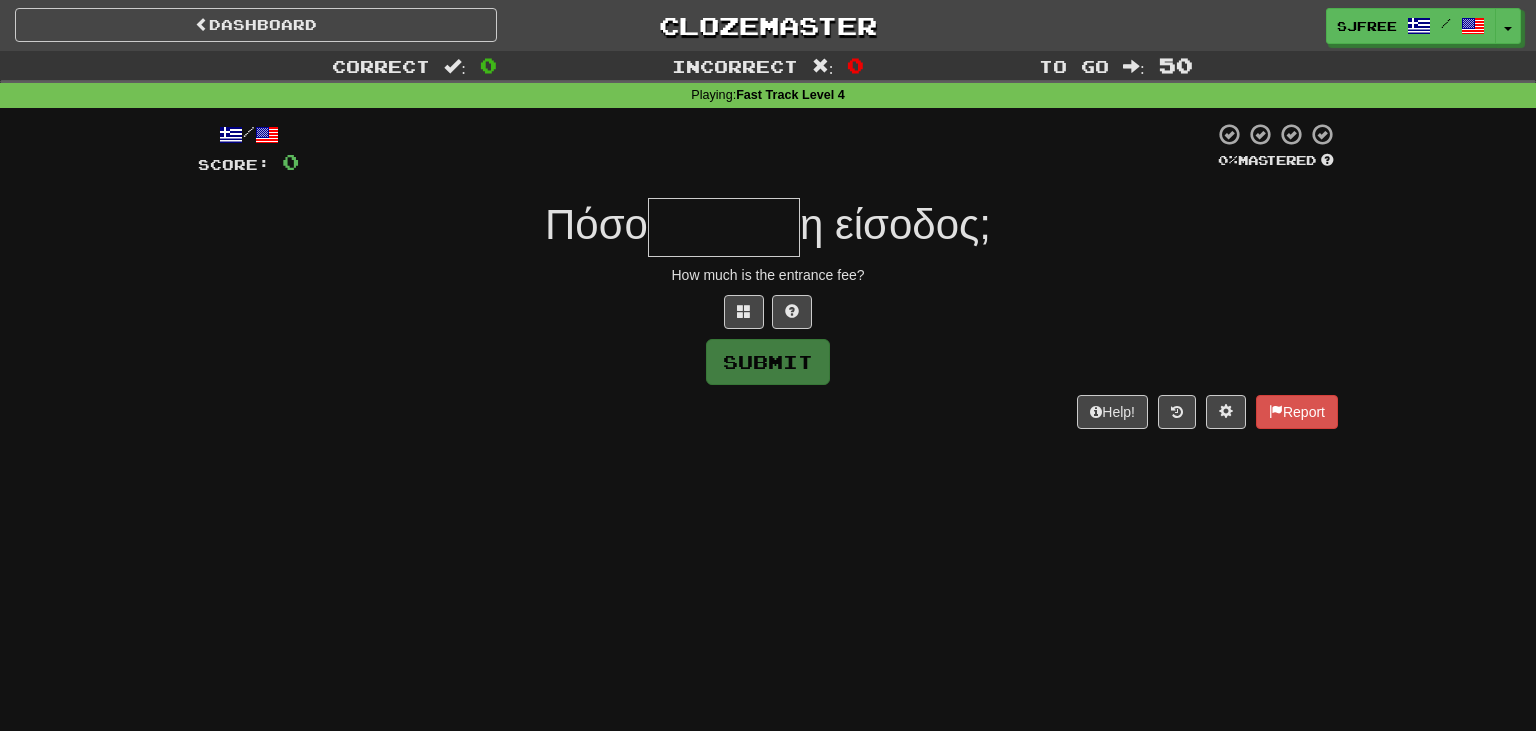 drag, startPoint x: 675, startPoint y: 258, endPoint x: 663, endPoint y: 177, distance: 81.88406 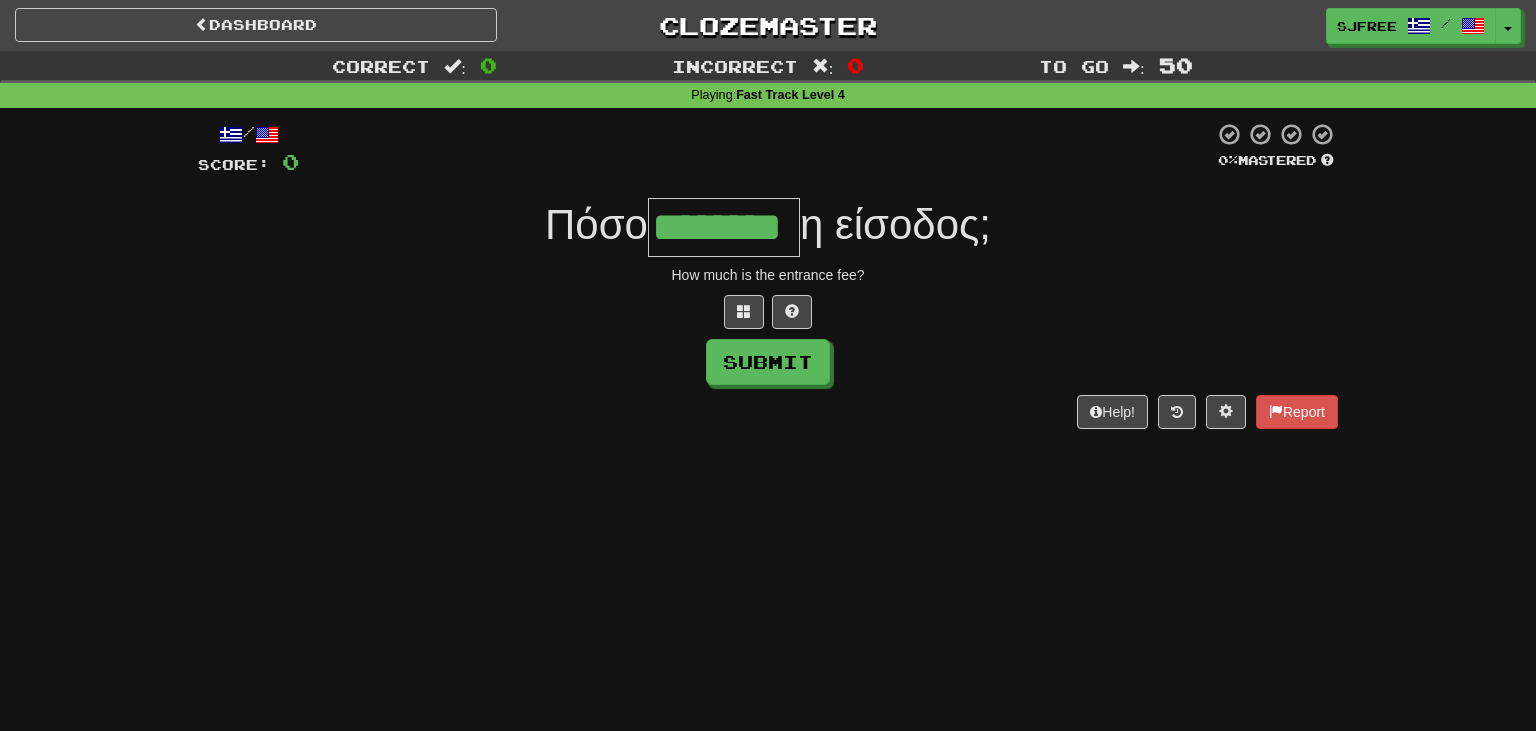 type on "********" 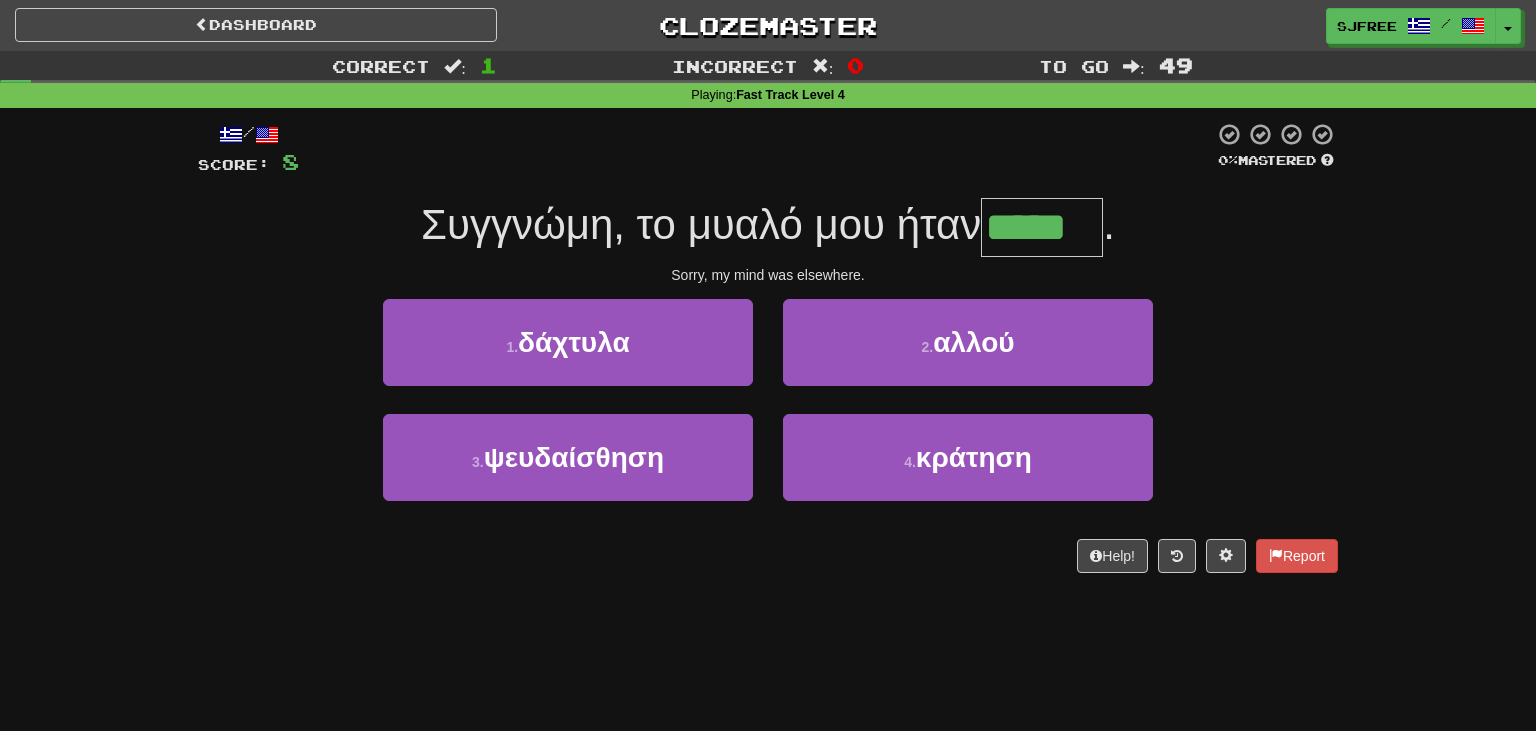 type on "*****" 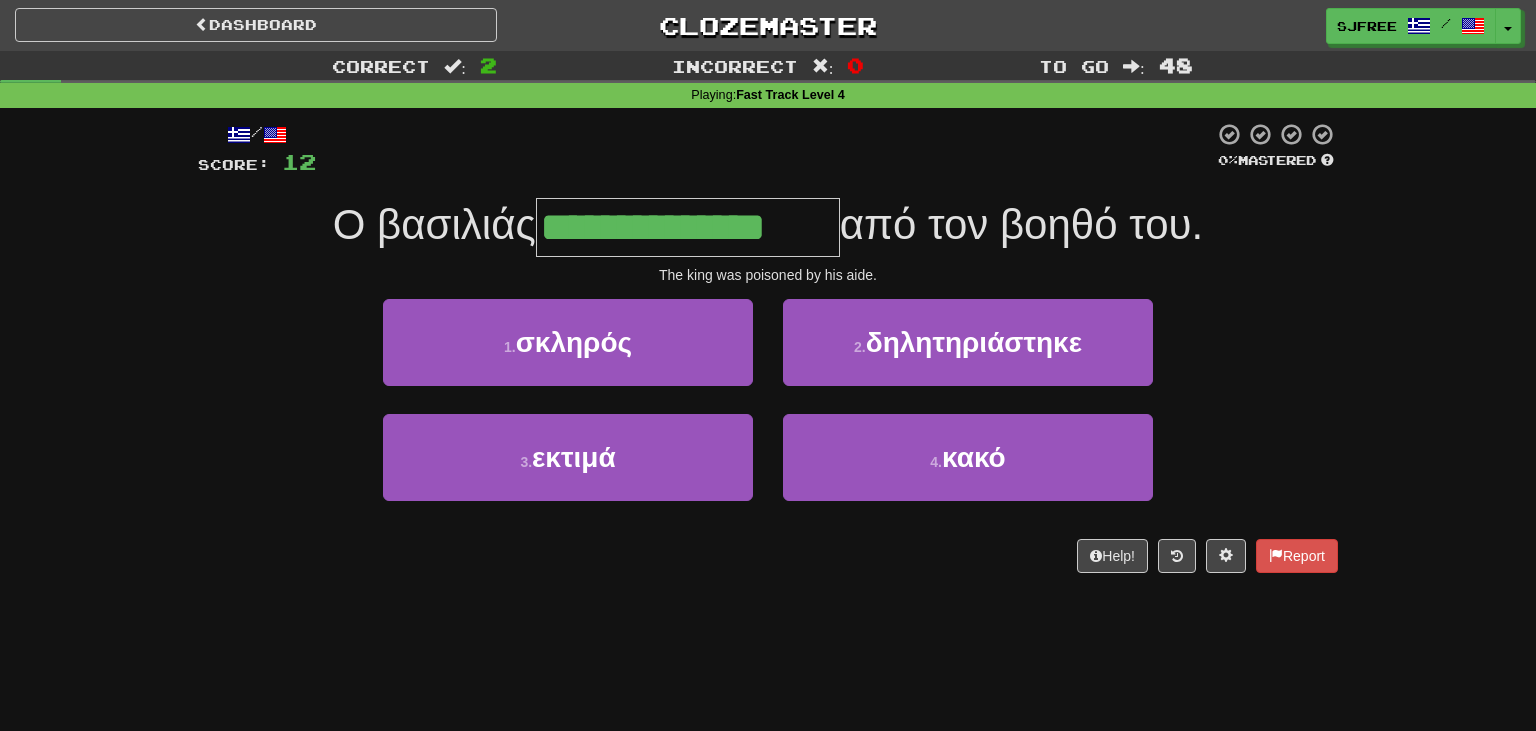 type on "**********" 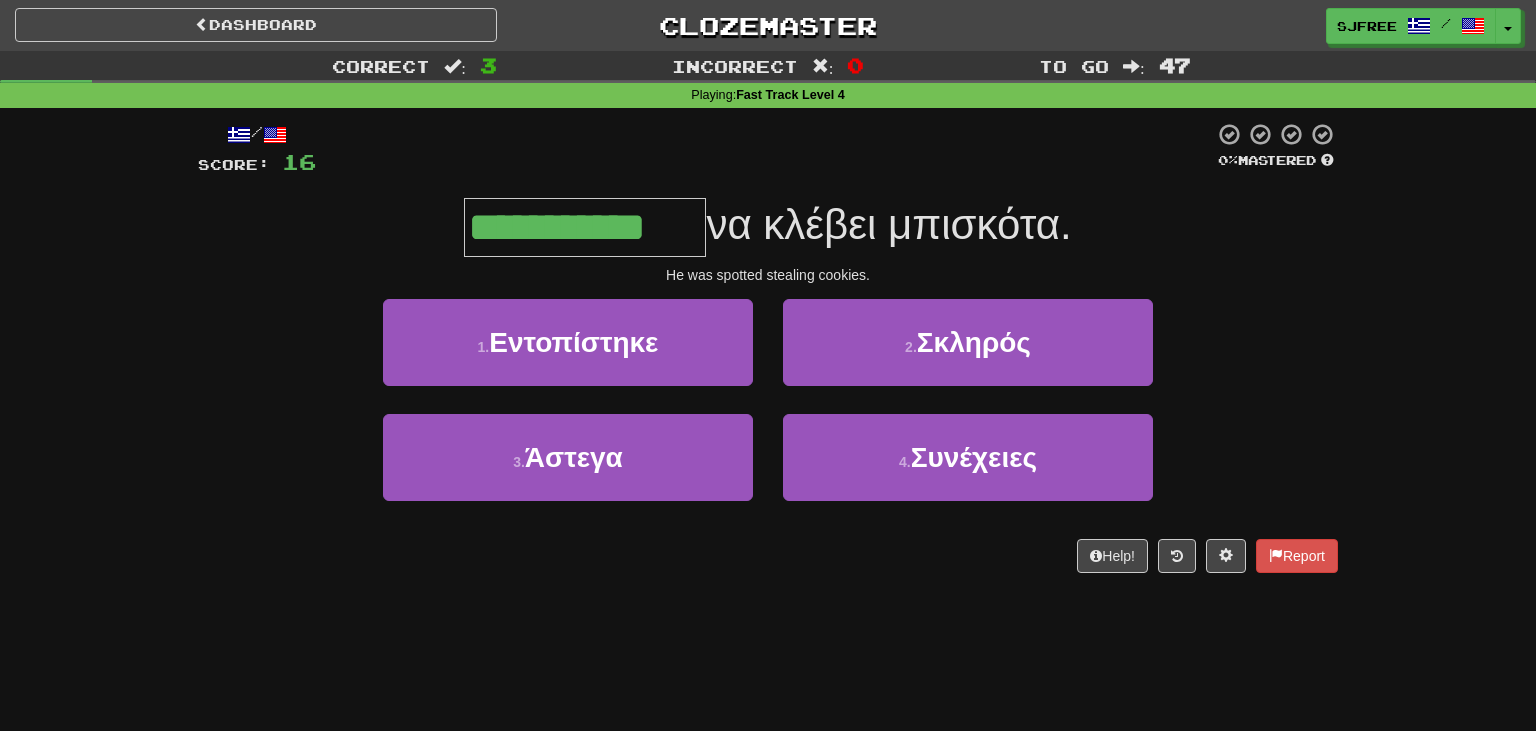 type on "**********" 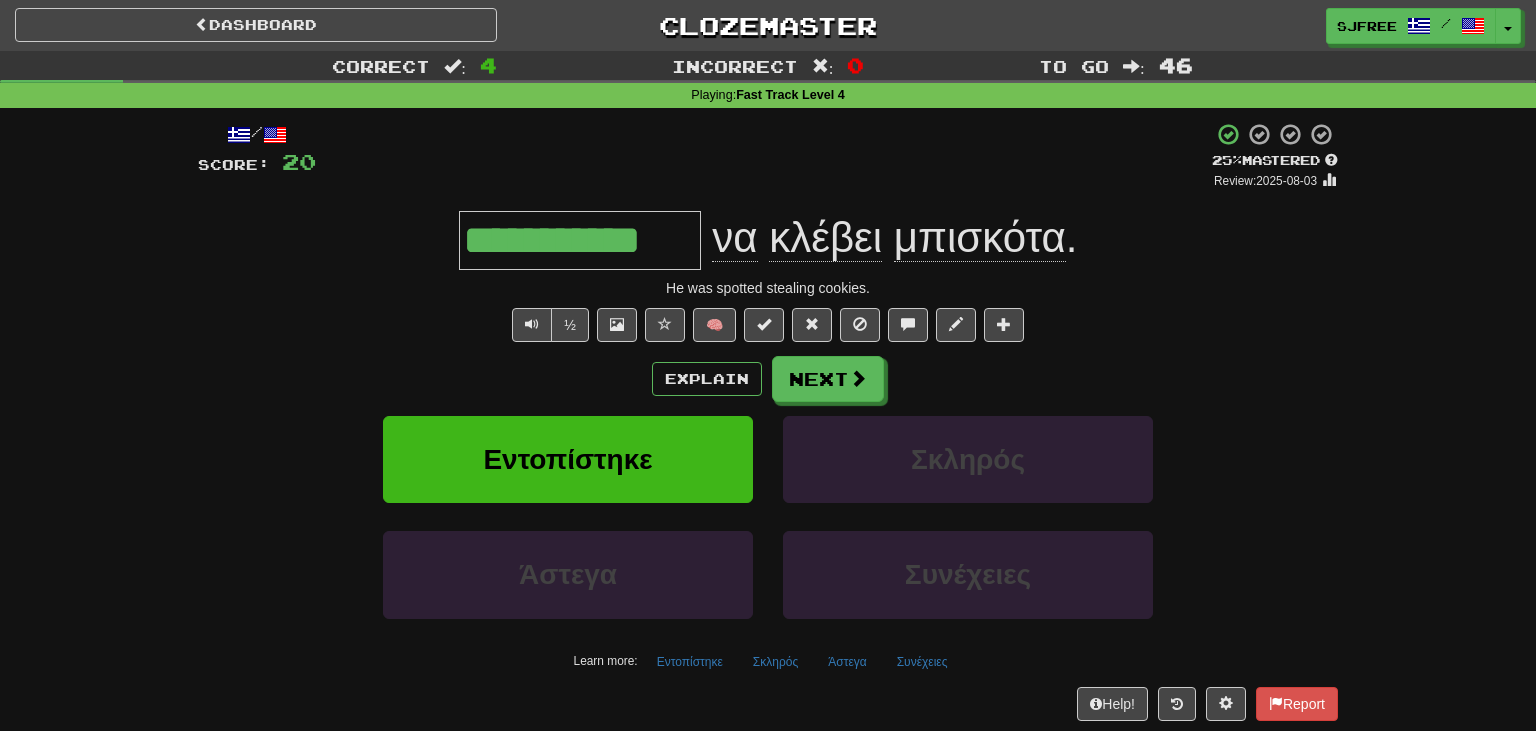 click on "+ 4" at bounding box center [764, 156] 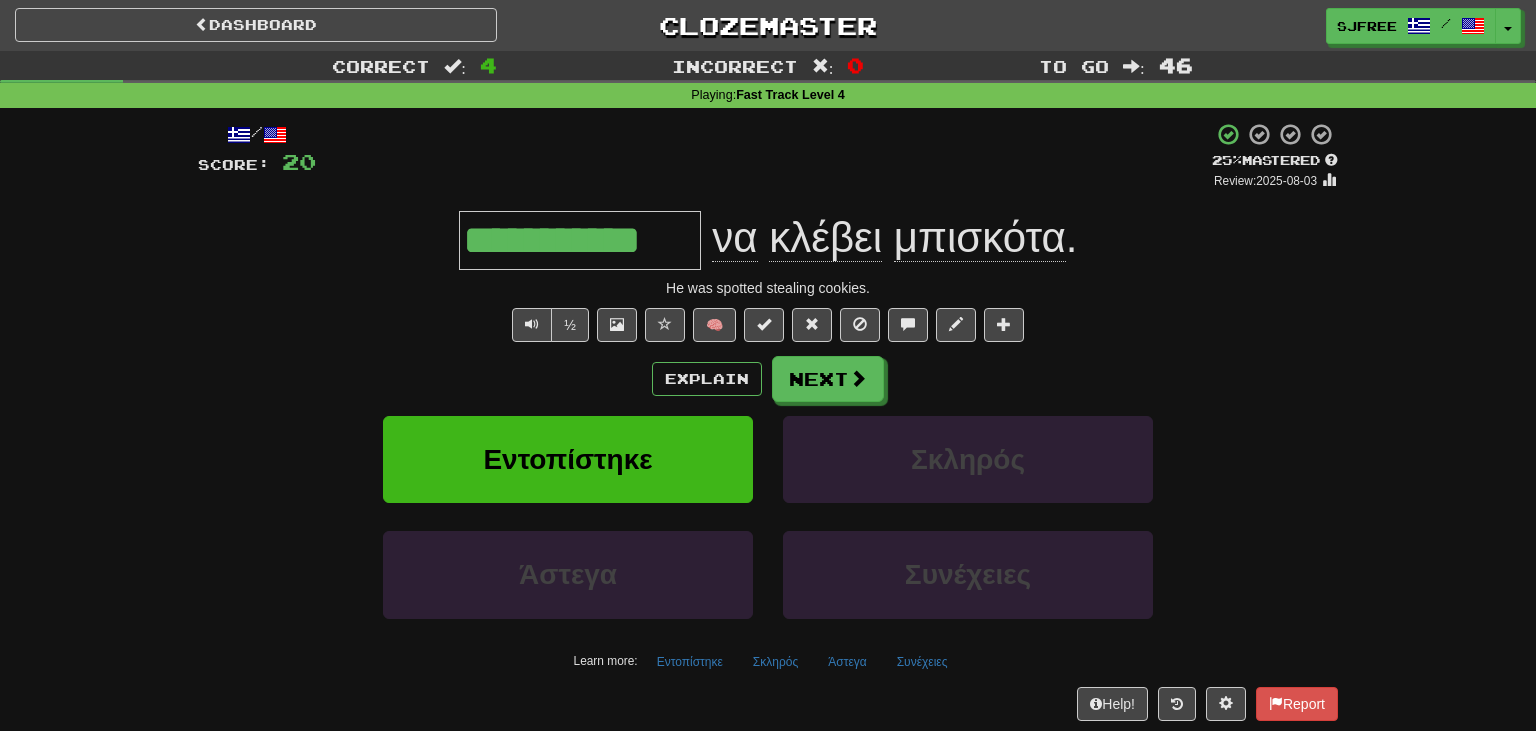 click on "+ 4" at bounding box center [764, 156] 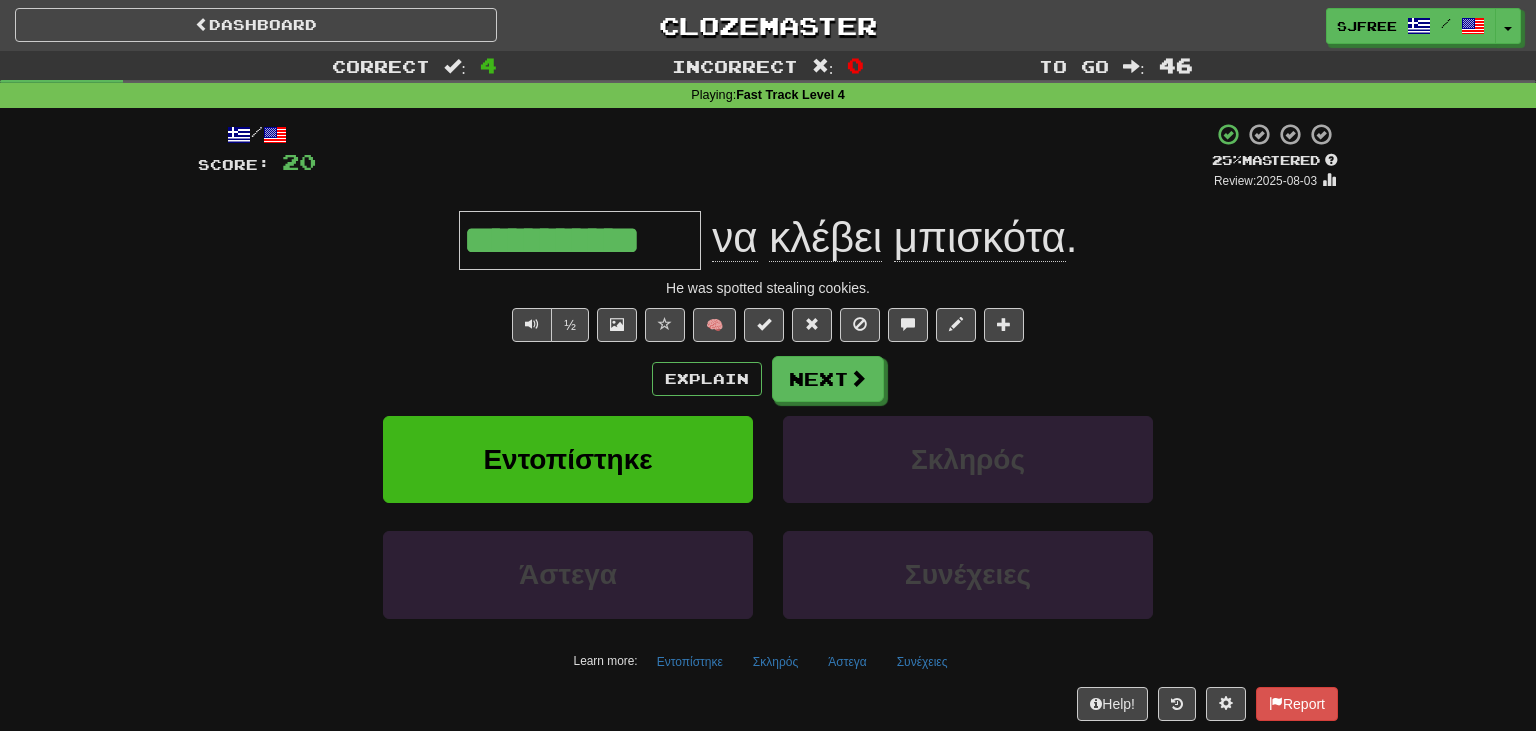 click on "+ 4" at bounding box center [764, 156] 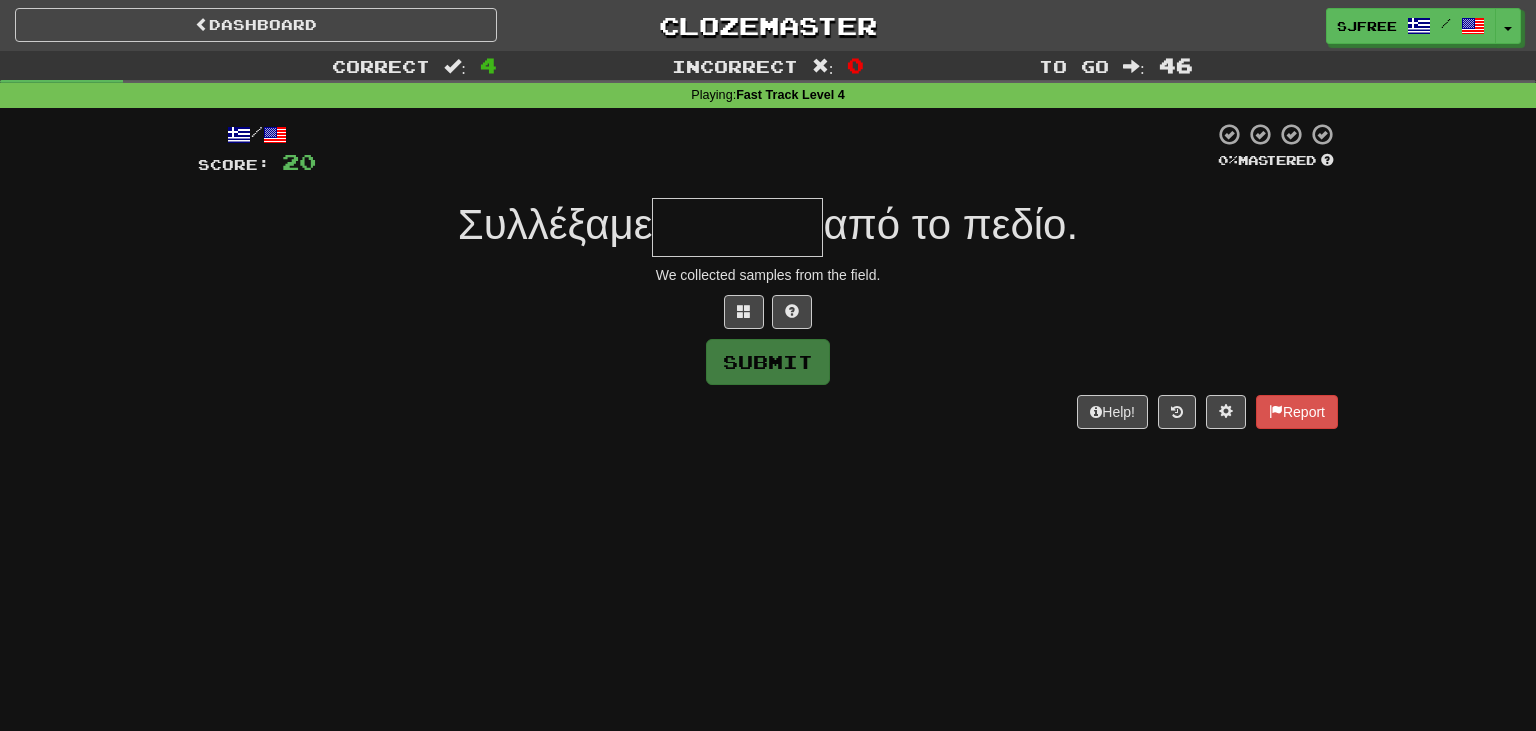 type on "*" 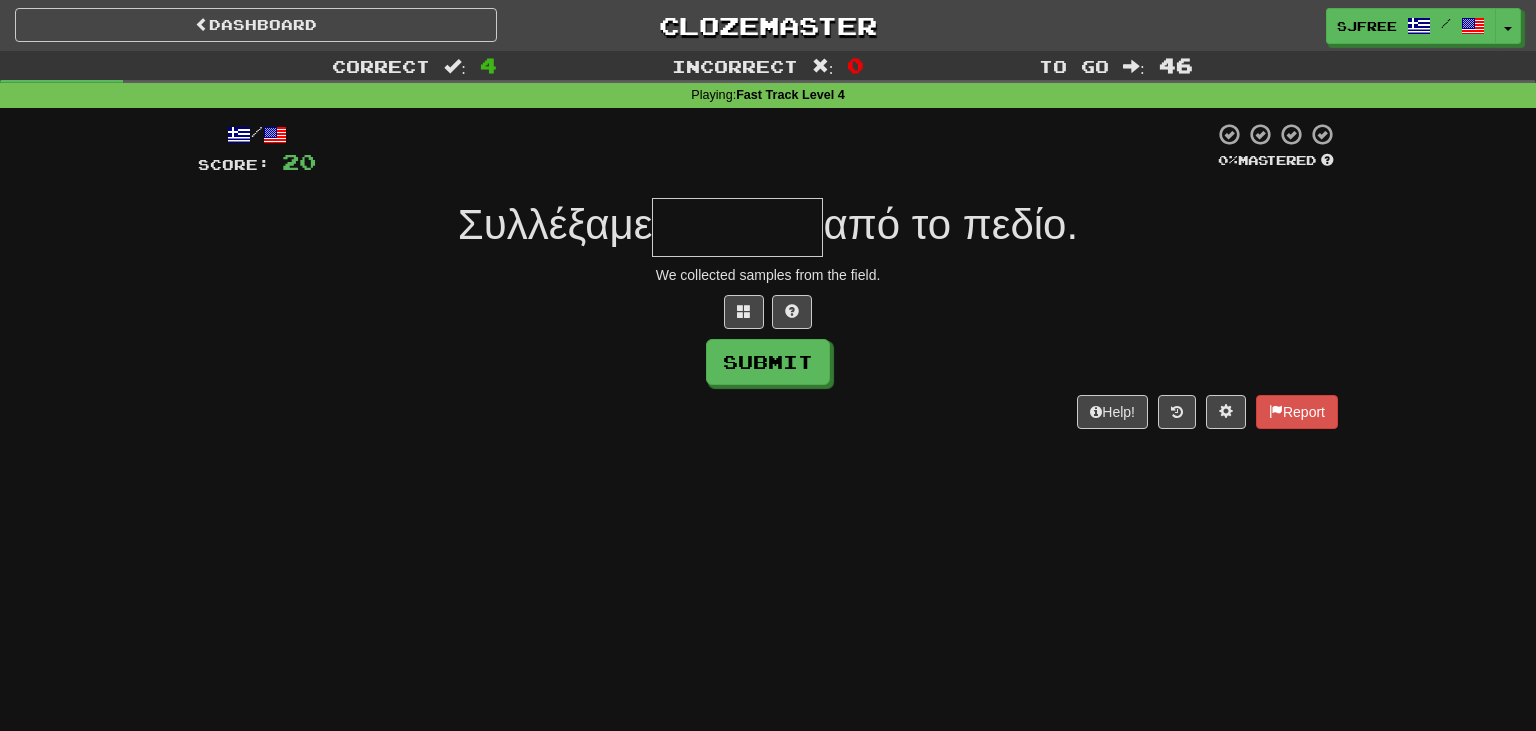 type on "*" 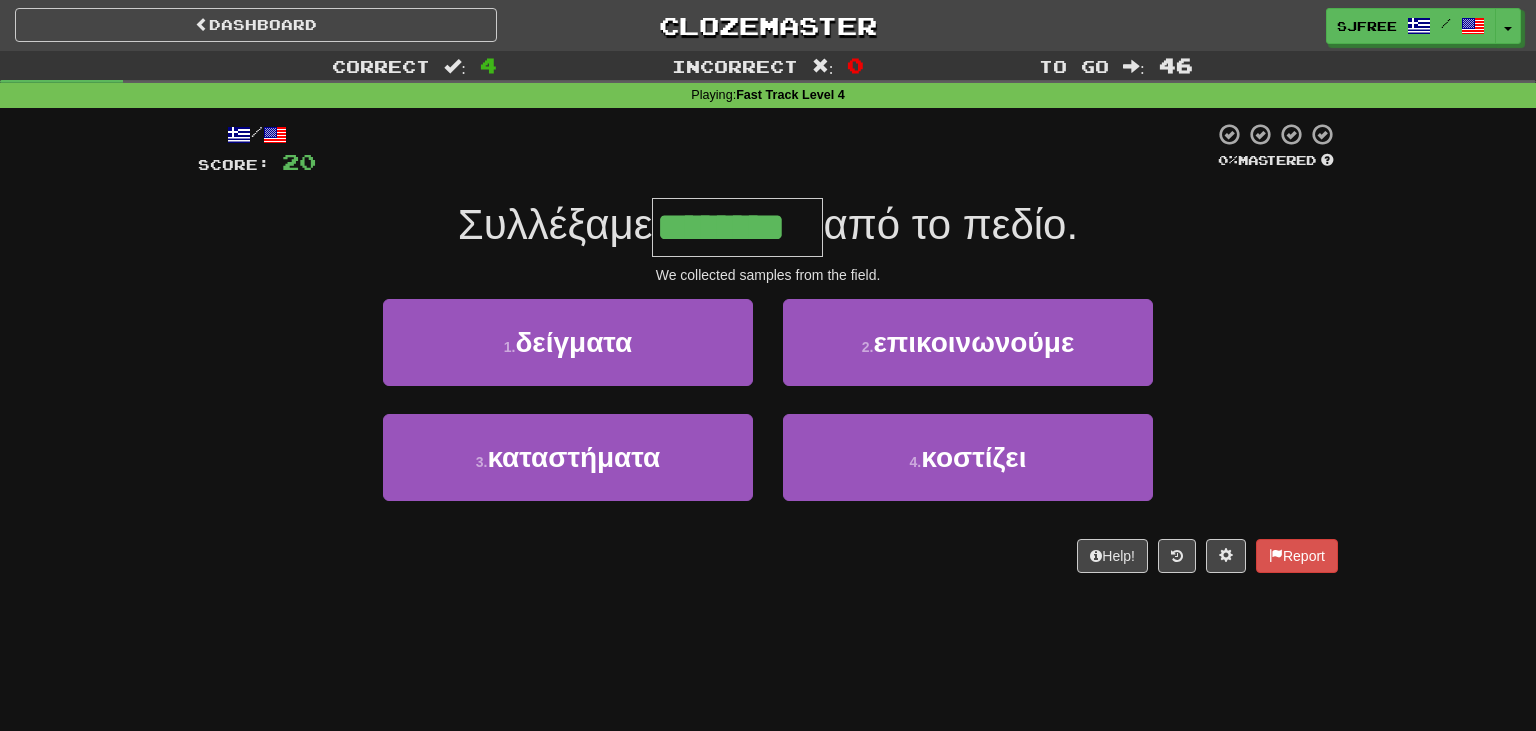 type on "********" 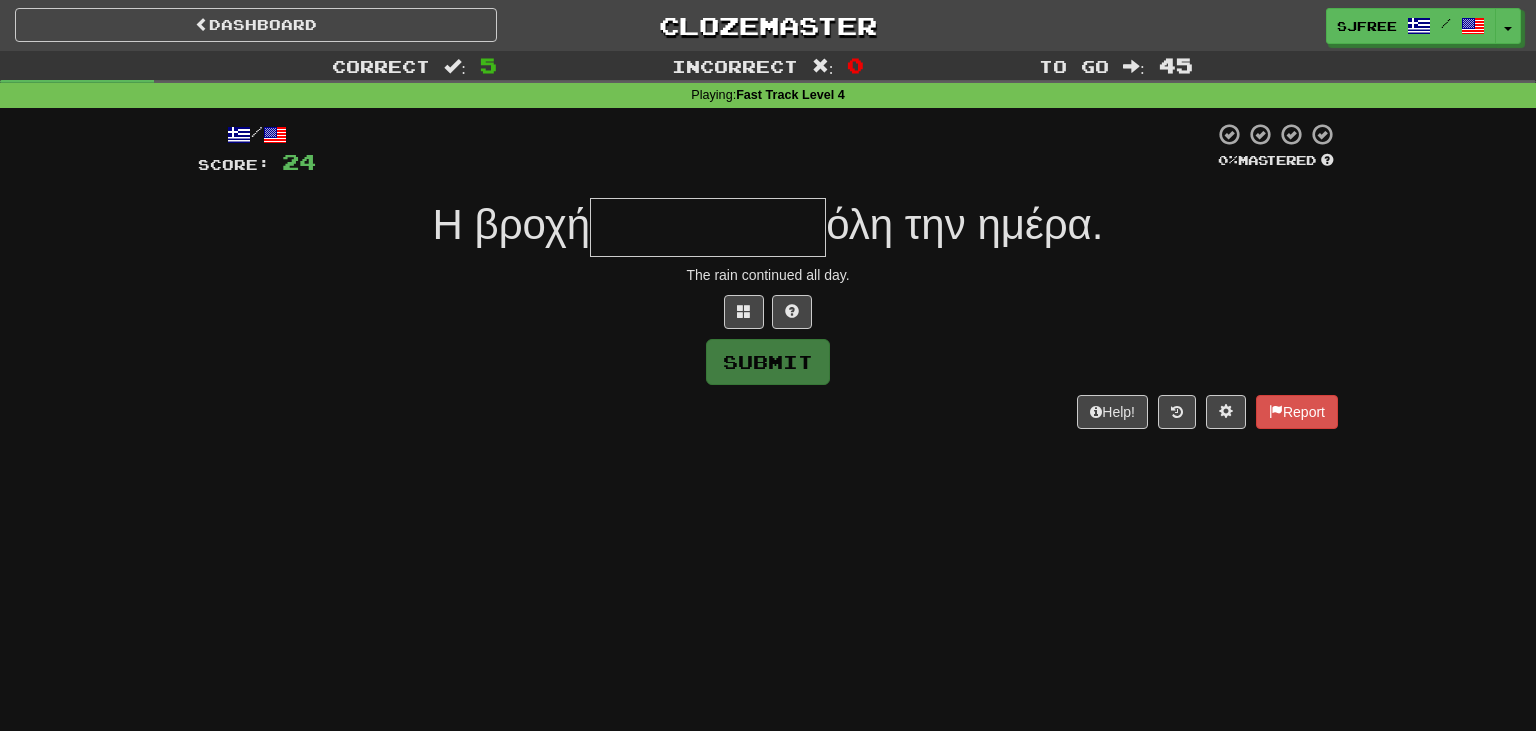 click on "Help!  Report" at bounding box center [768, 412] 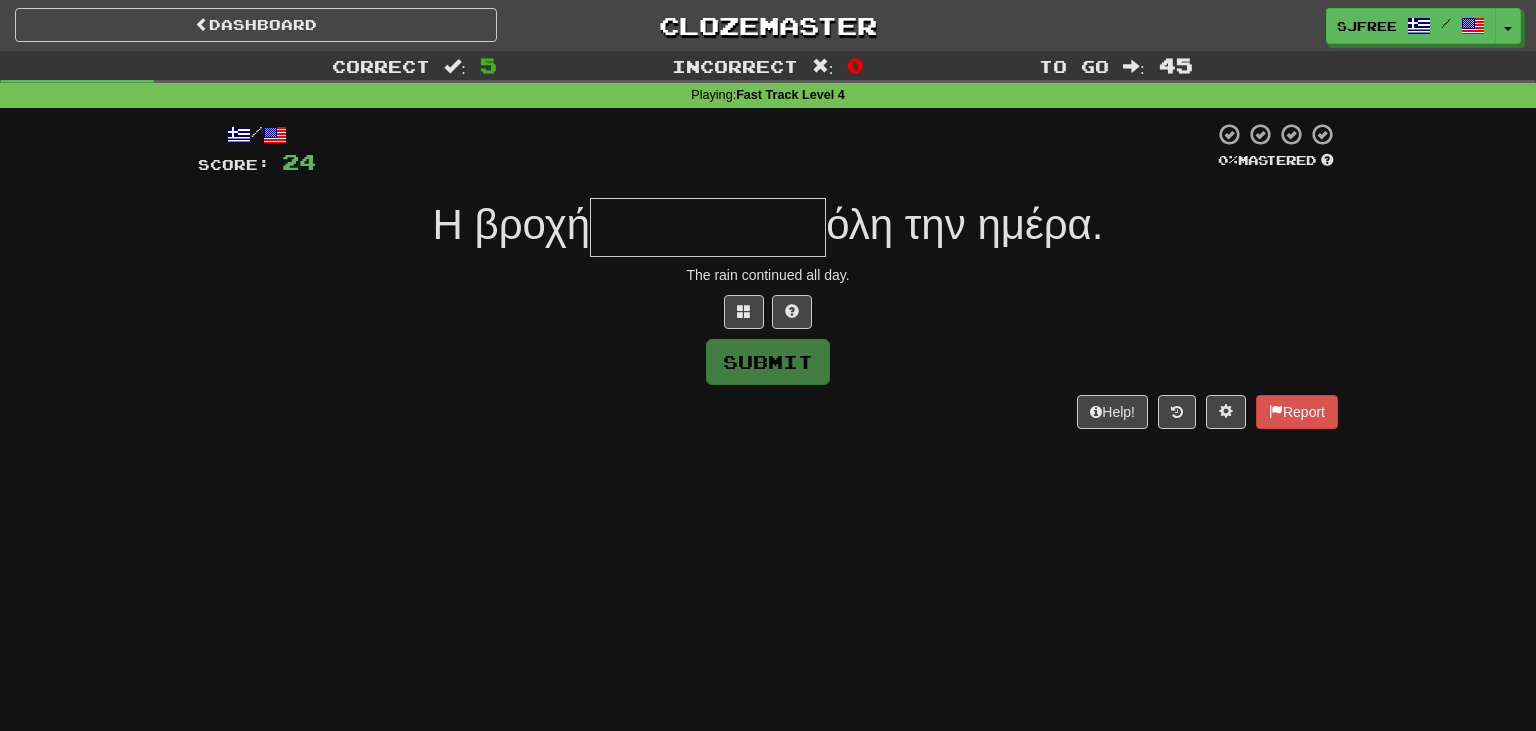 click at bounding box center (708, 227) 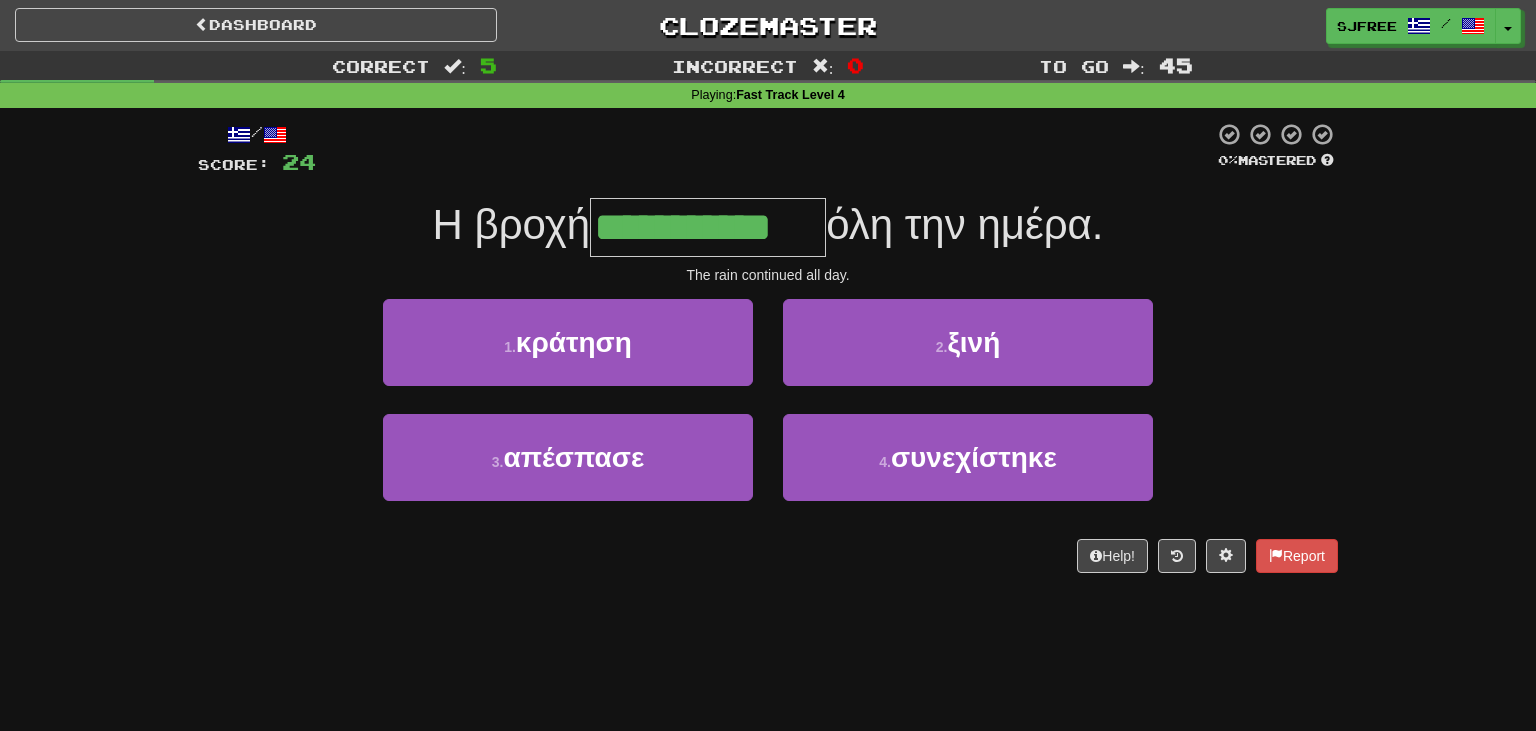 type on "**********" 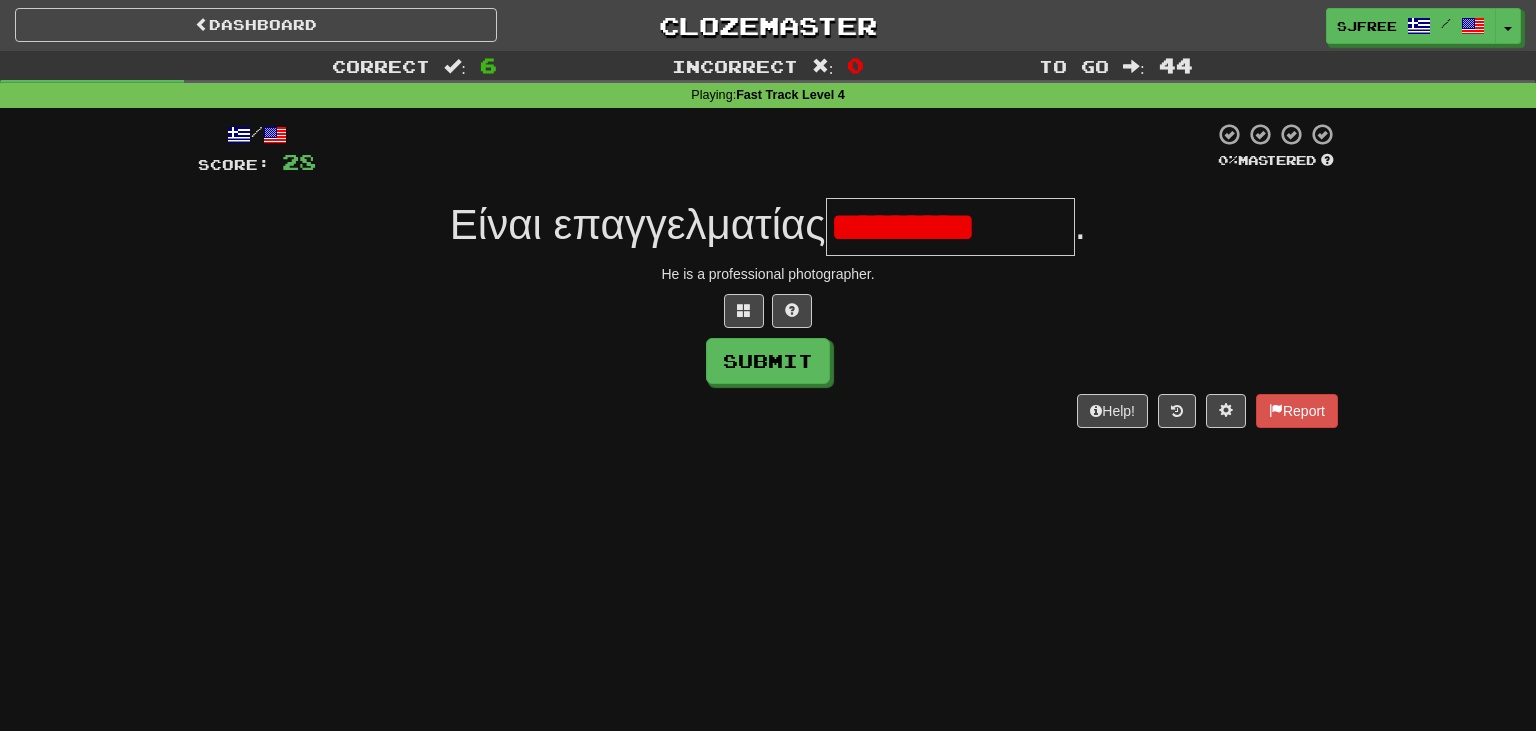 scroll, scrollTop: 0, scrollLeft: 0, axis: both 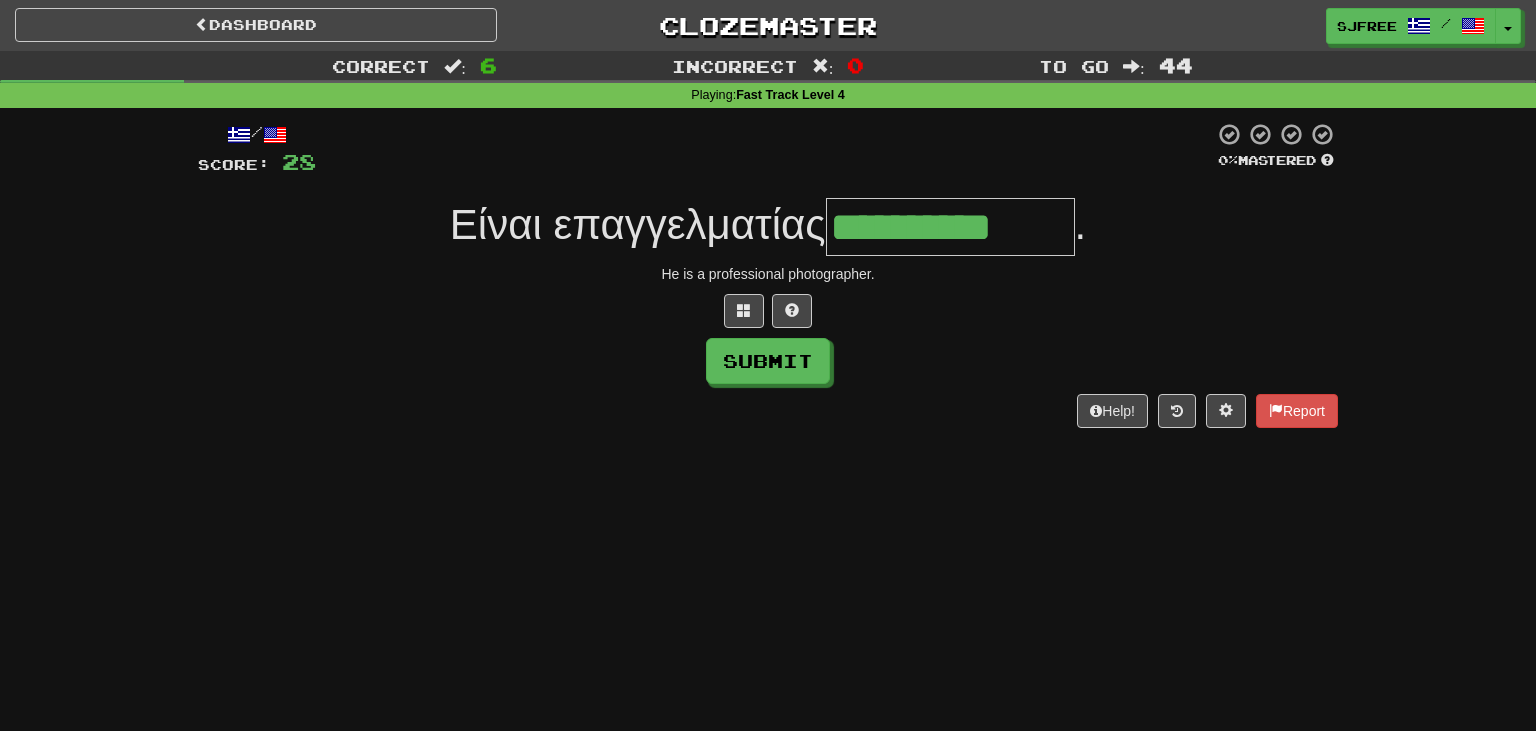 type on "**********" 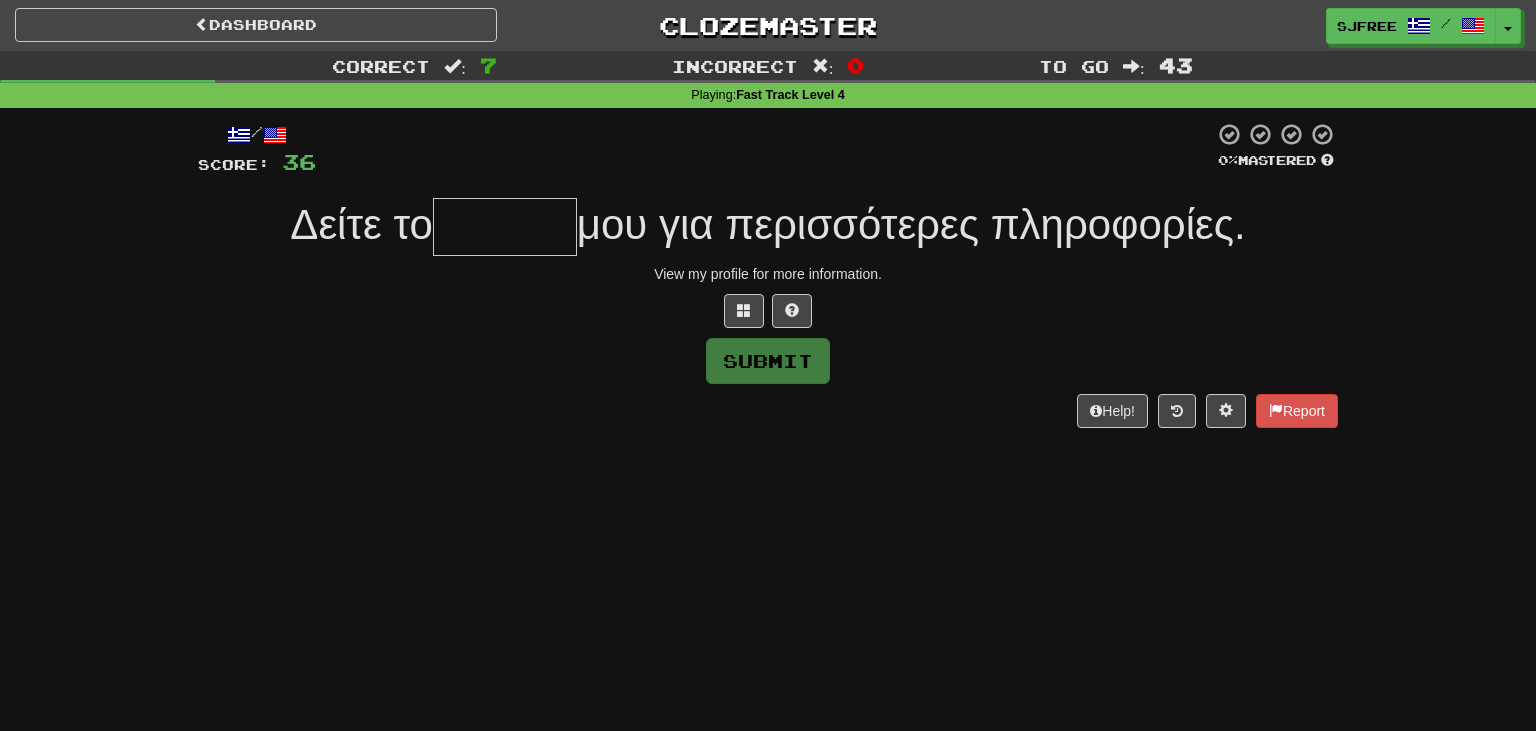type on "*" 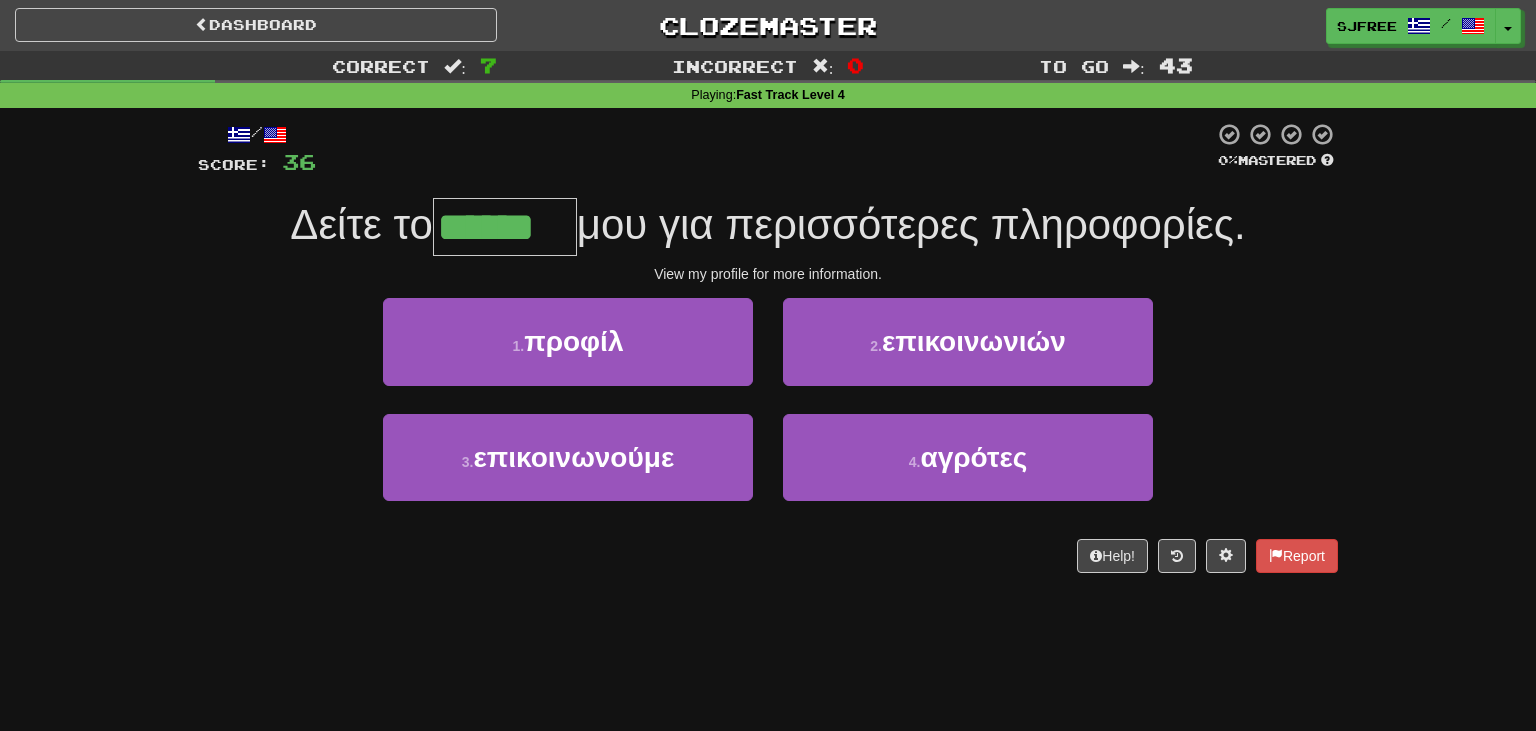 type on "******" 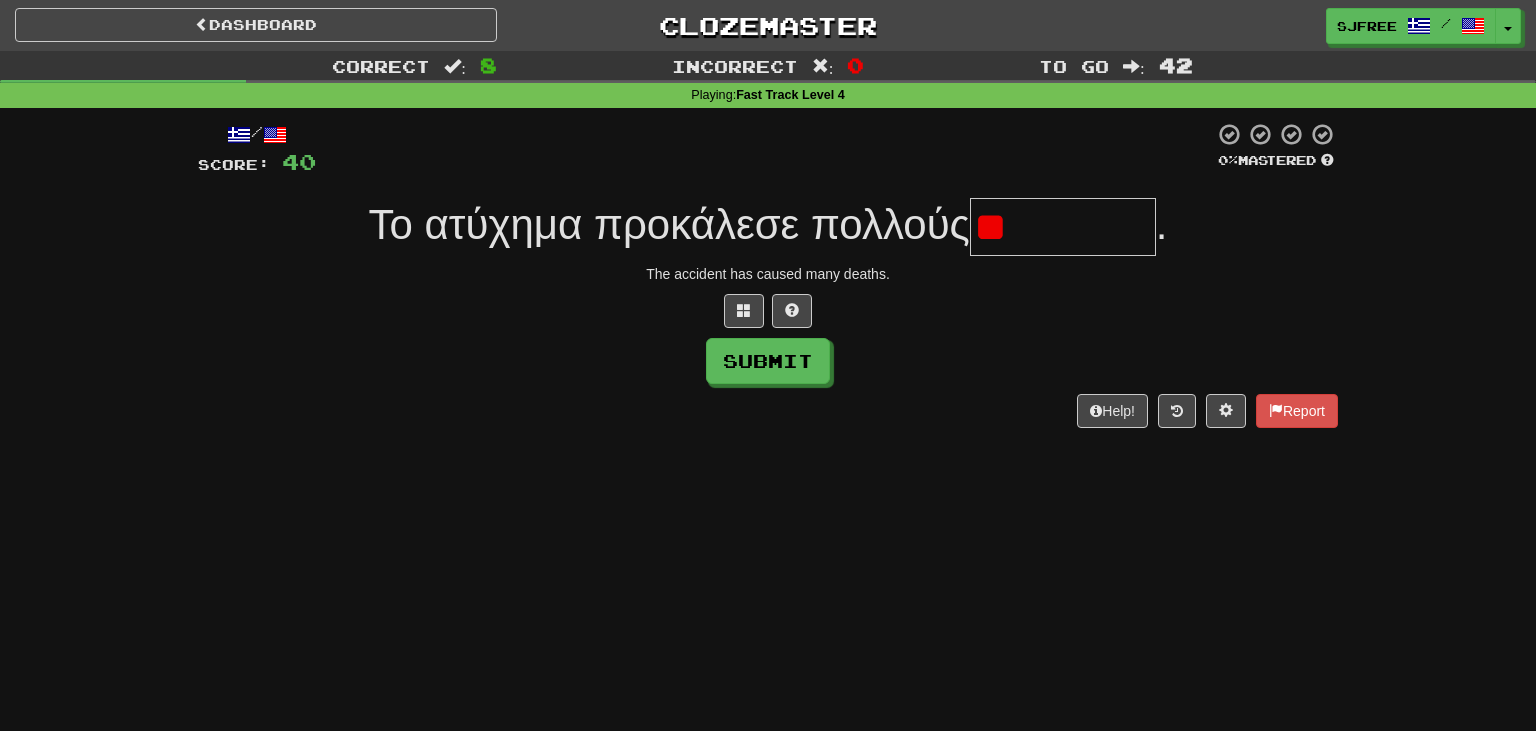 type on "*" 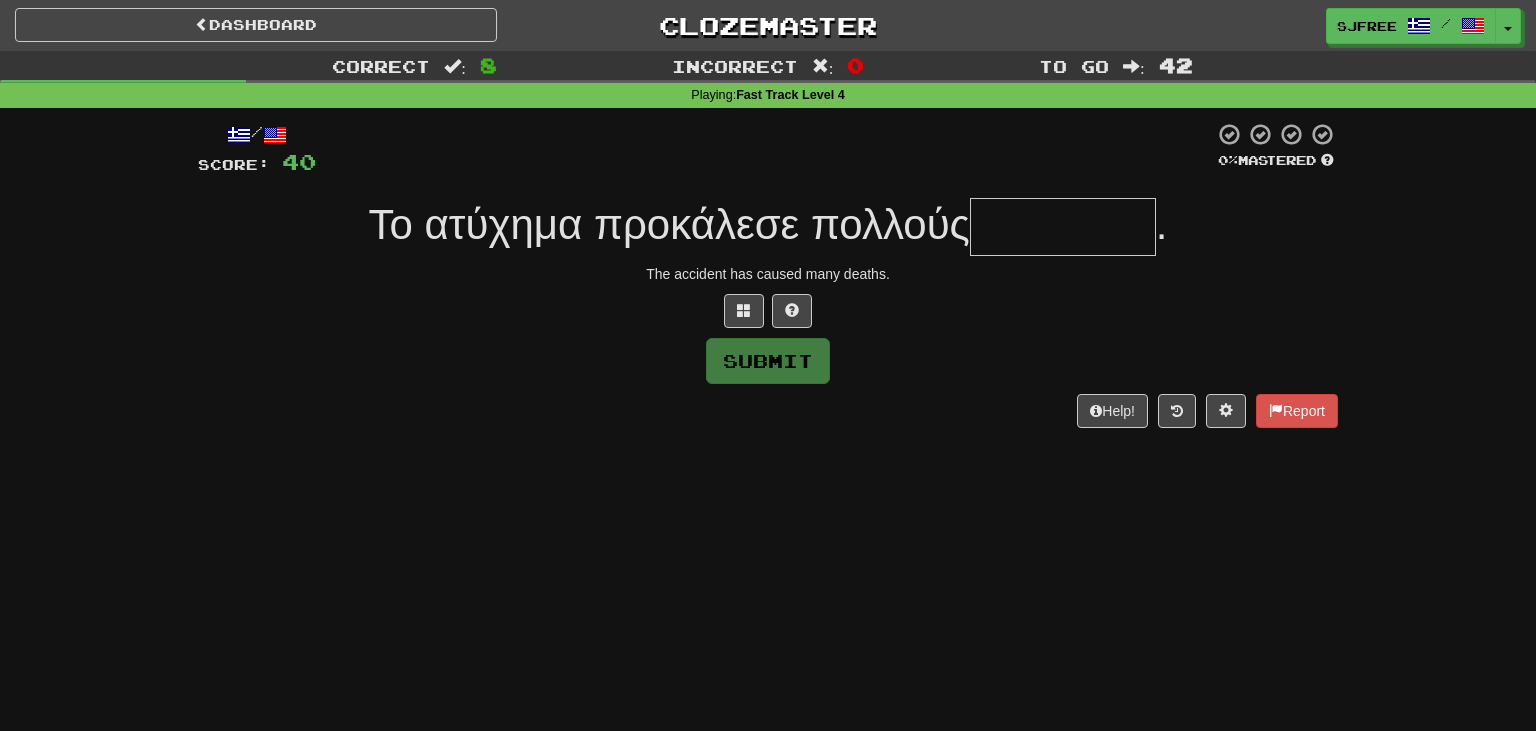 type on "*" 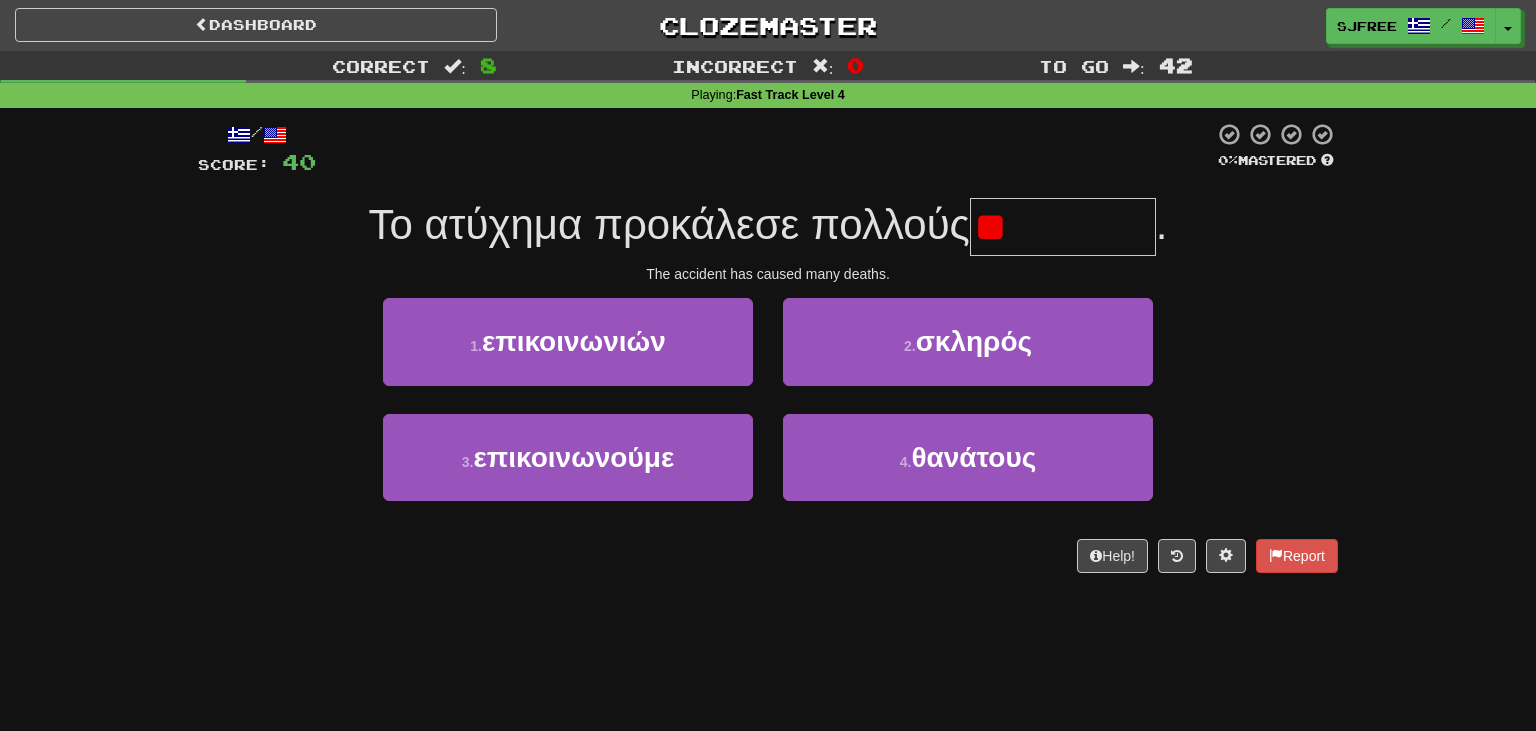 type on "*" 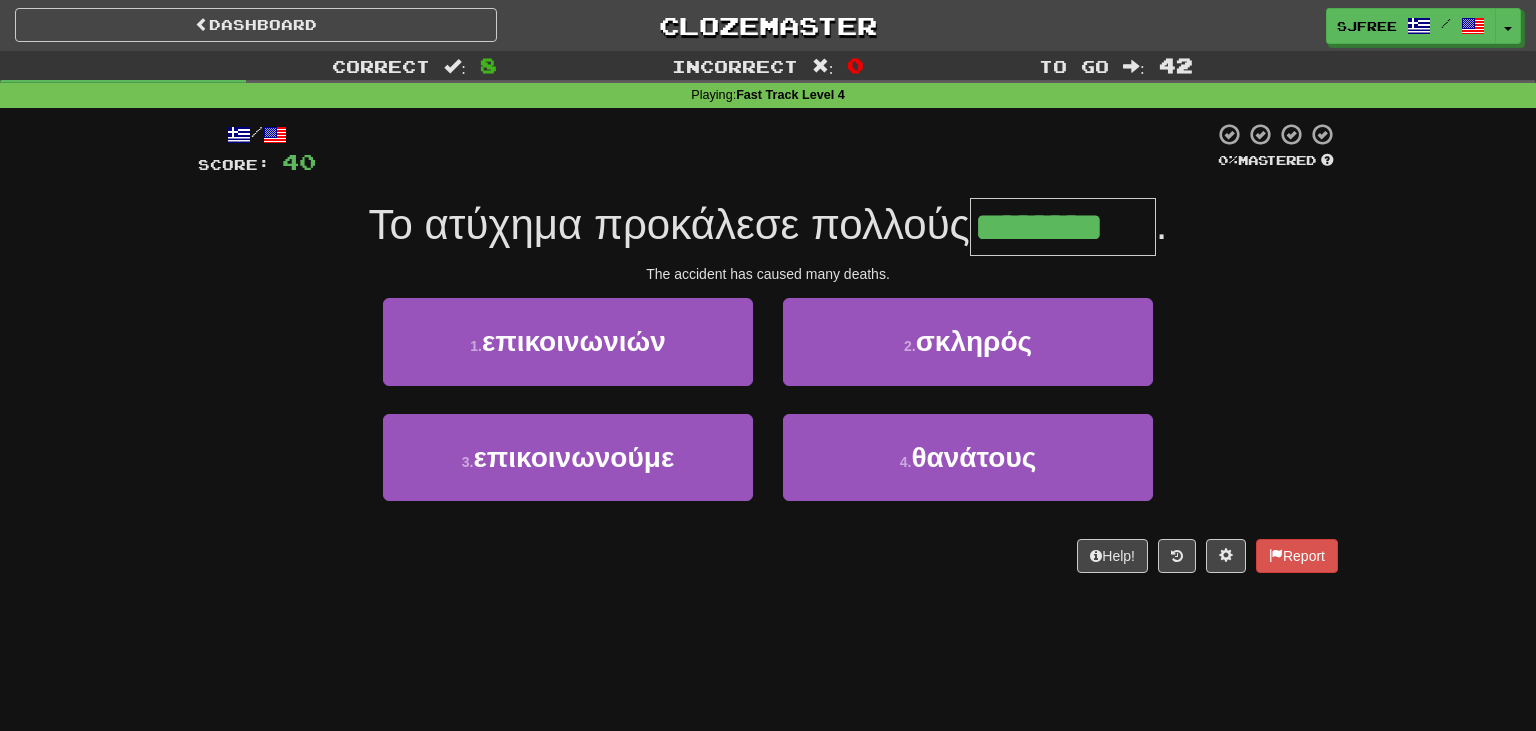 type on "********" 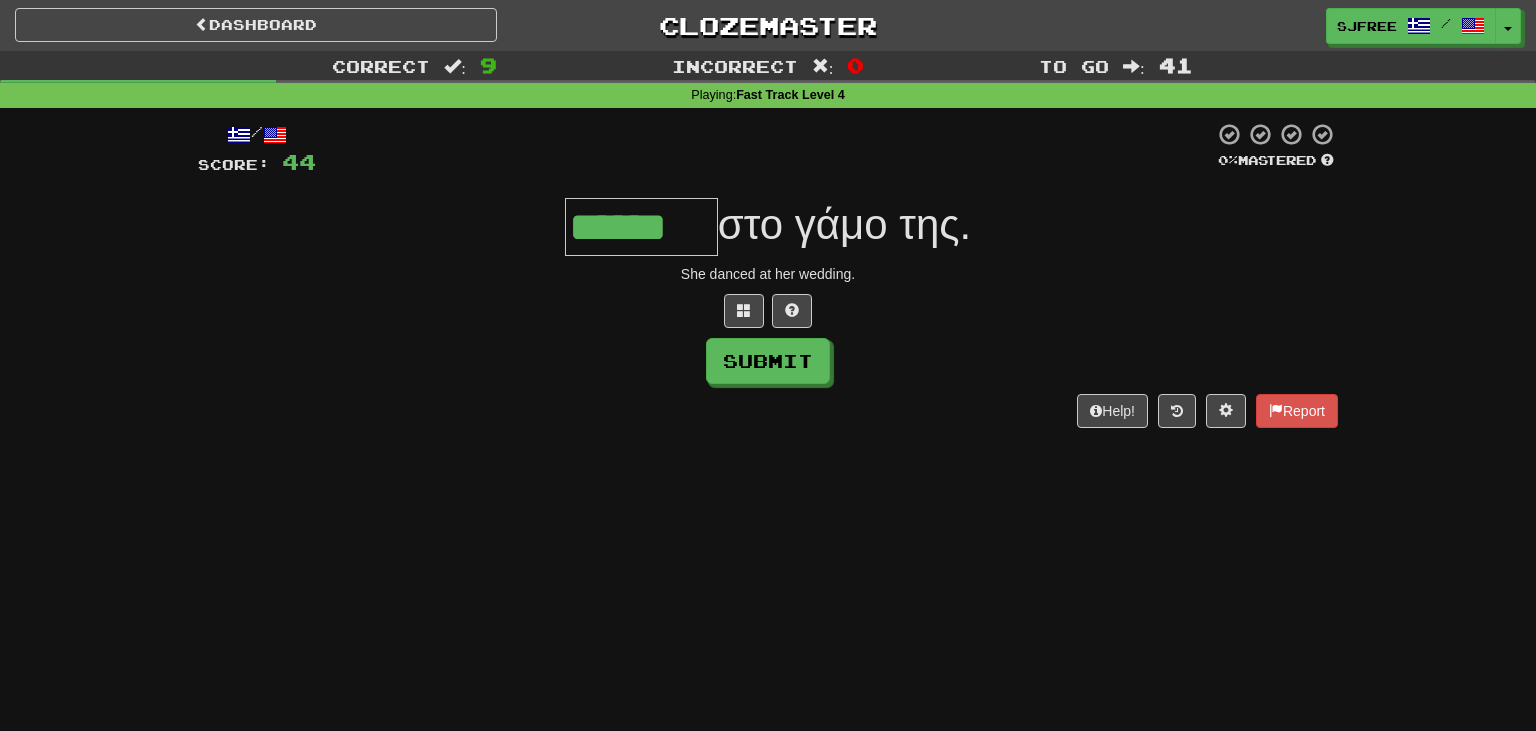 type on "******" 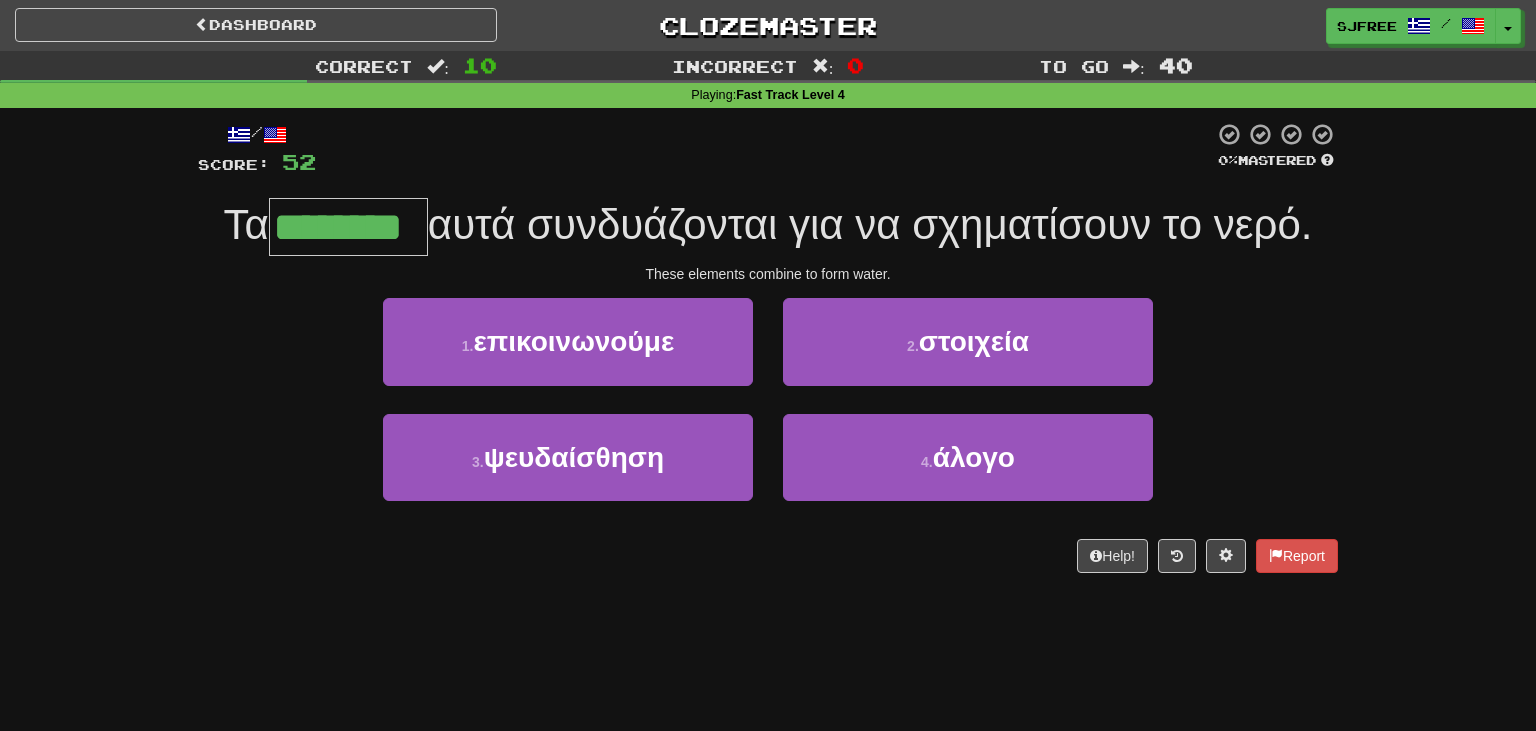 type on "********" 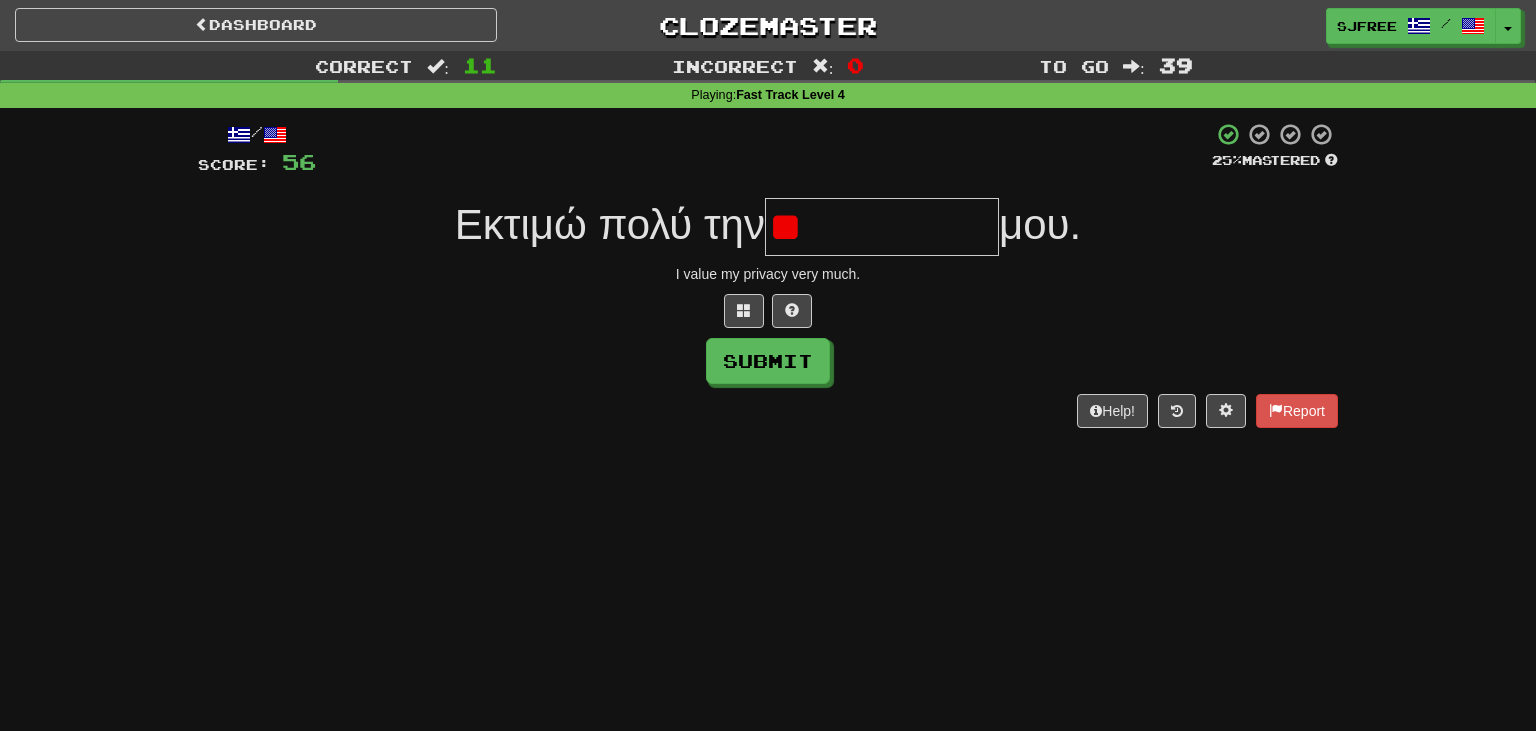 type on "*" 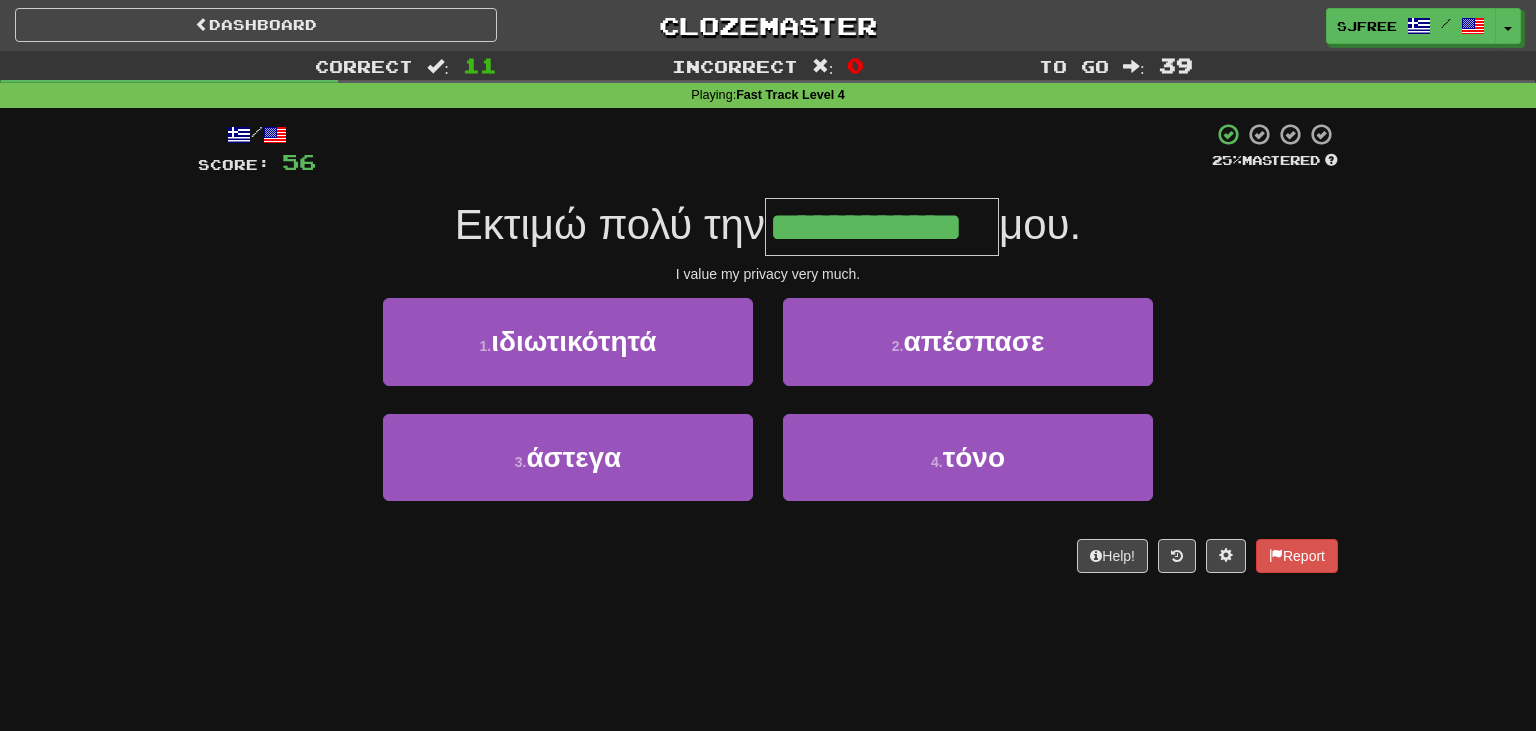 type on "**********" 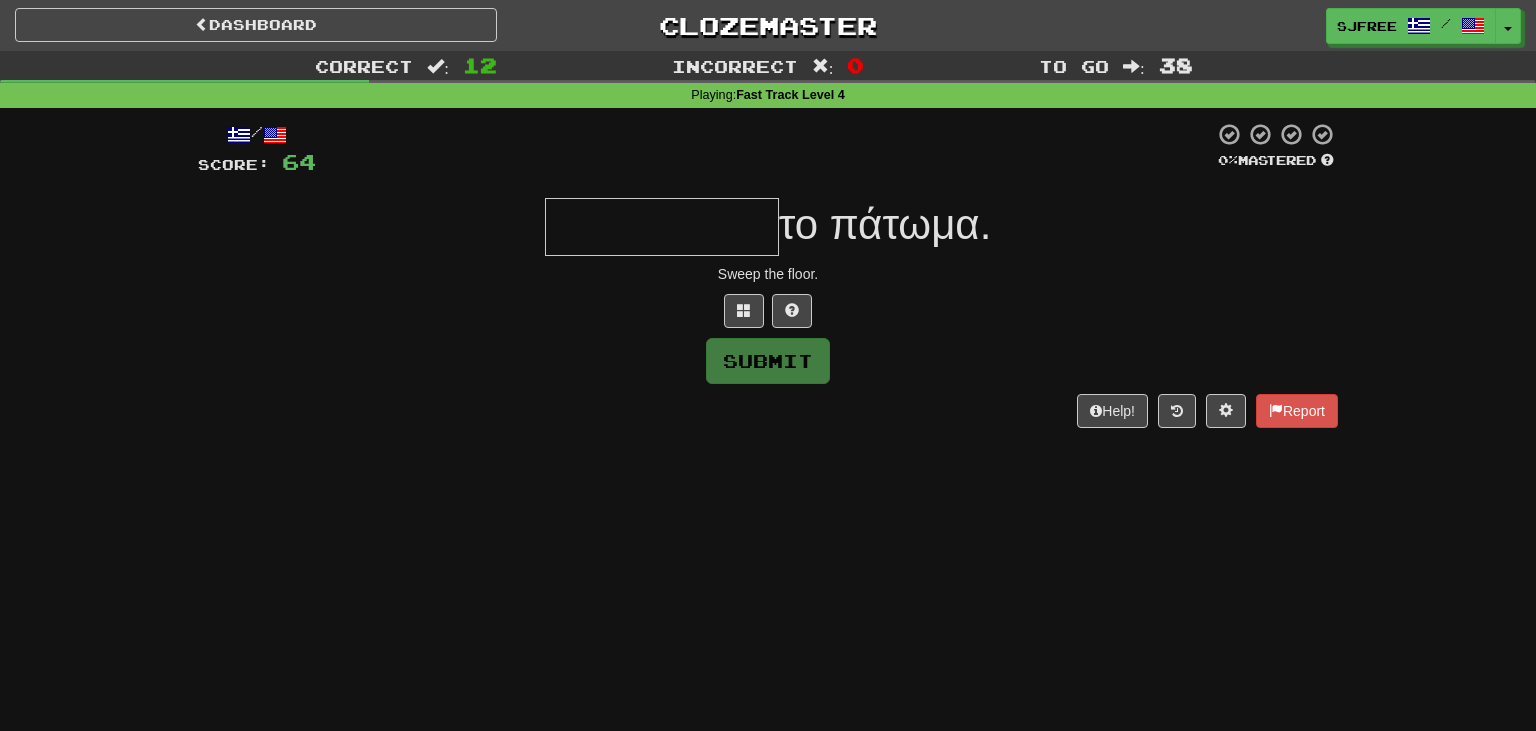 type on "*********" 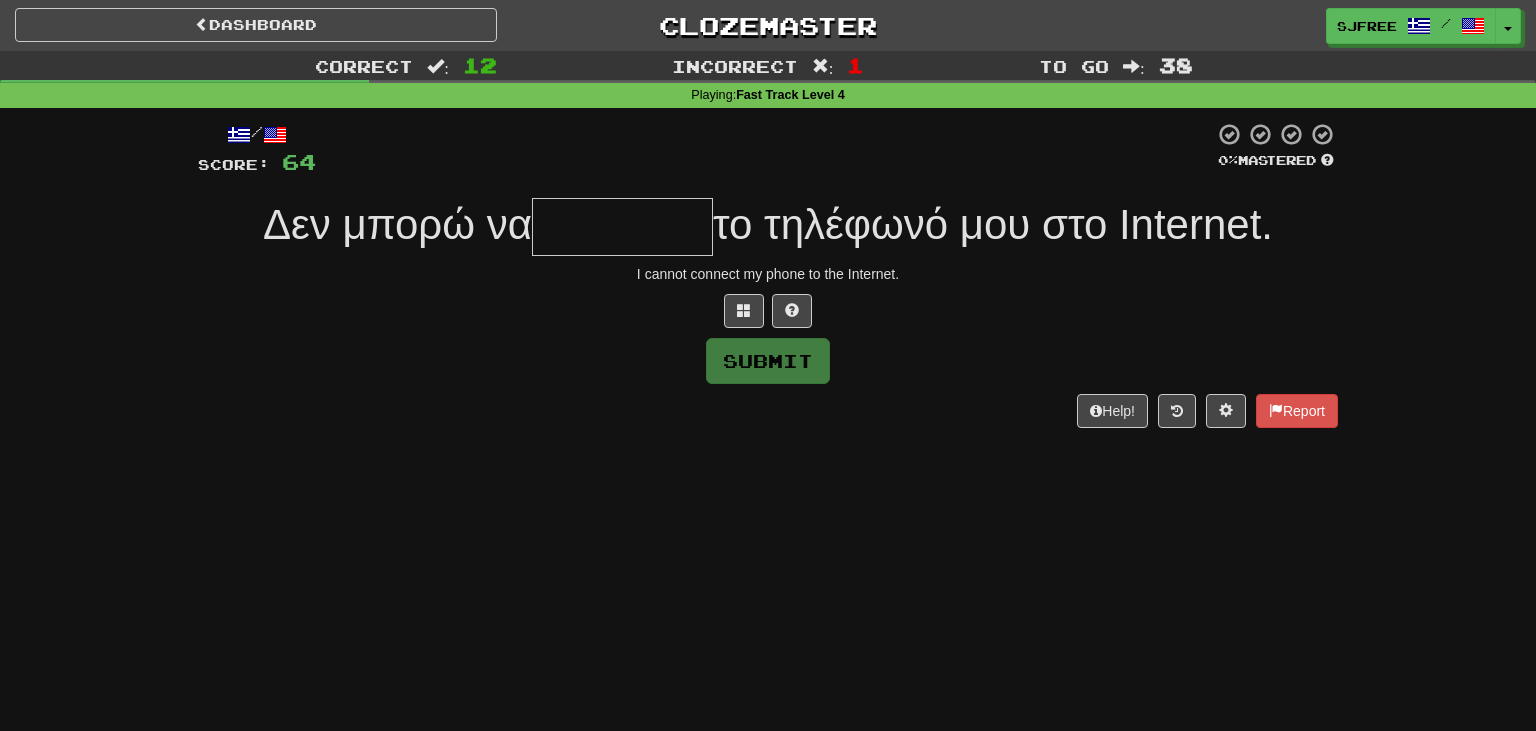 type on "*" 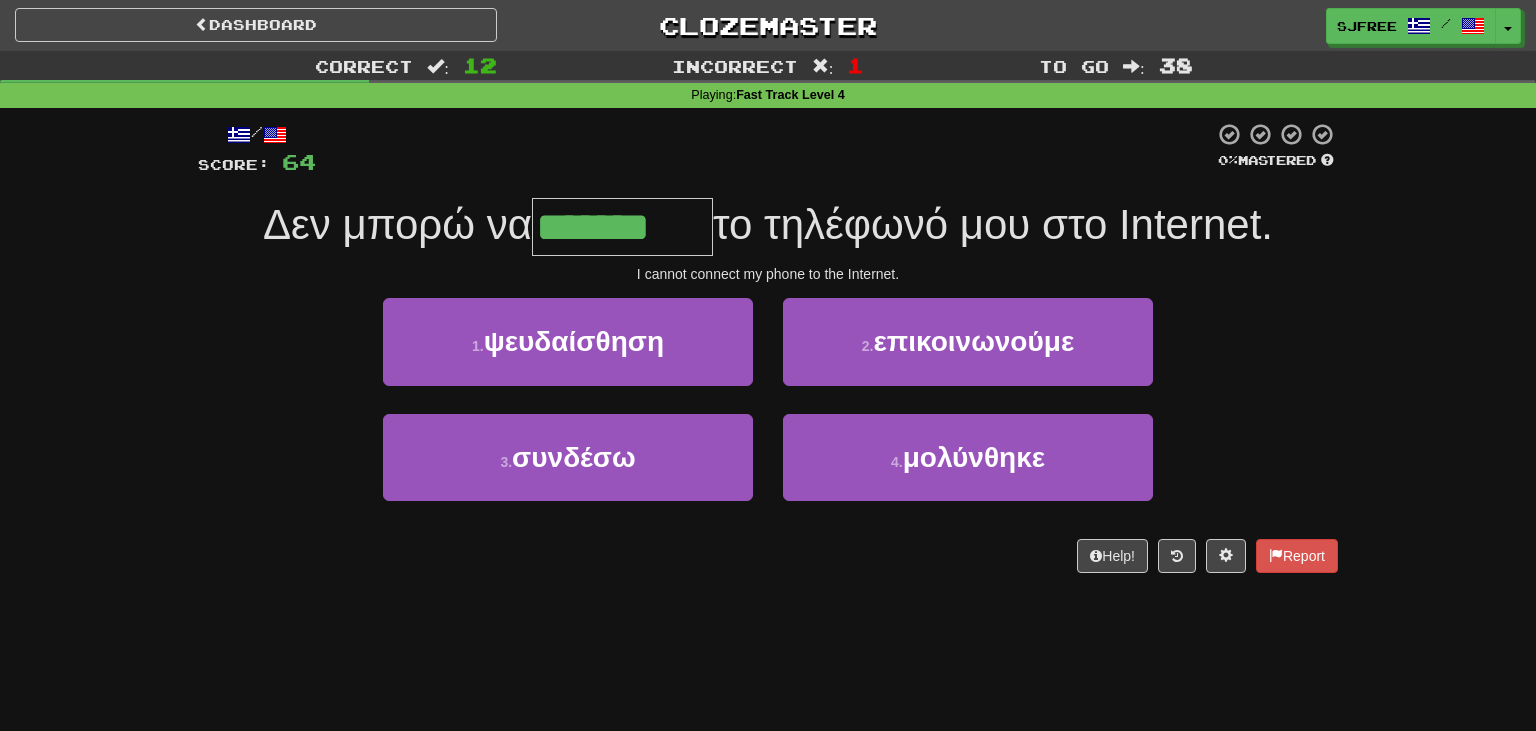 type on "*******" 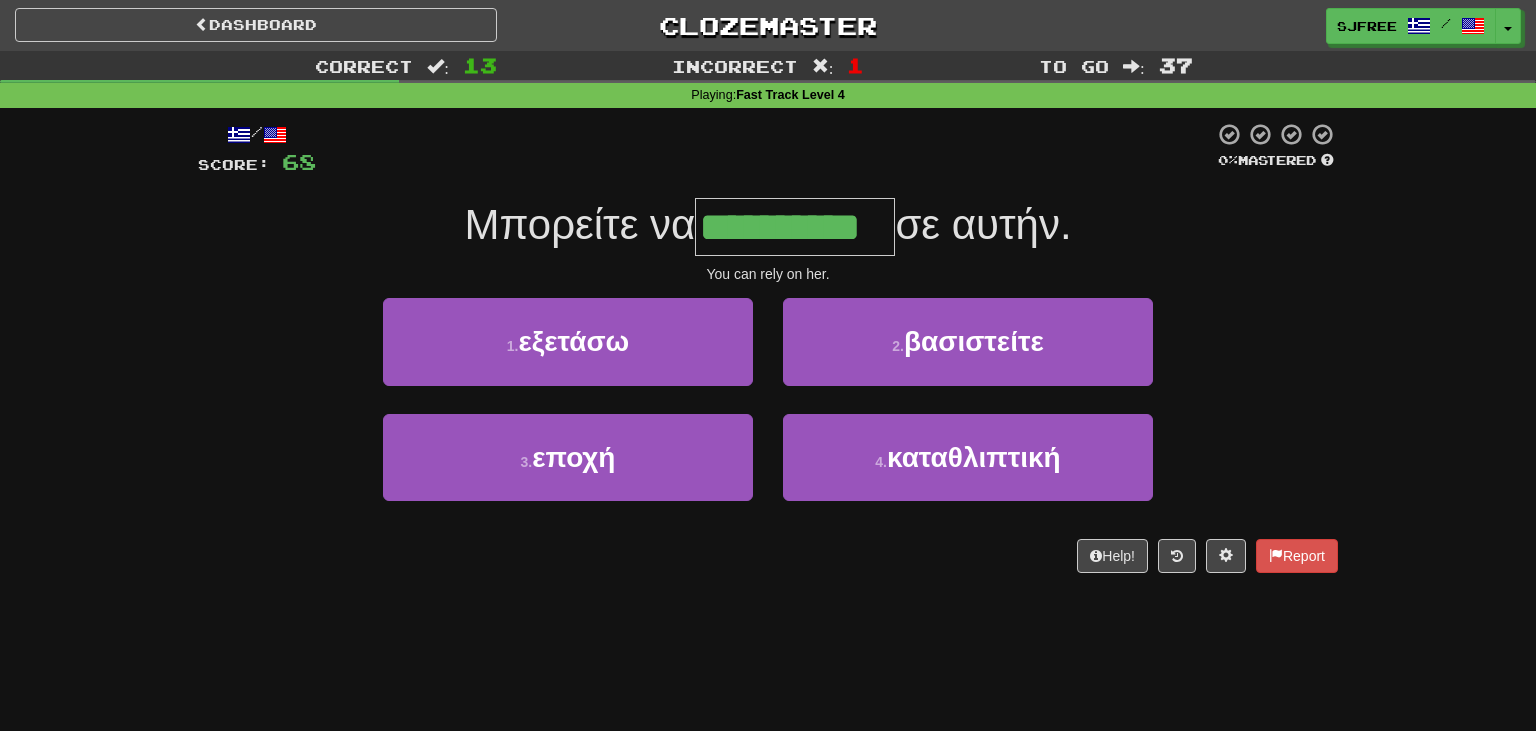 type on "**********" 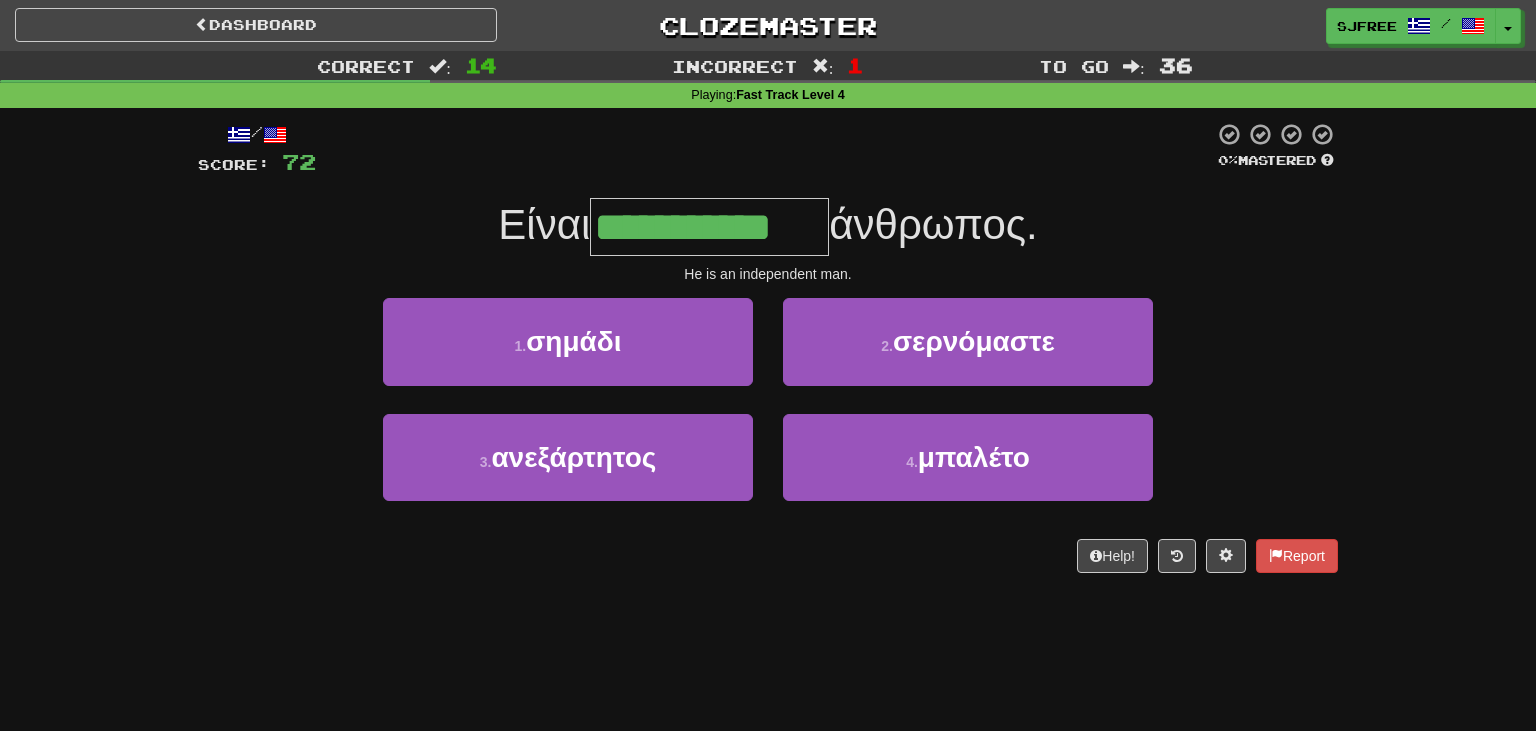 type on "**********" 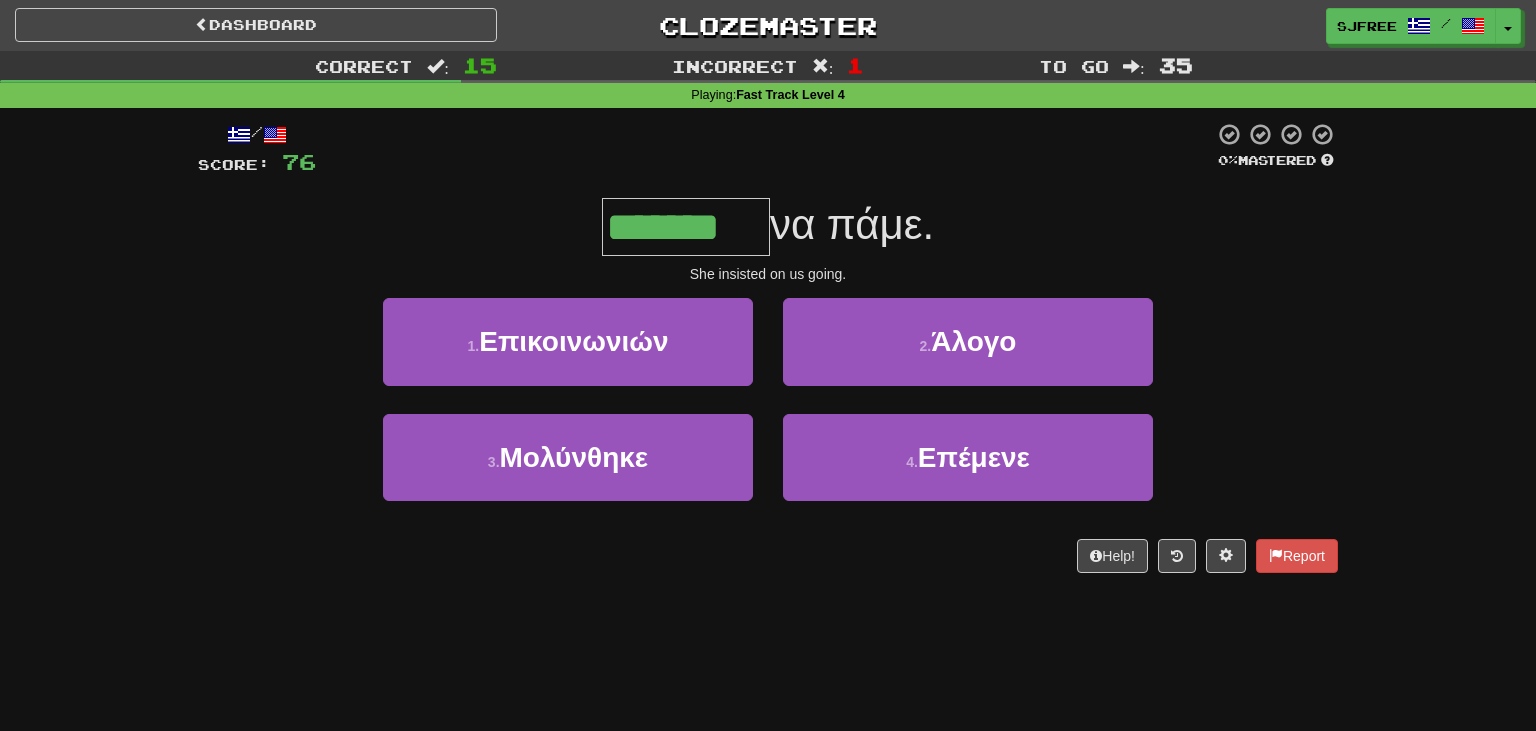 type on "*******" 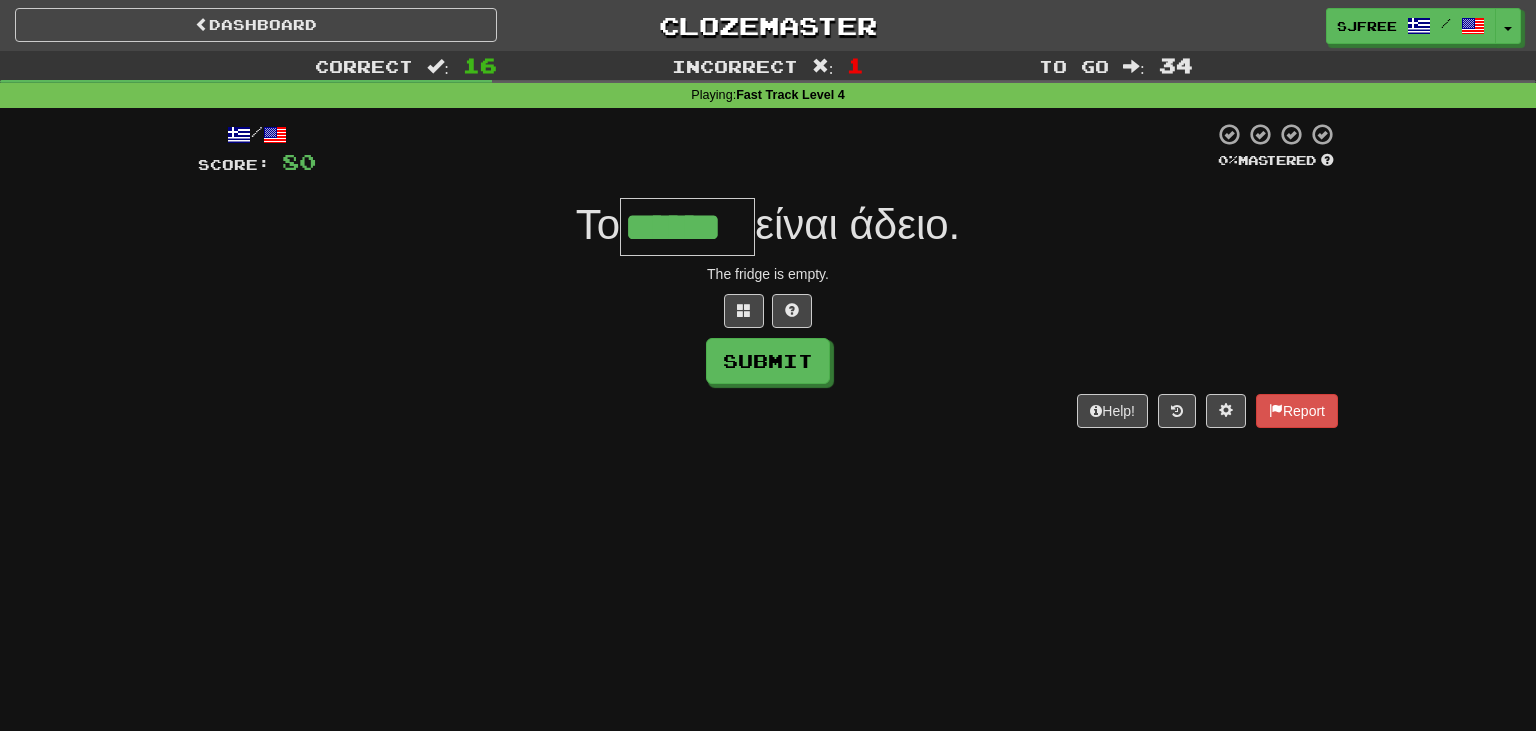 type on "******" 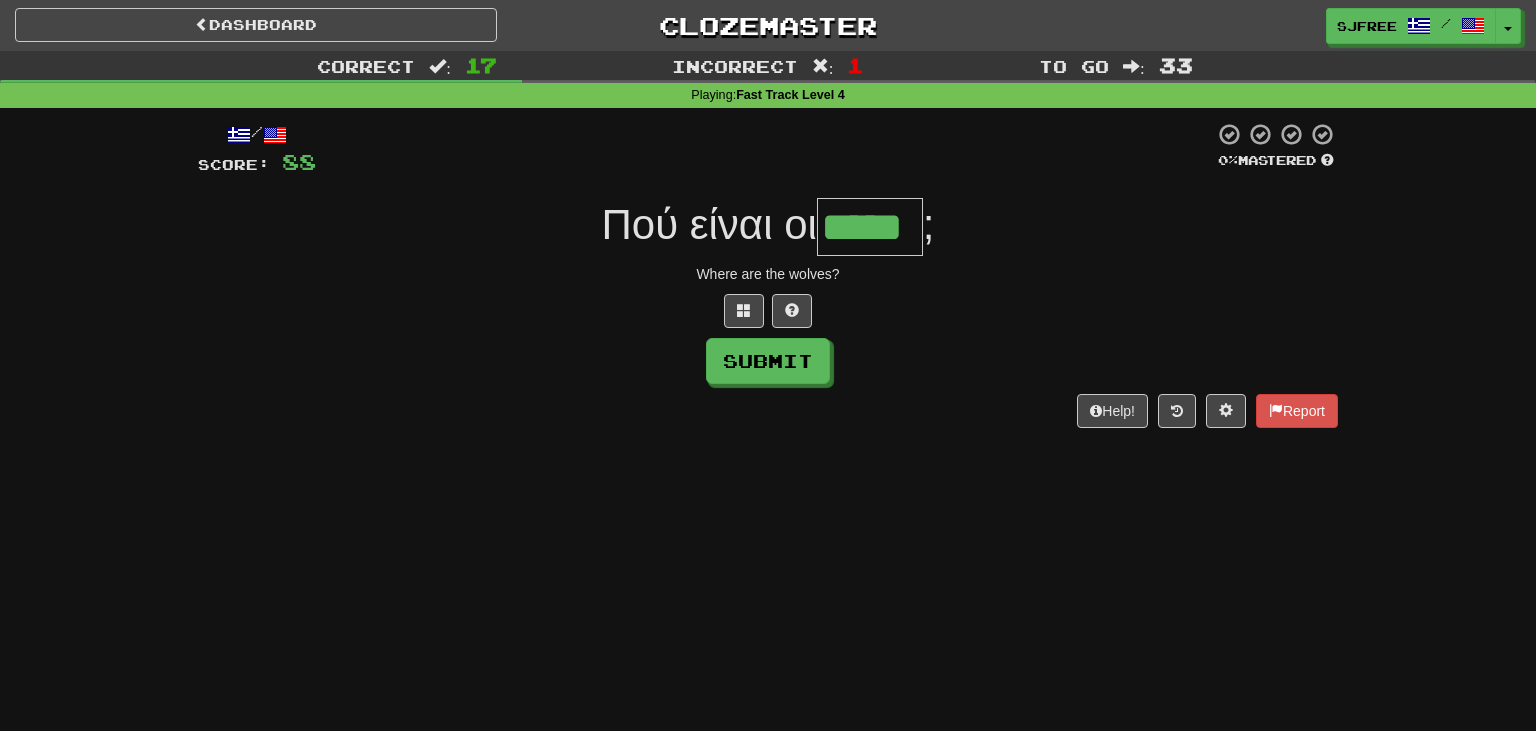 type on "*****" 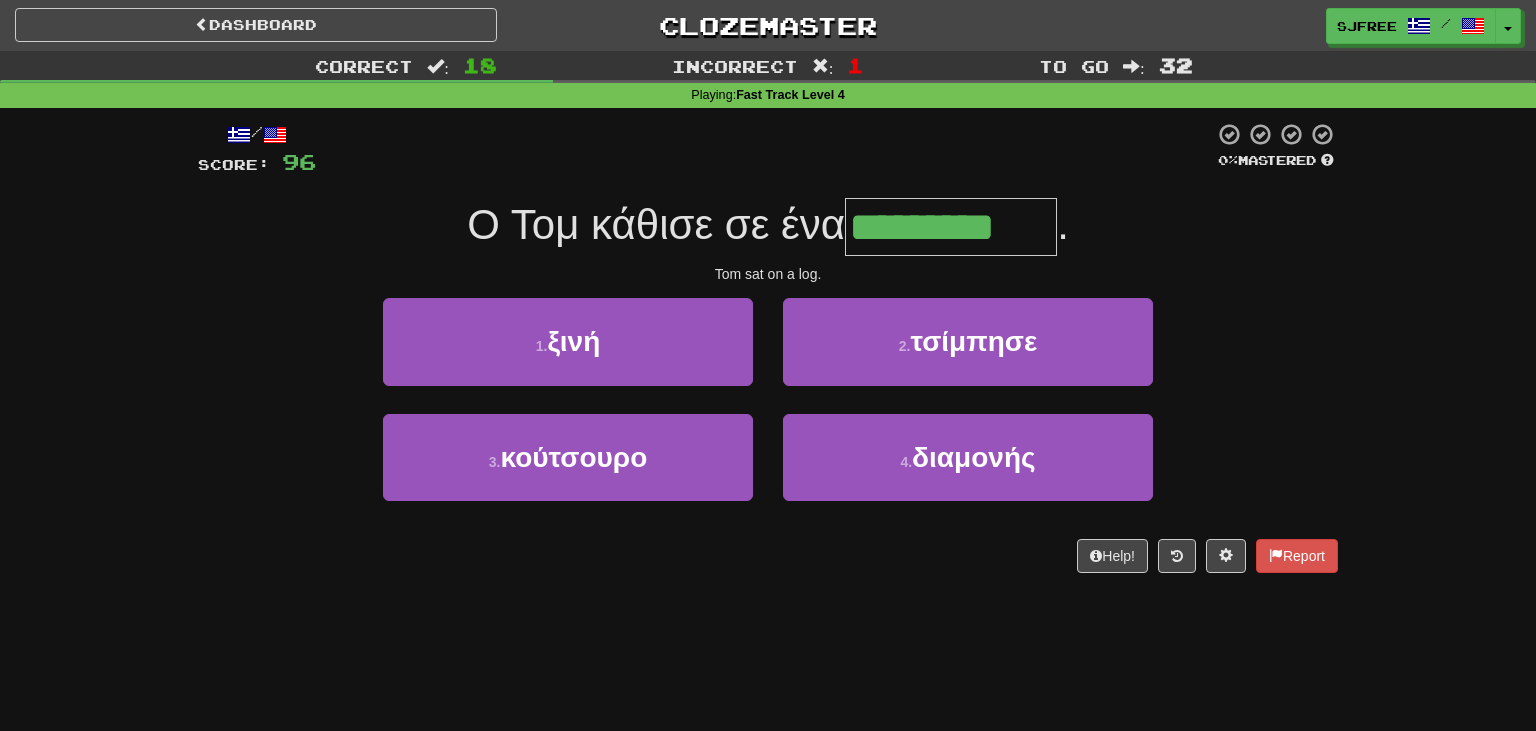 type on "*********" 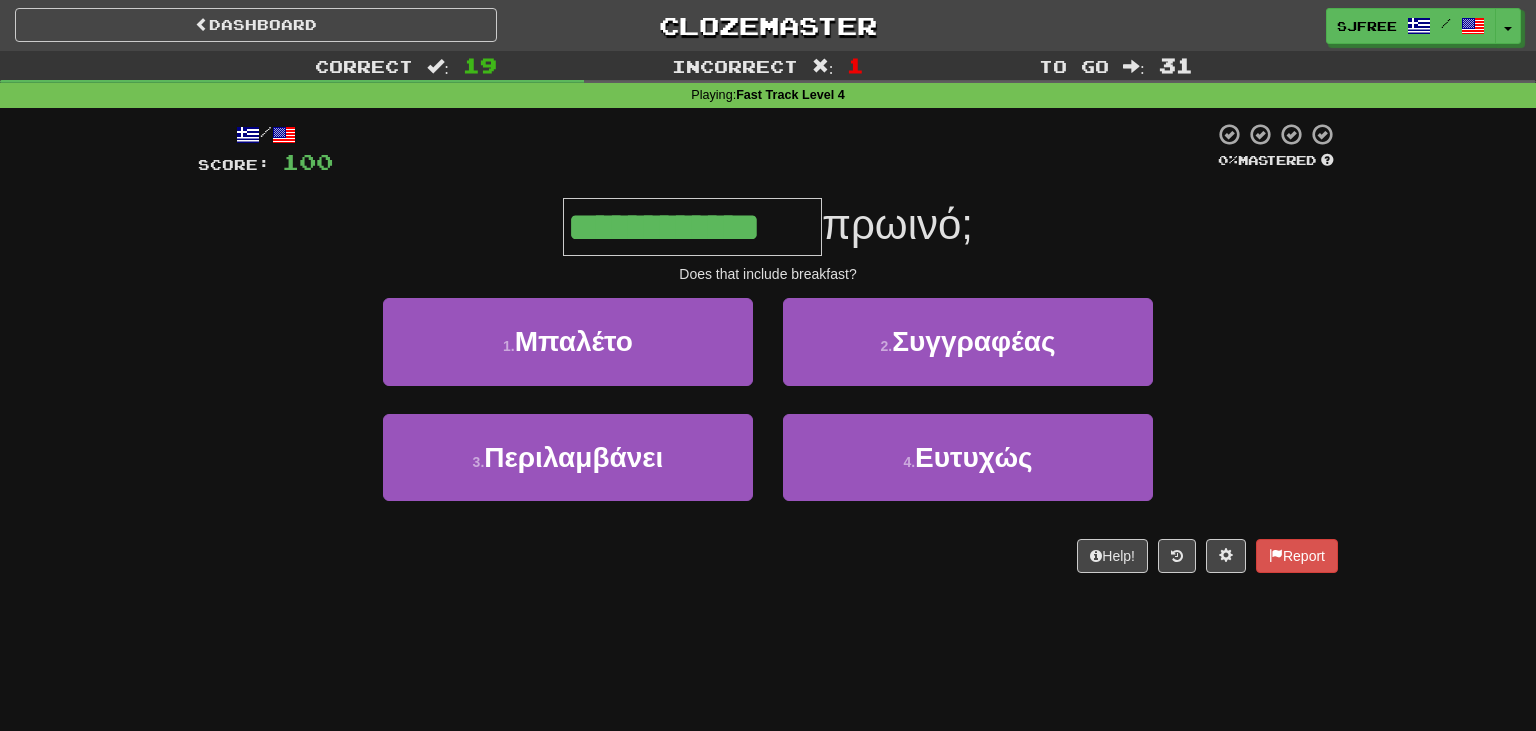 type on "**********" 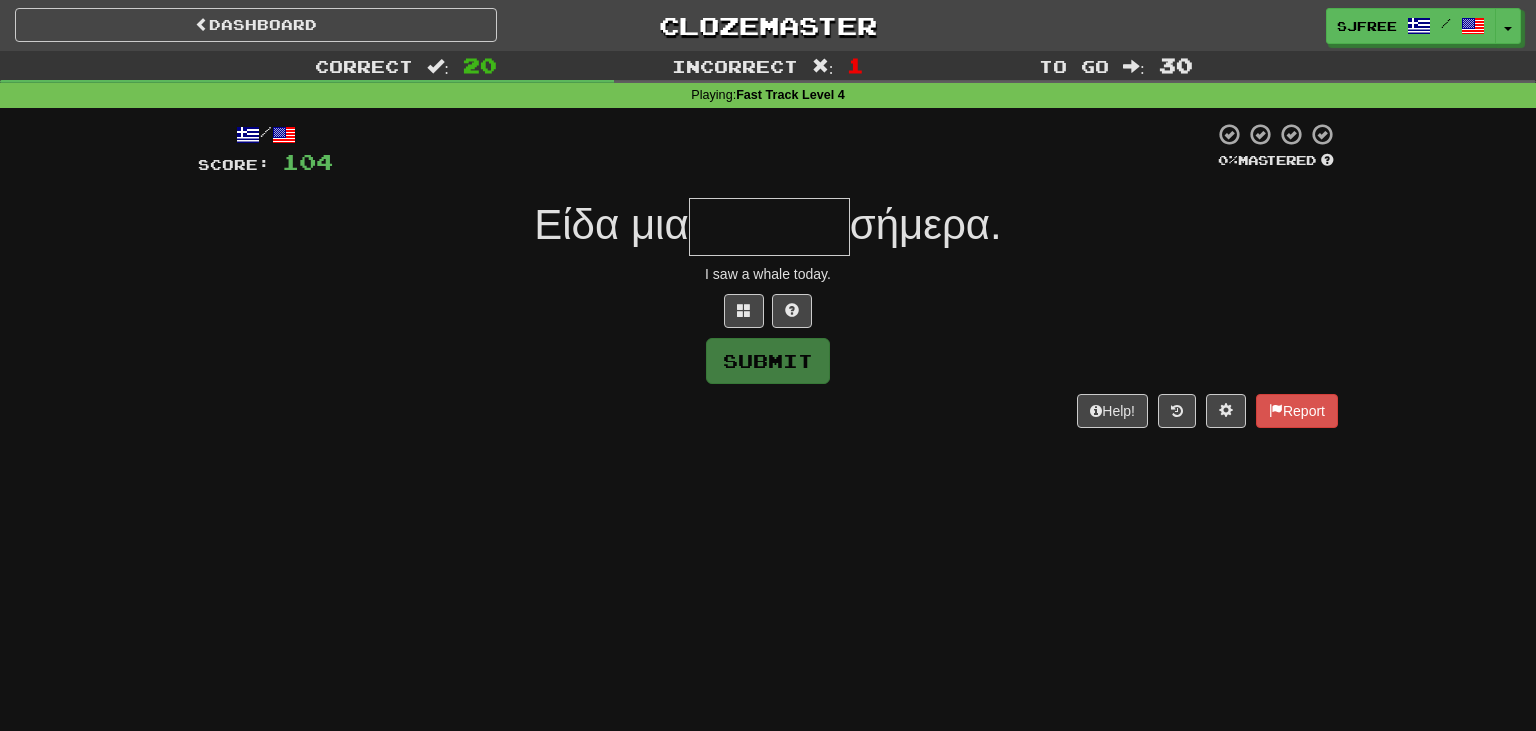 type on "*" 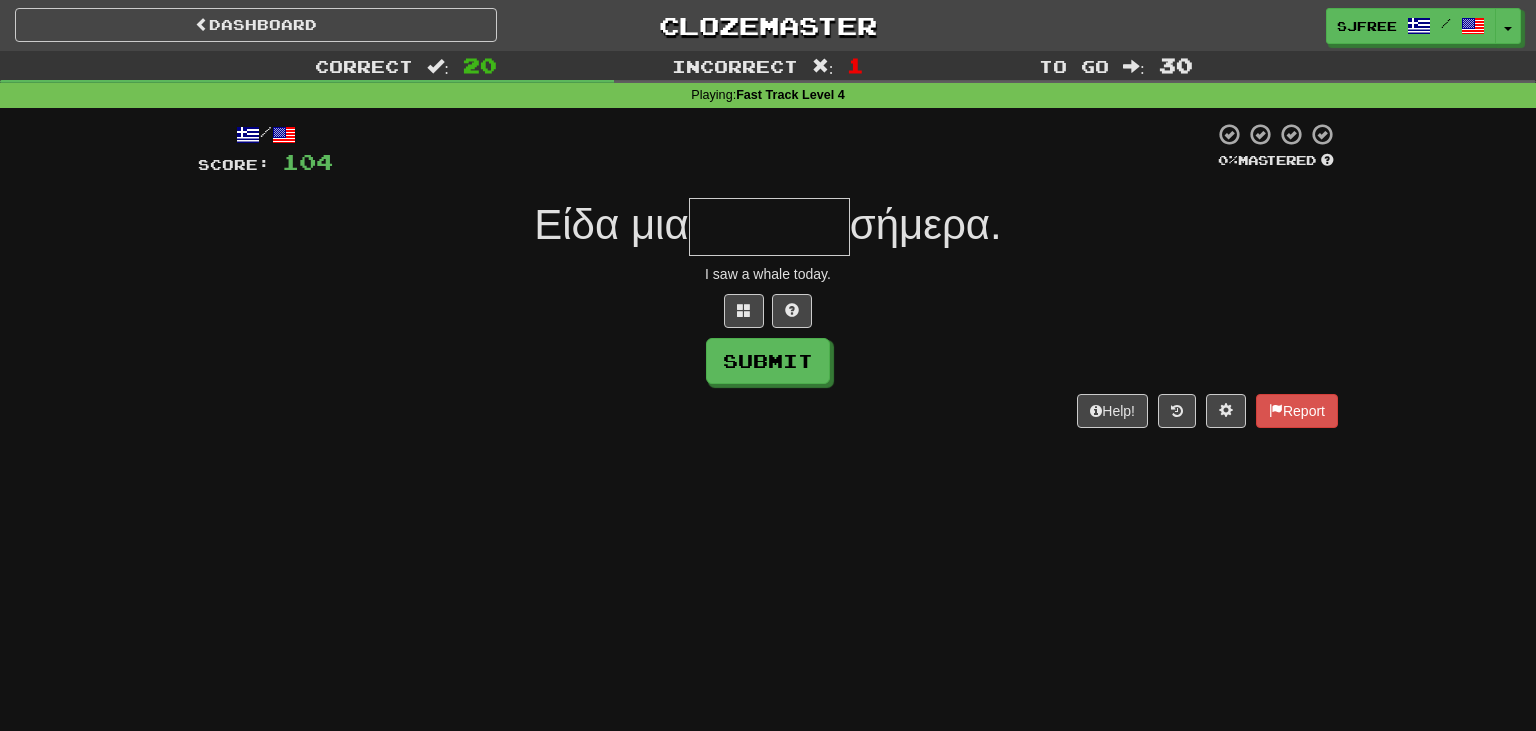 type on "*" 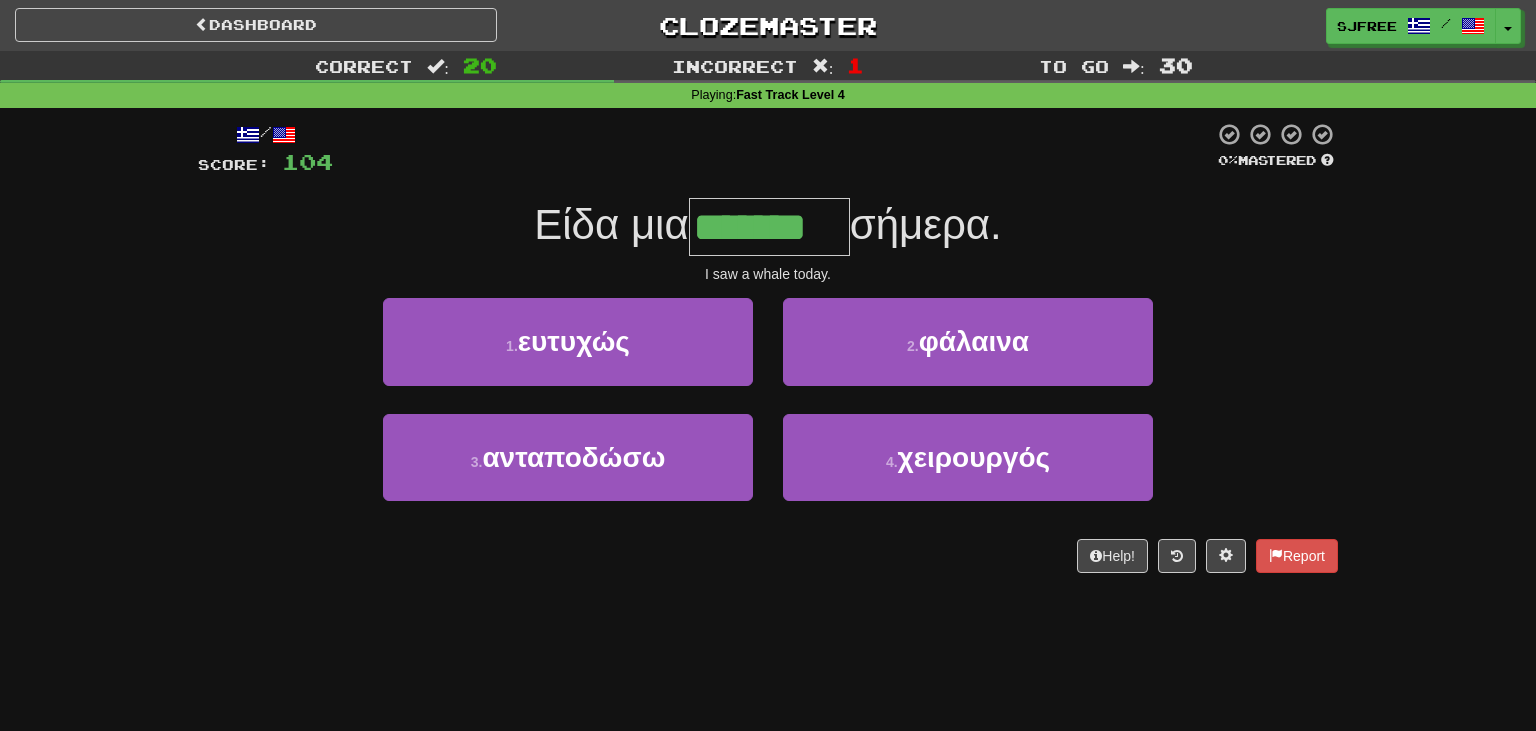 type on "*******" 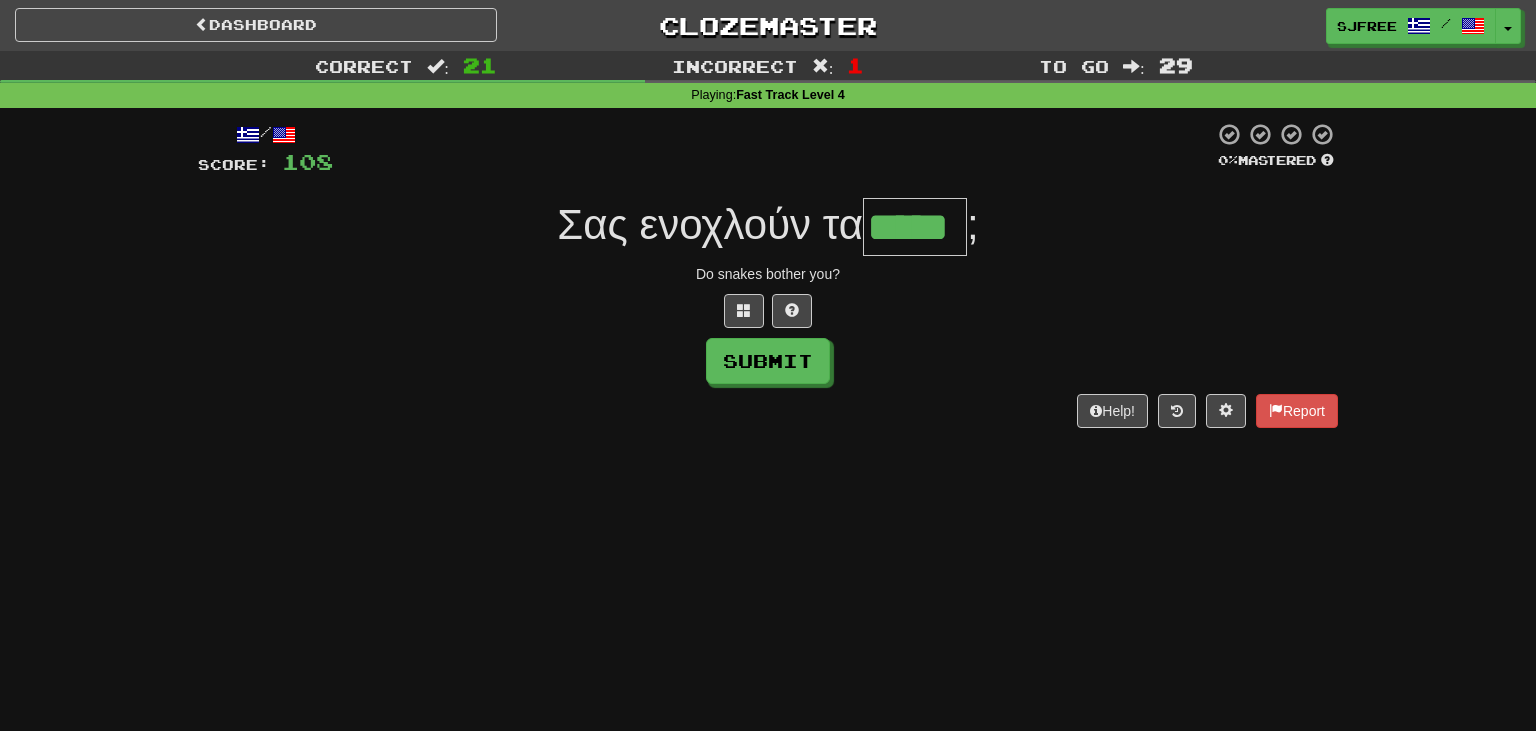 type on "*****" 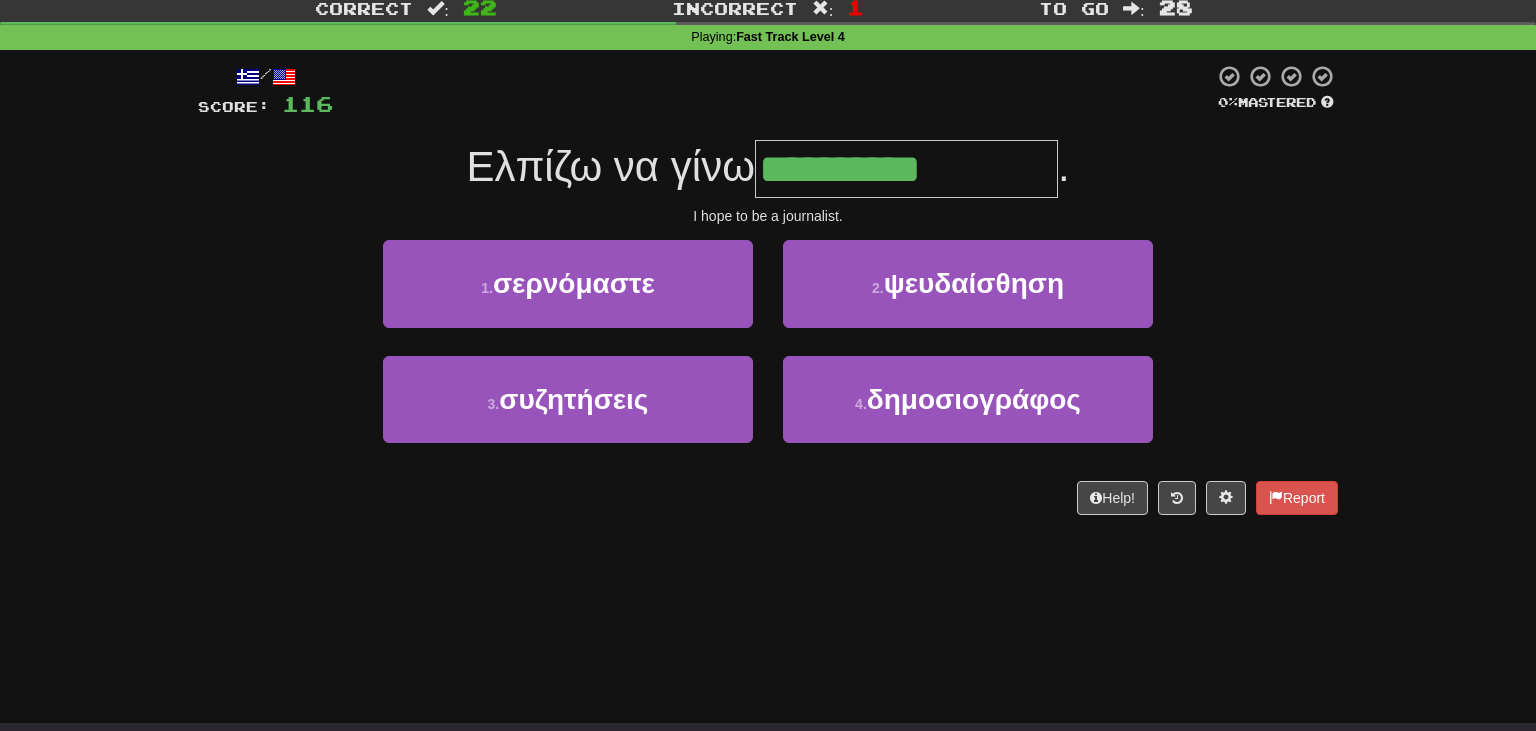 scroll, scrollTop: 61, scrollLeft: 0, axis: vertical 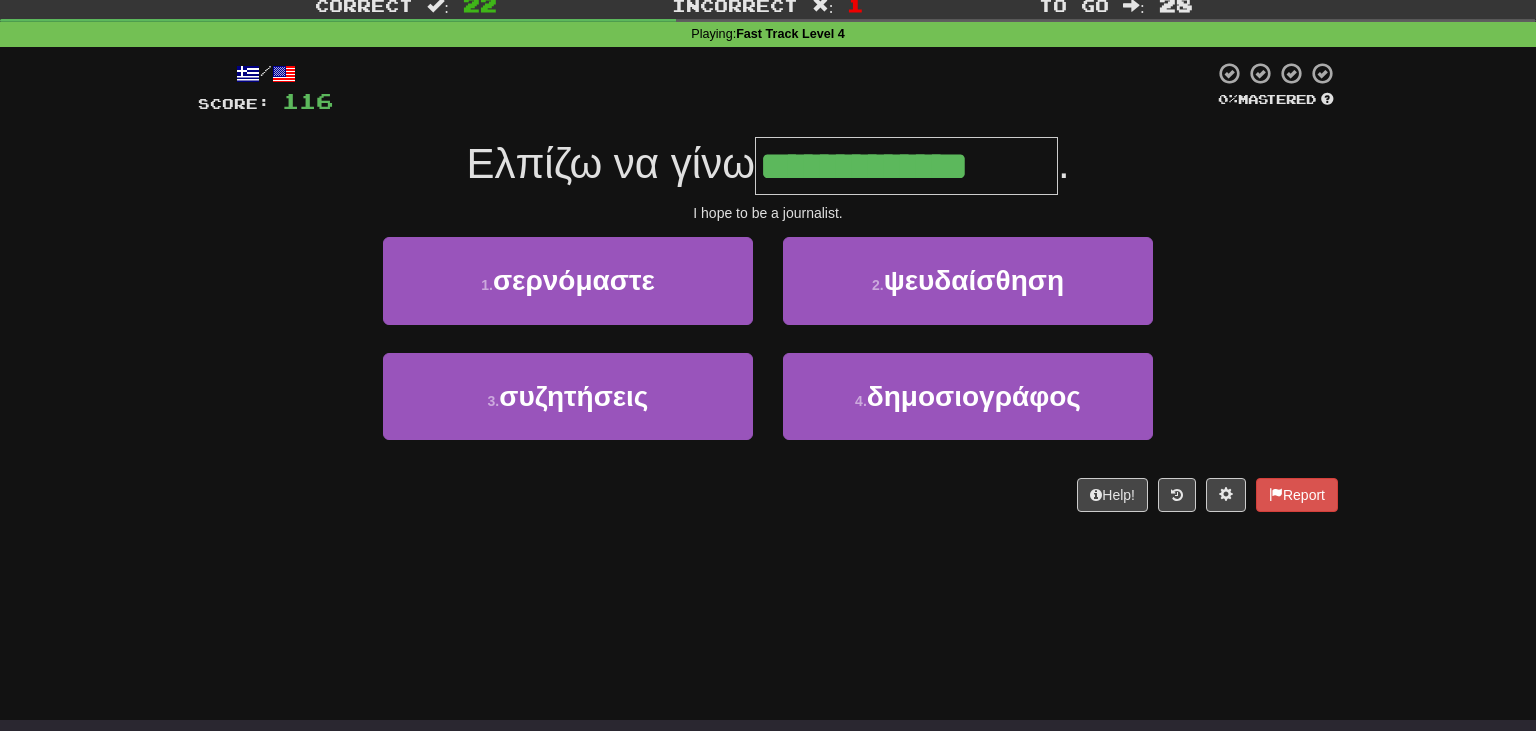 type on "**********" 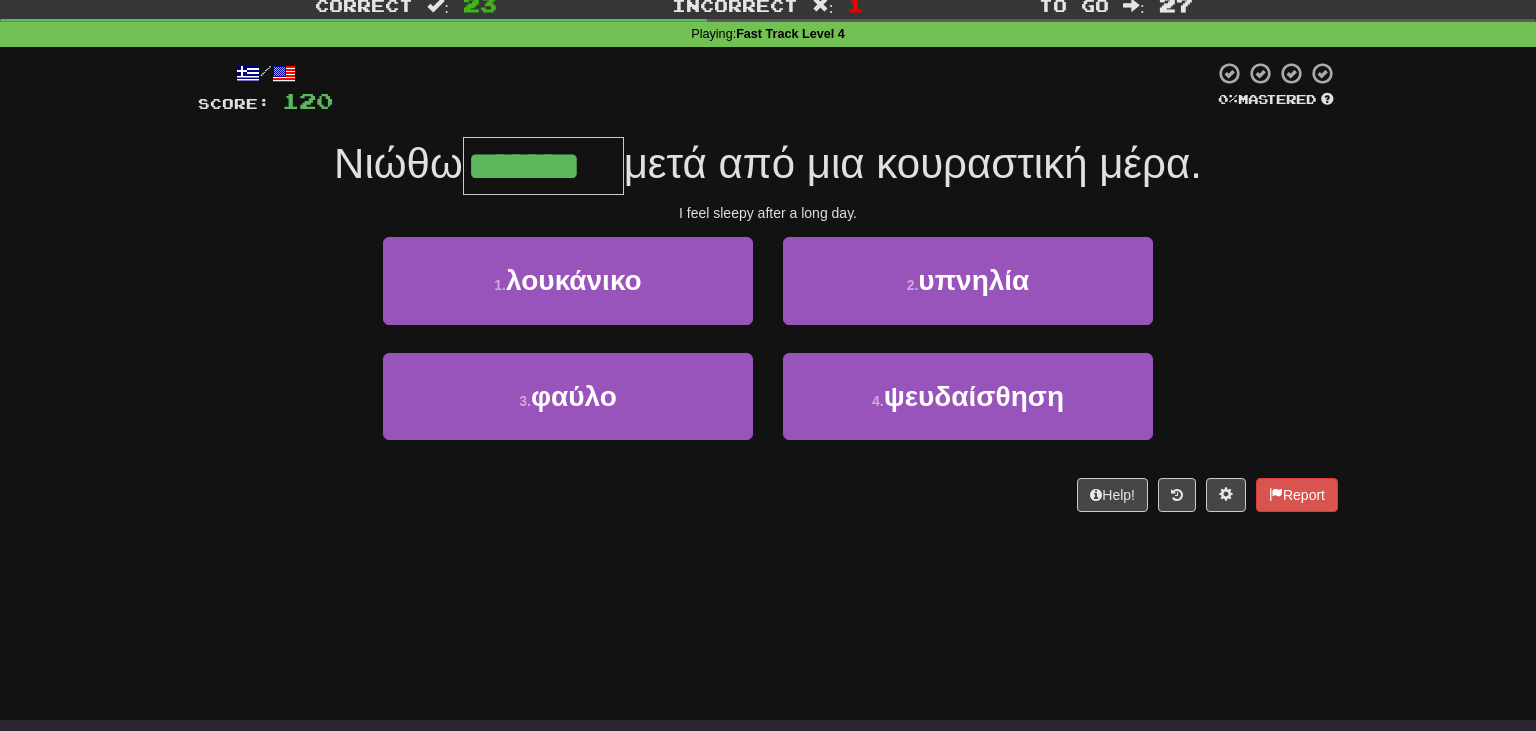 type on "*******" 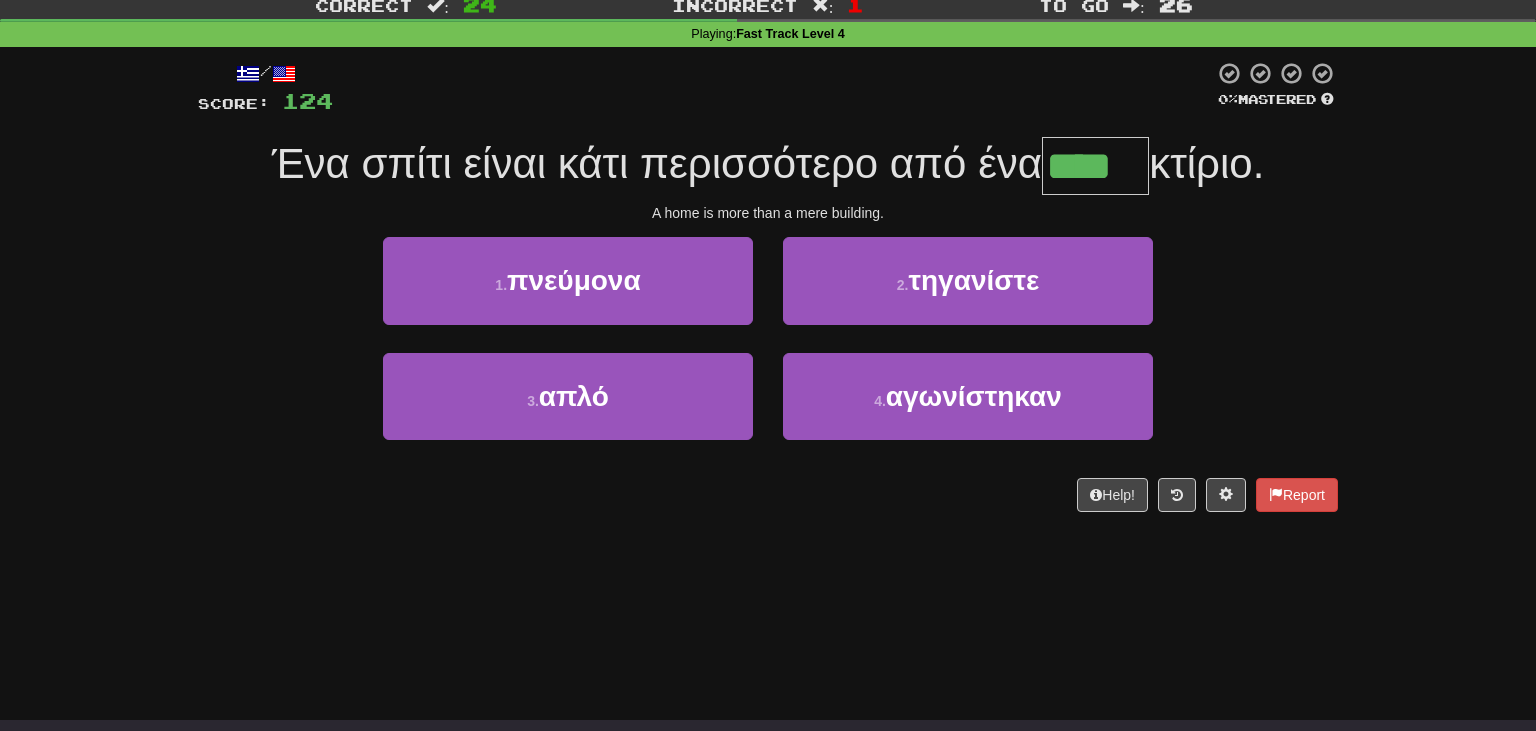 type on "****" 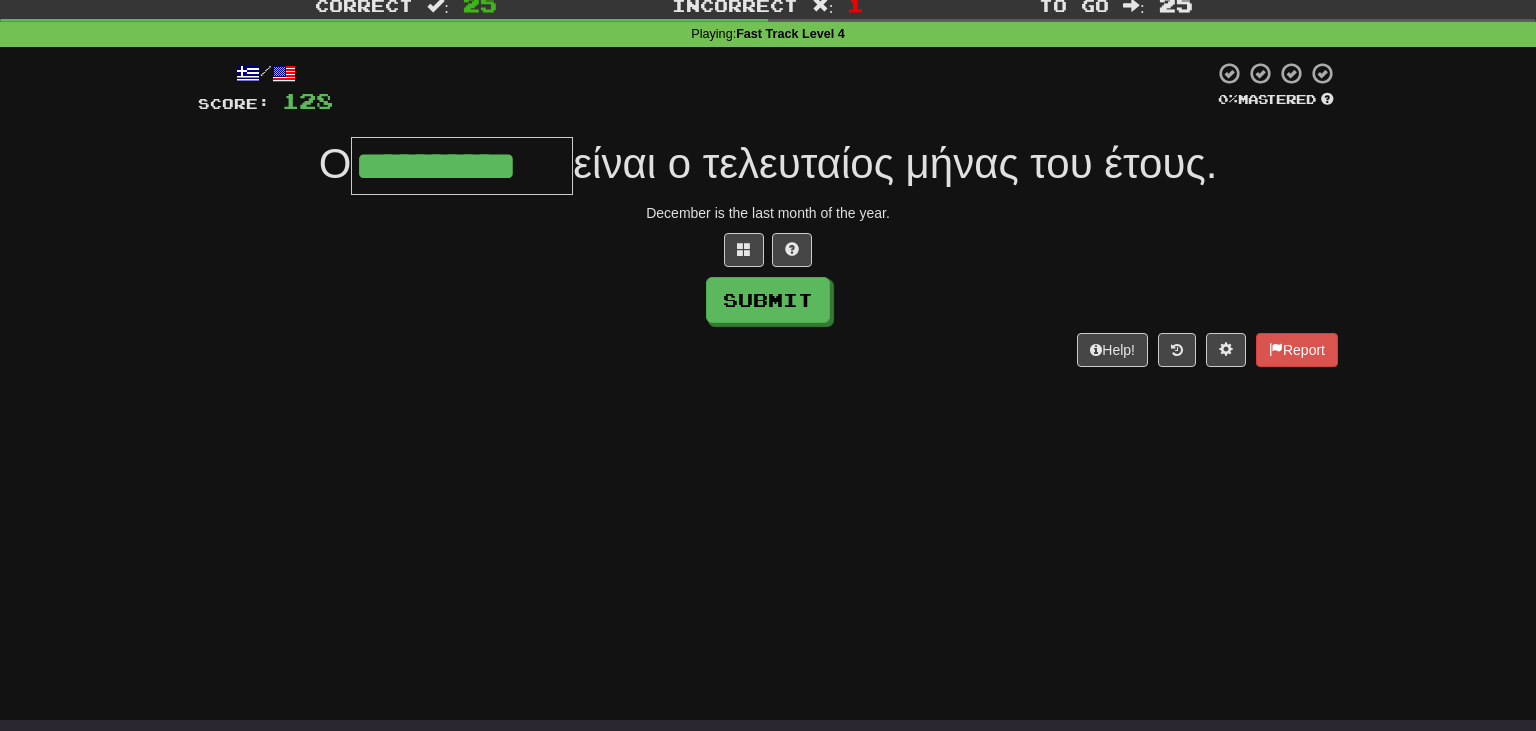 type on "**********" 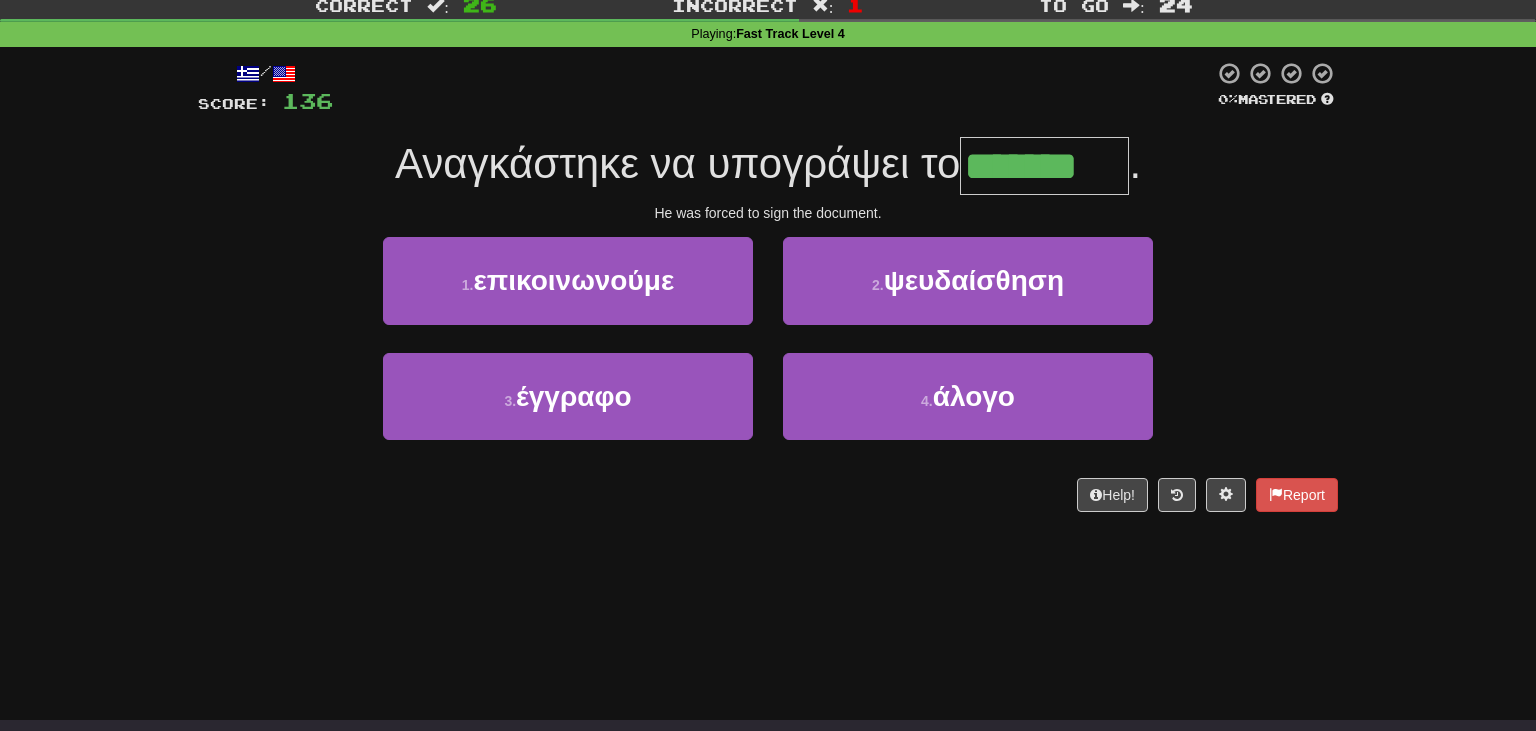 type on "*******" 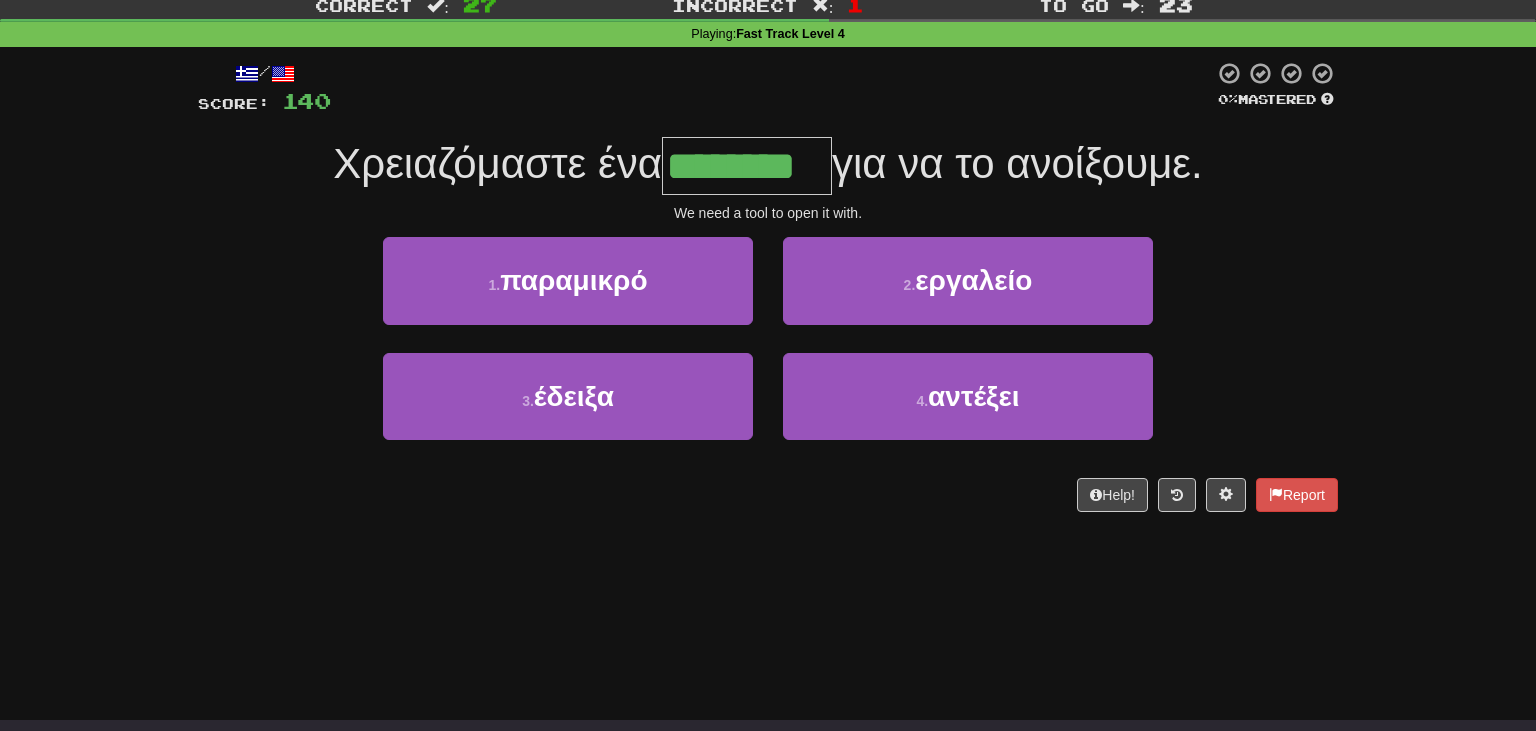 type on "********" 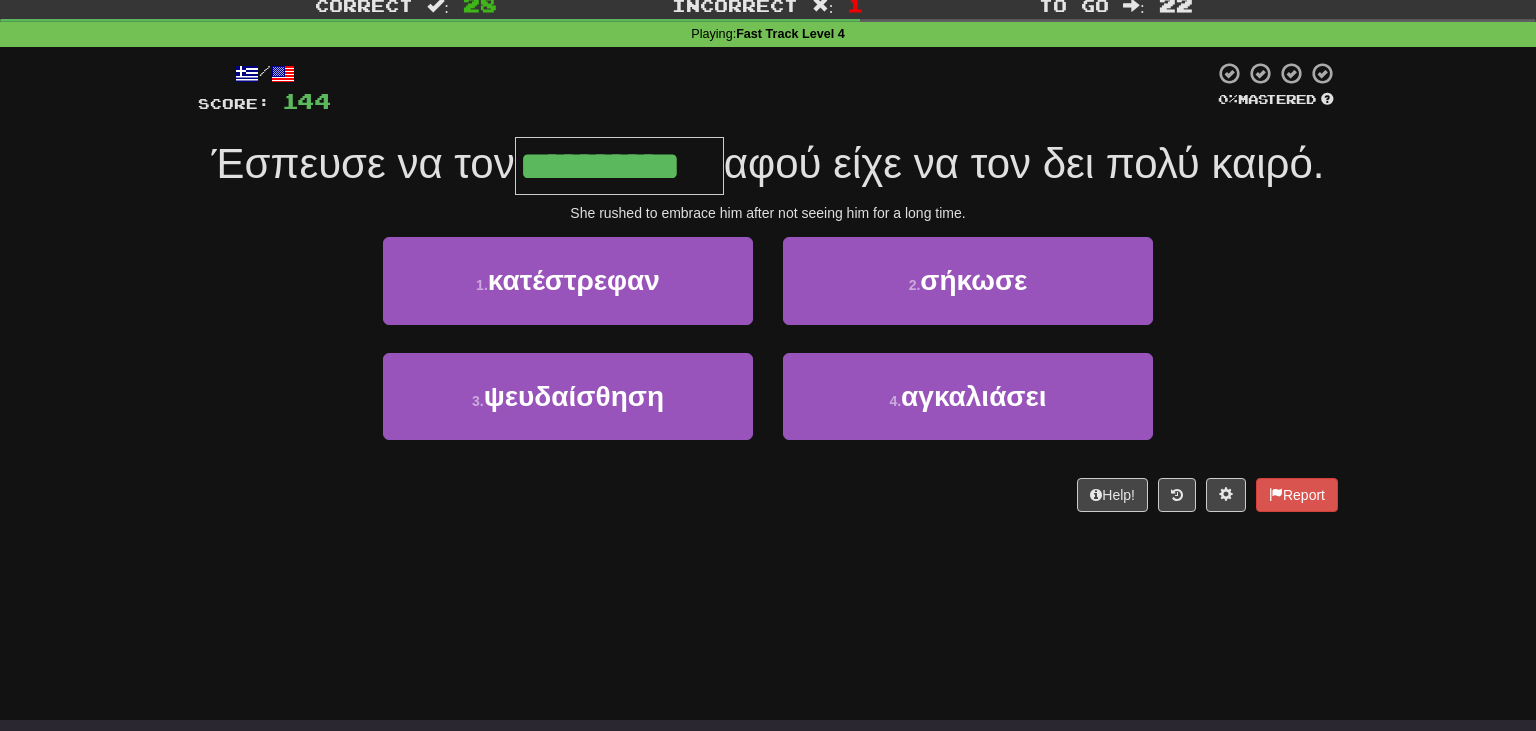 type on "**********" 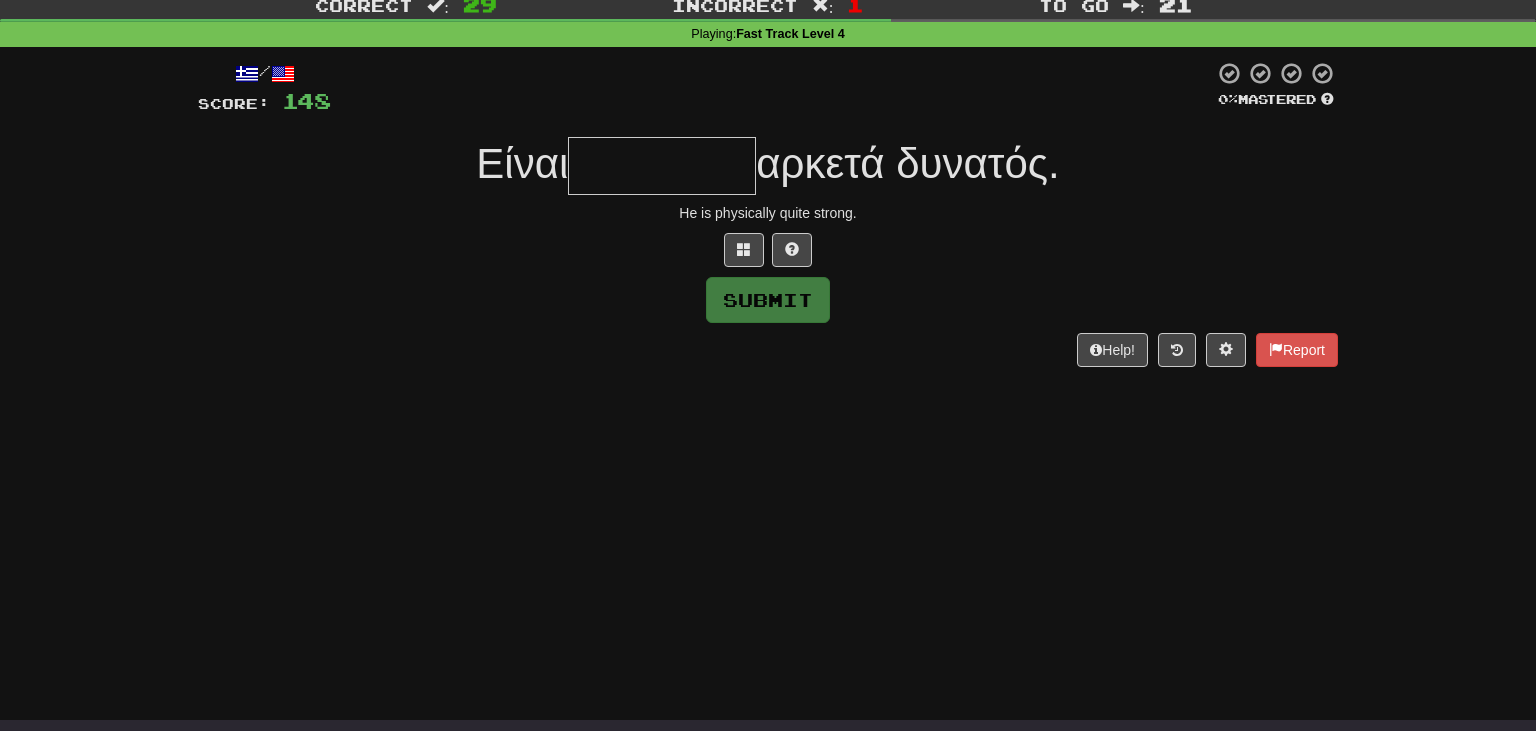 type on "*" 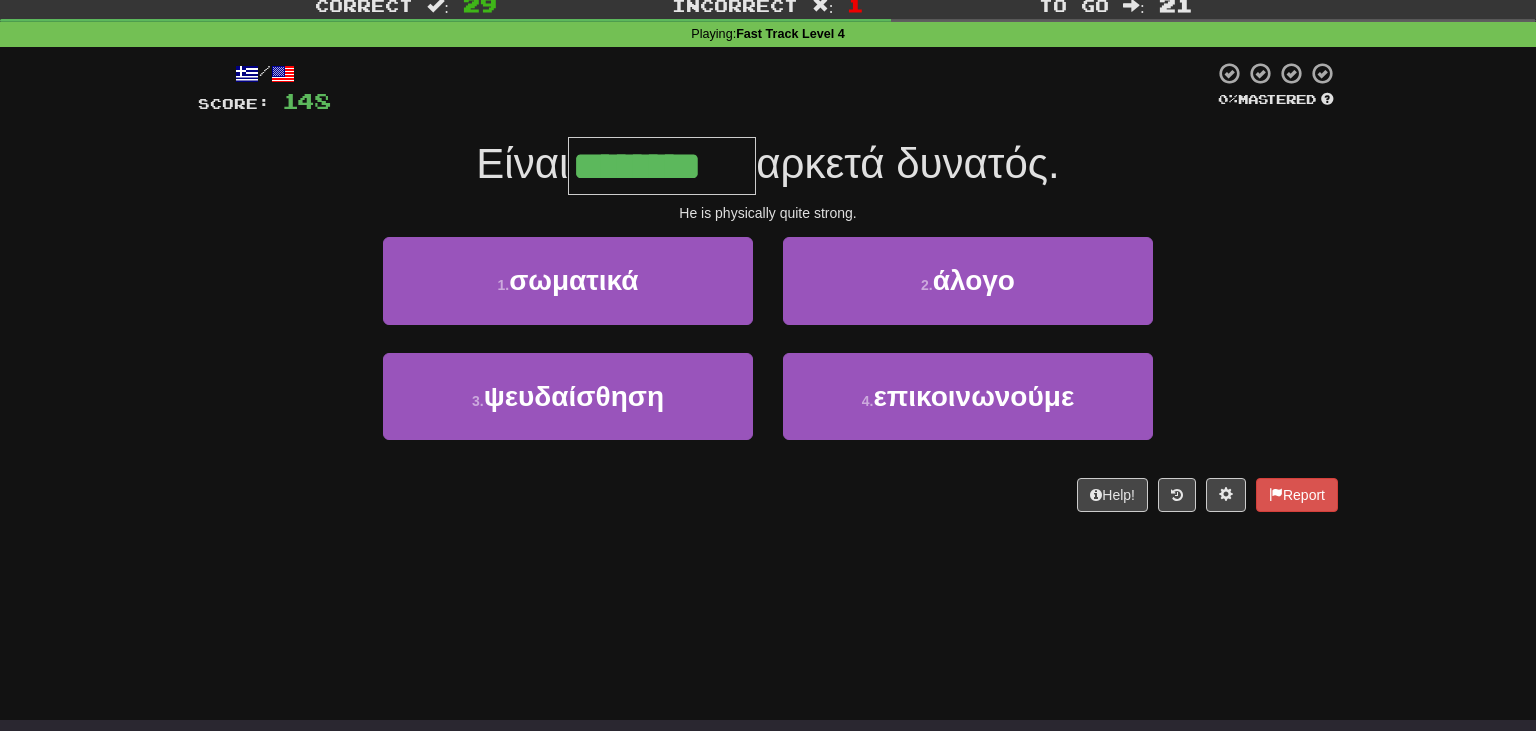 type on "********" 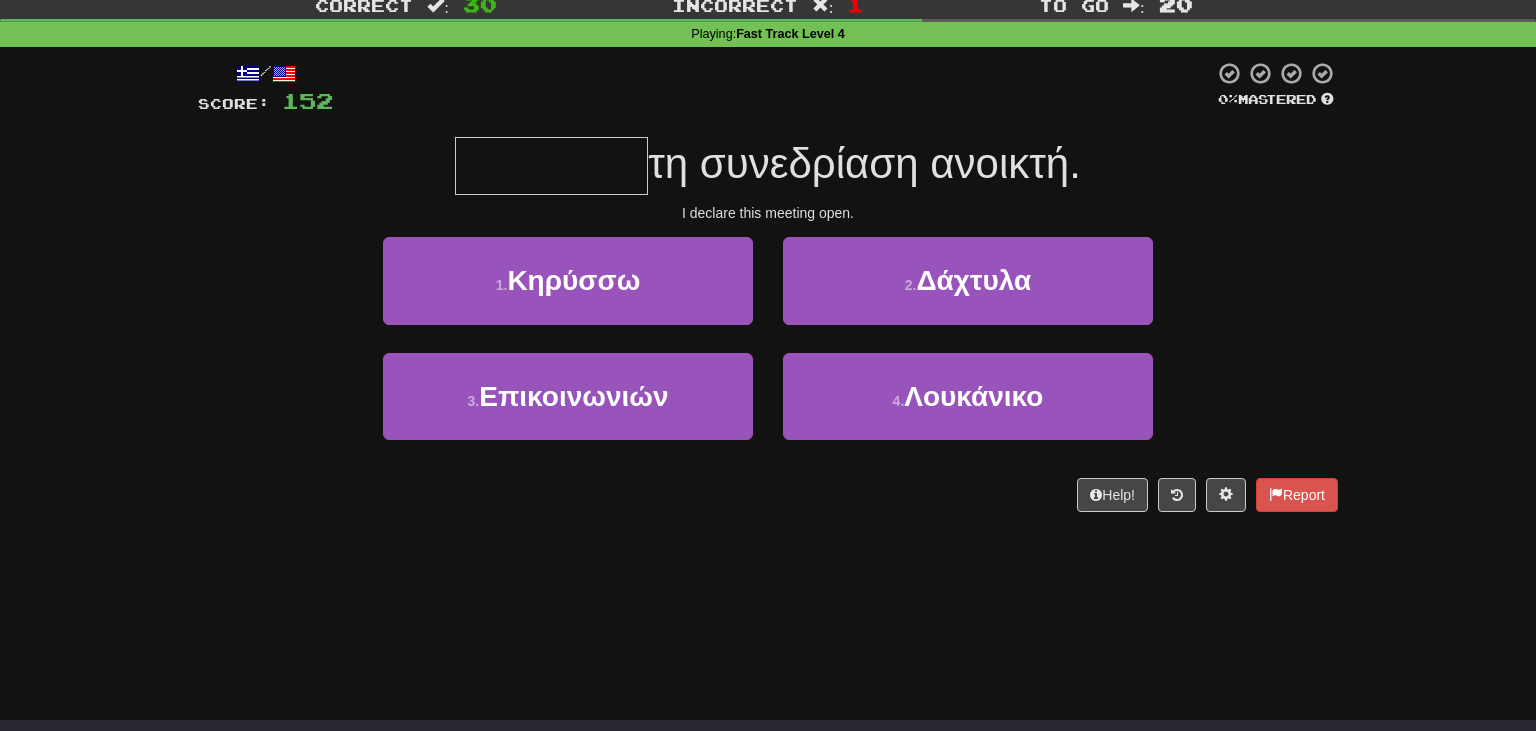 type on "*" 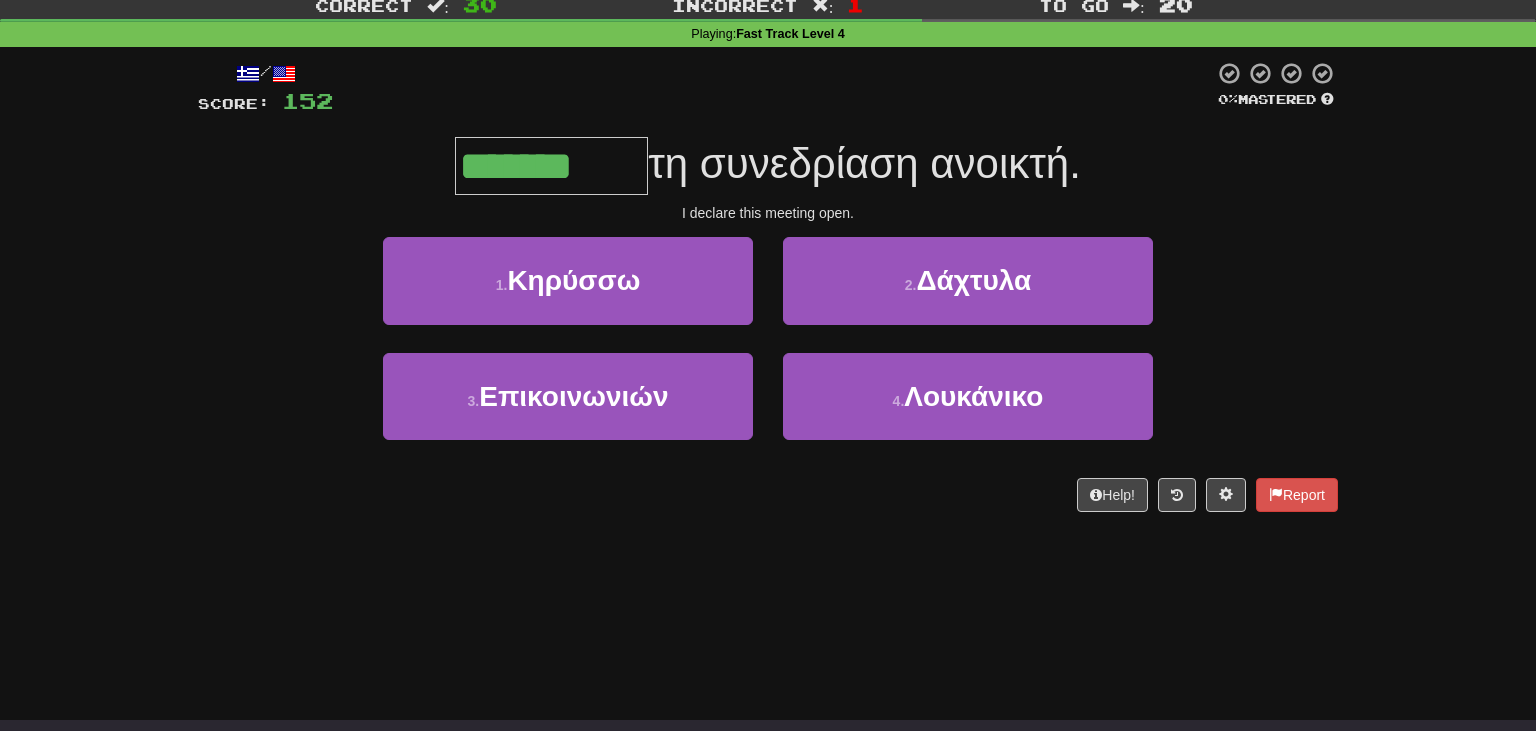 type on "*******" 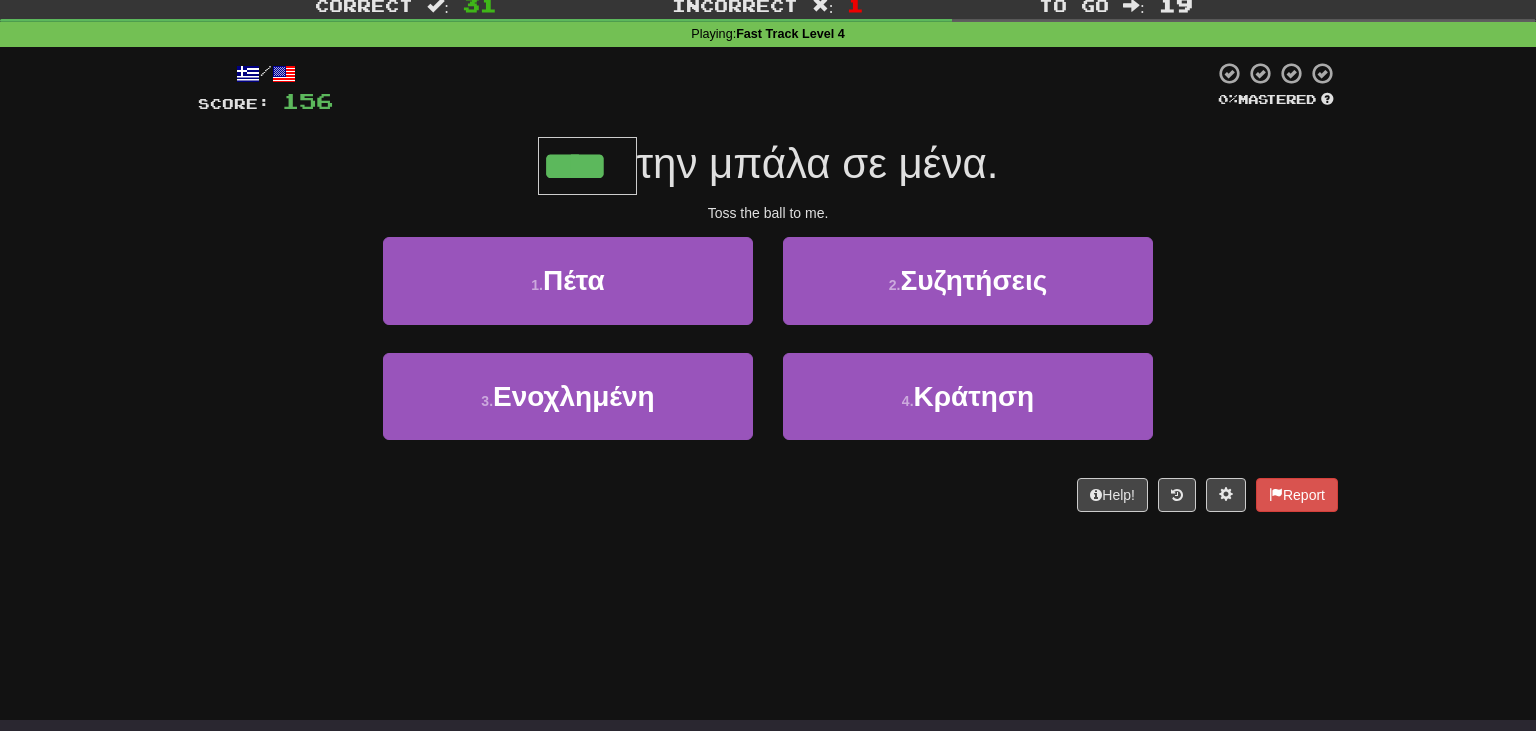 type on "****" 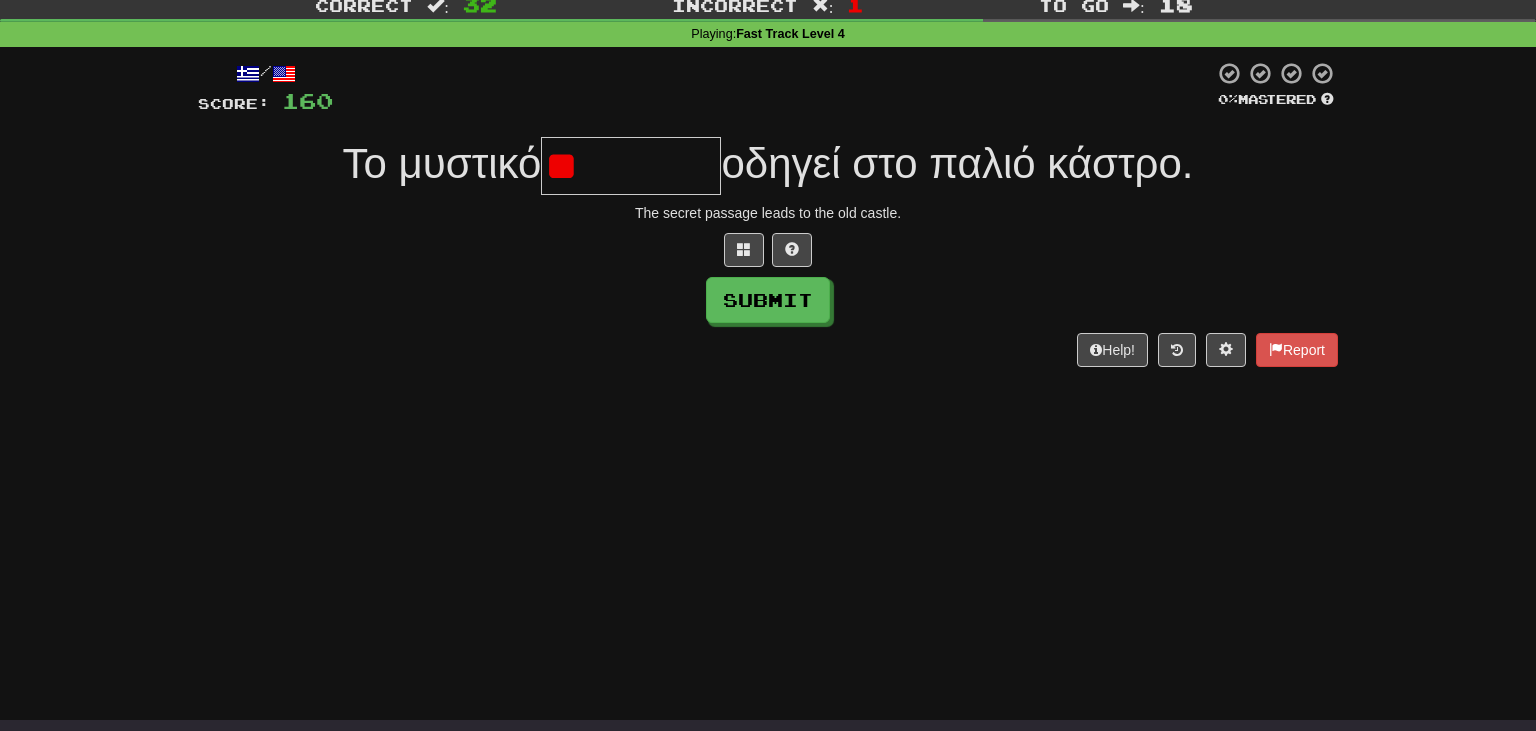type on "*" 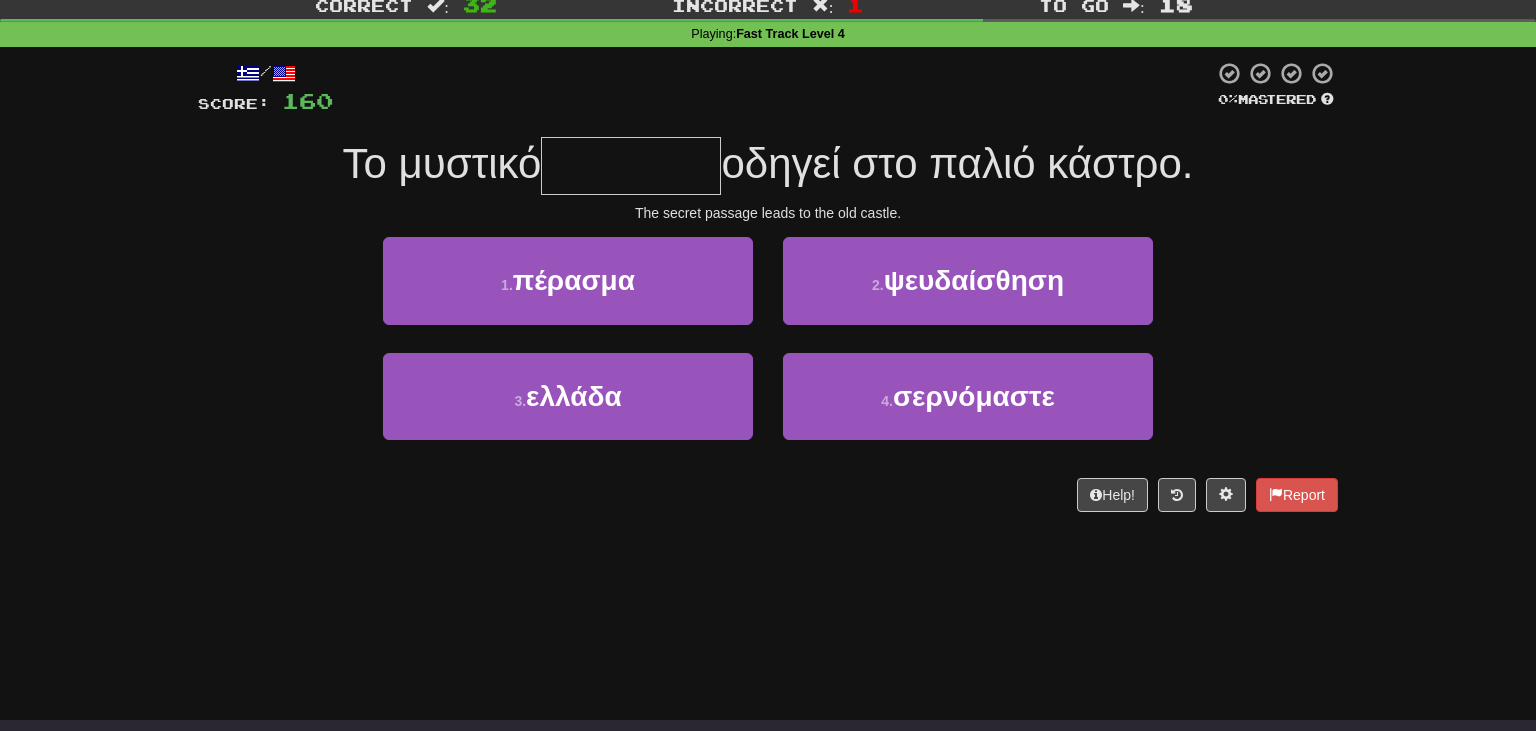 type on "*" 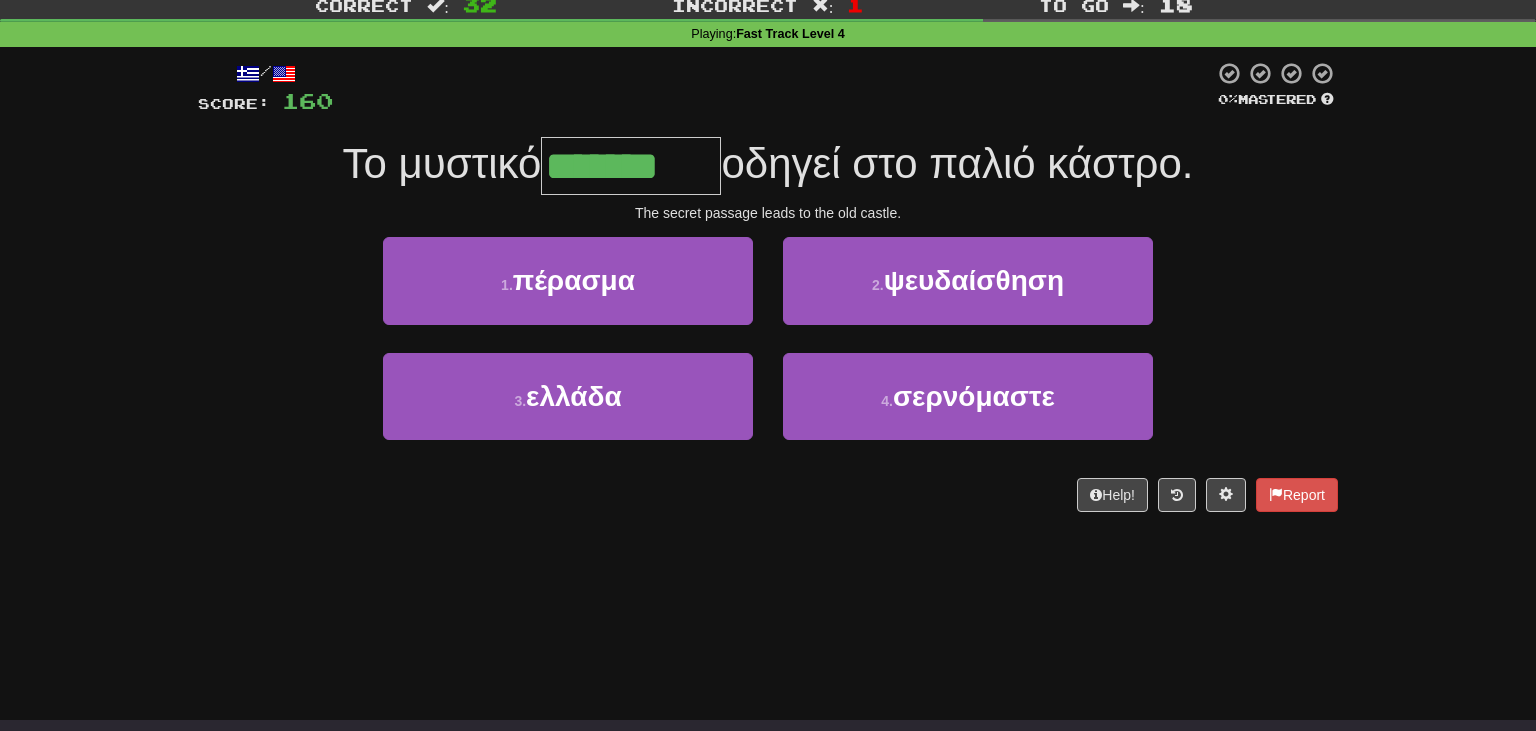type on "*******" 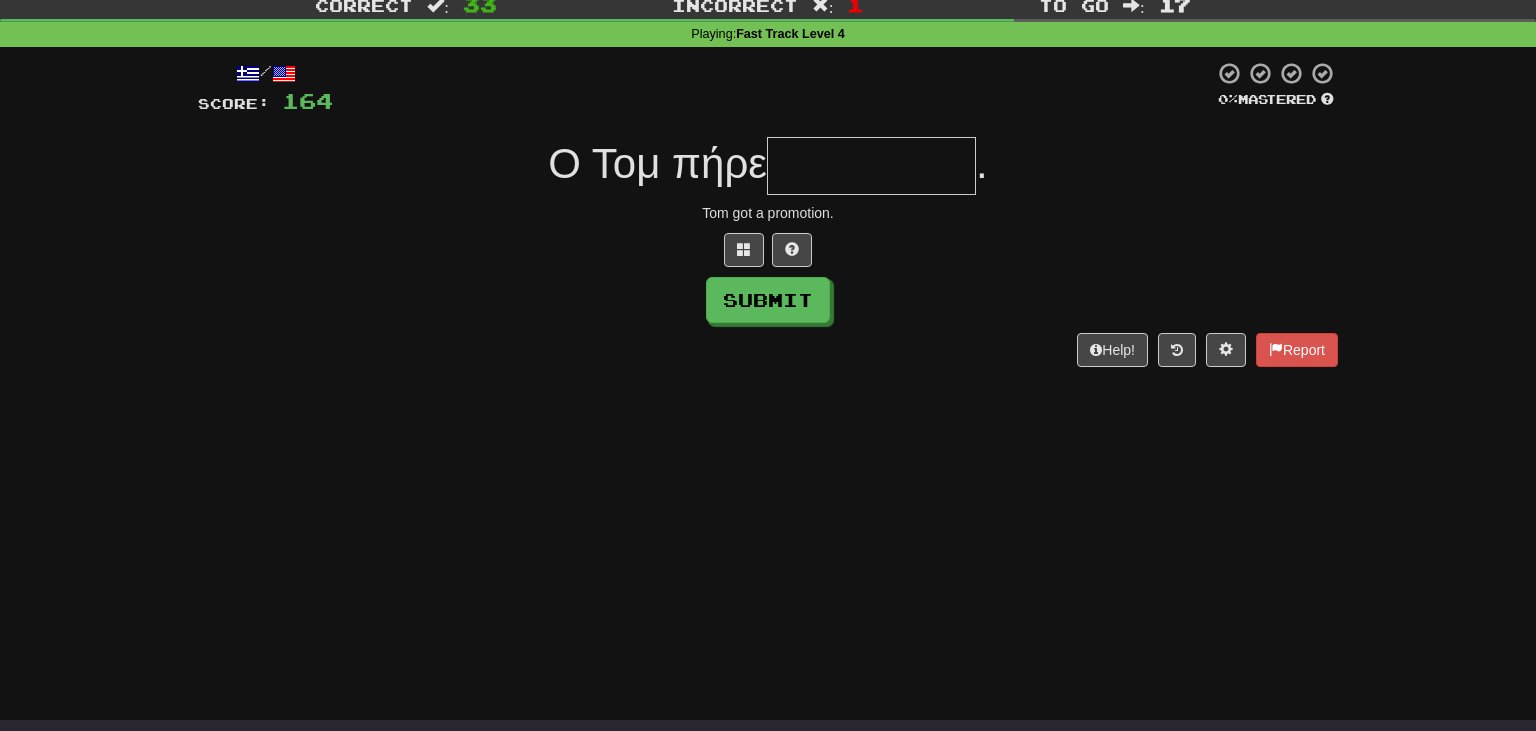 type on "*" 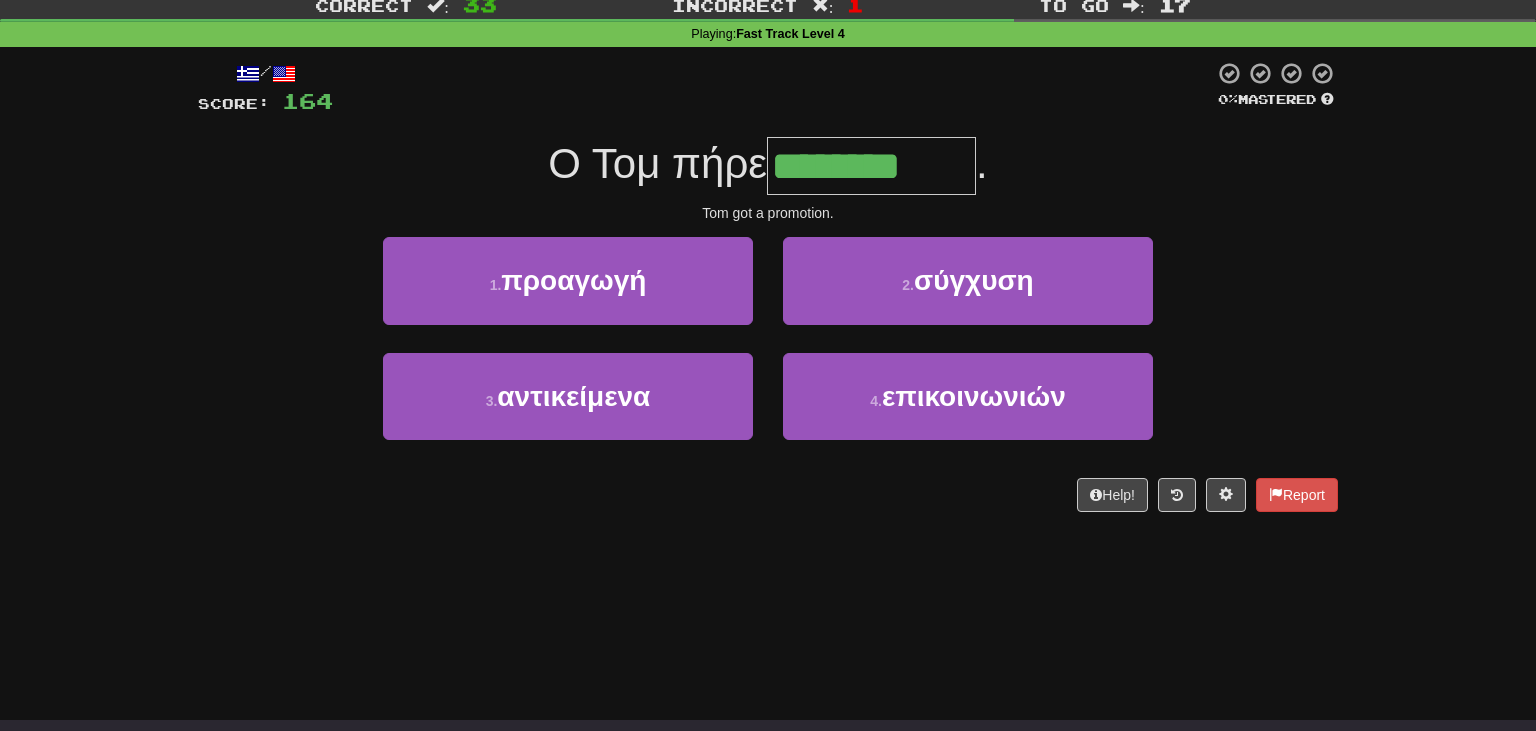 type on "********" 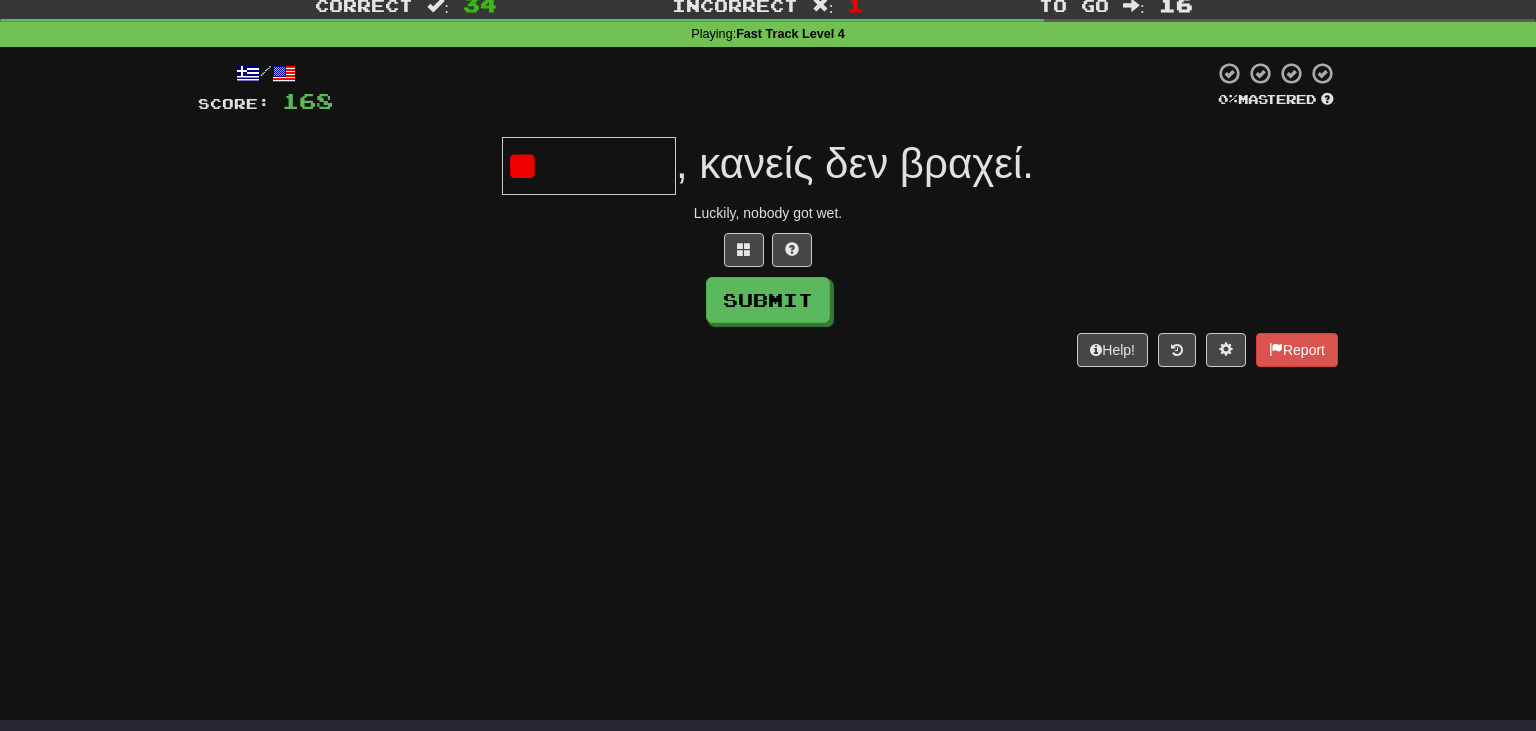 type on "*" 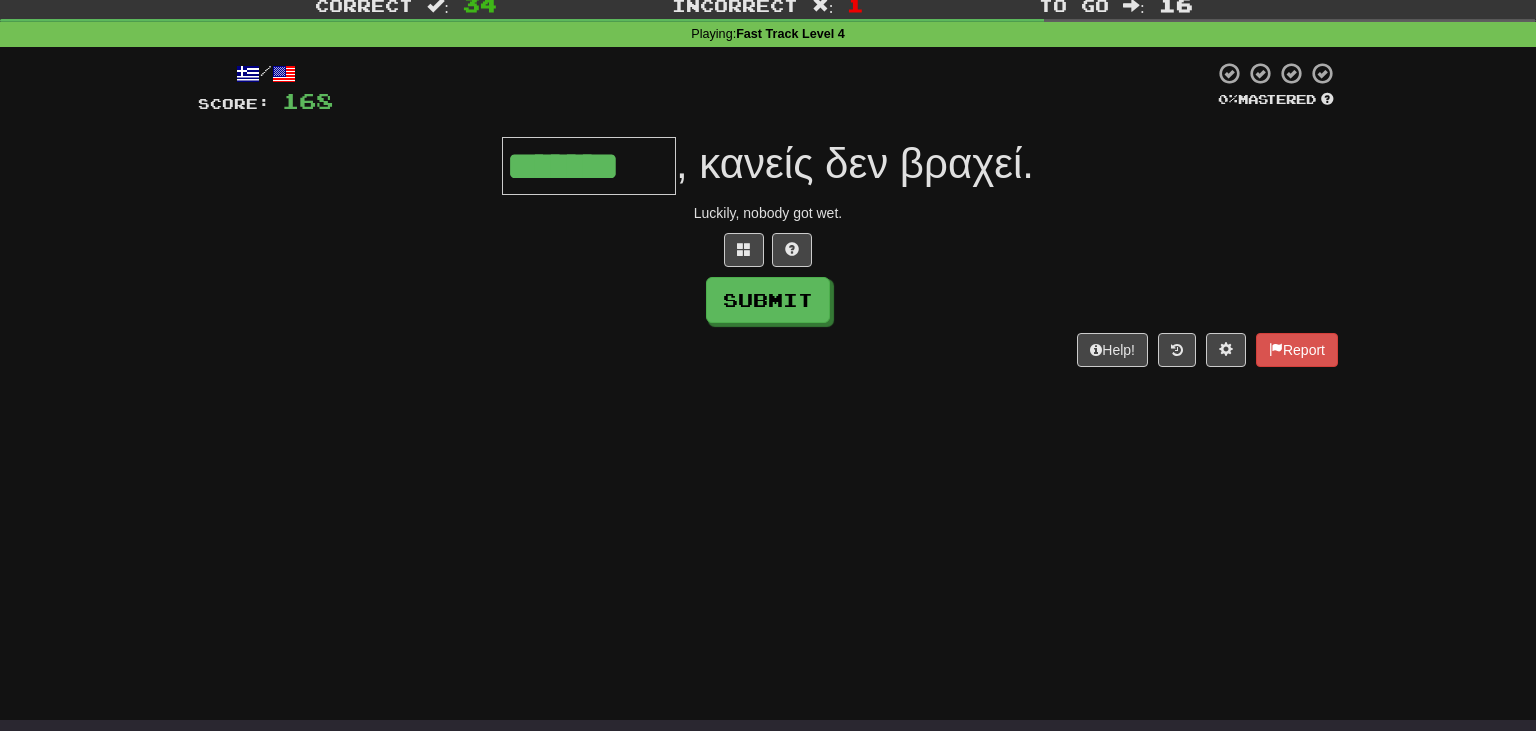 type on "*******" 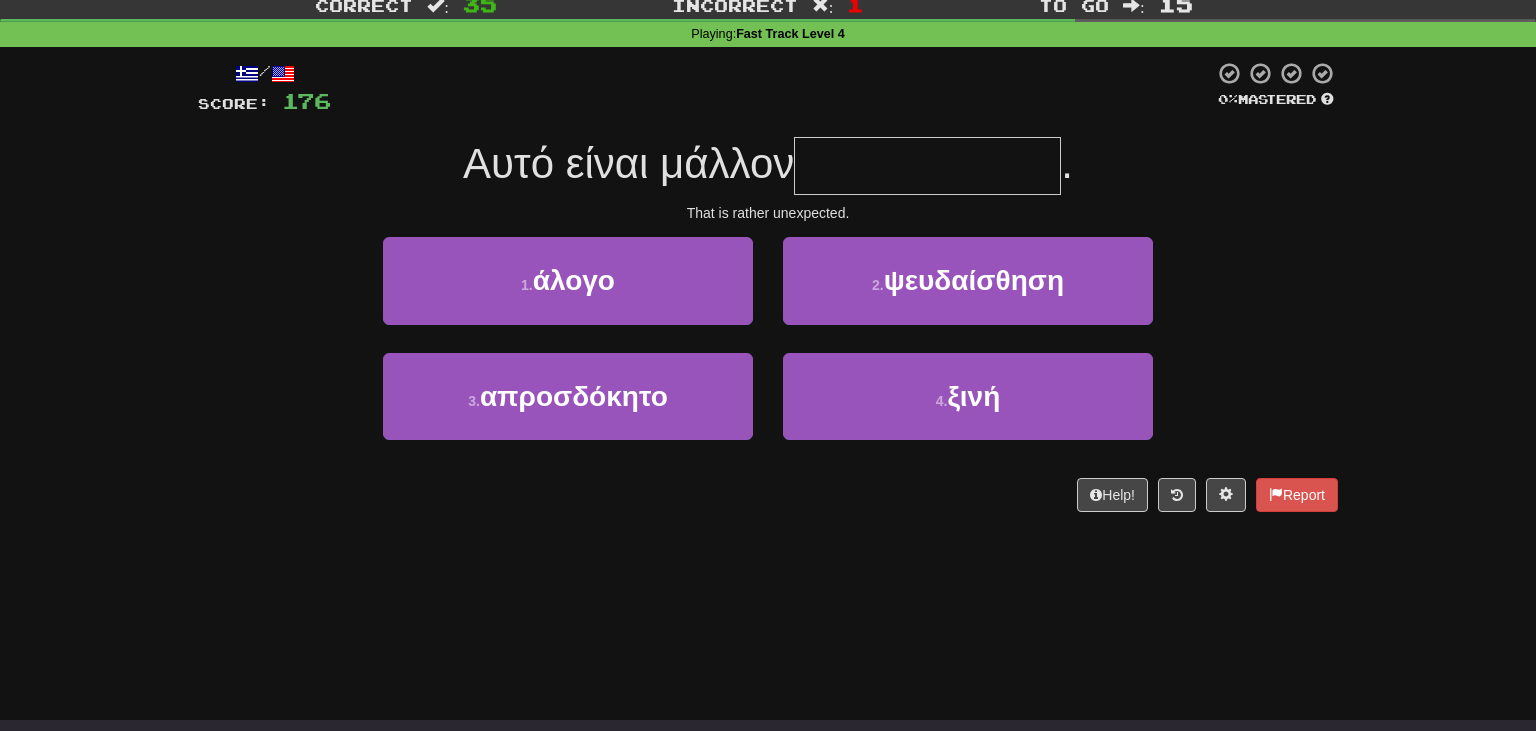 type on "*" 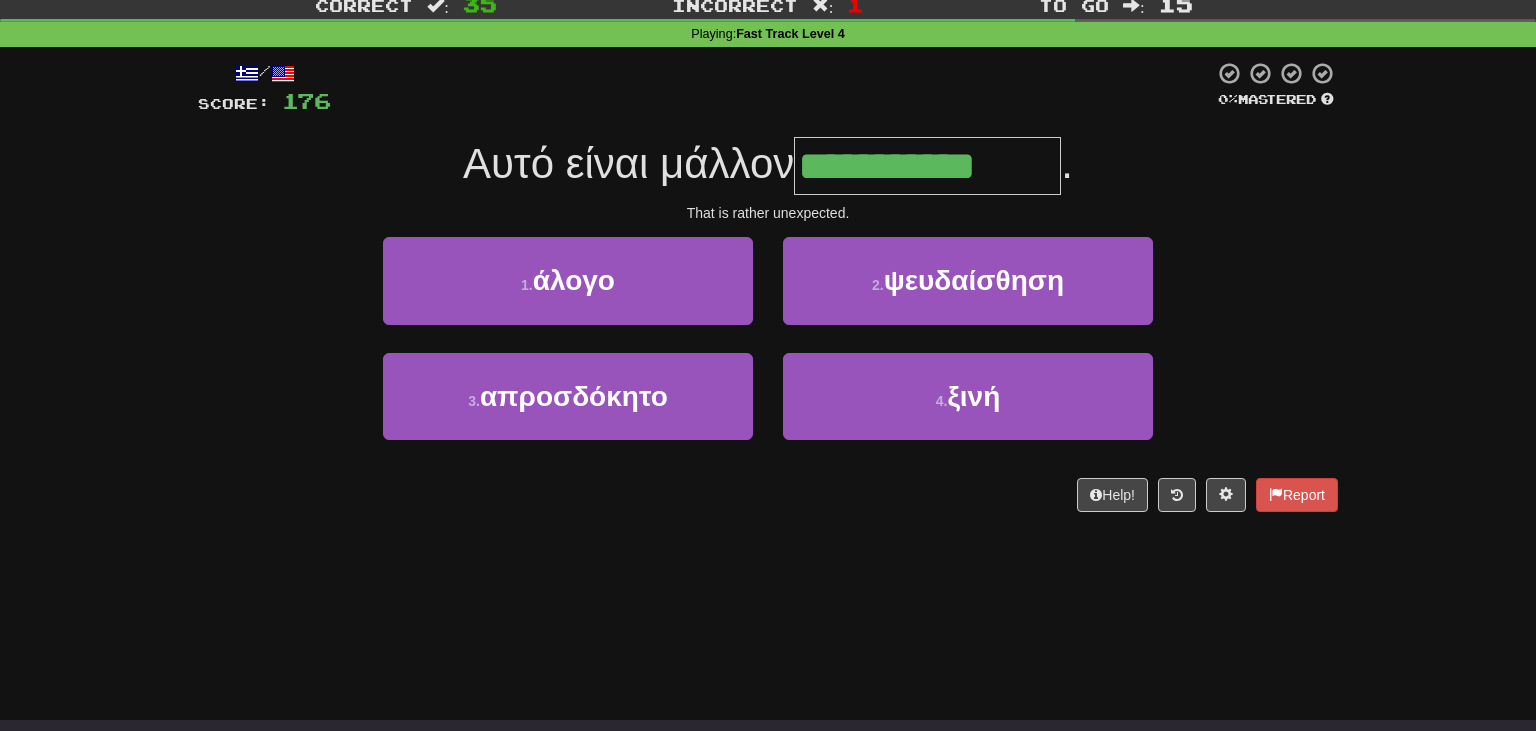 type on "**********" 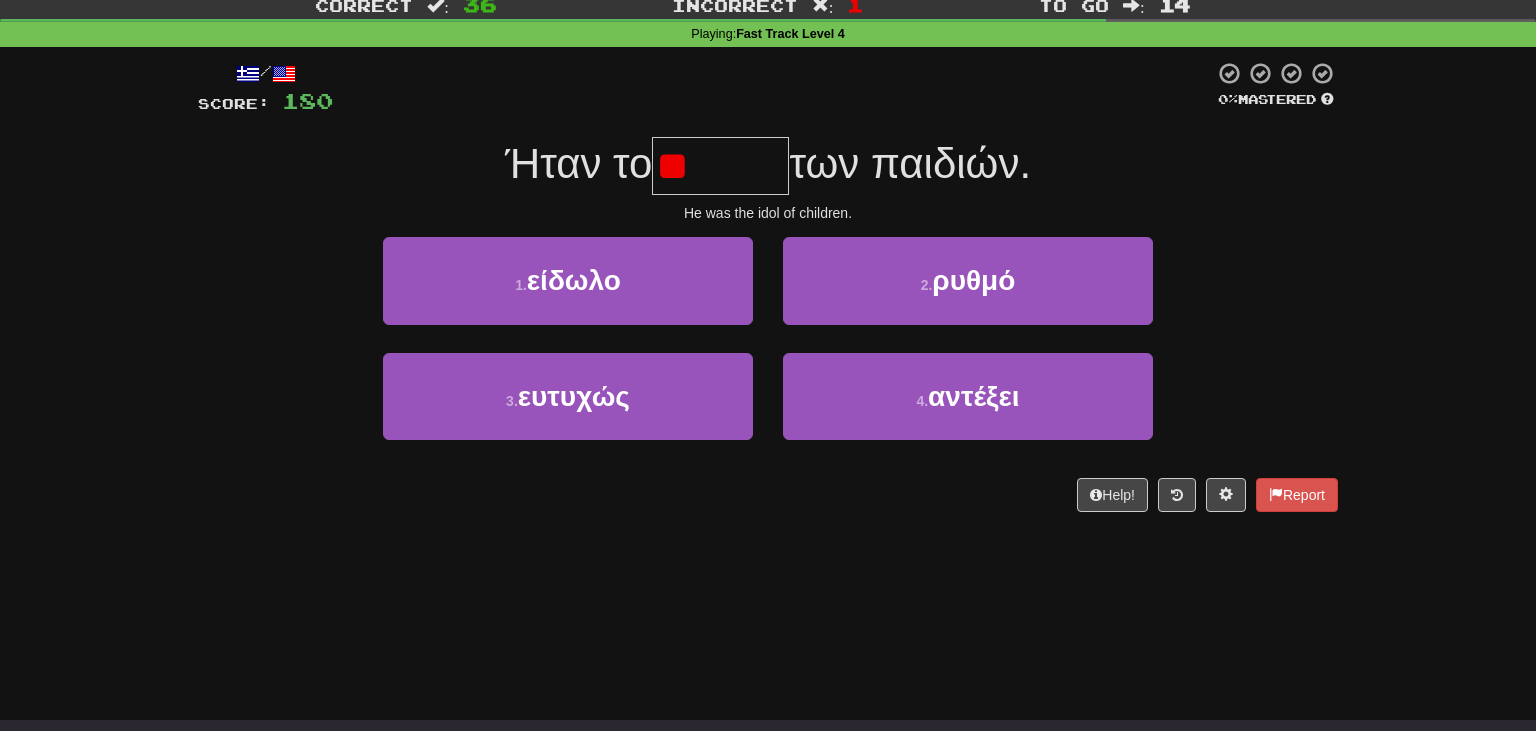 type on "*" 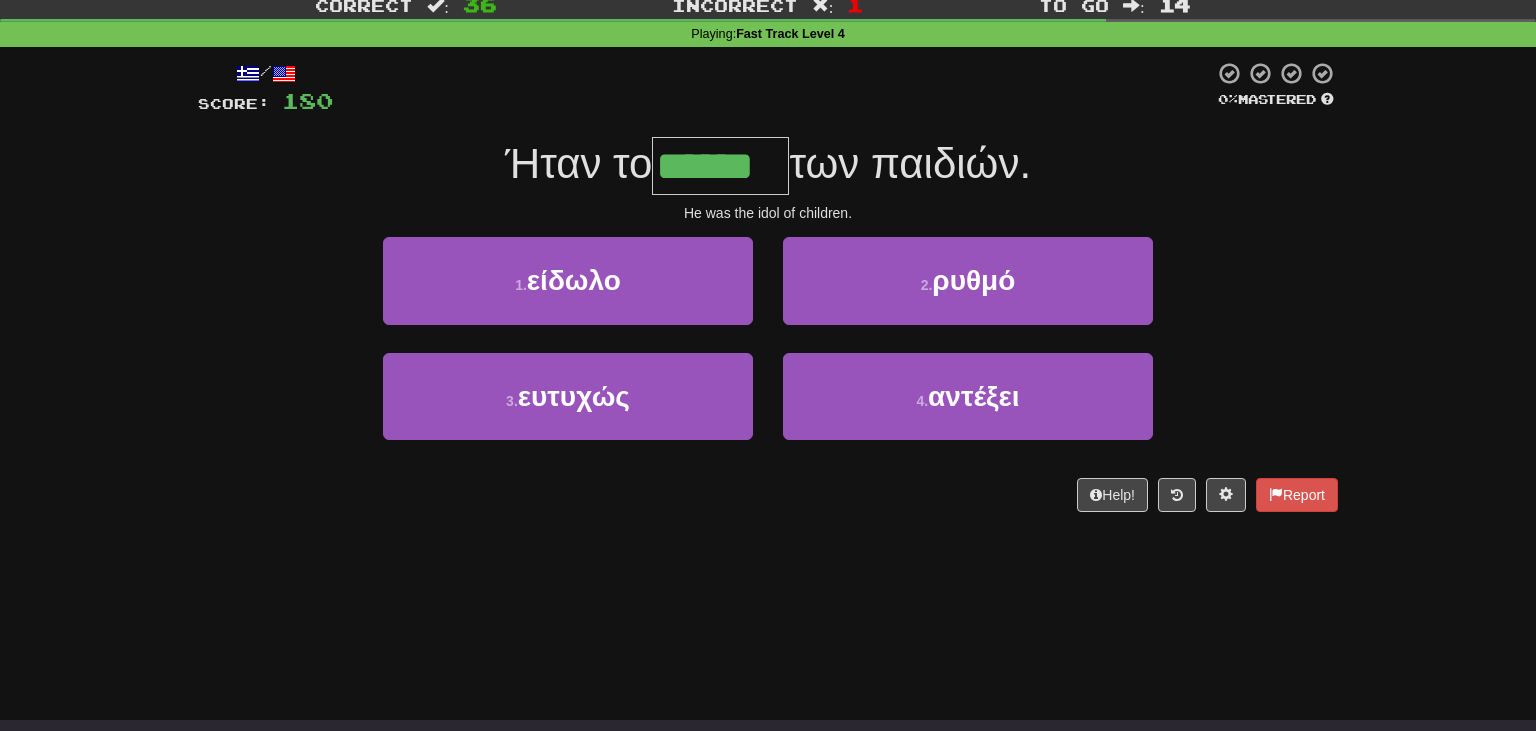 type on "******" 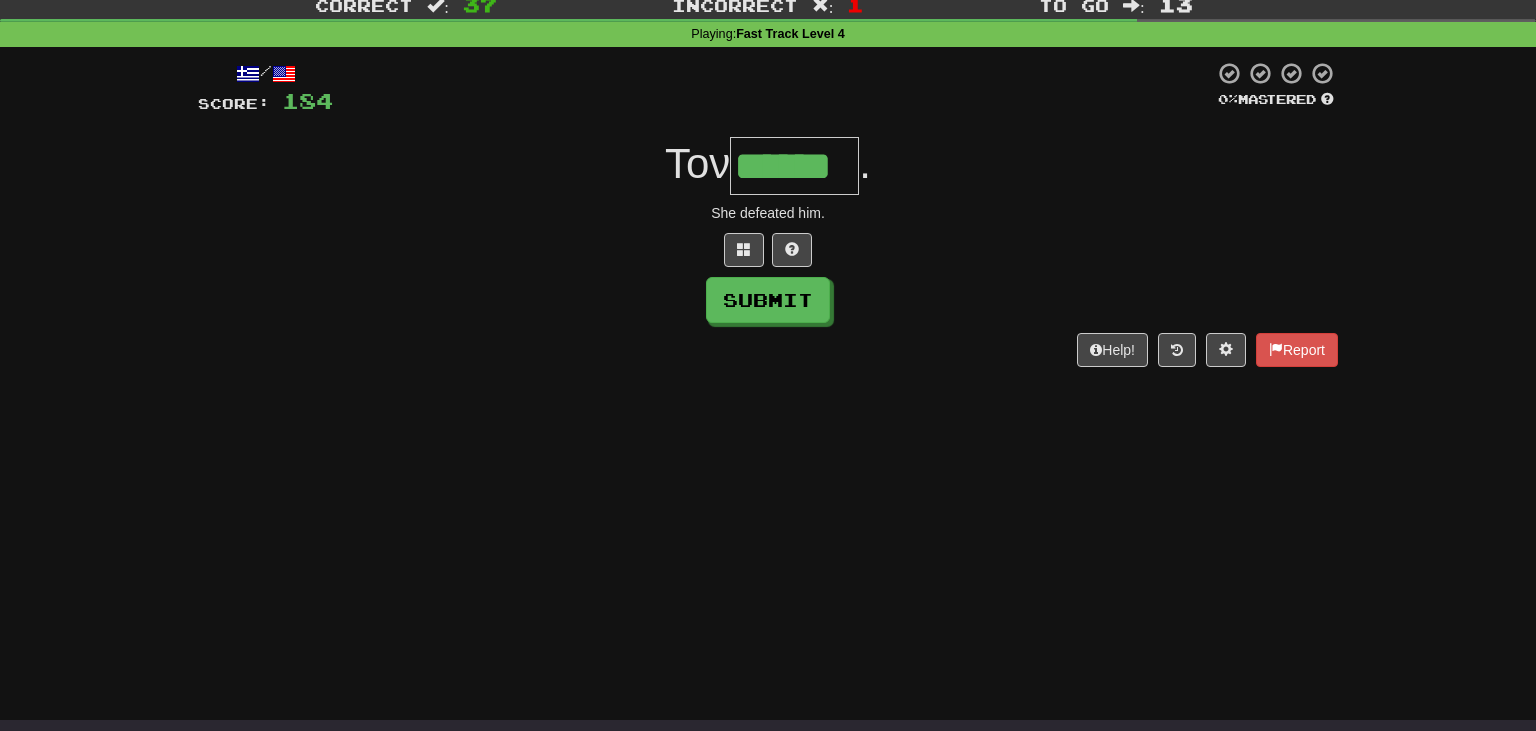 type on "******" 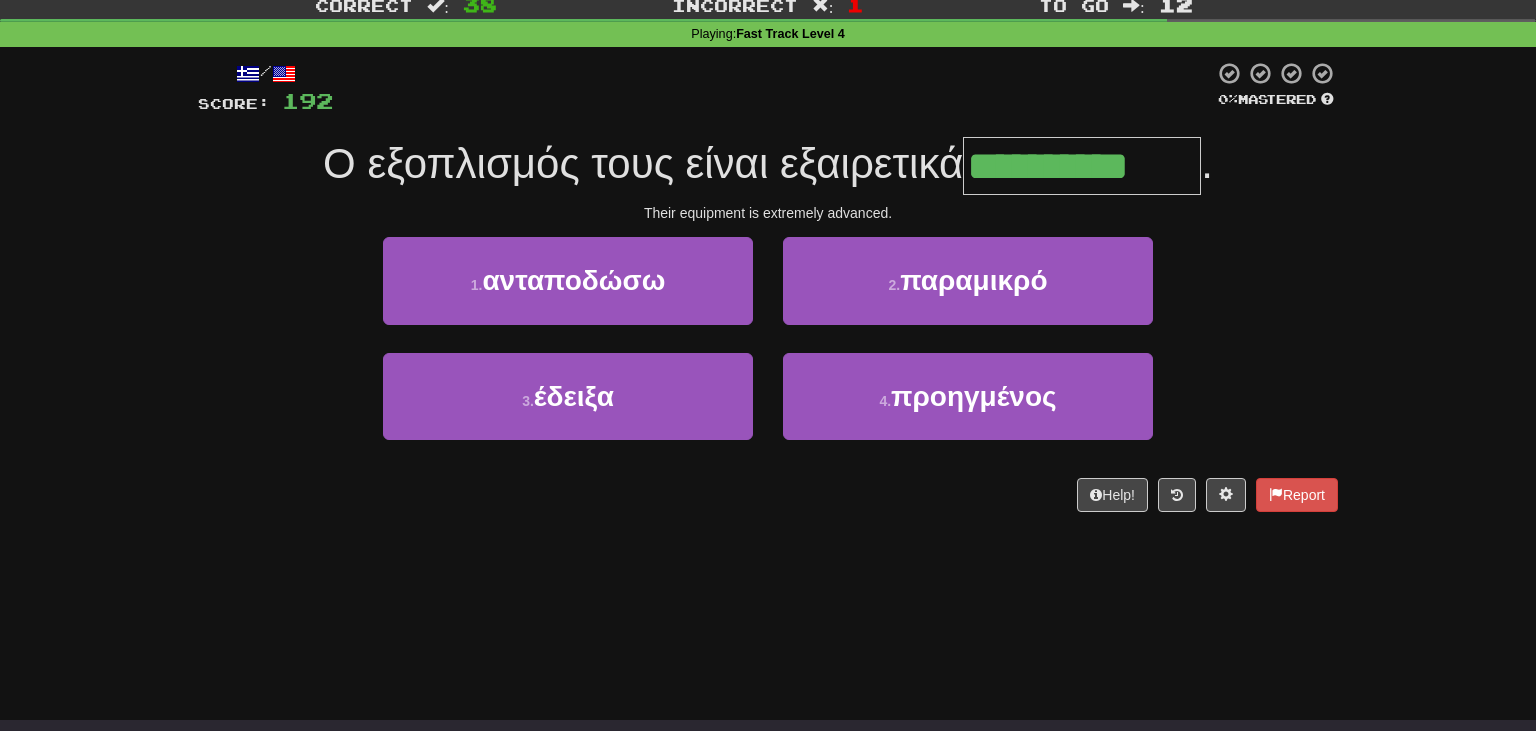 type on "**********" 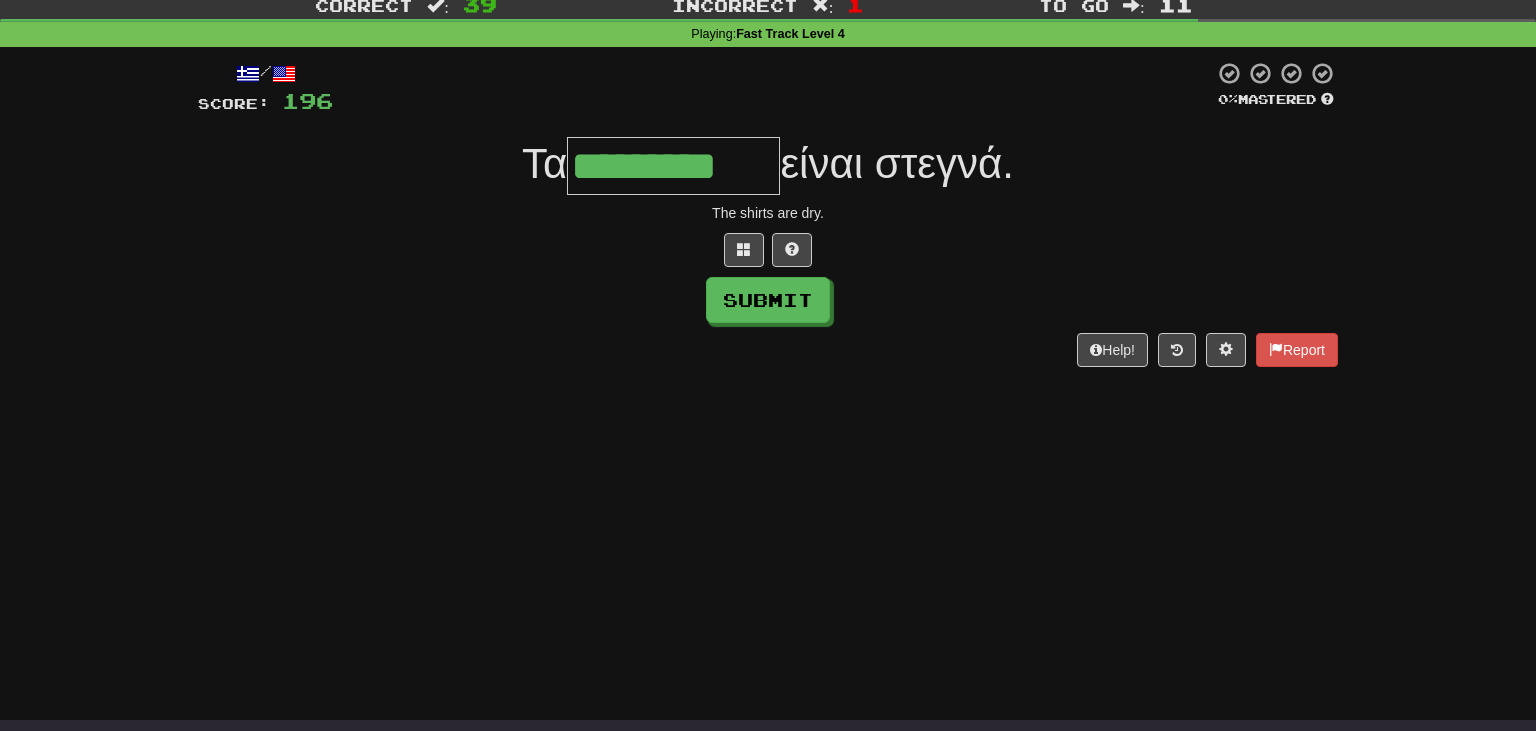 type on "*********" 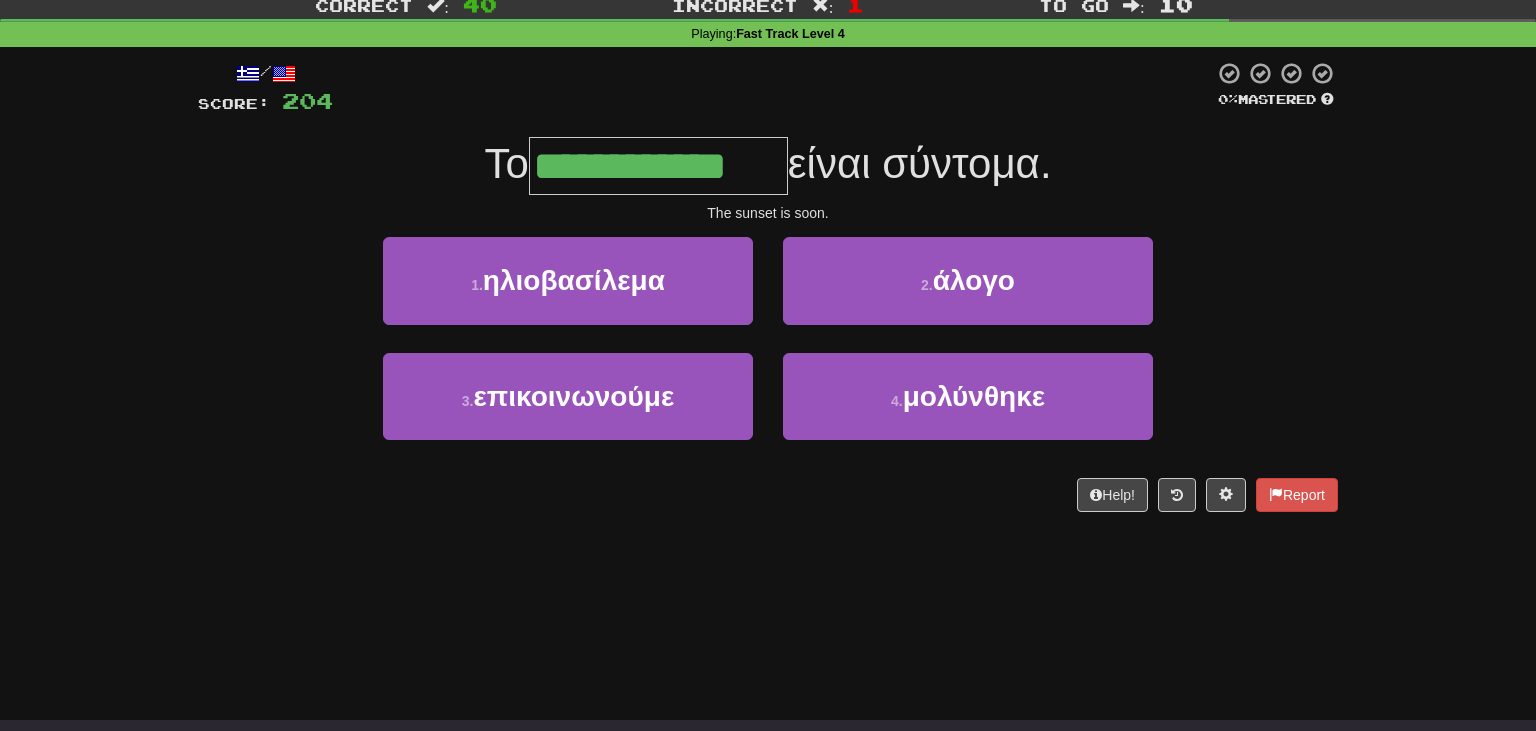 type on "**********" 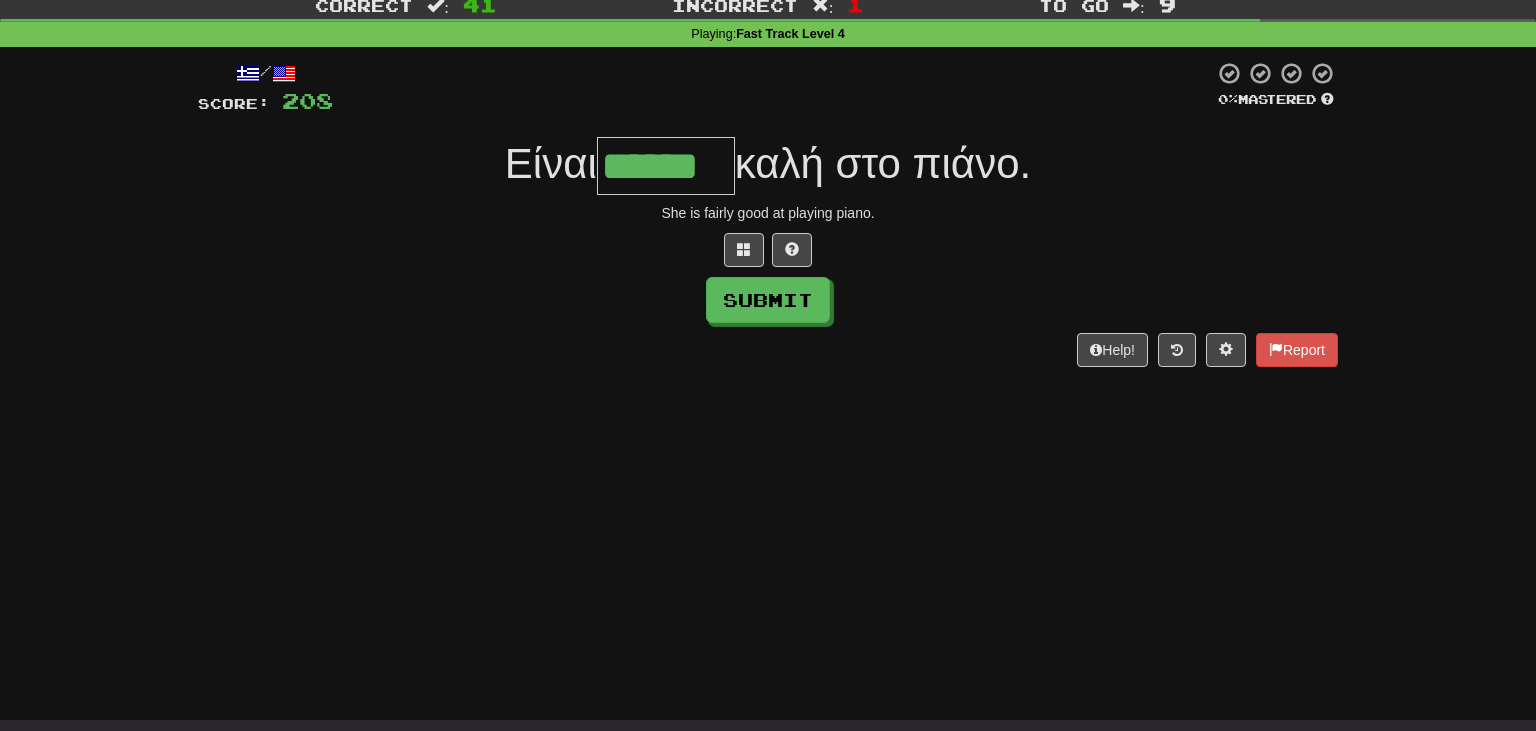 type on "******" 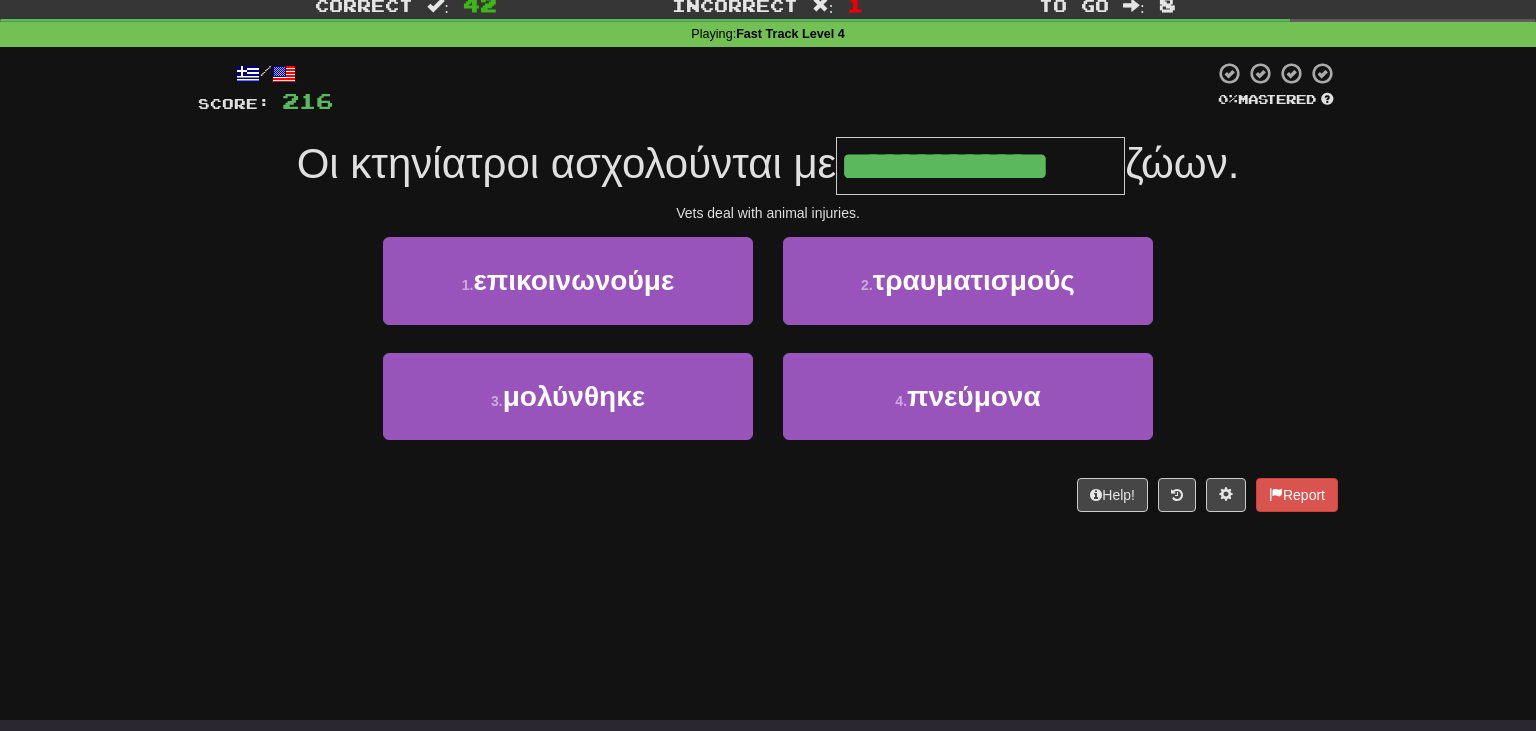 type on "**********" 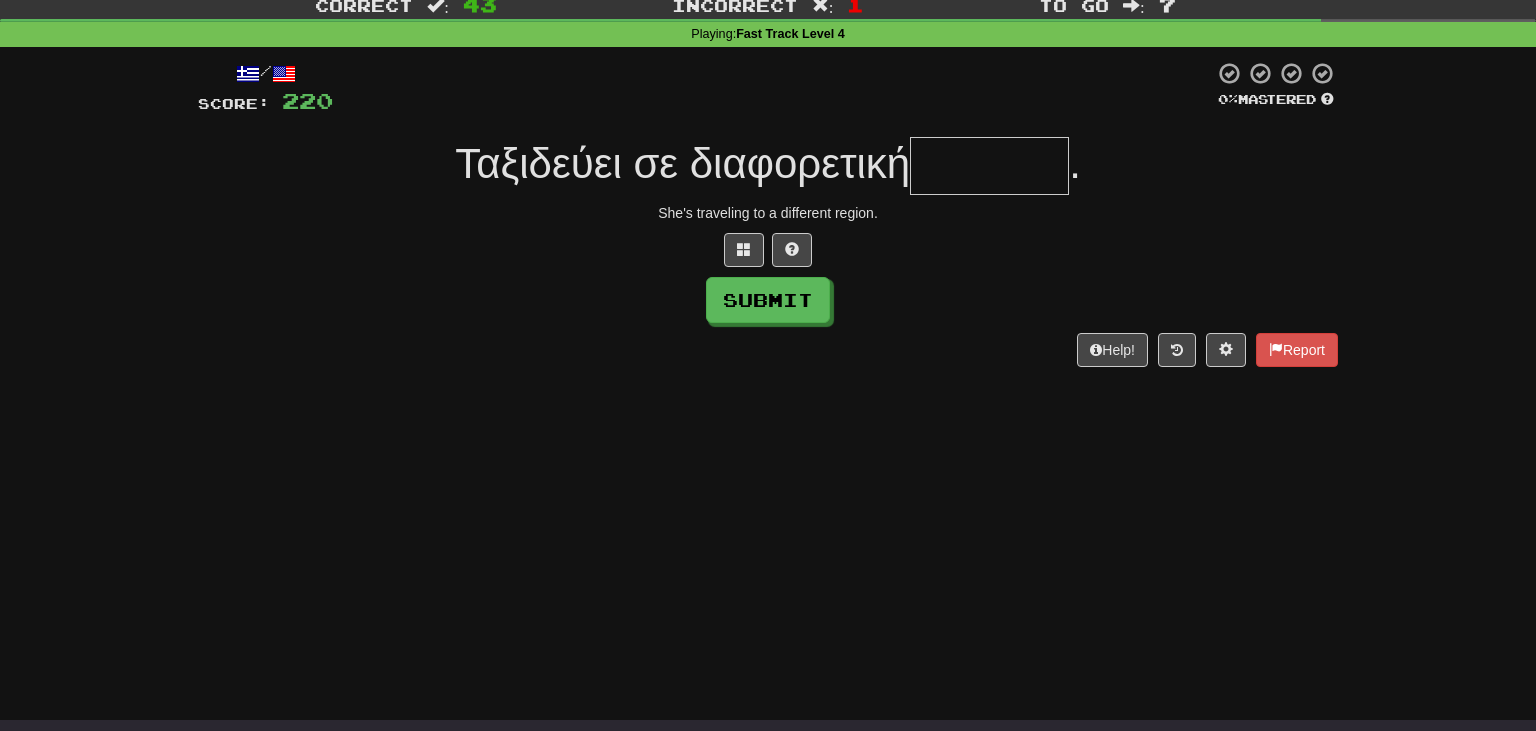 type on "*" 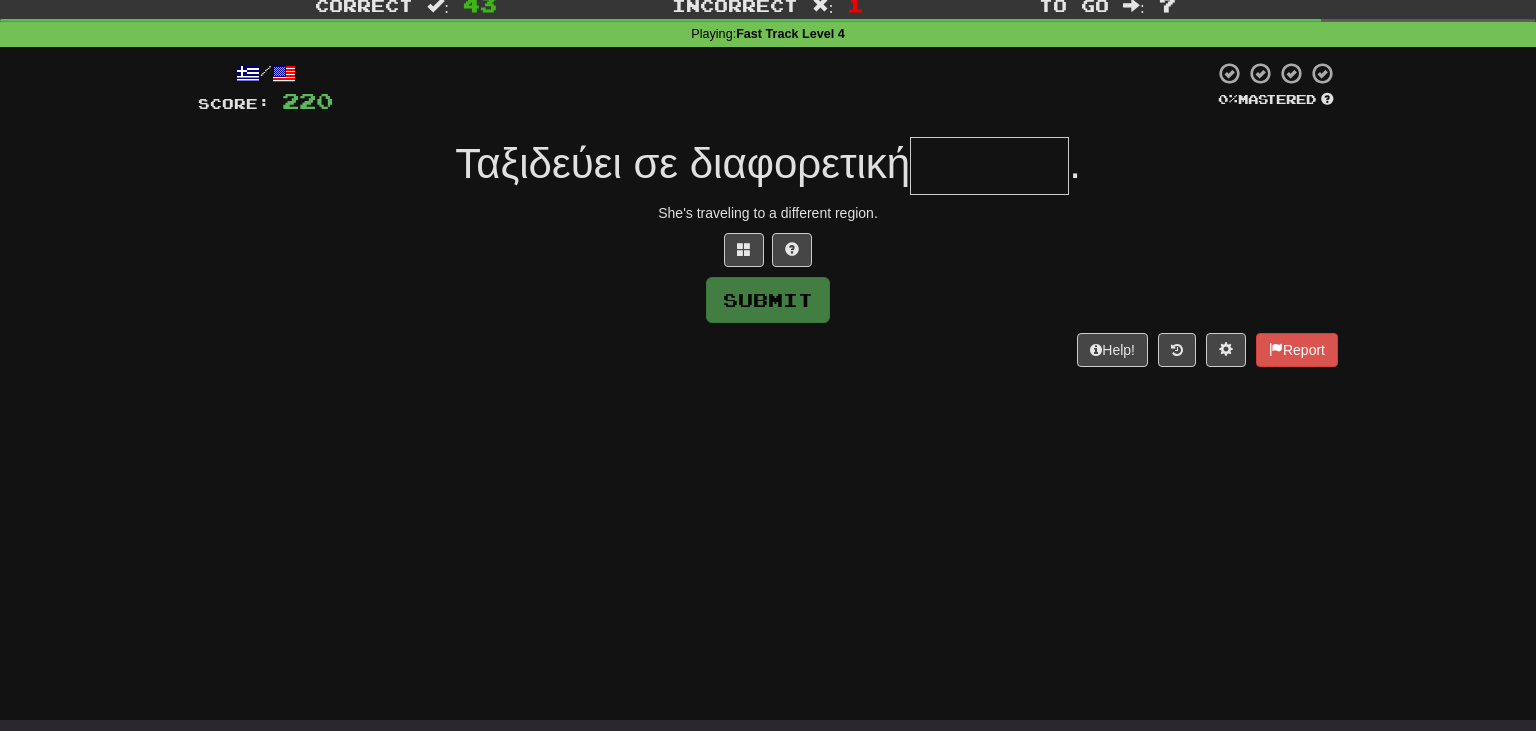 type on "*" 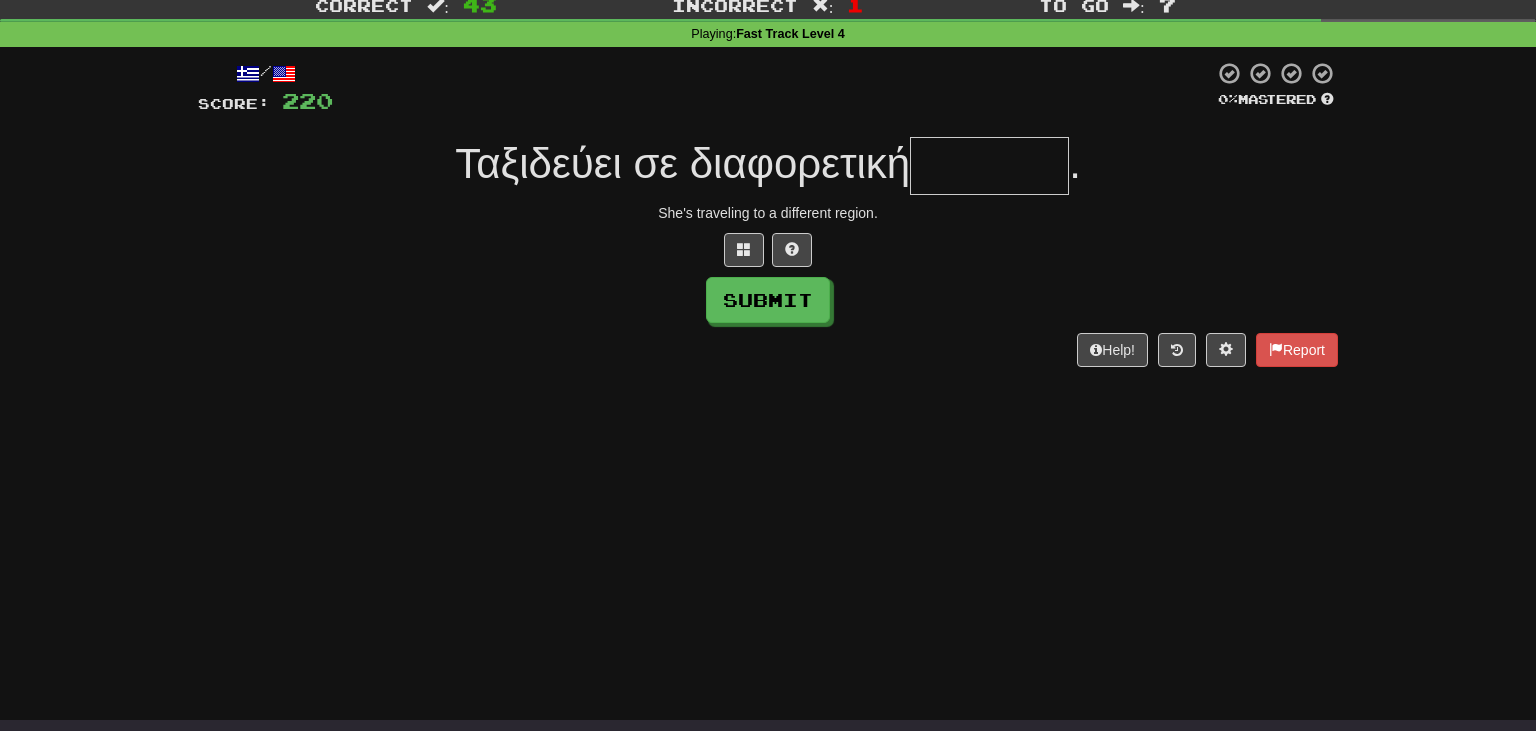 type on "*" 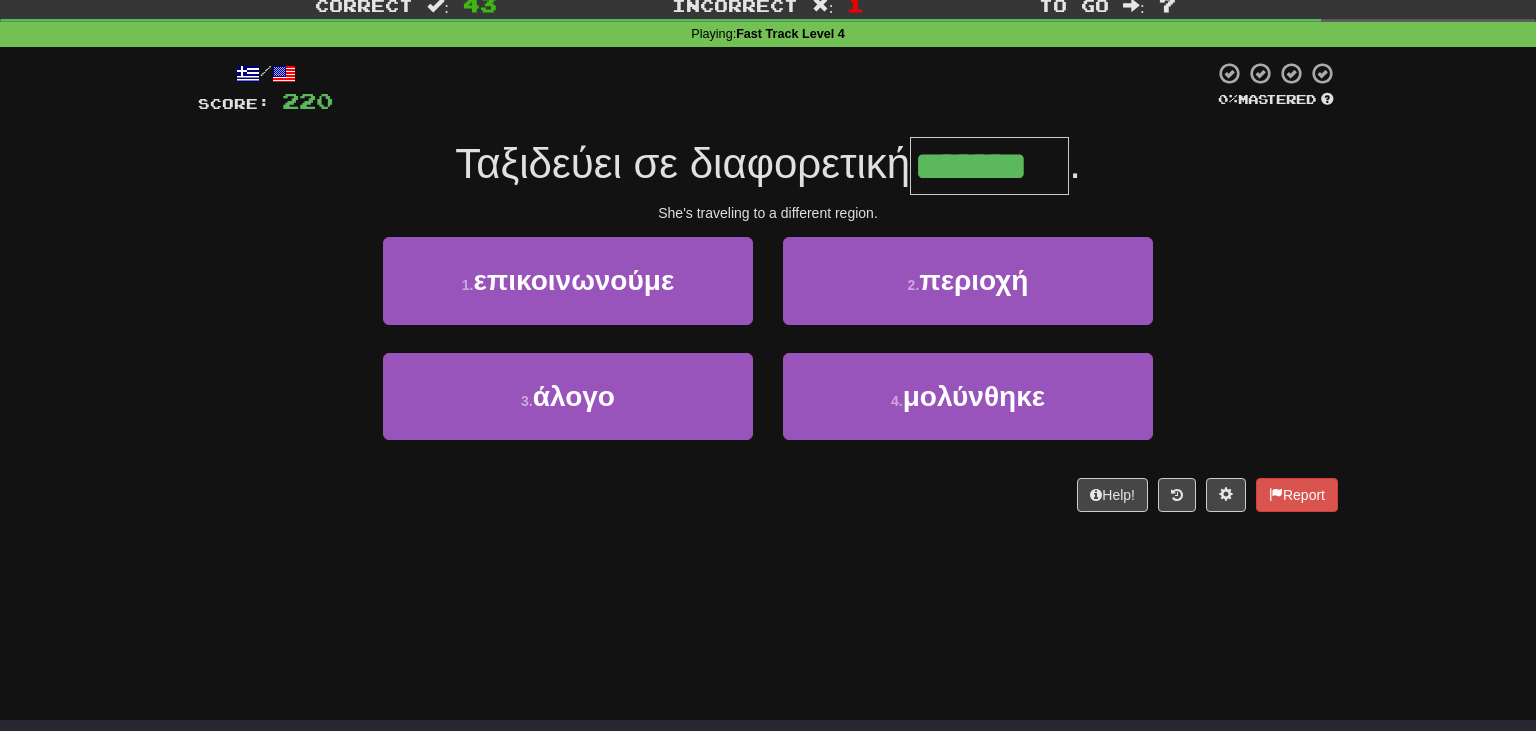 type on "*******" 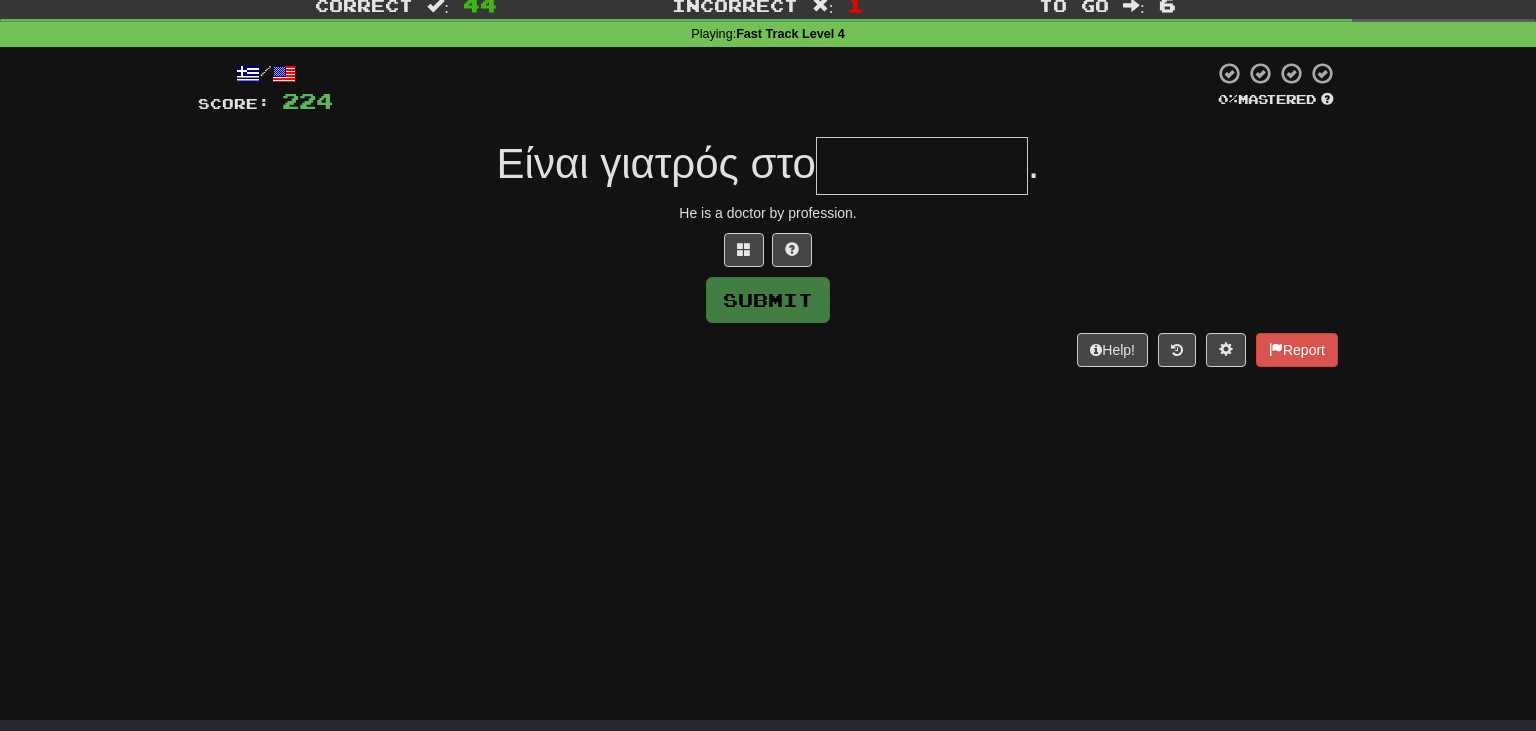 type on "*" 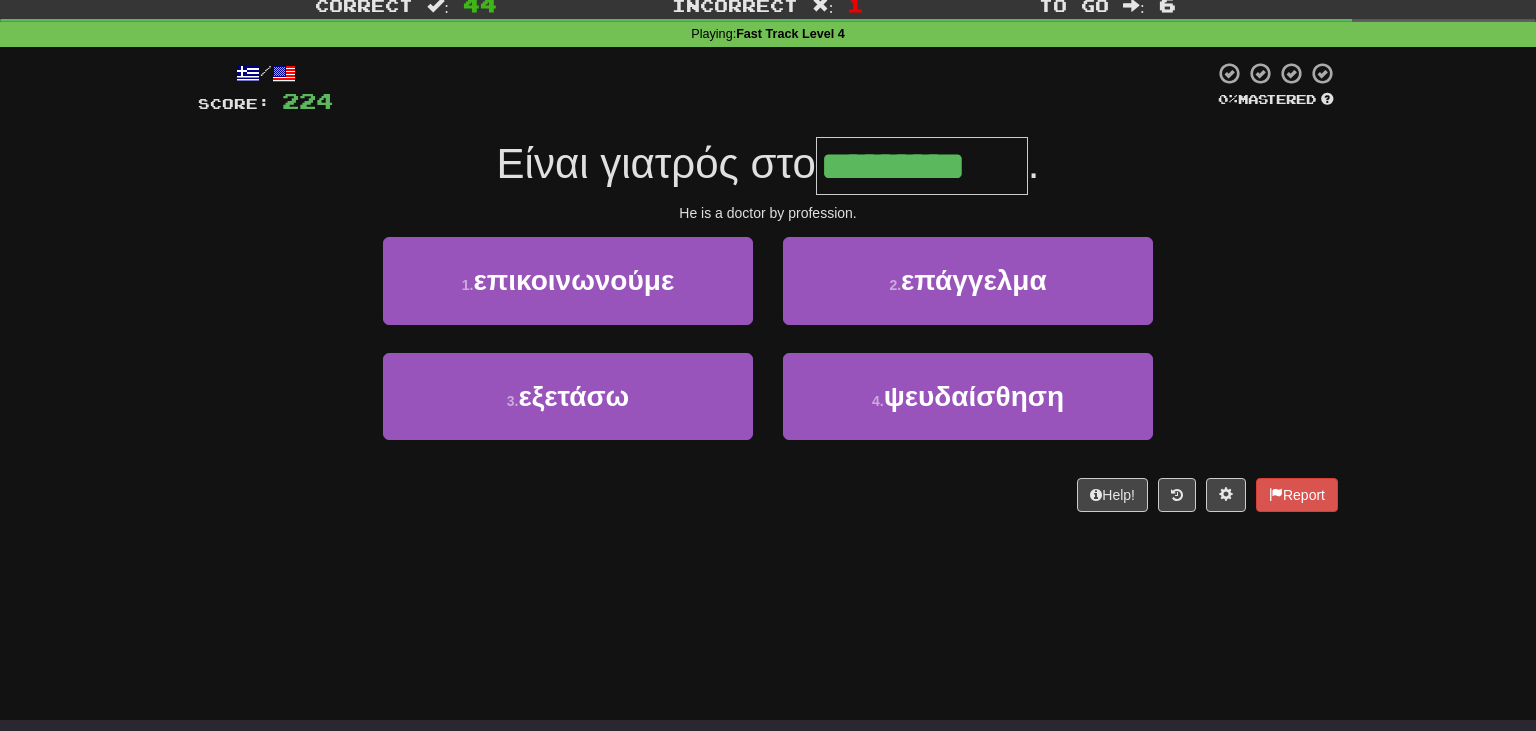 type on "*********" 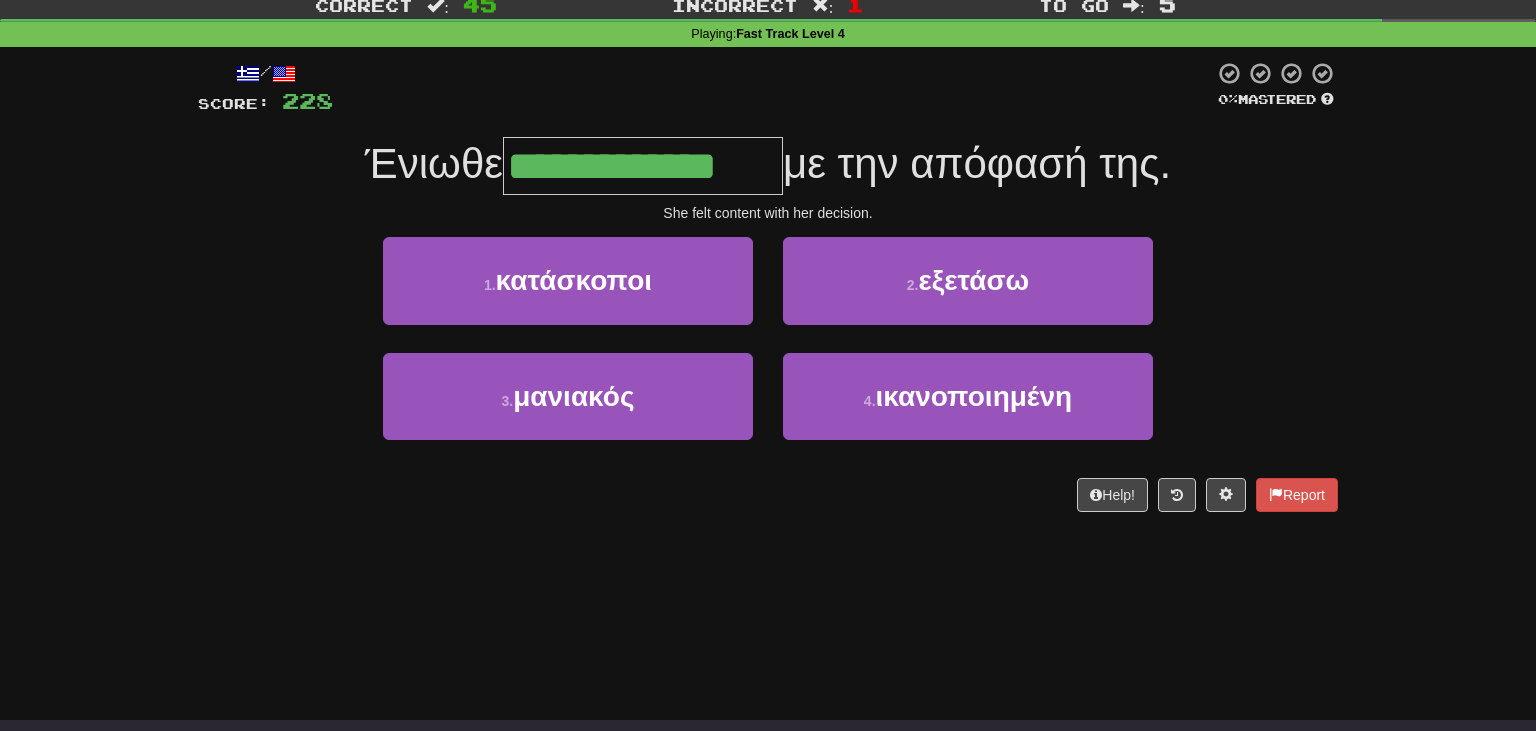 type on "**********" 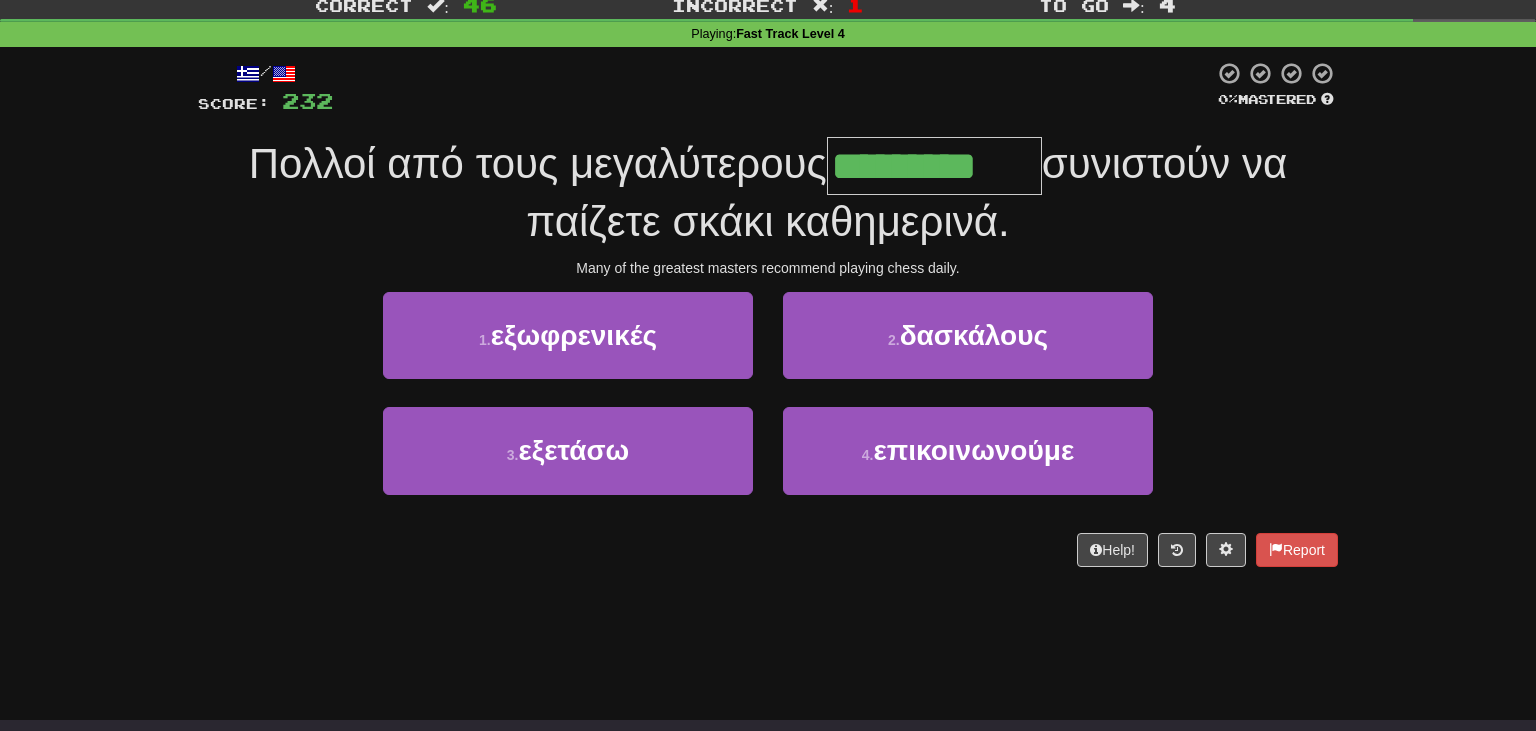 type on "*********" 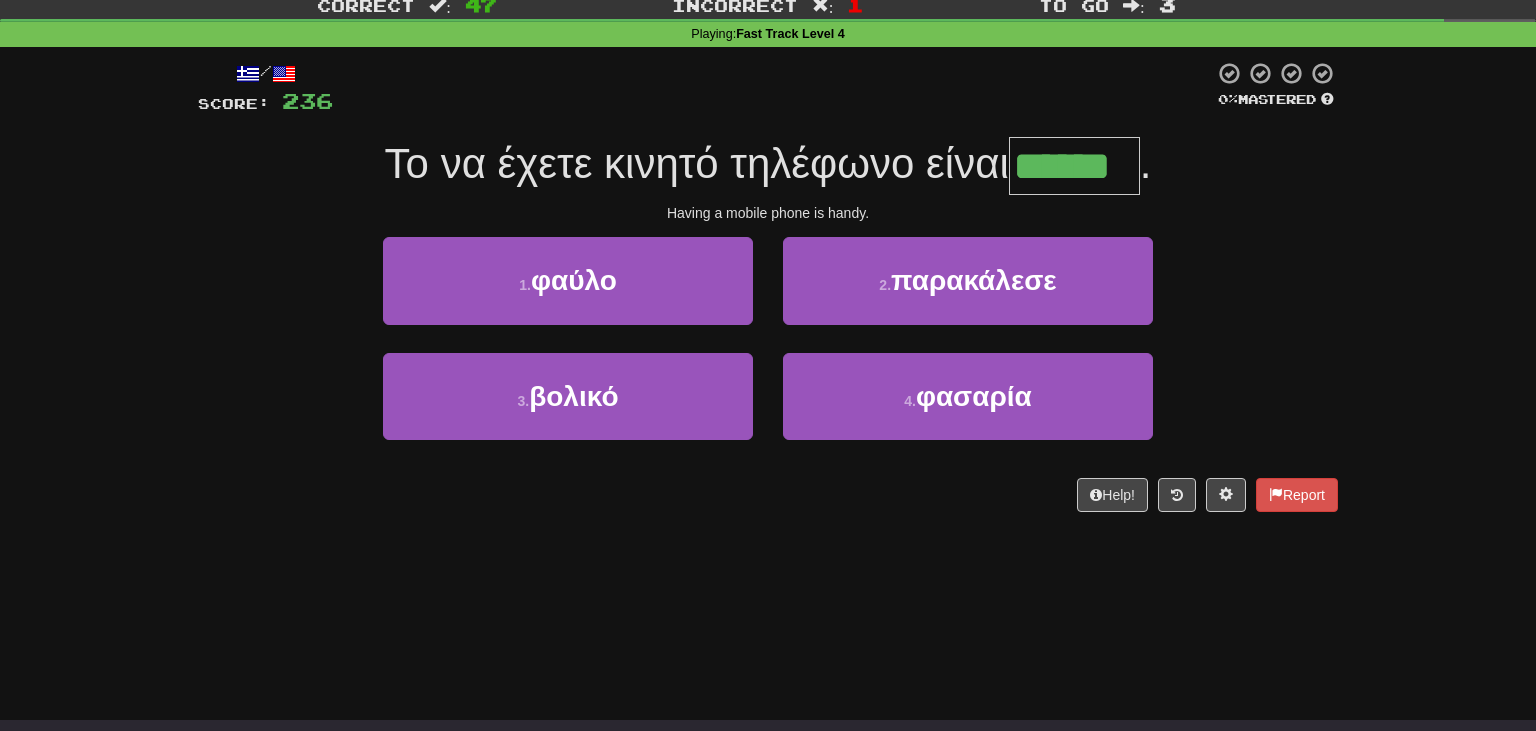 type on "******" 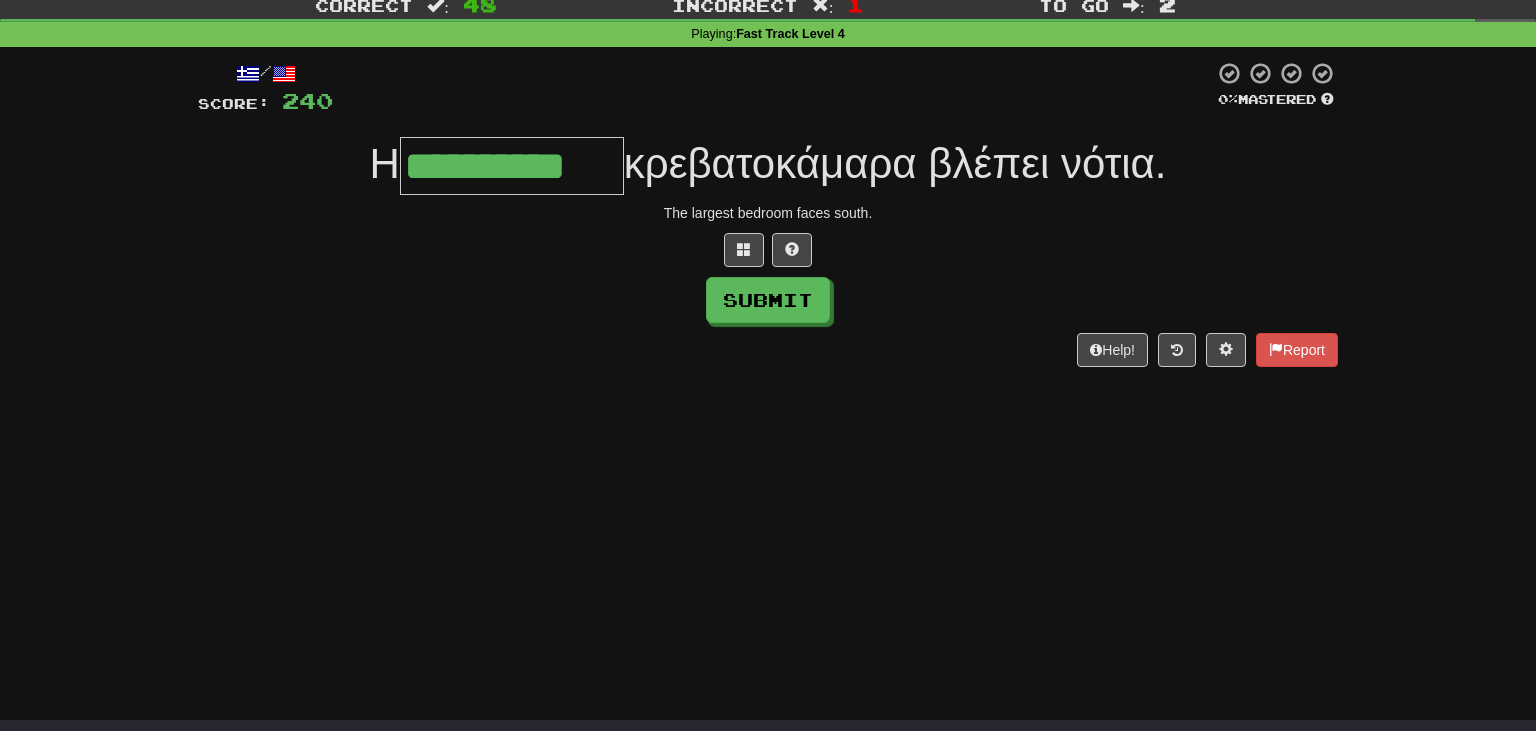 type on "**********" 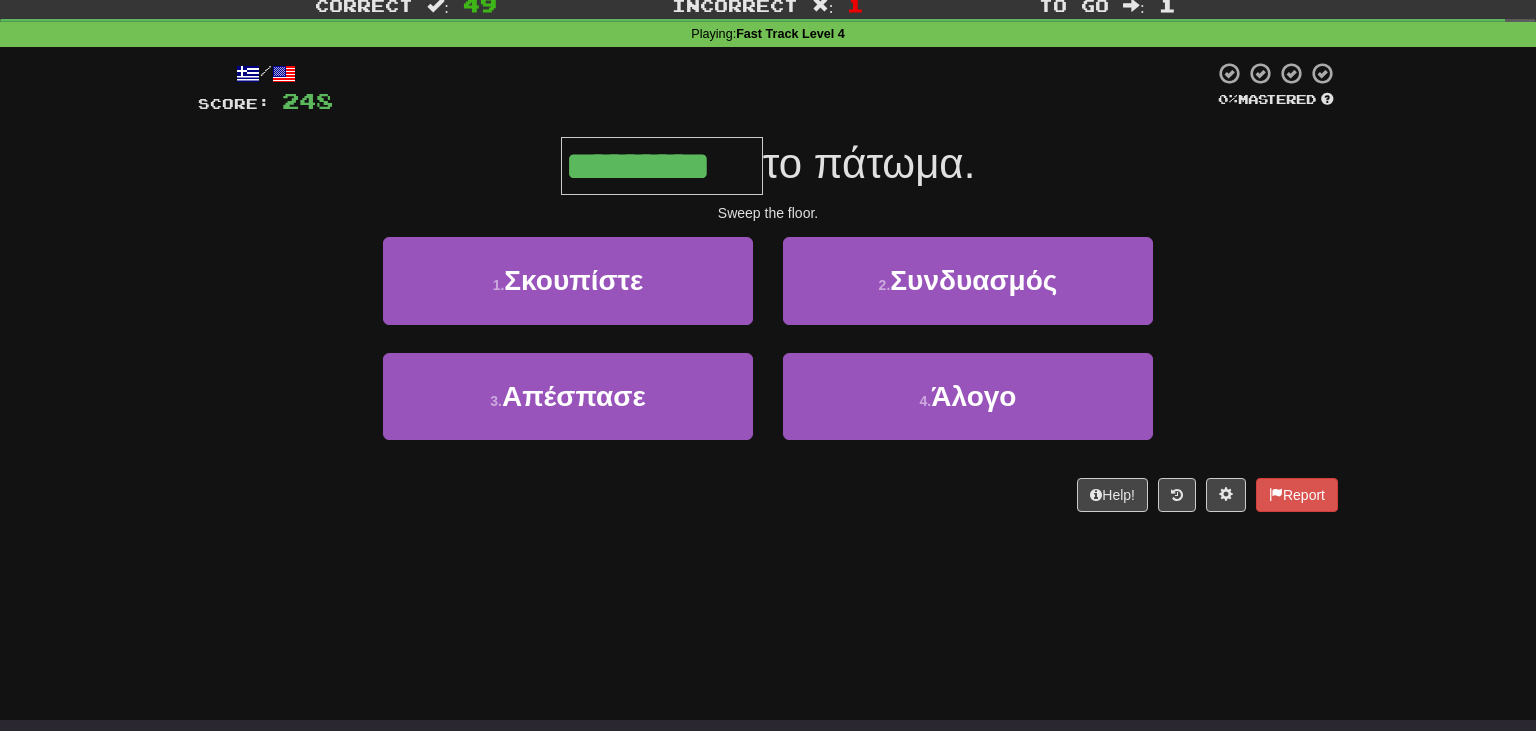 type on "*********" 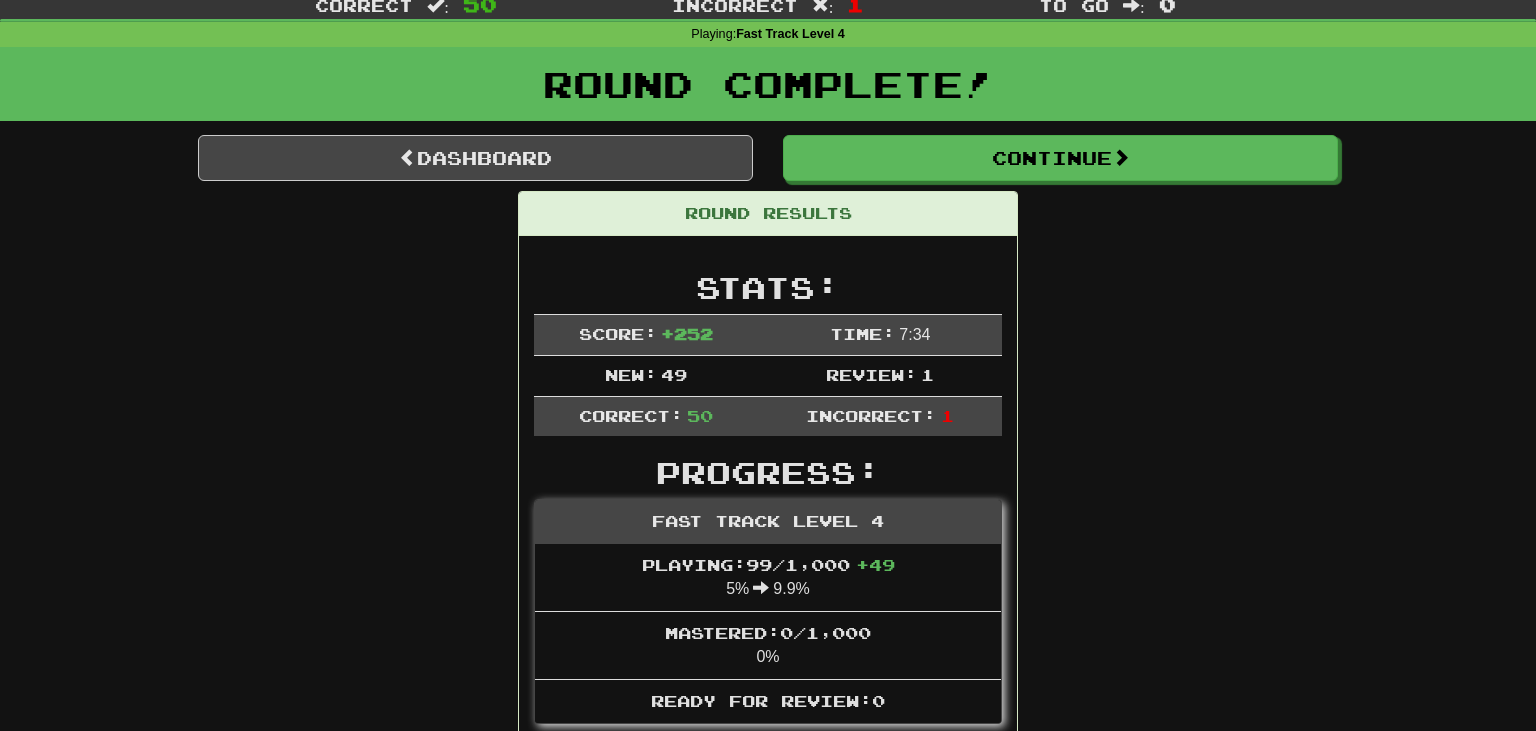 drag, startPoint x: 1533, startPoint y: 64, endPoint x: 1535, endPoint y: 95, distance: 31.06445 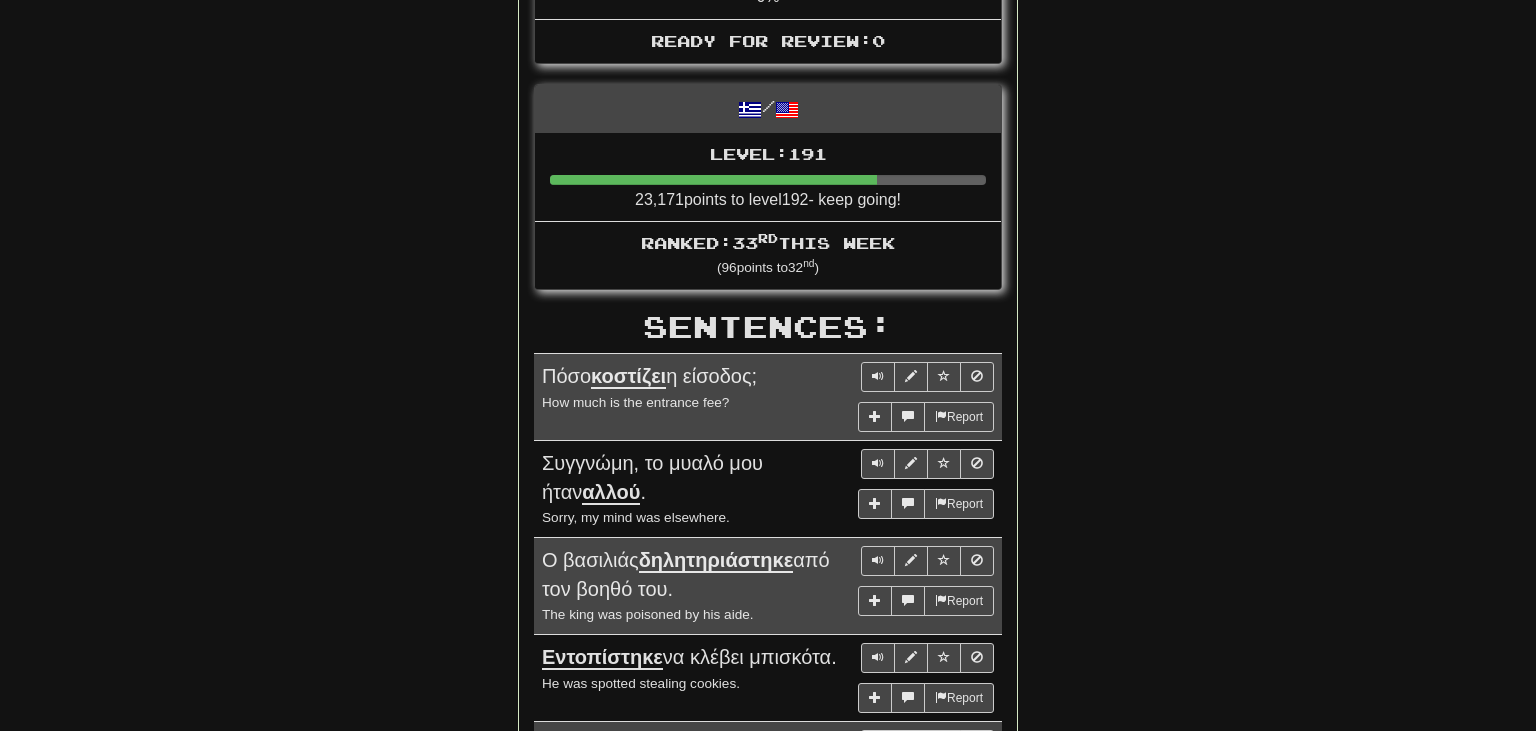 scroll, scrollTop: 0, scrollLeft: 0, axis: both 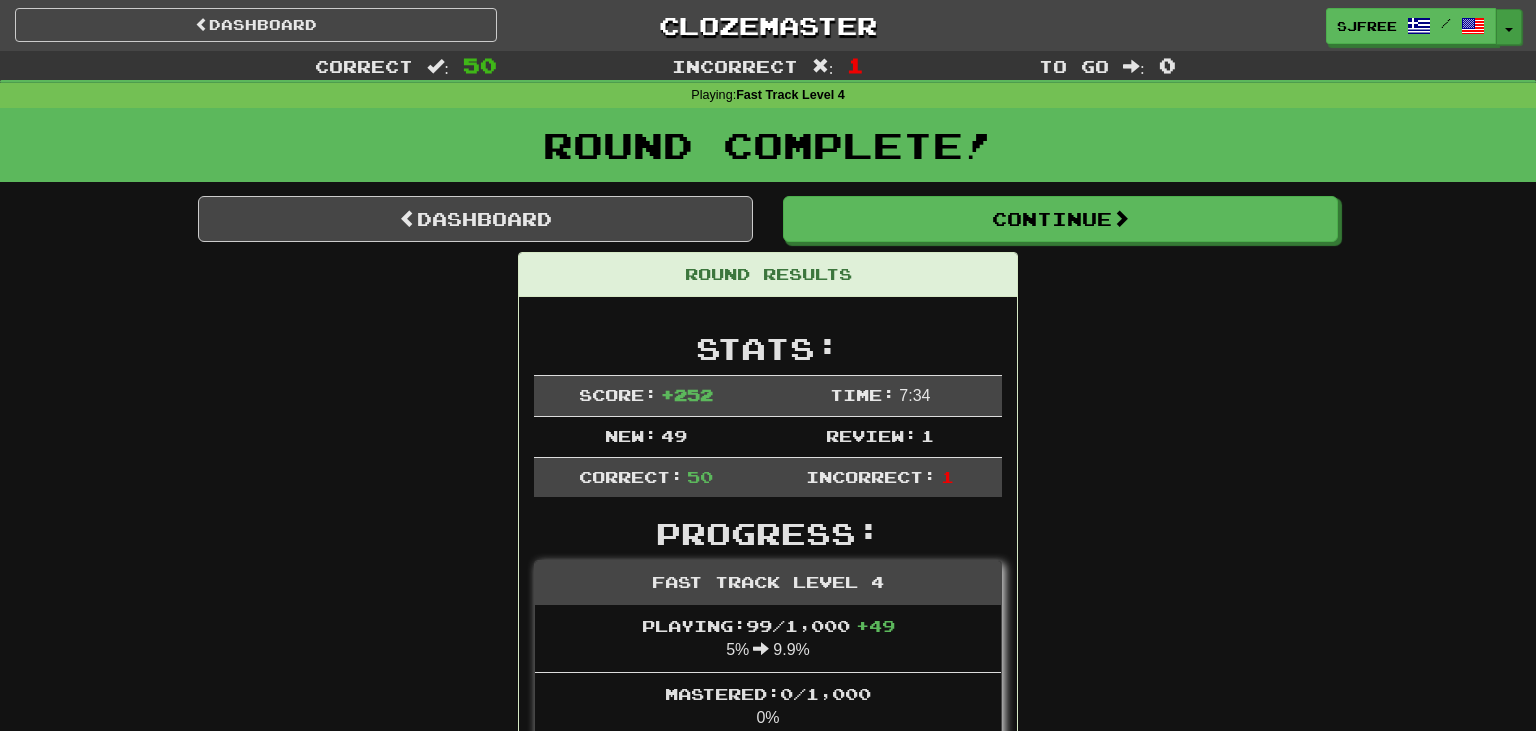 click on "Toggle Dropdown" at bounding box center [1509, 27] 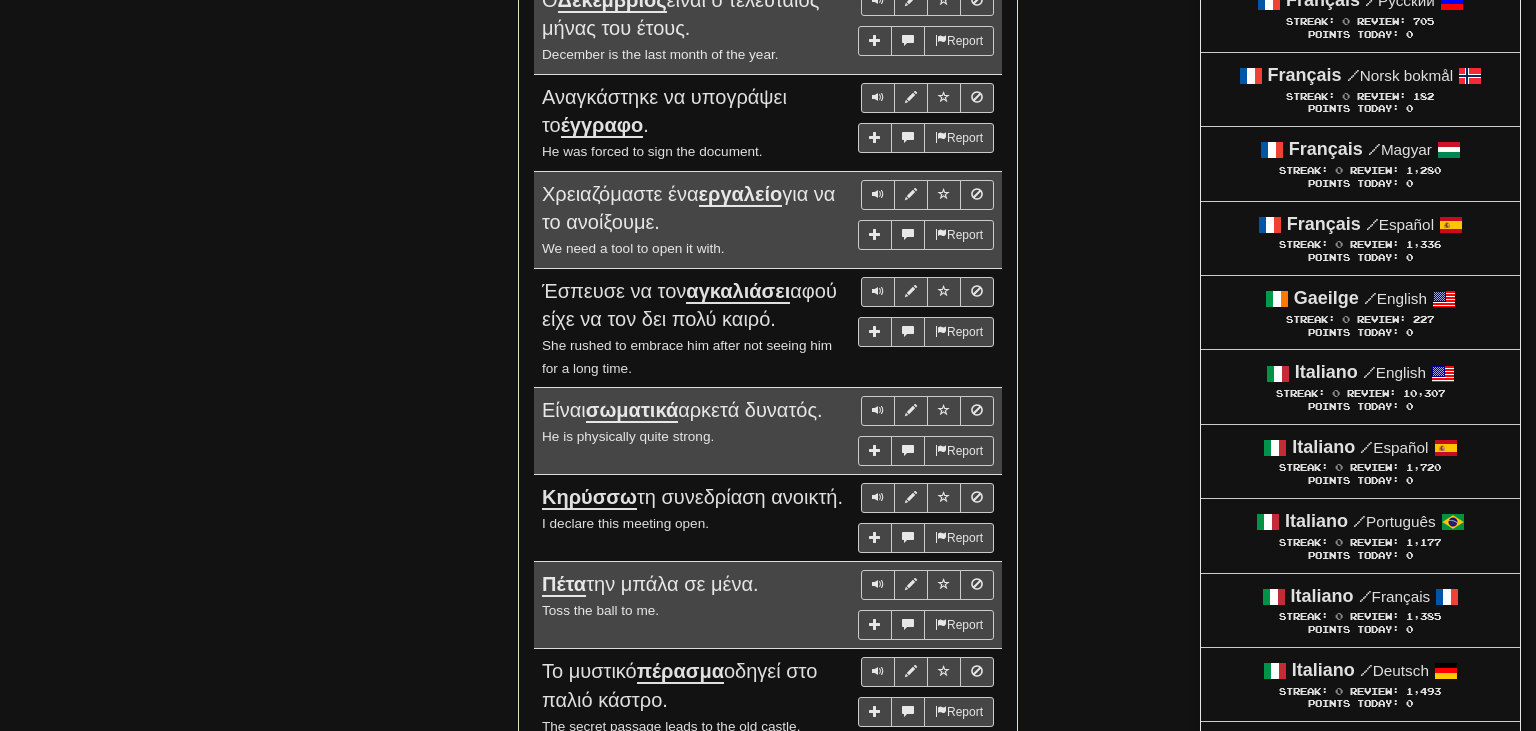 scroll, scrollTop: 3369, scrollLeft: 0, axis: vertical 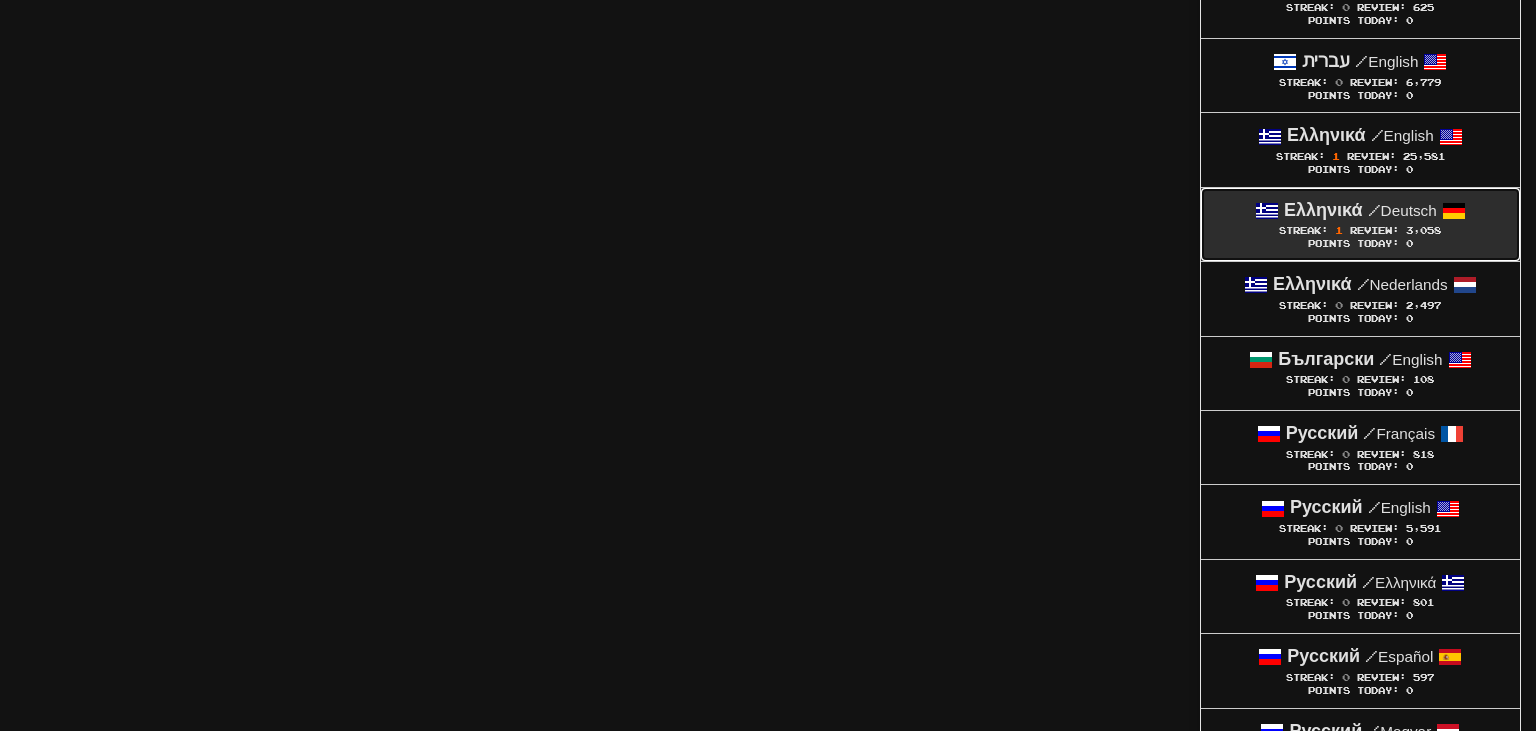 click on "Streak:
1
Review:
3,058" at bounding box center [1360, 230] 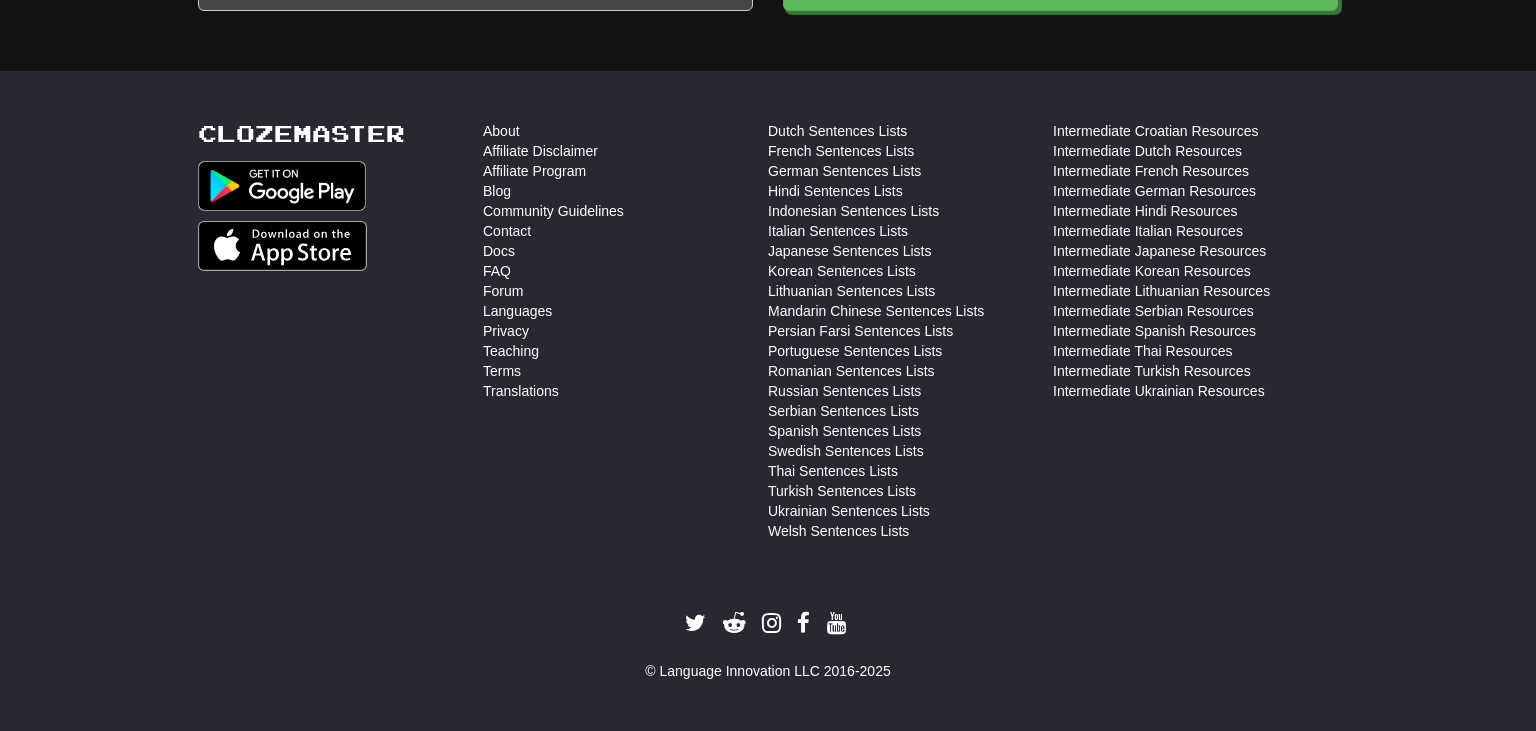 scroll, scrollTop: 5768, scrollLeft: 0, axis: vertical 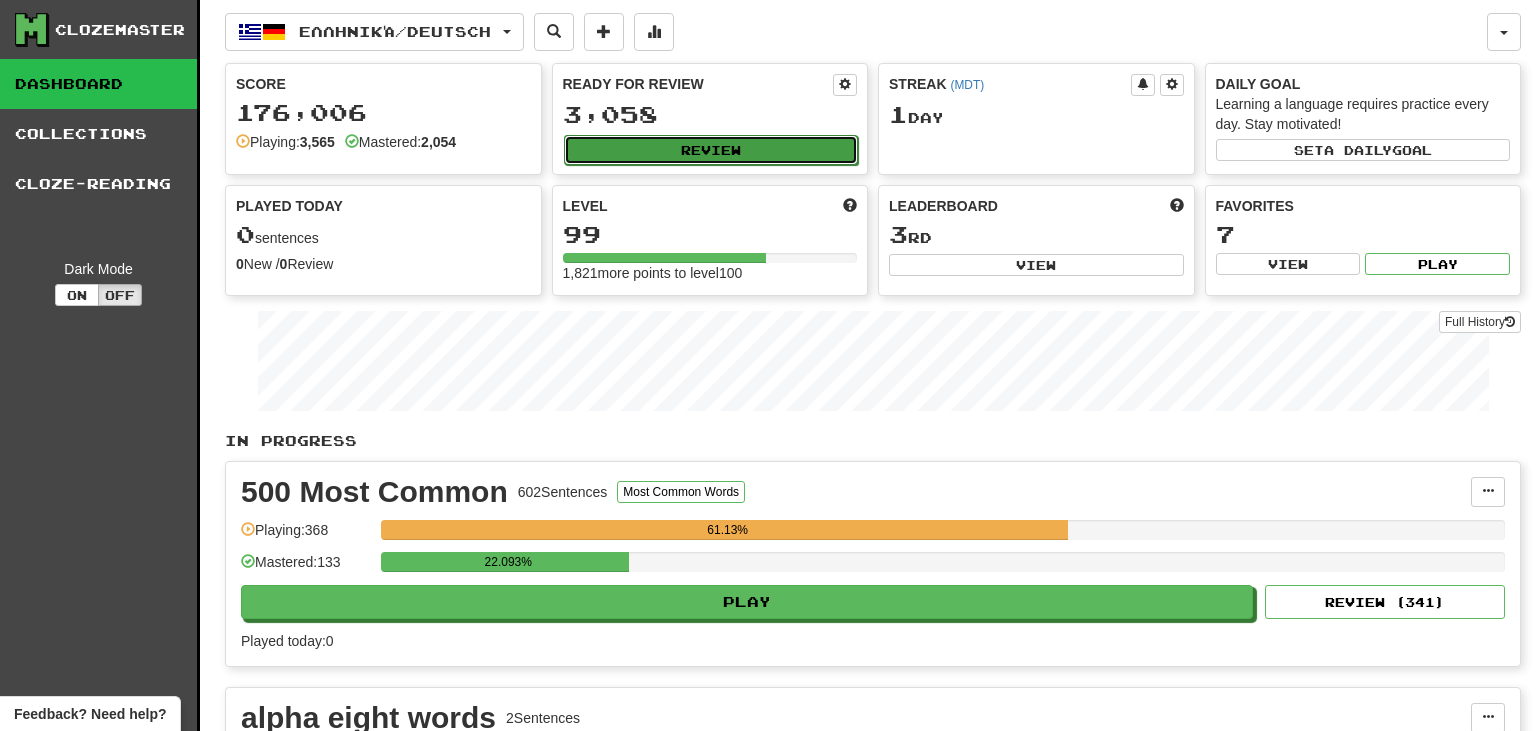 click on "Review" 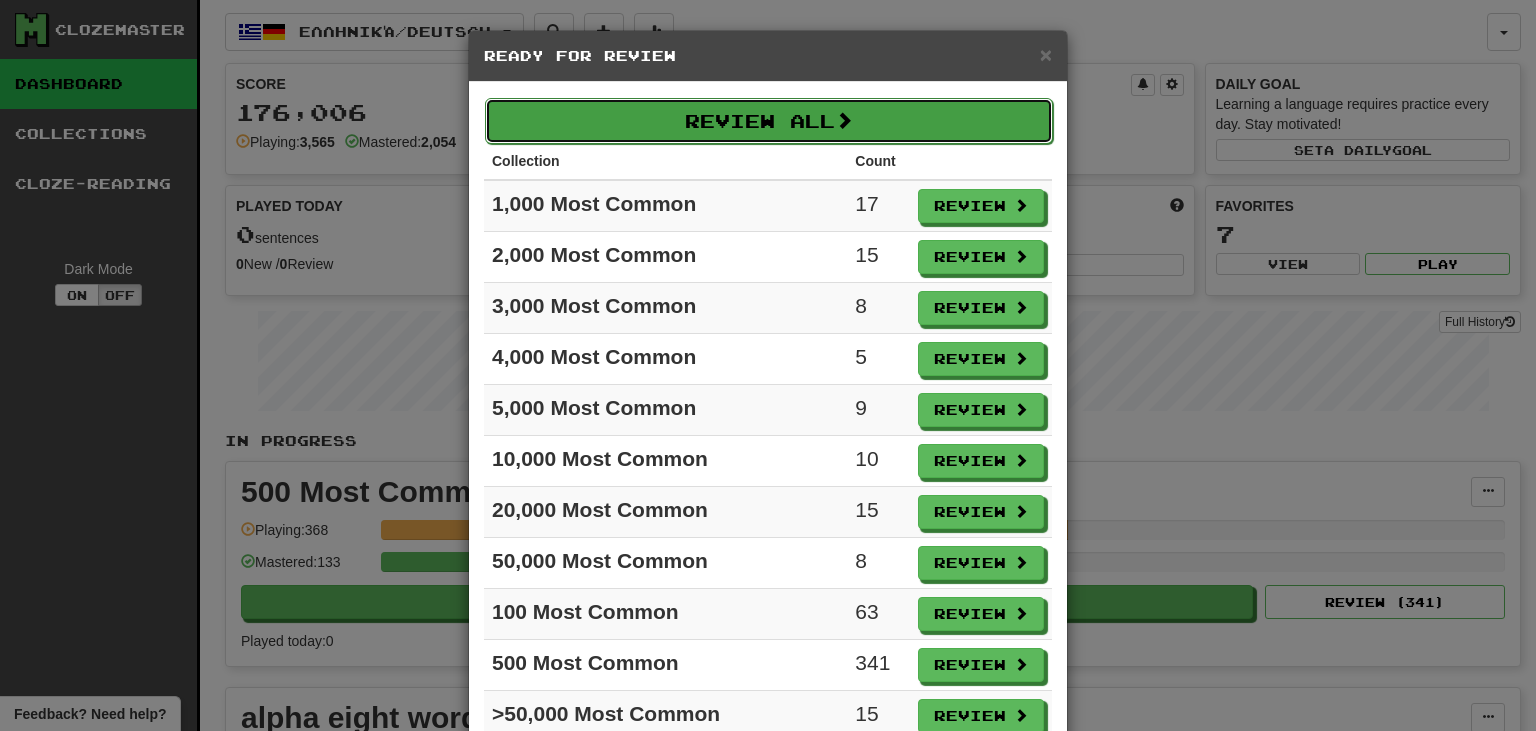 click on "Review All" at bounding box center [769, 121] 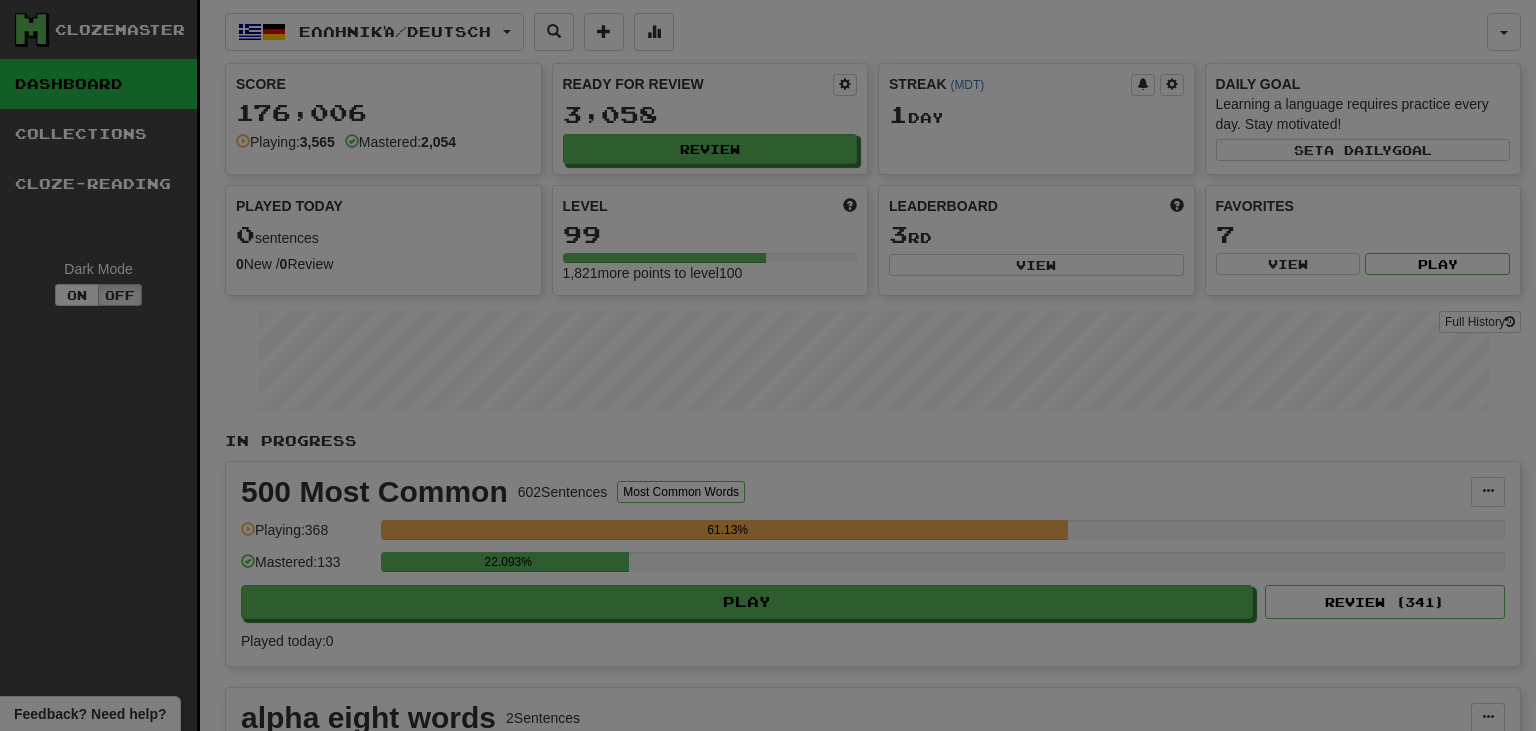select on "***" 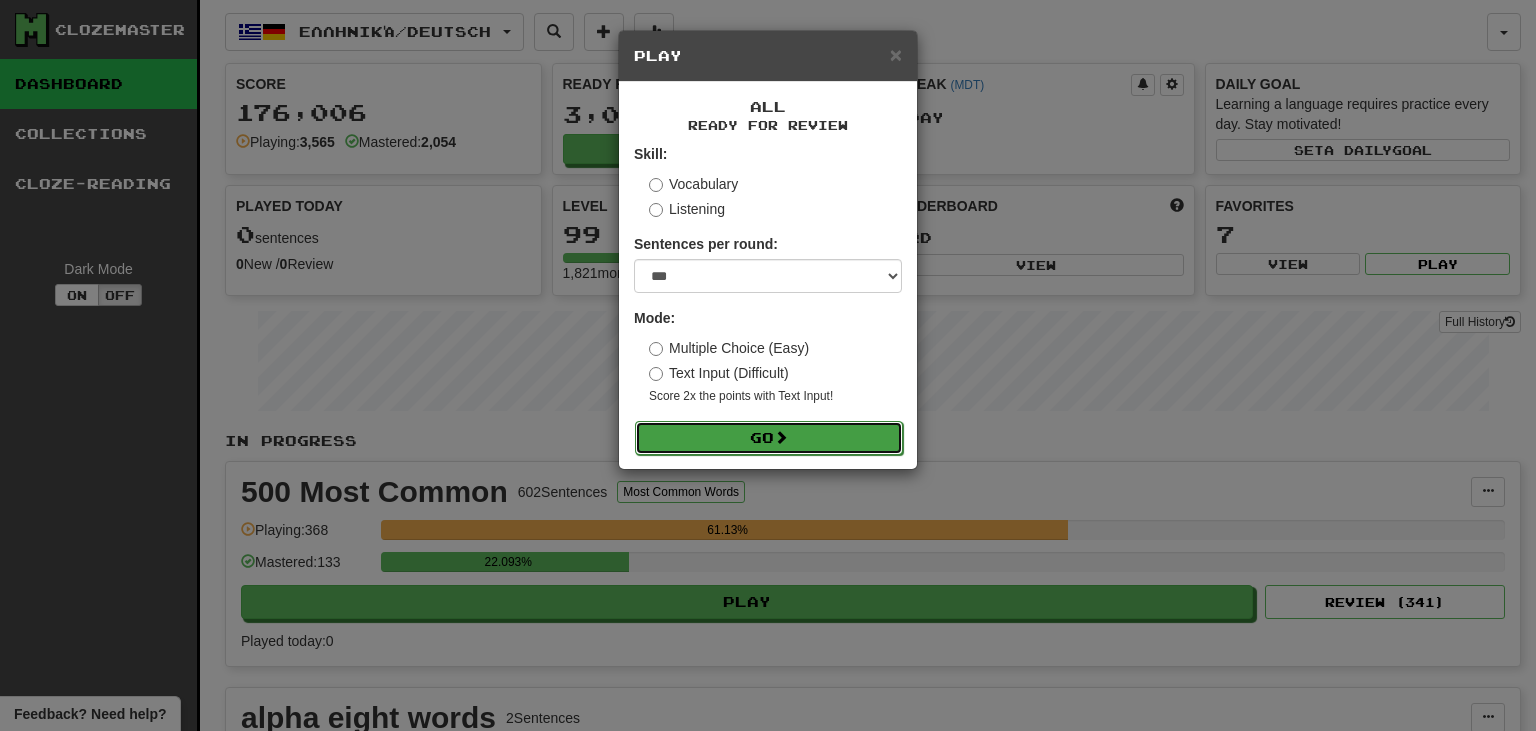 click on "Go" at bounding box center [769, 438] 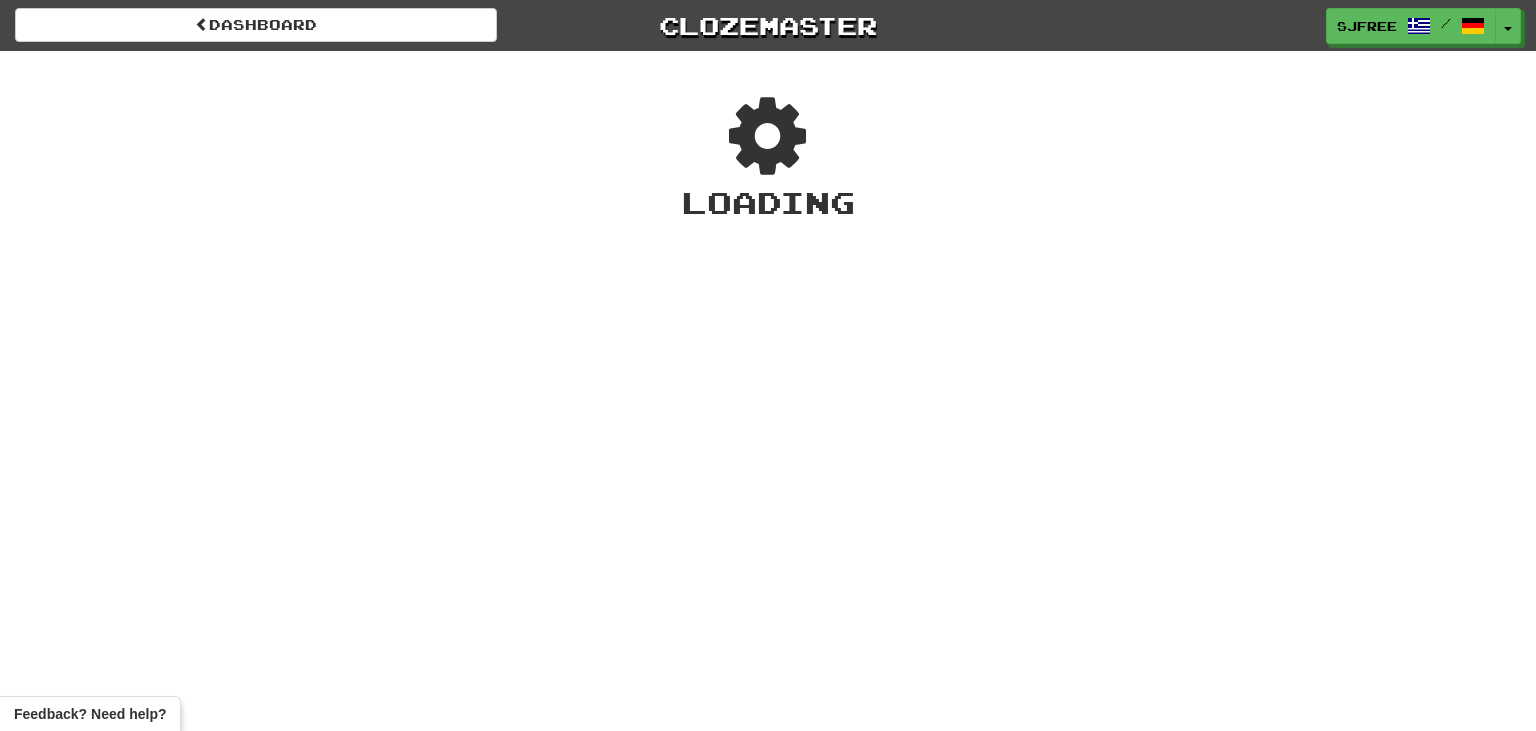 scroll, scrollTop: 0, scrollLeft: 0, axis: both 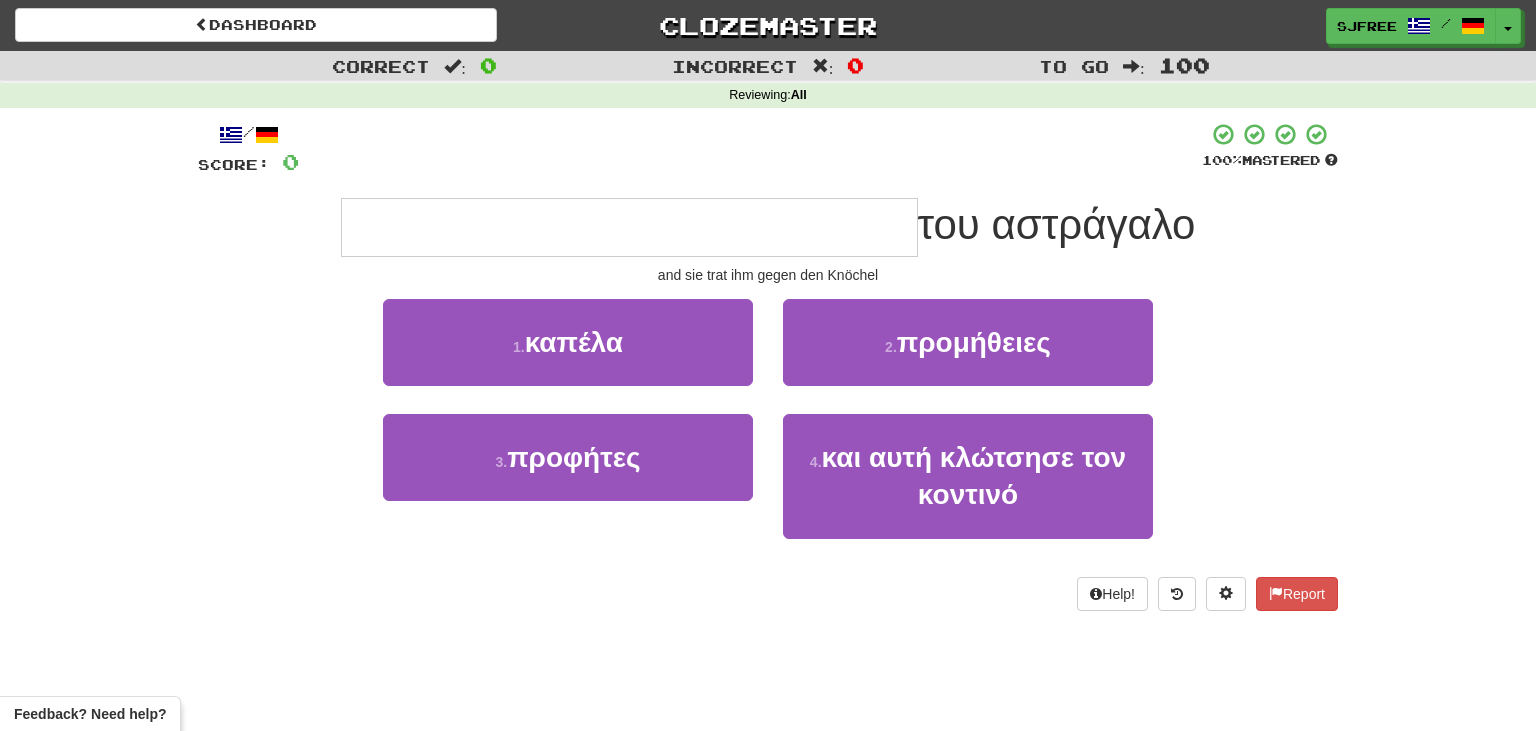type on "**********" 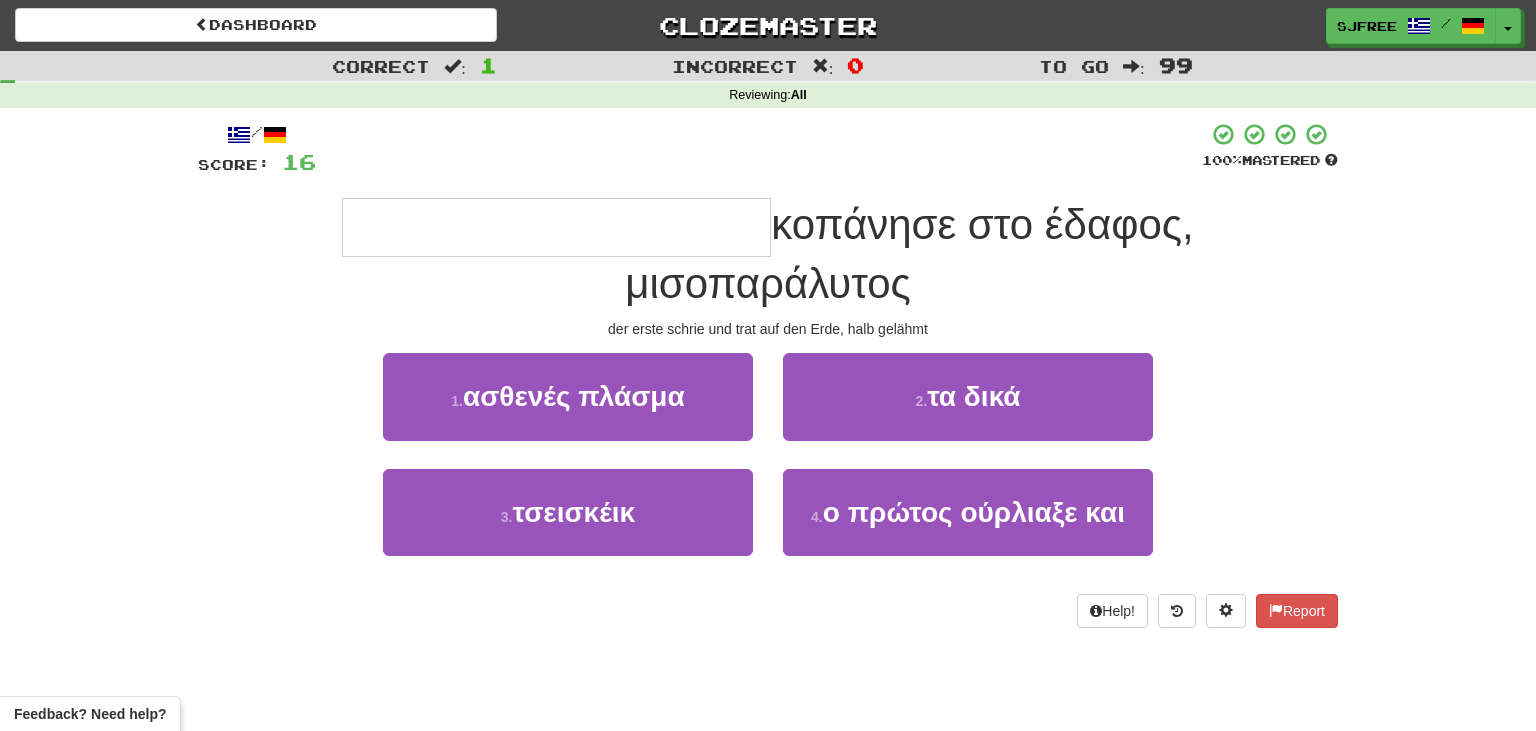 type on "**********" 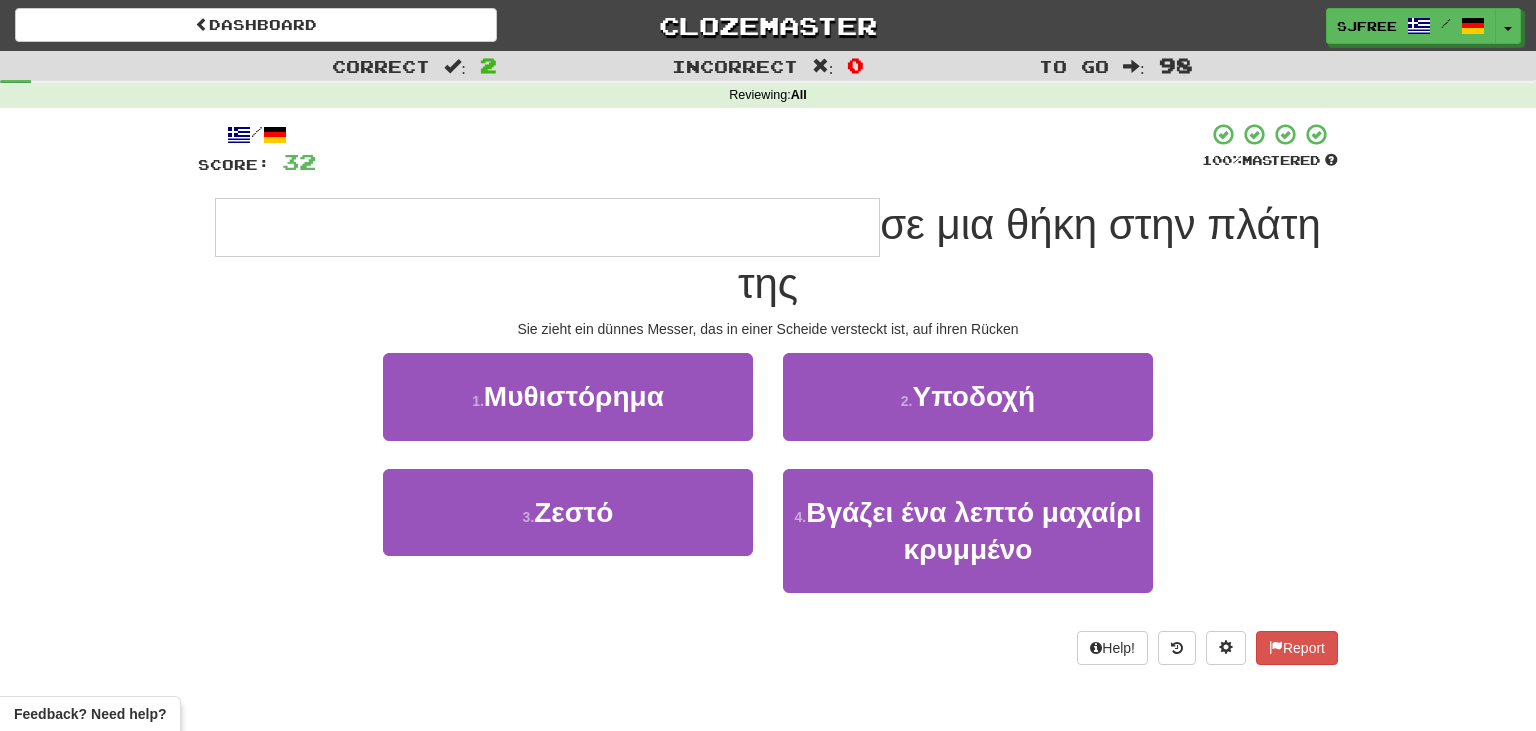 type on "**********" 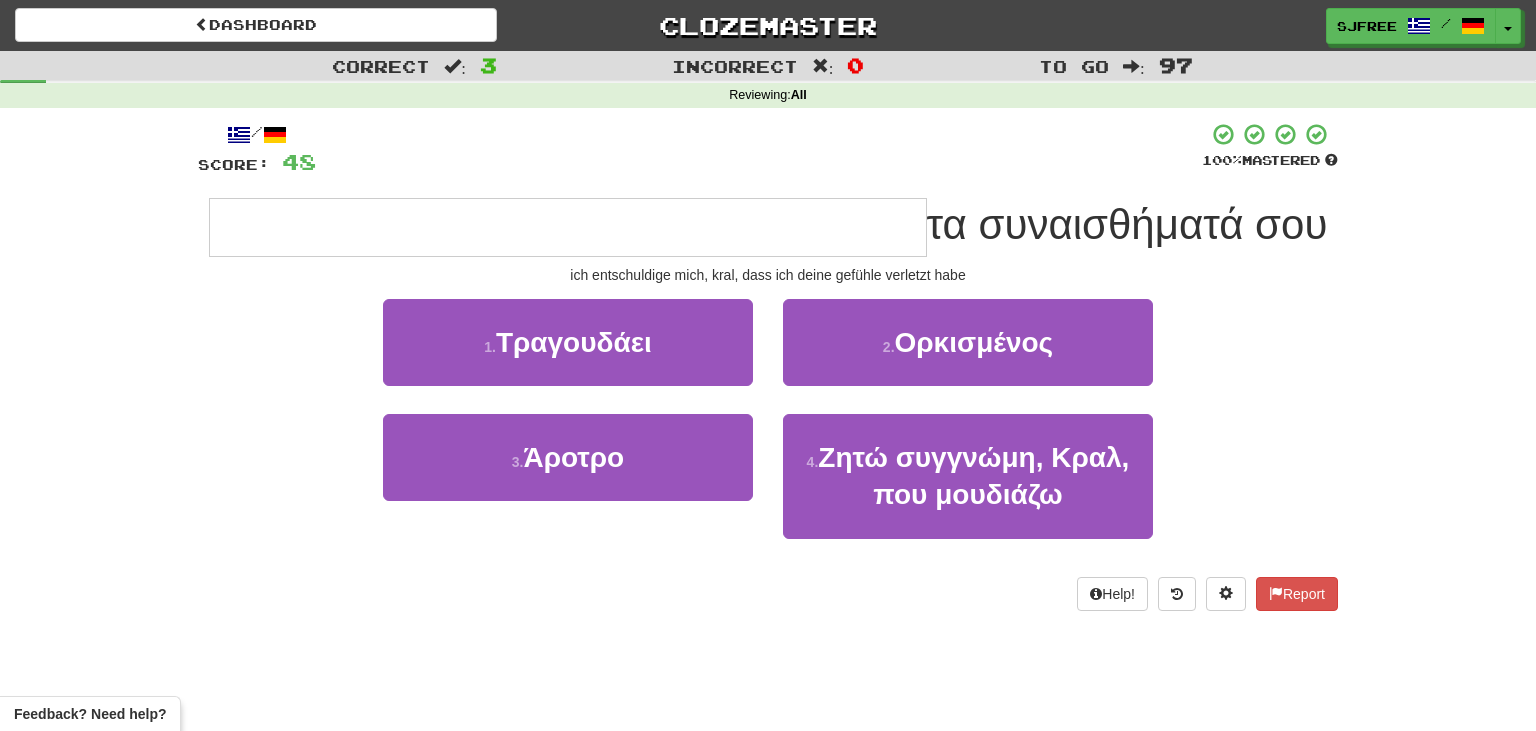 type on "**********" 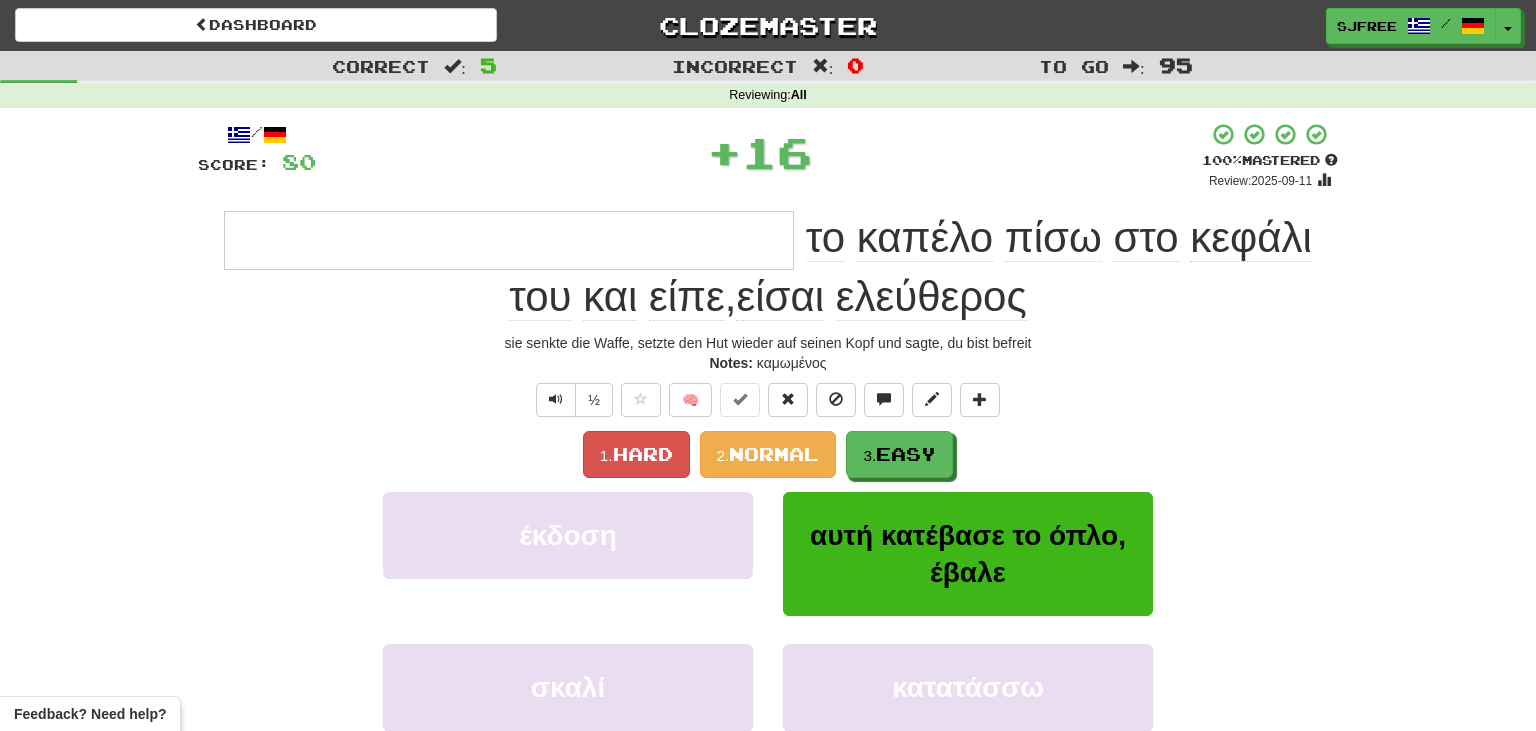 type on "**********" 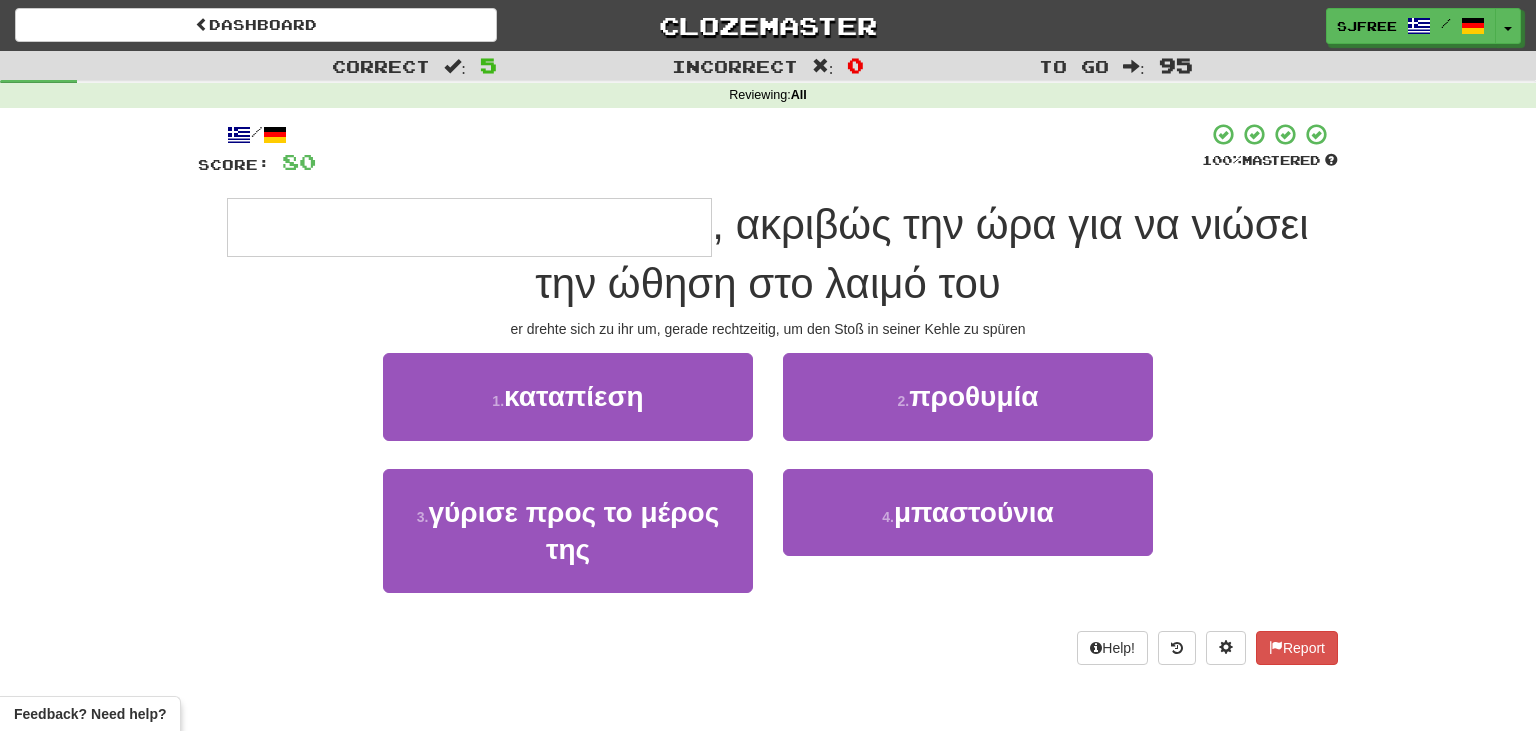 type on "**********" 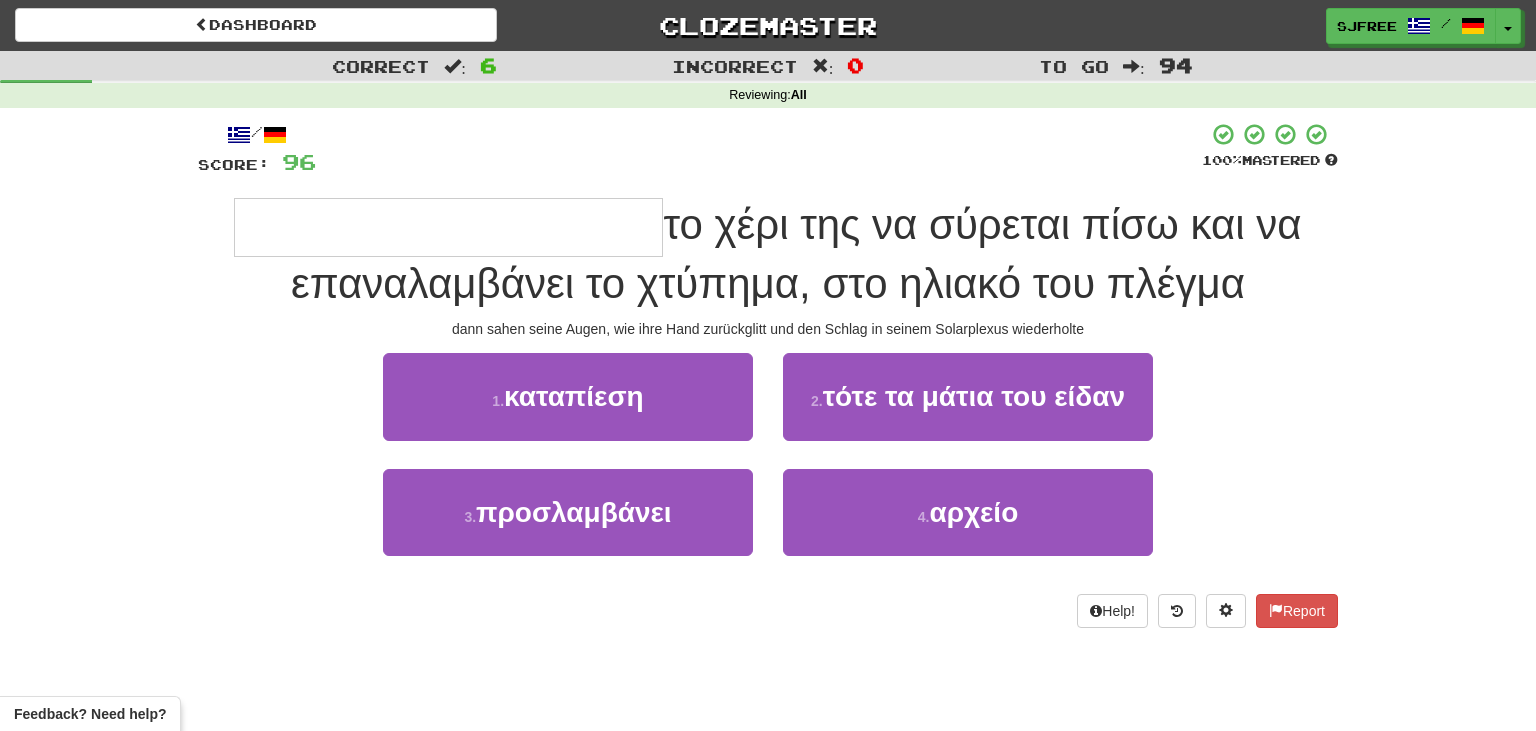type on "**********" 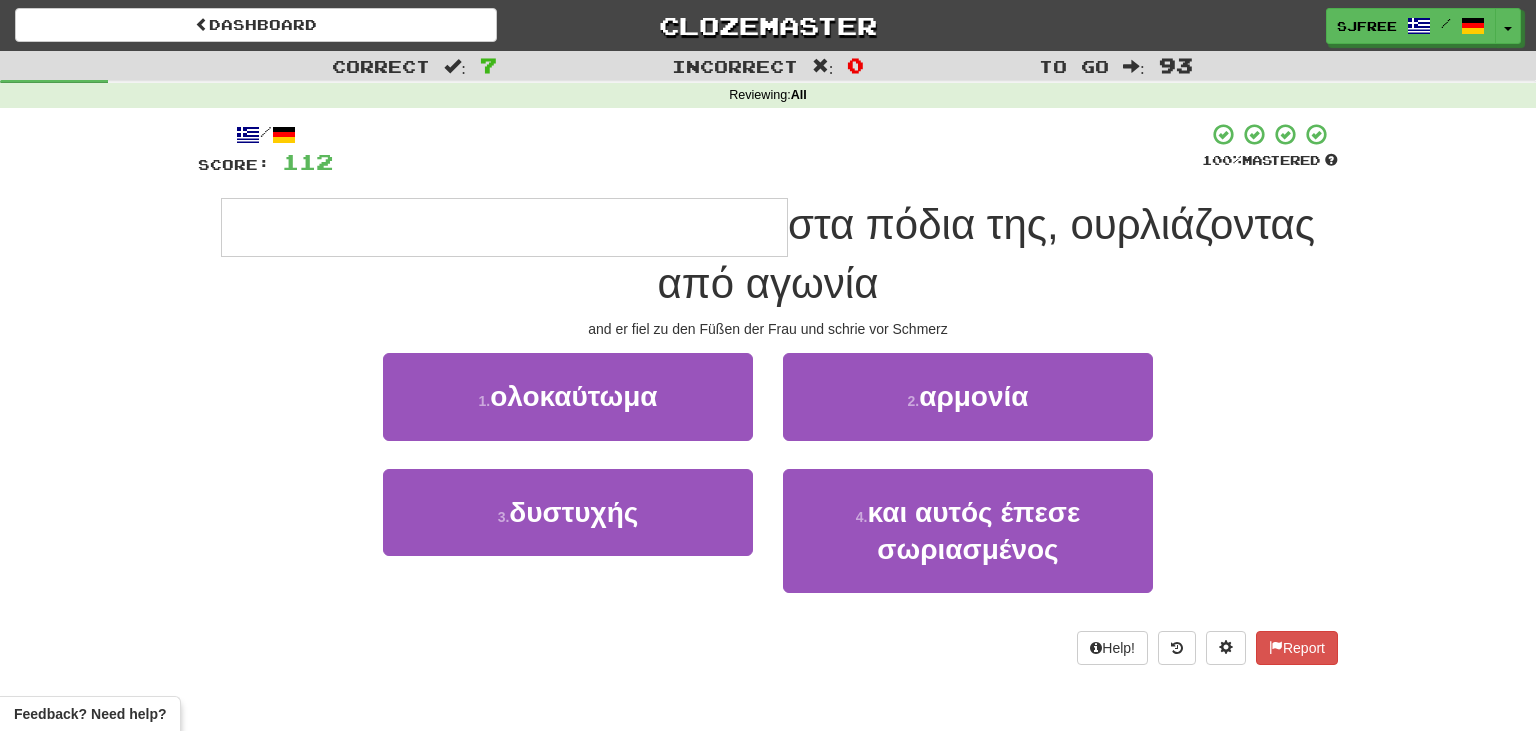 type on "**********" 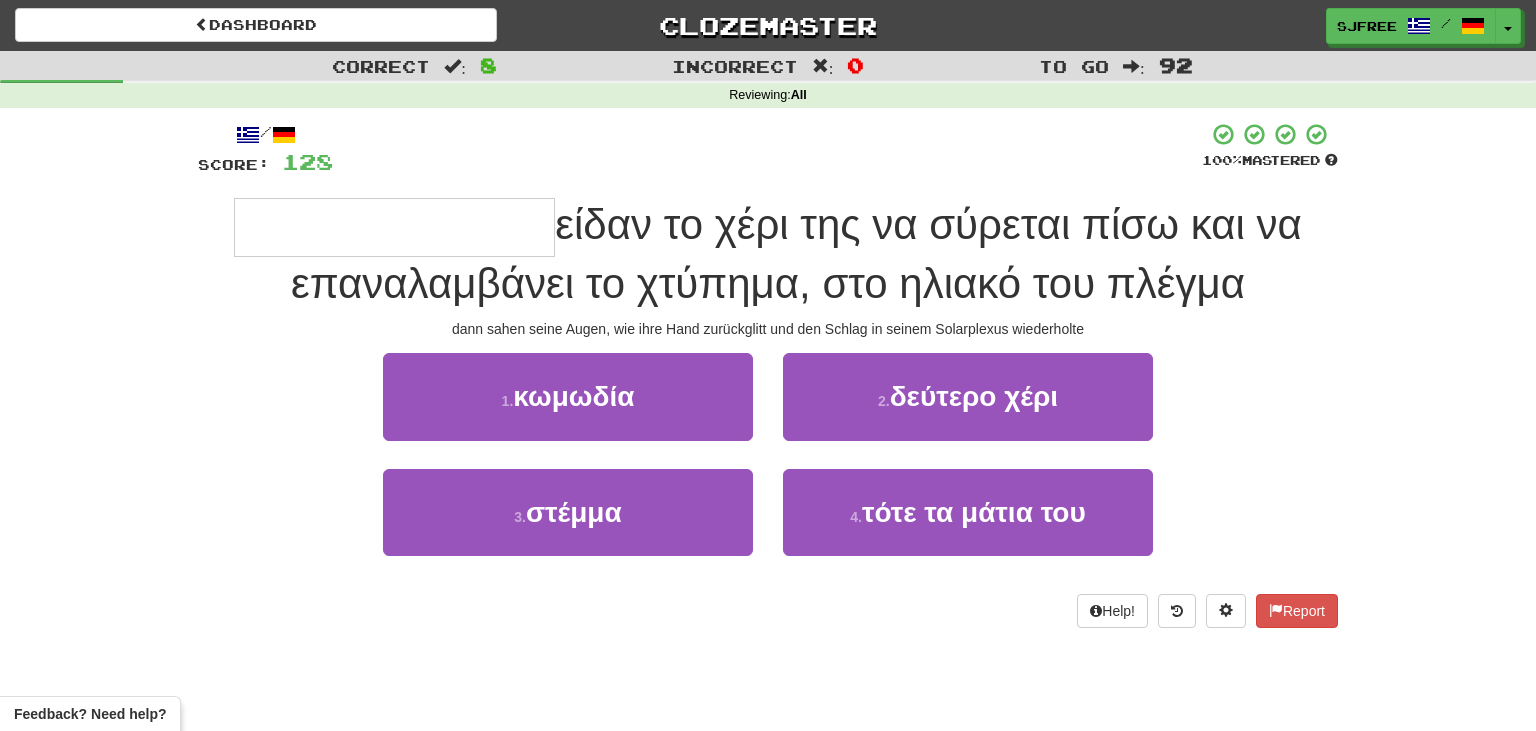 type on "**********" 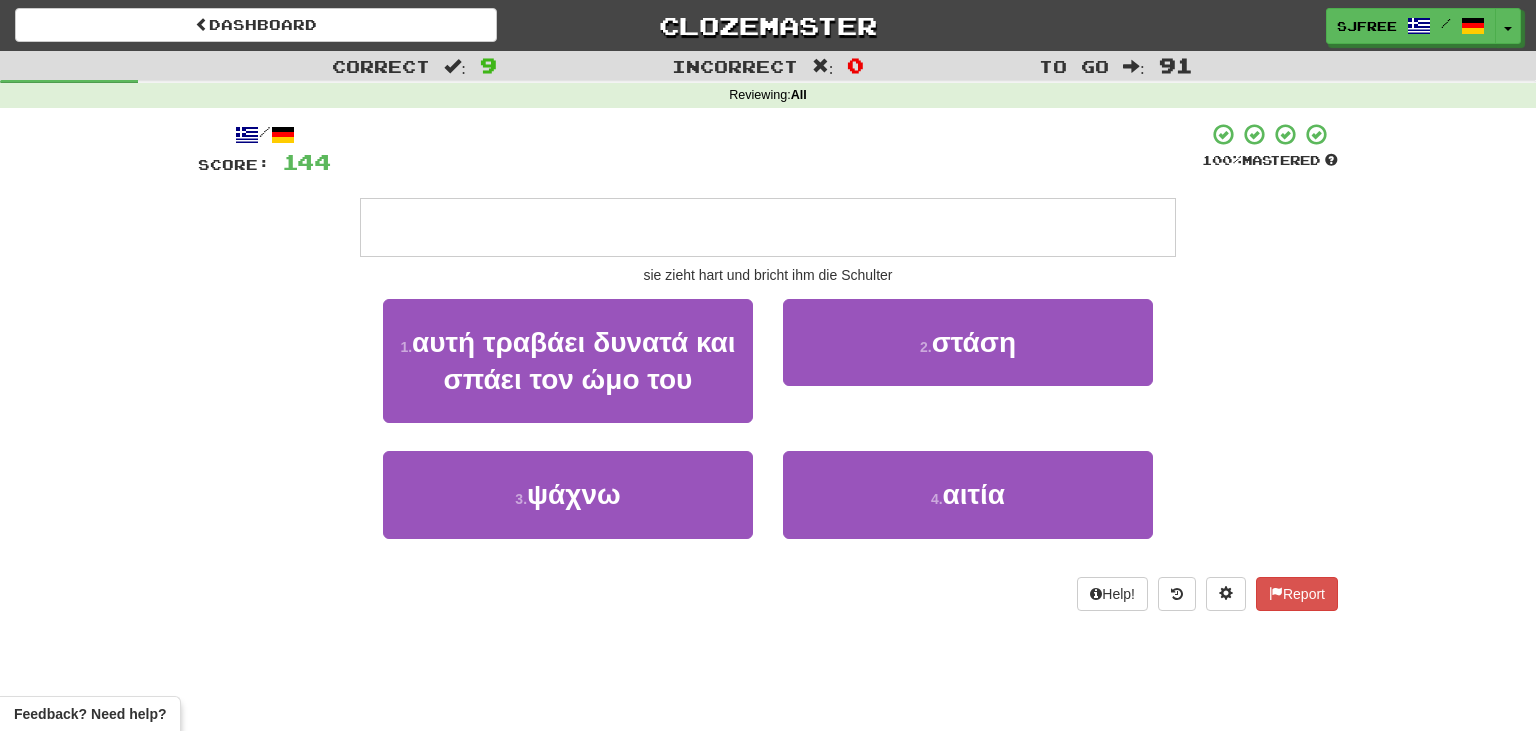 type on "**********" 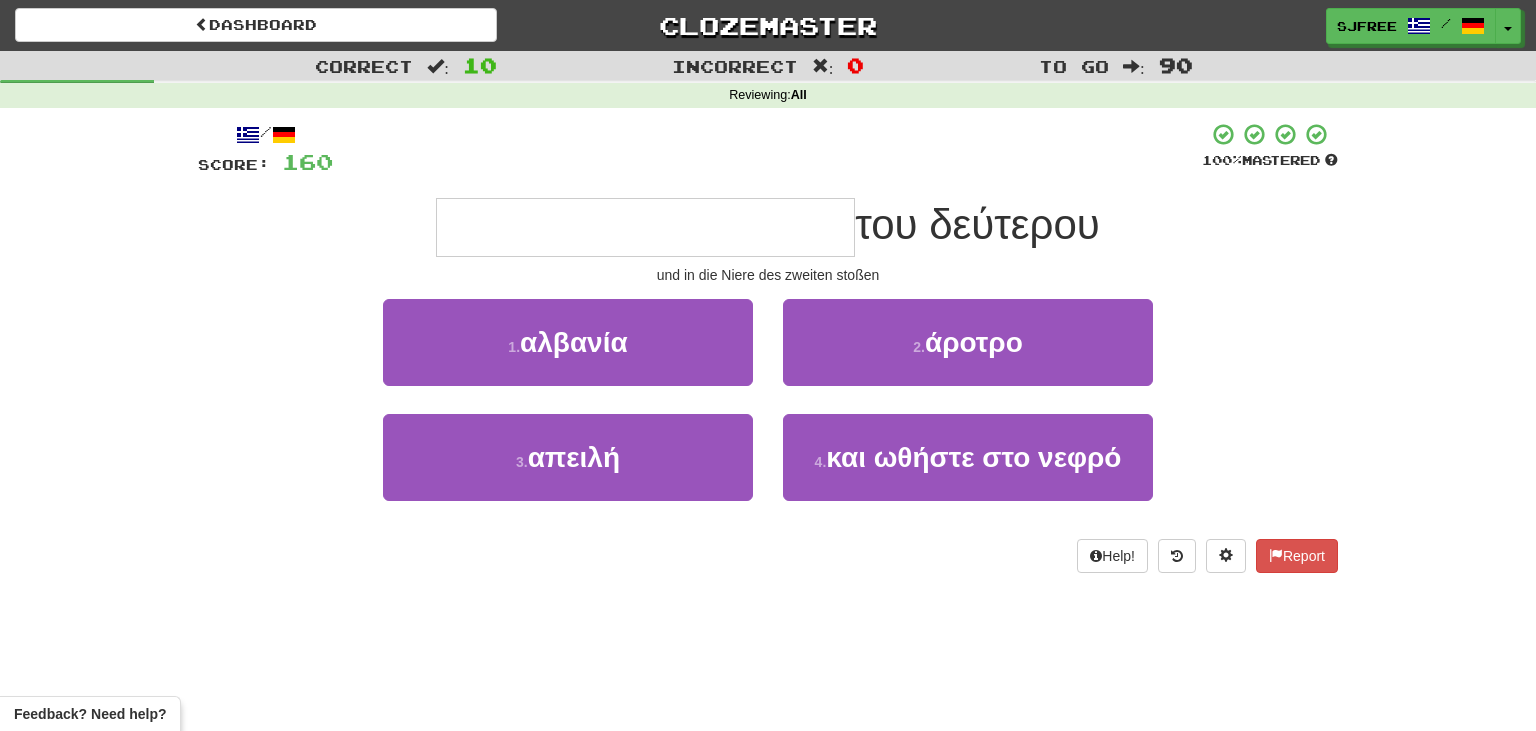 type on "**********" 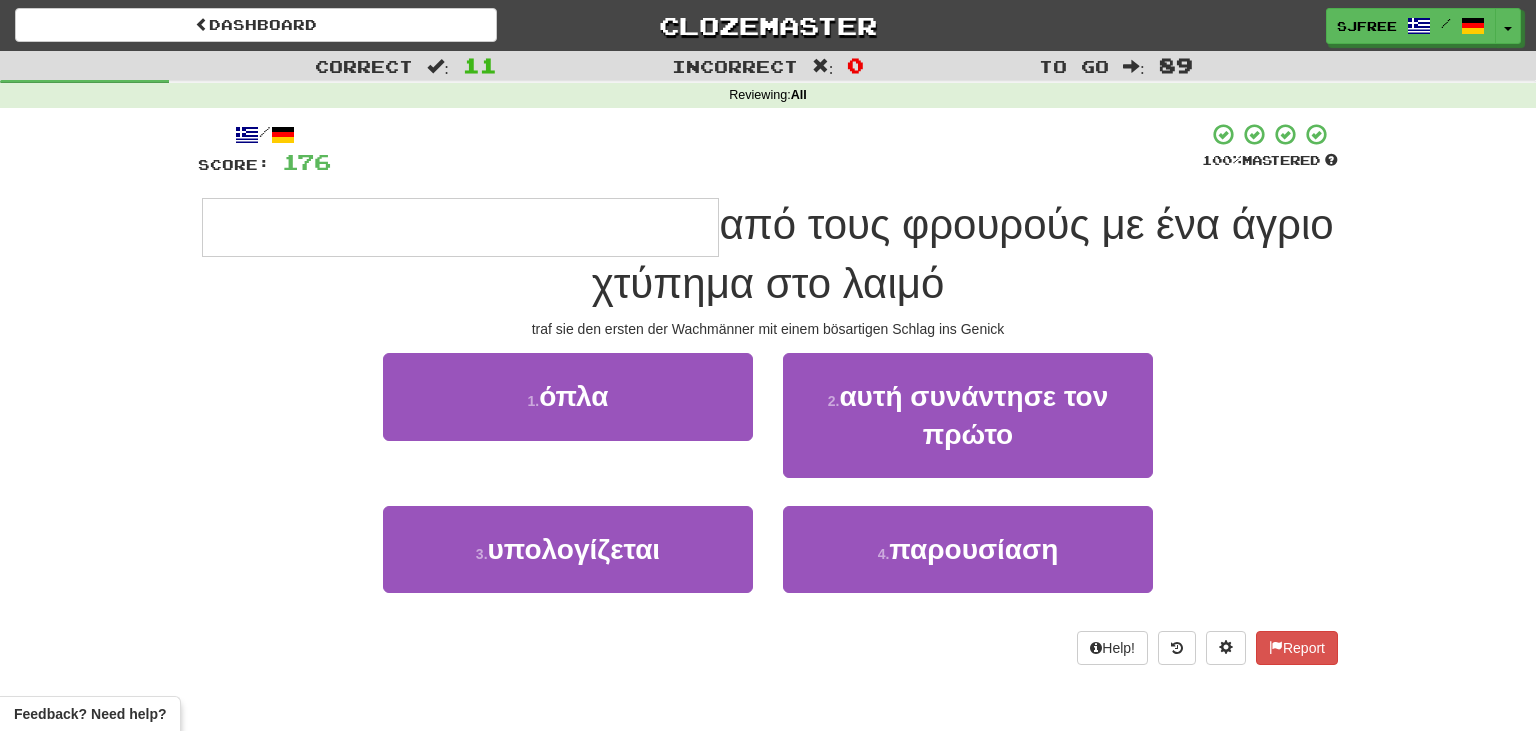 type on "**********" 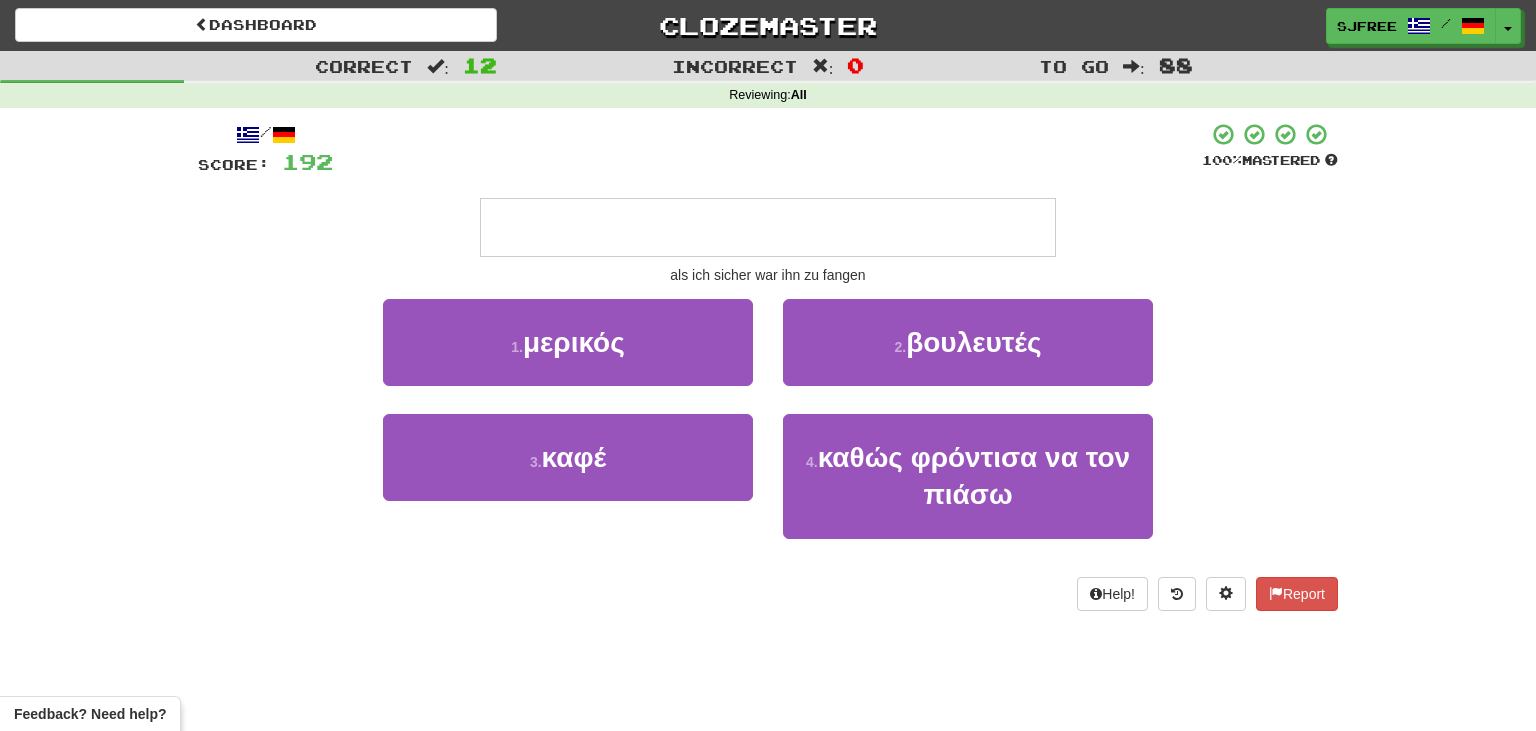 type on "**********" 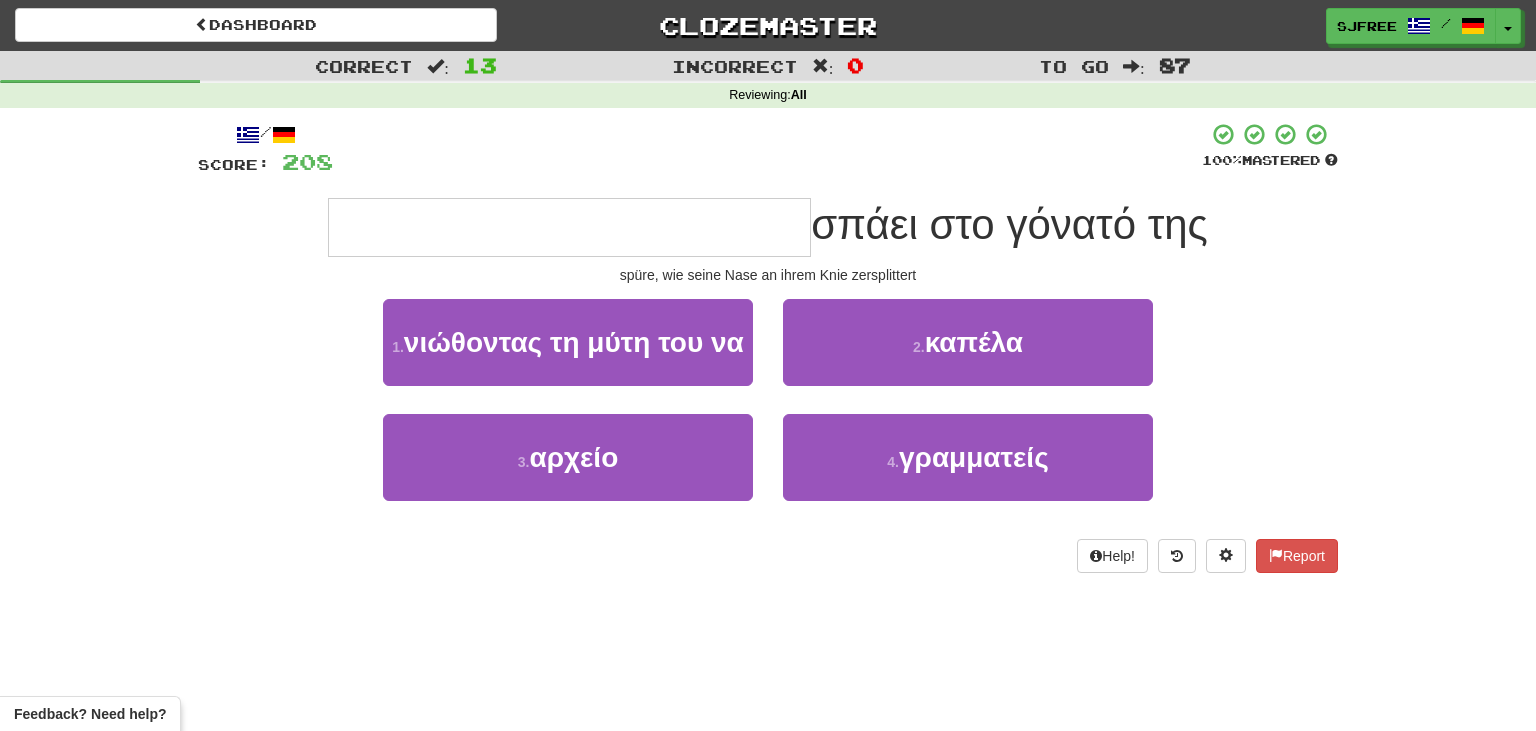 type on "**********" 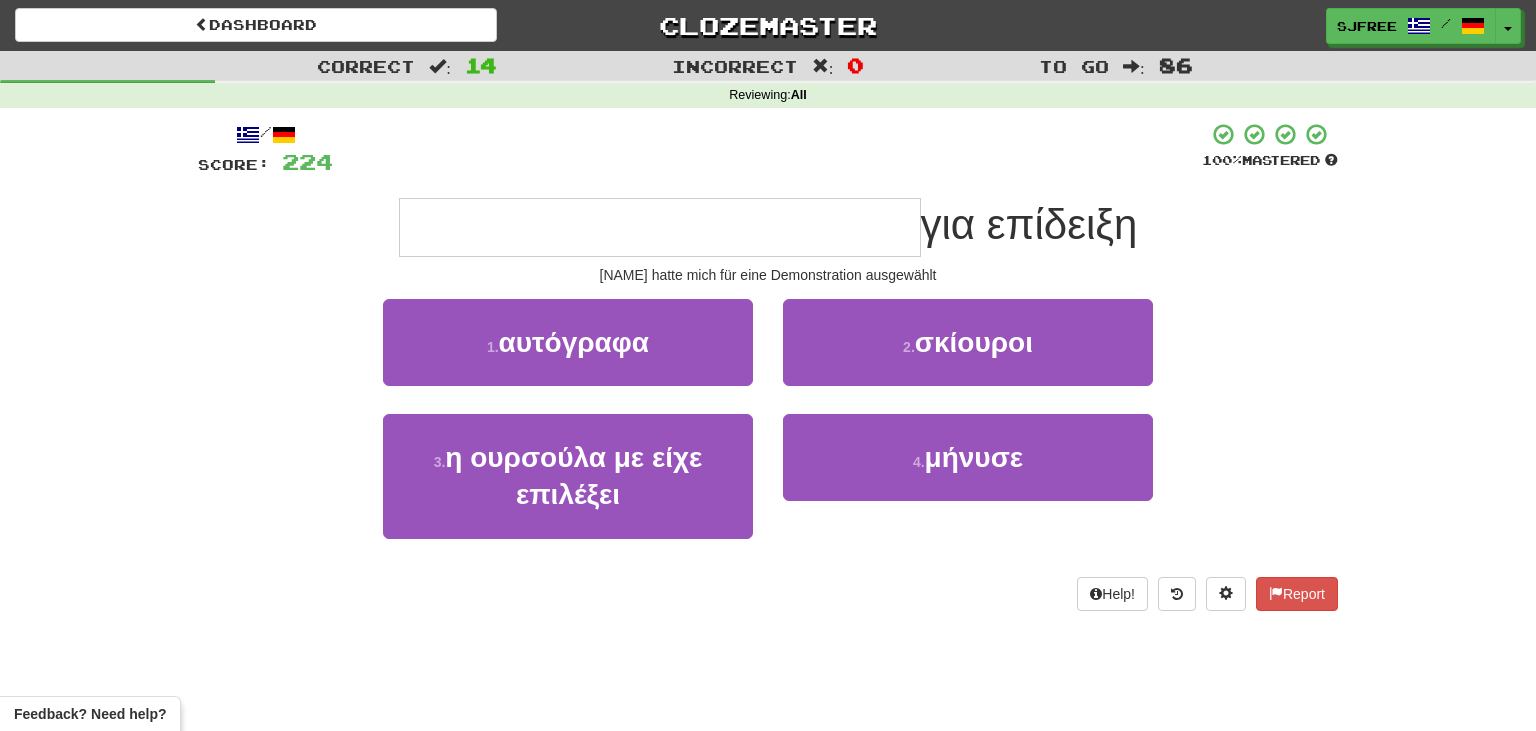 type on "**********" 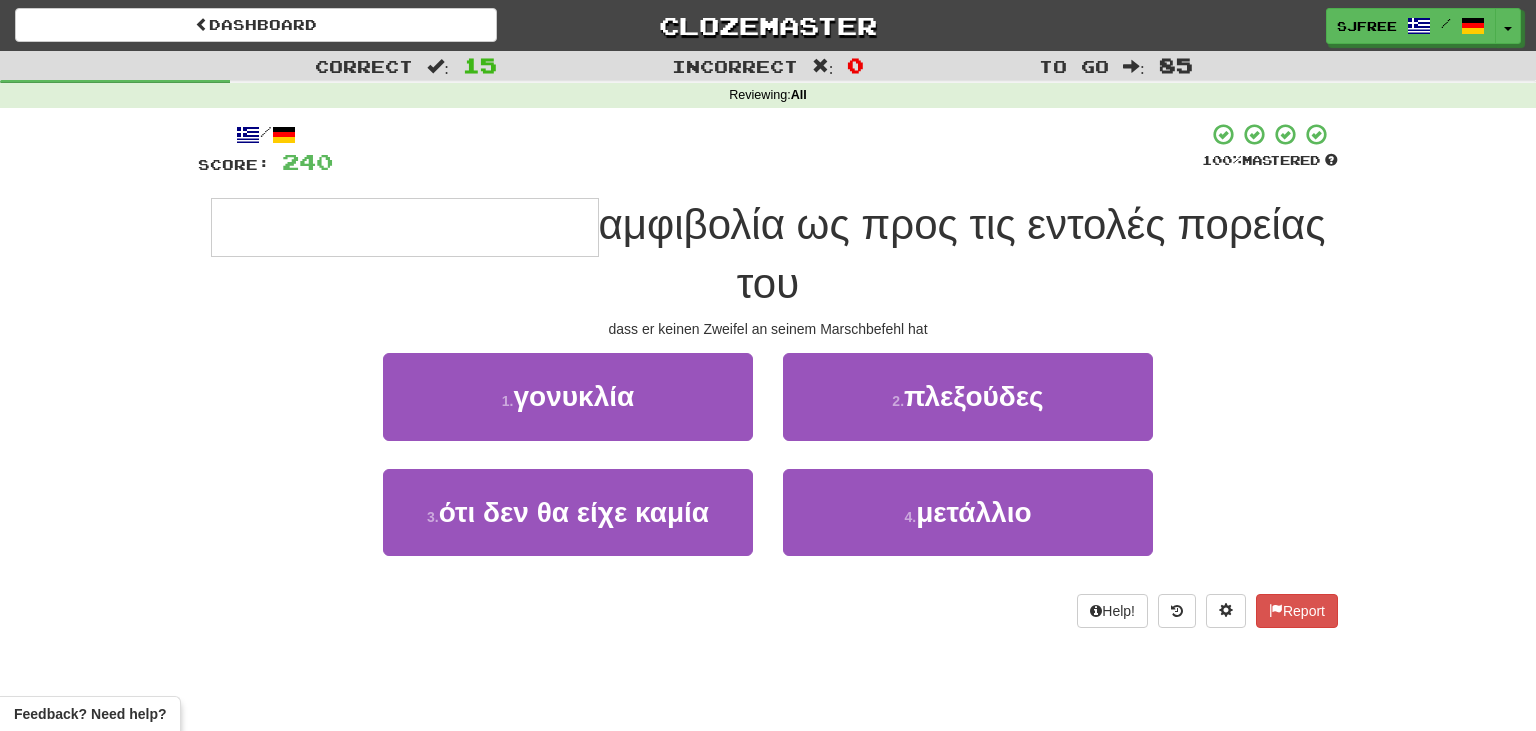 type on "**********" 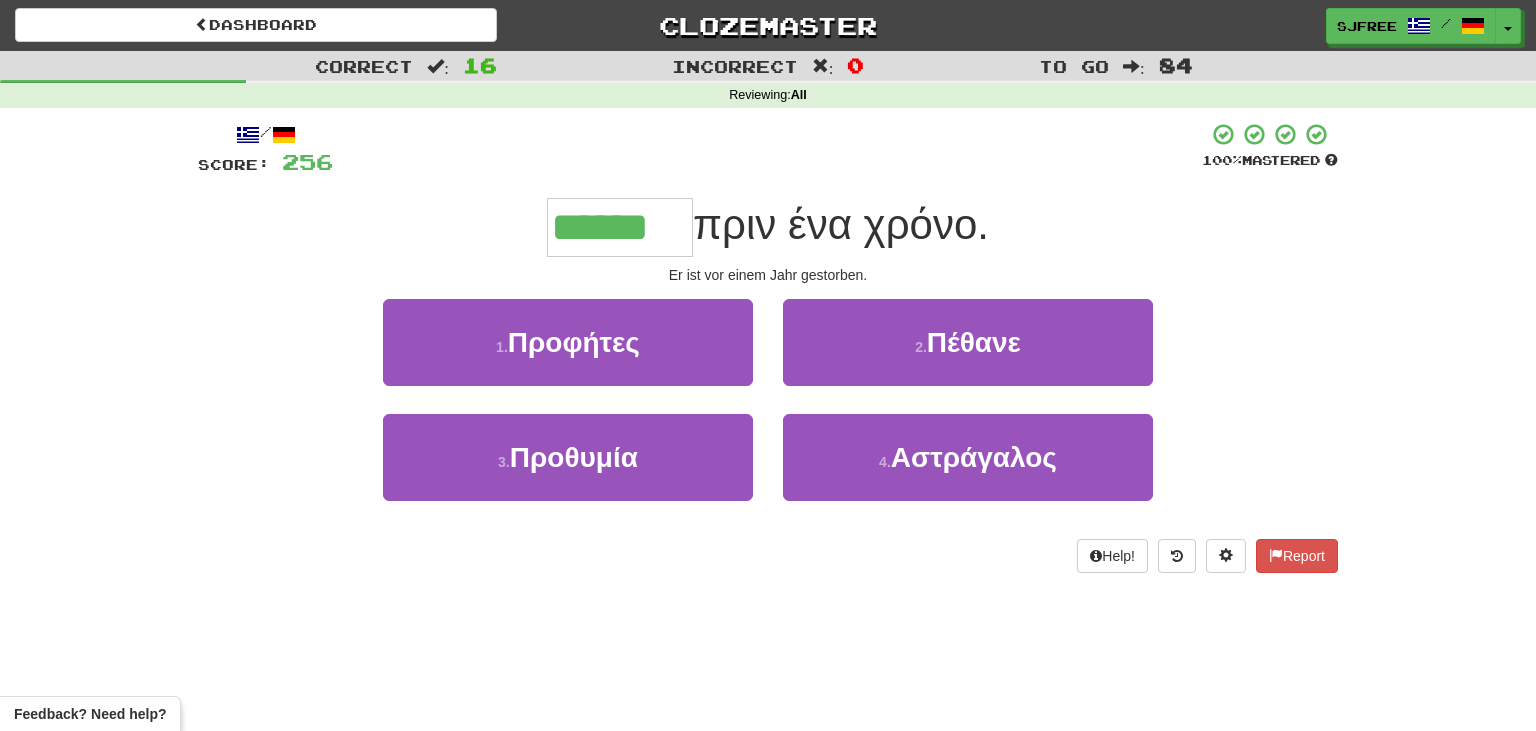 type on "******" 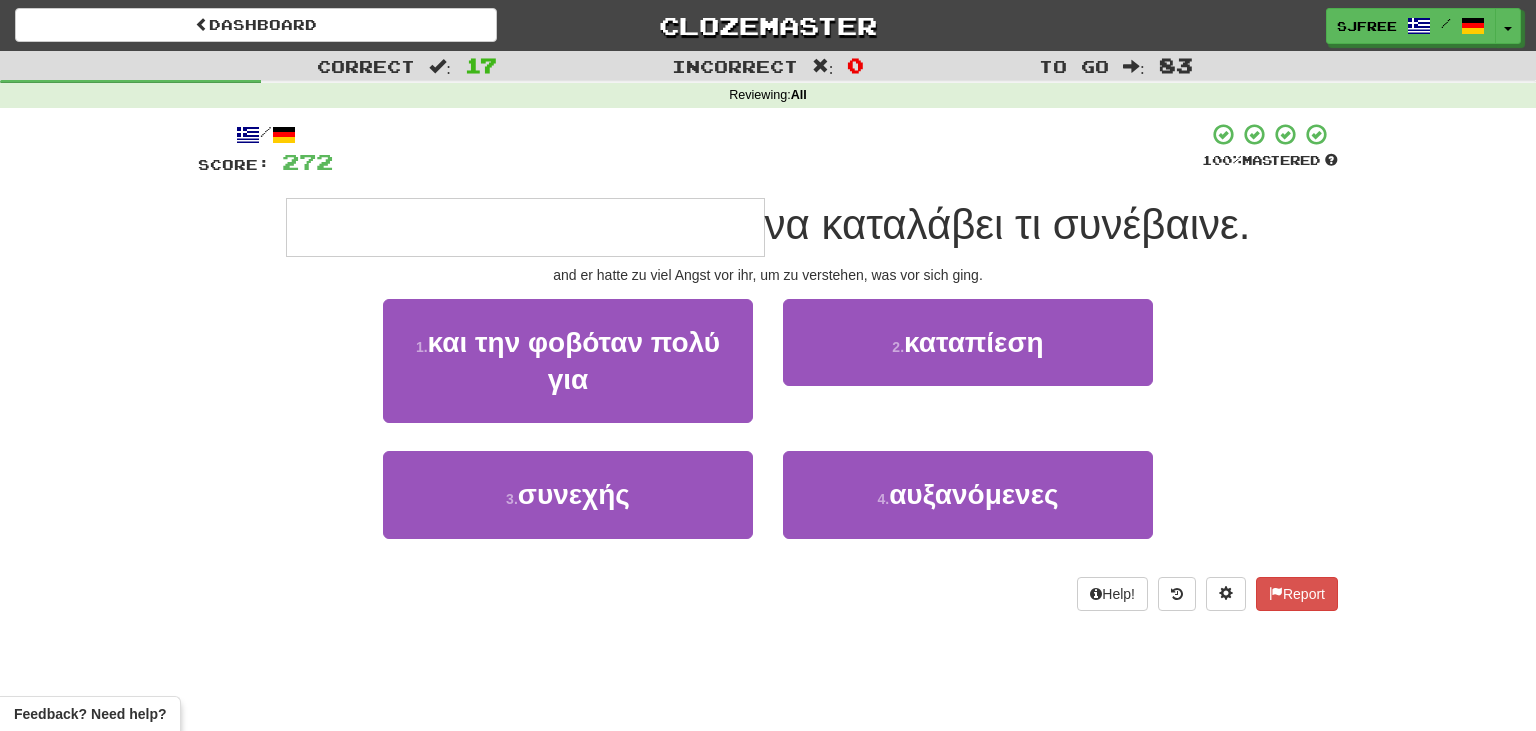 type on "**********" 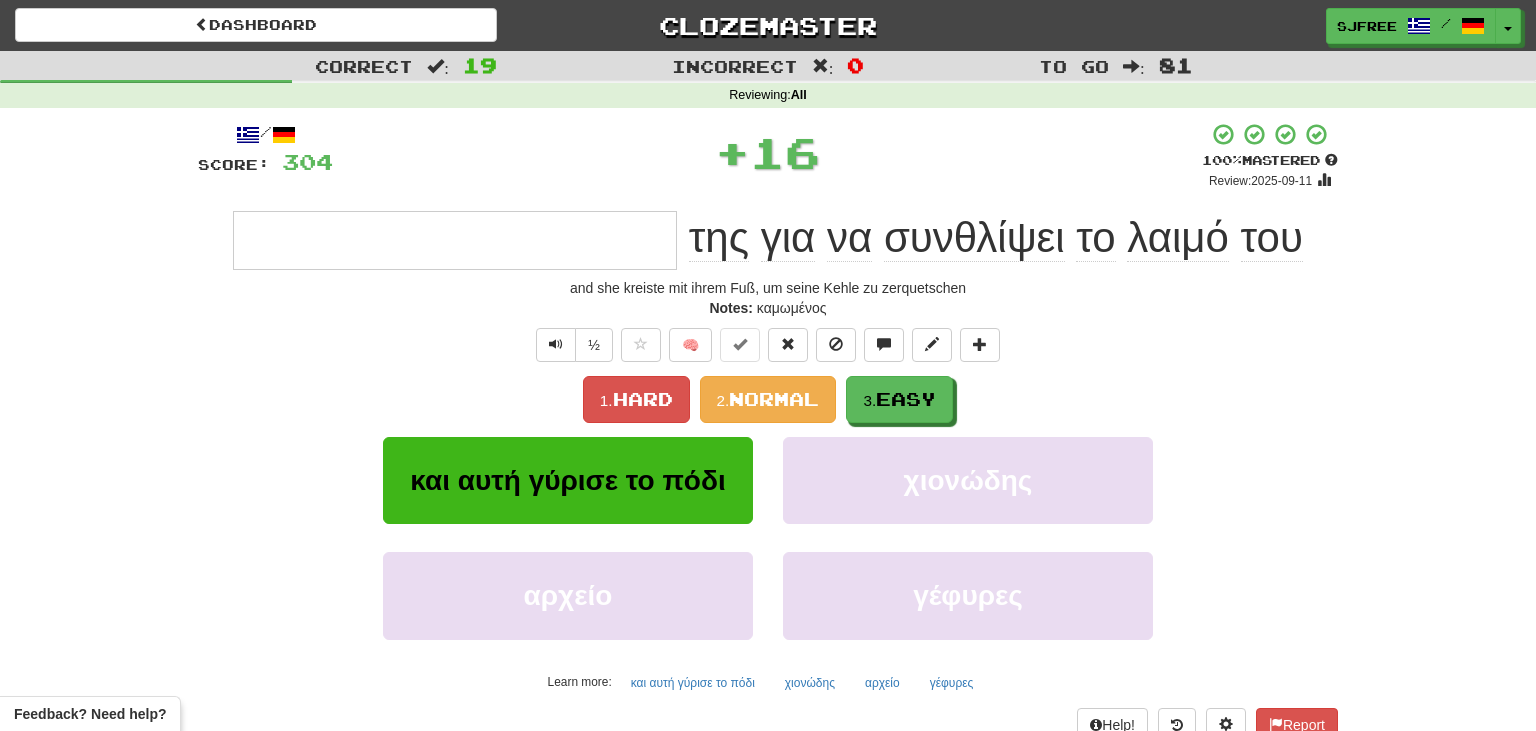 type on "**********" 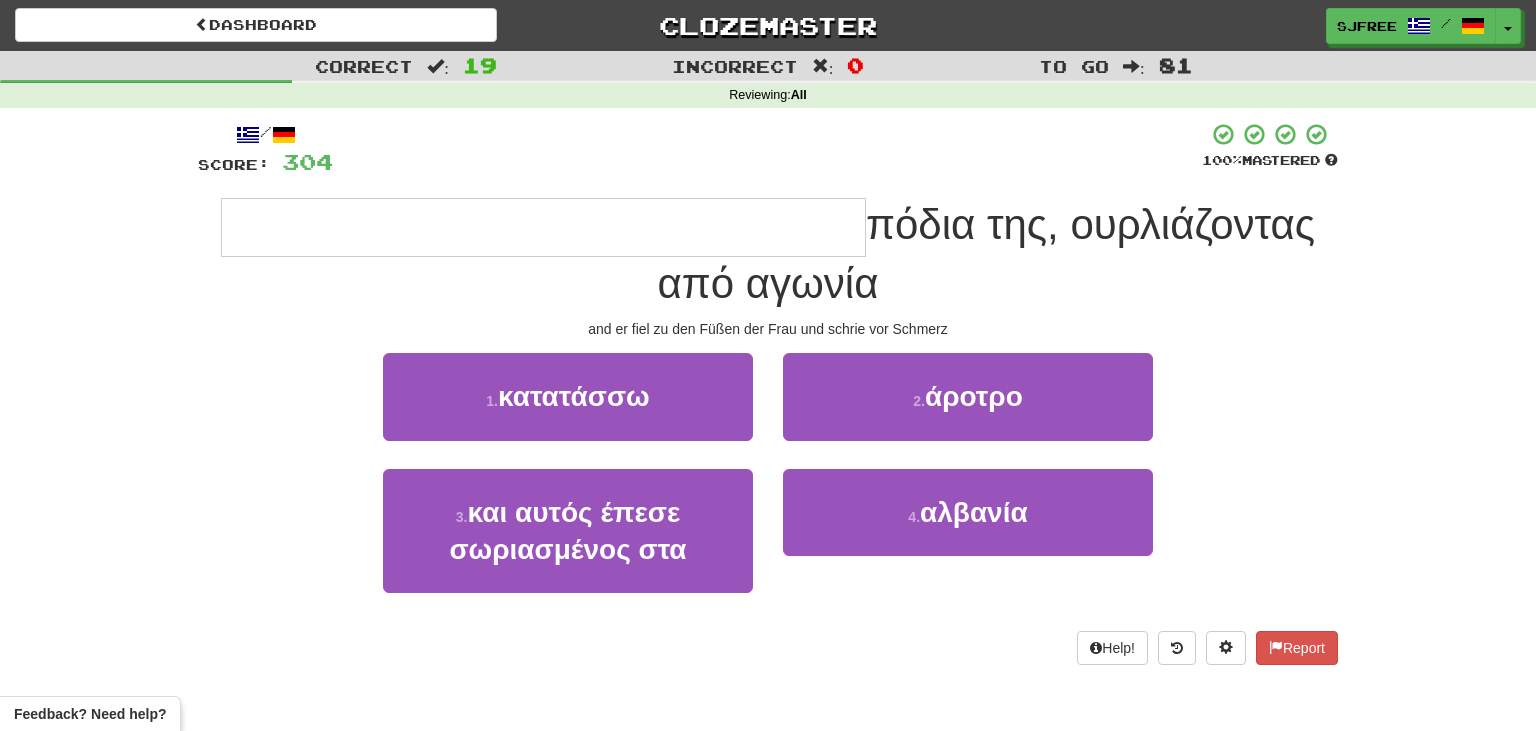 type on "**********" 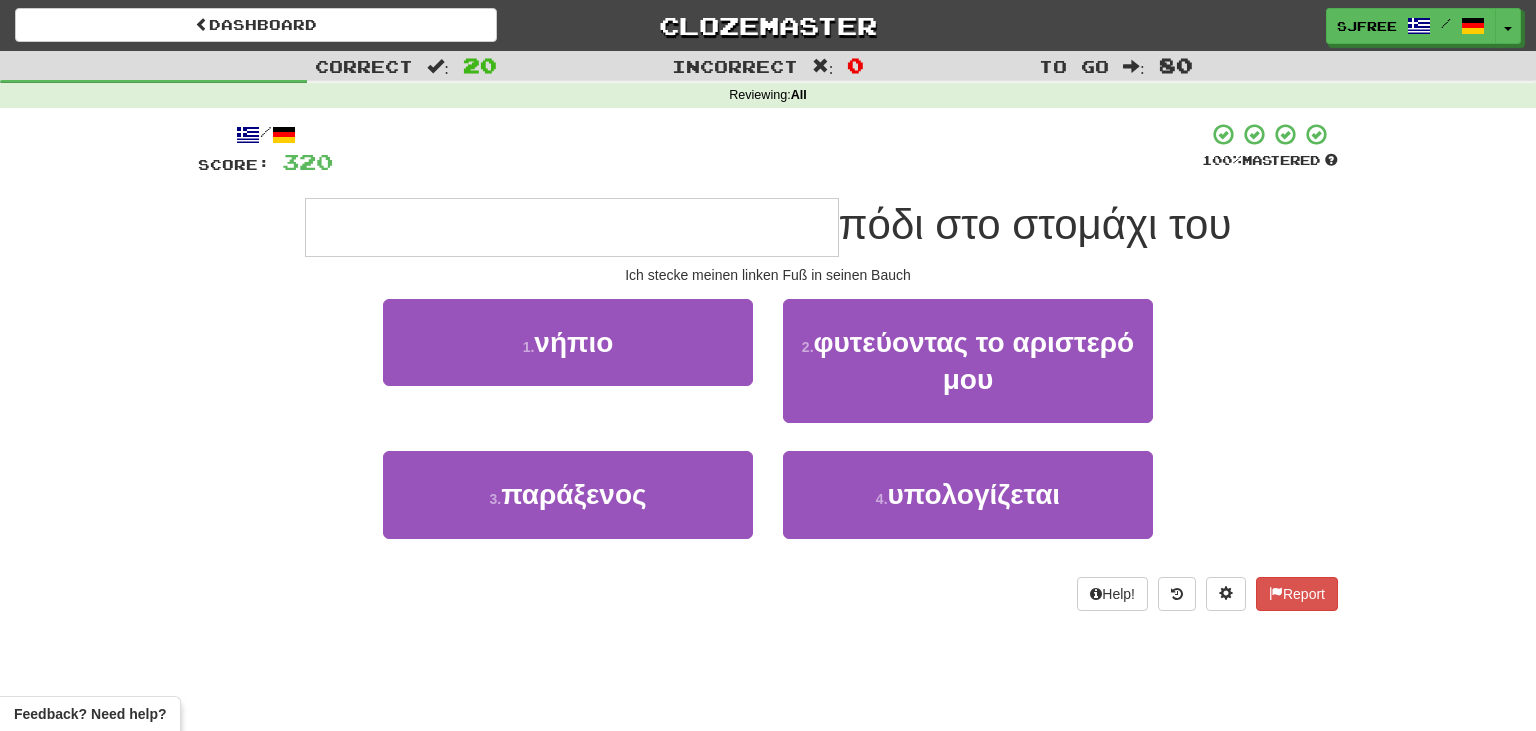 type on "**********" 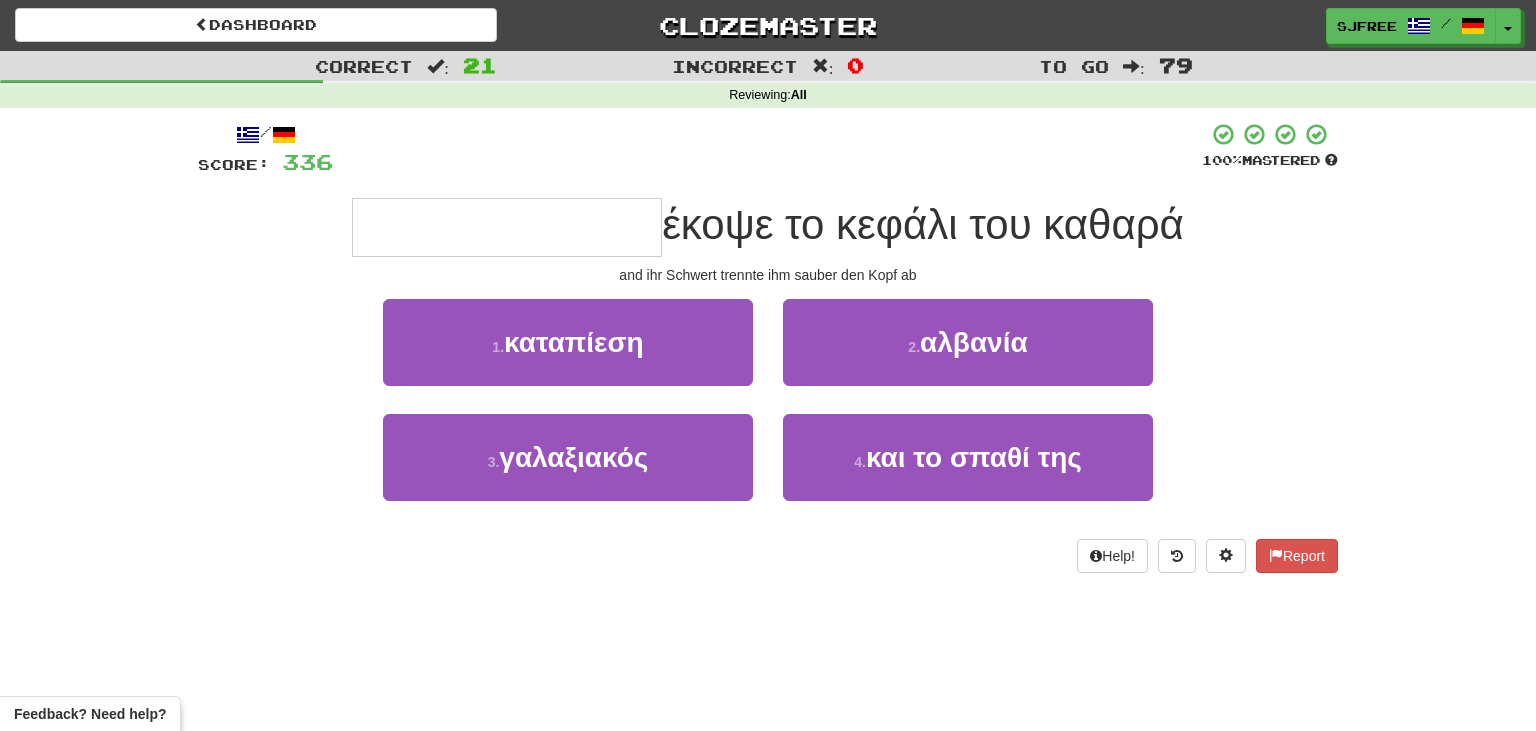 type on "**********" 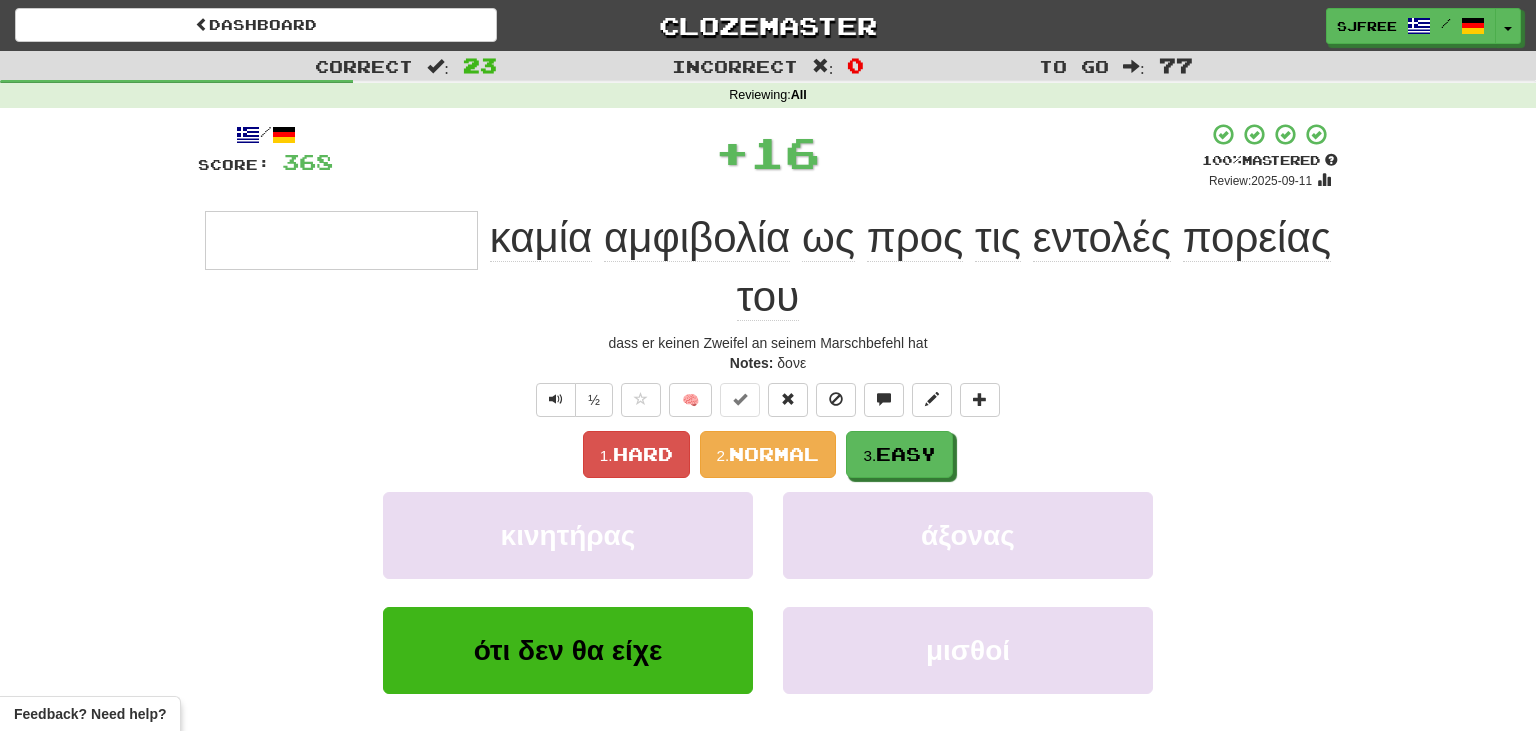 type on "**********" 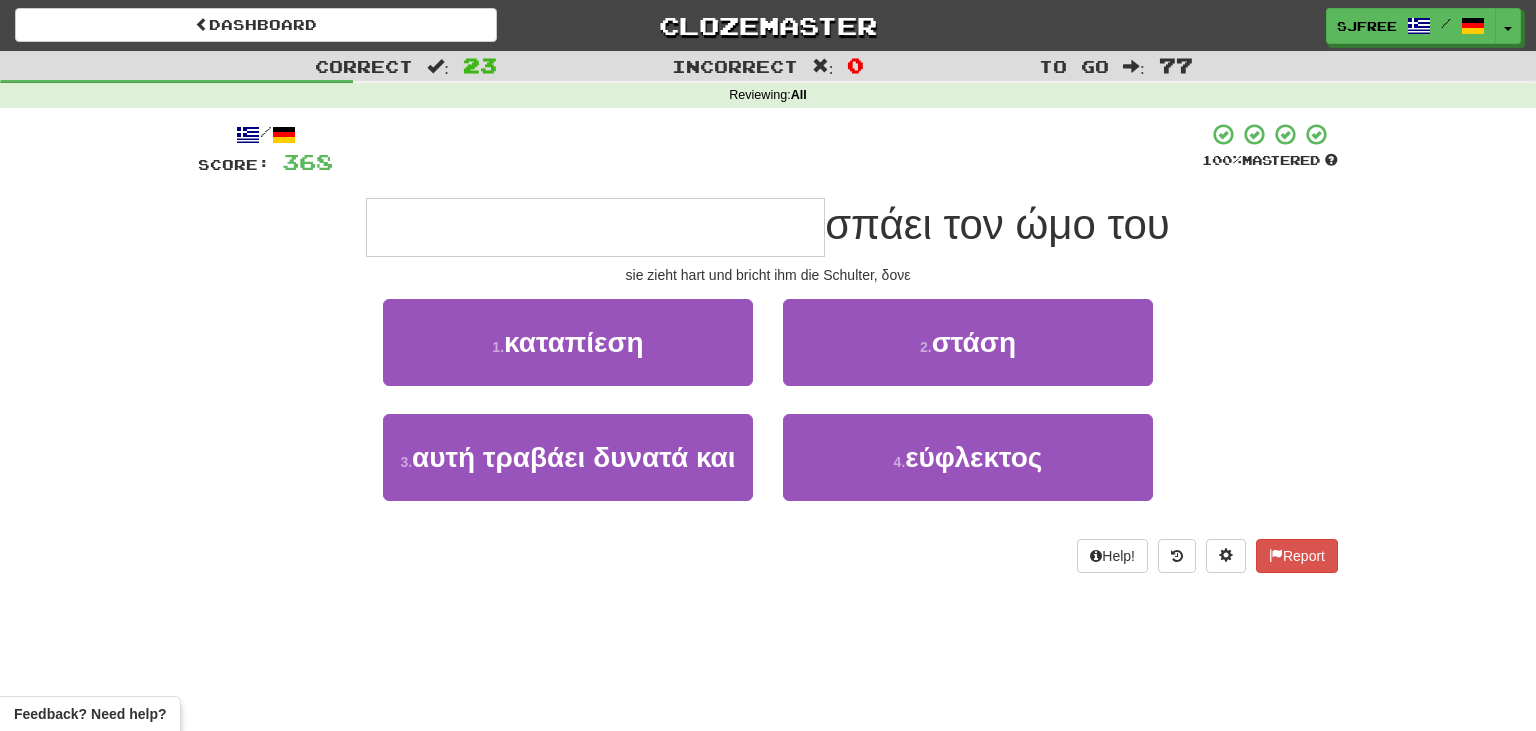 type on "**********" 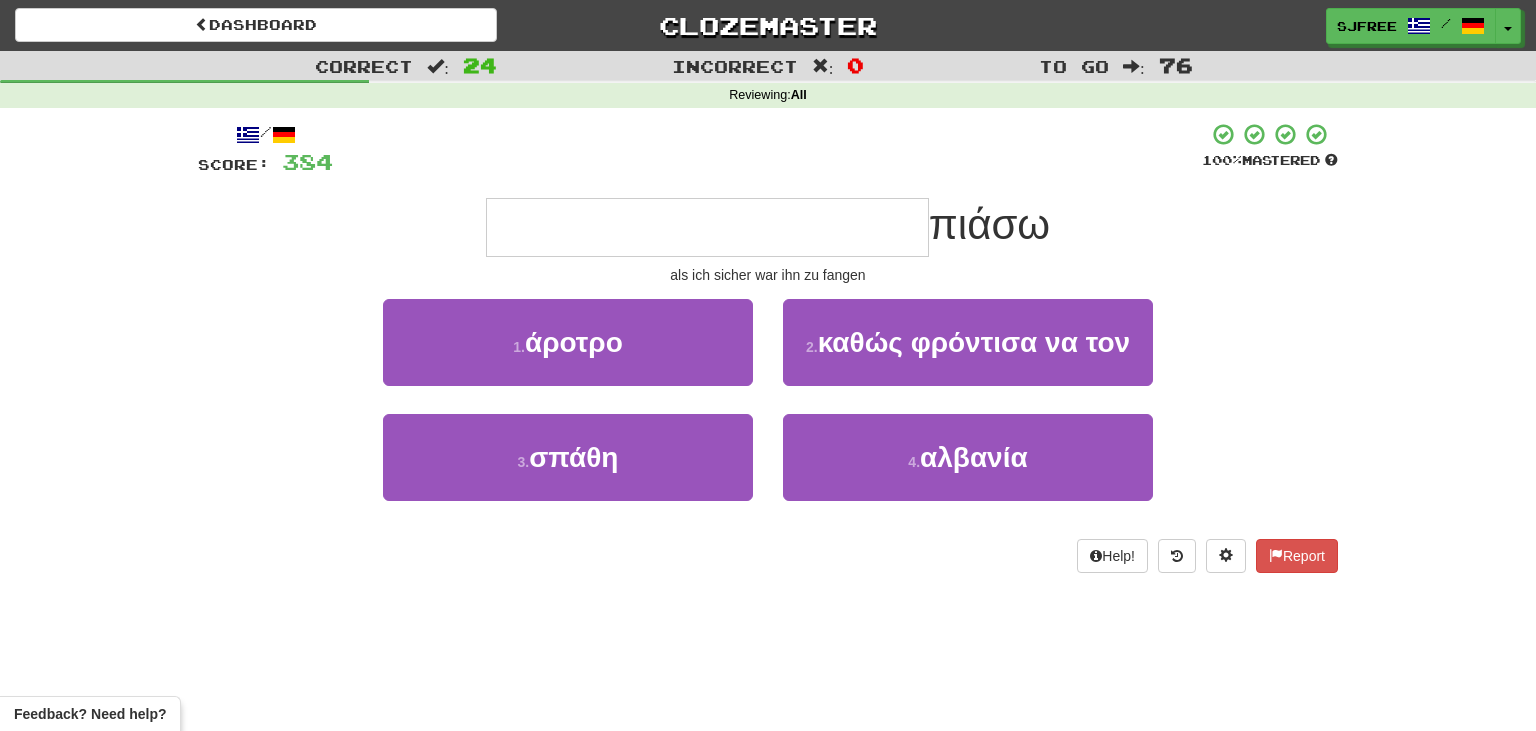 type on "**********" 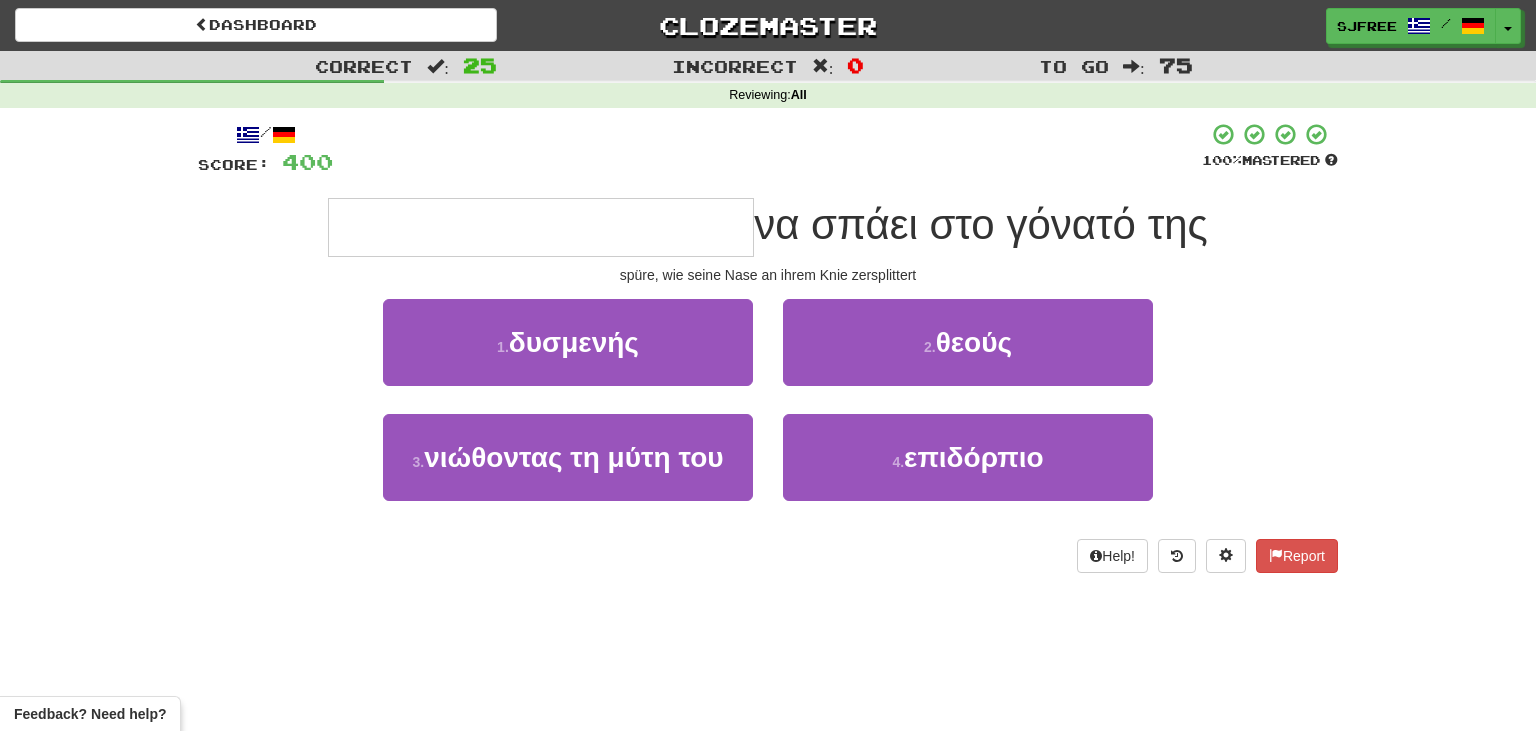 type on "**********" 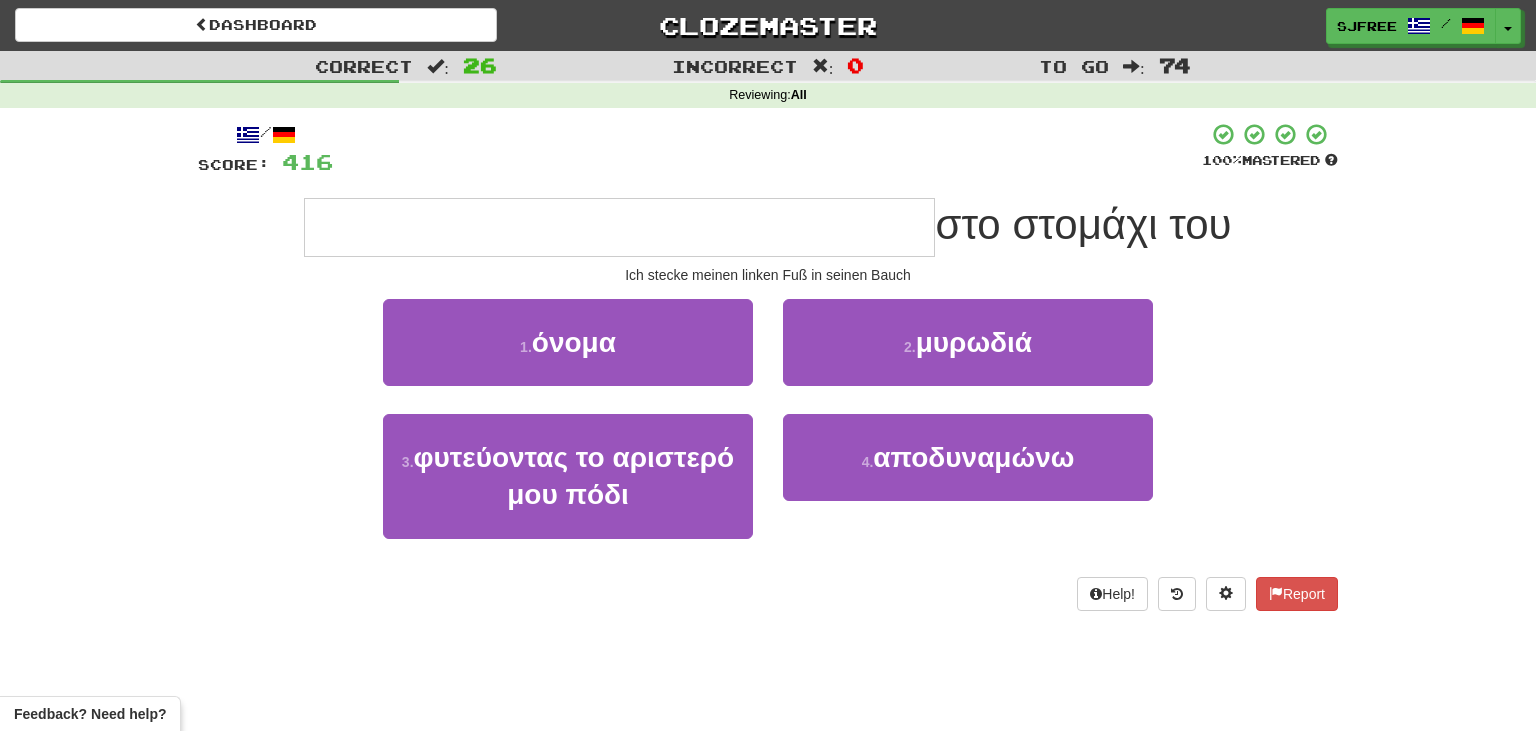 type on "**********" 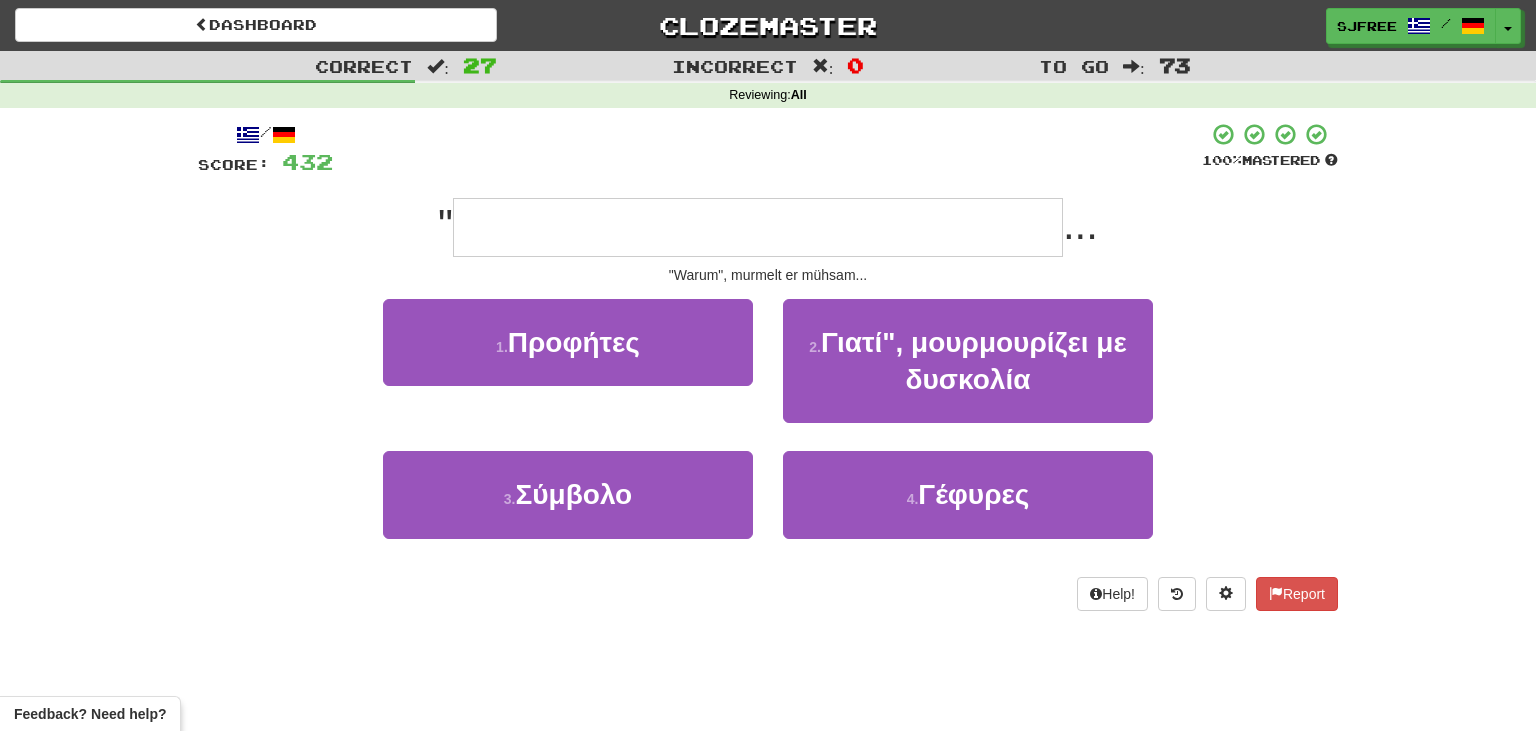 type on "**********" 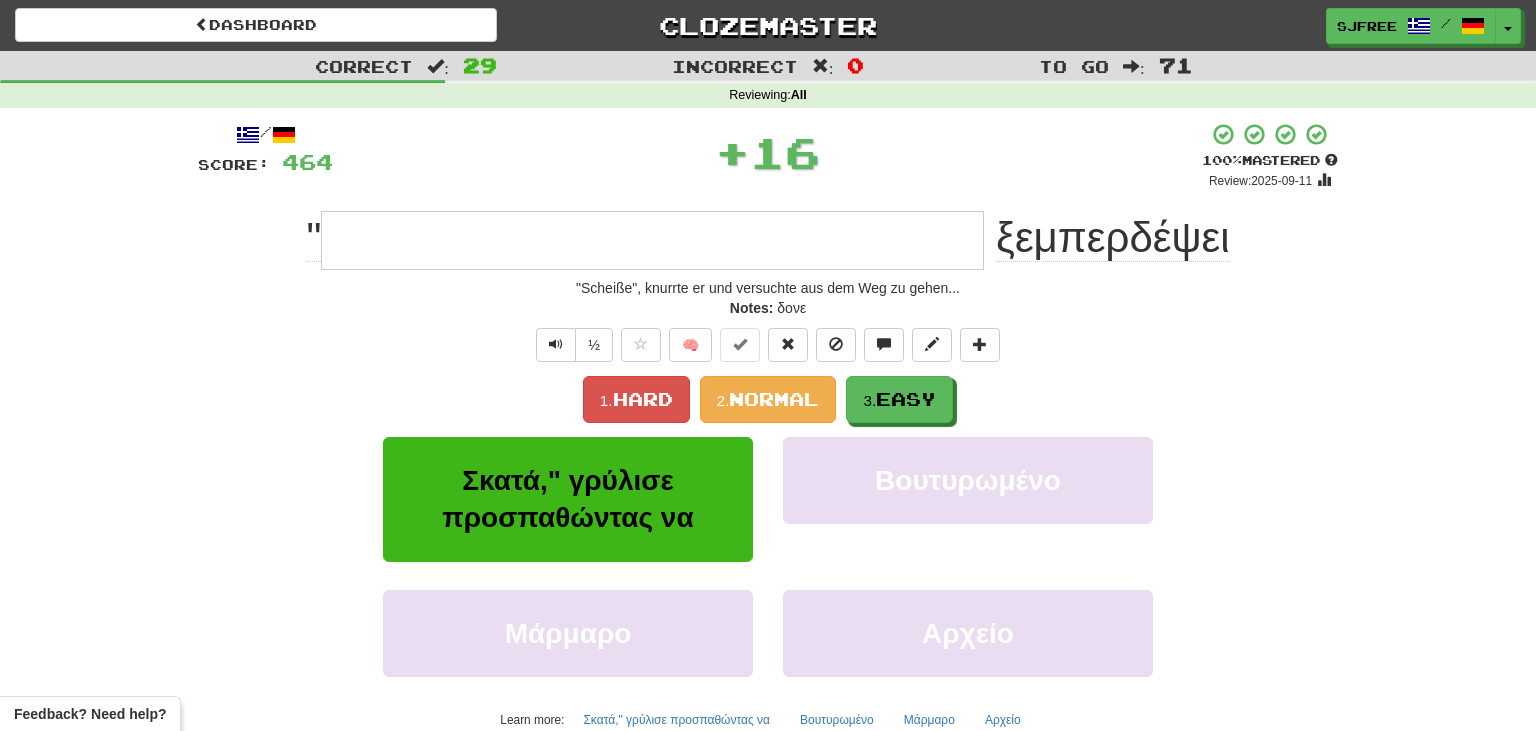 type on "**********" 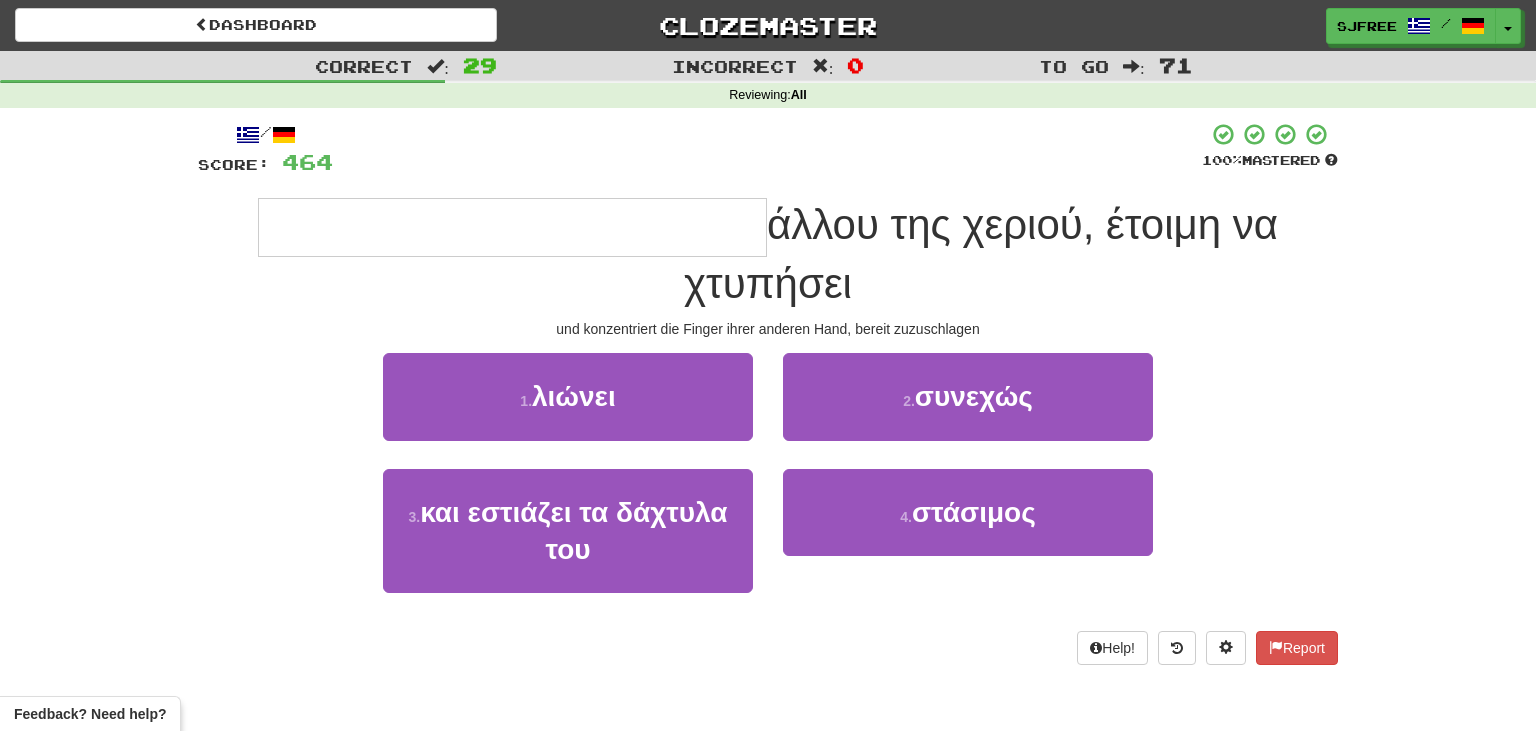 type on "**********" 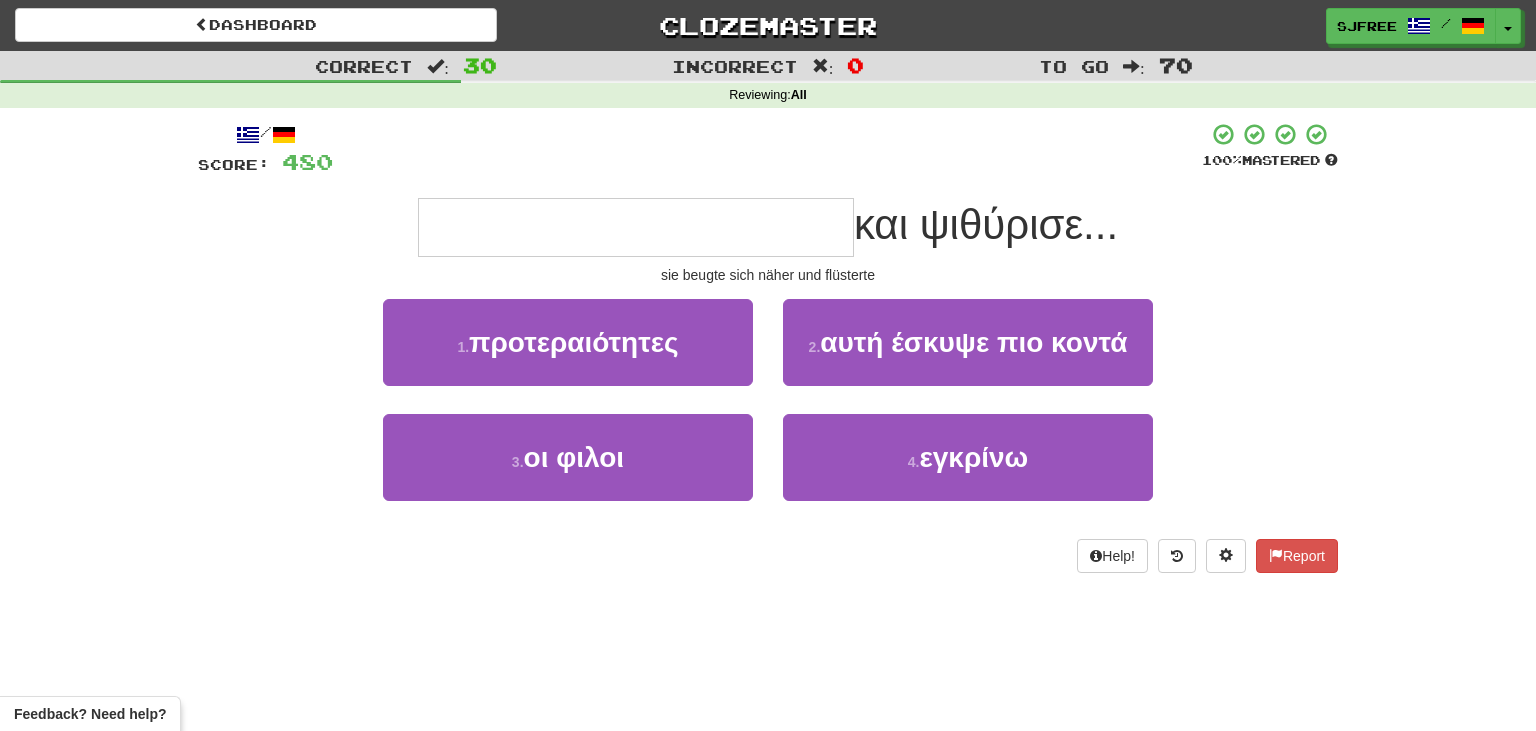 type on "**********" 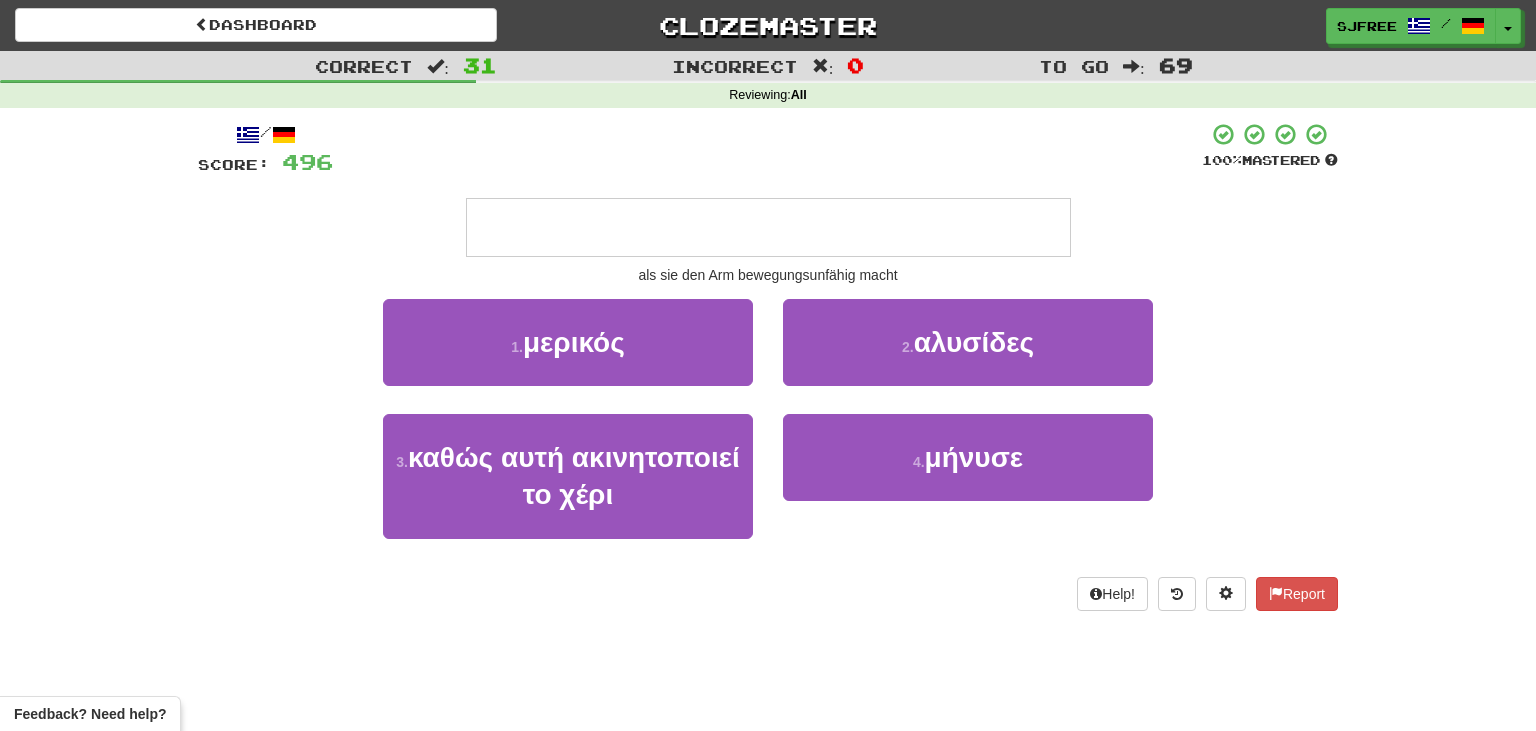 type on "**********" 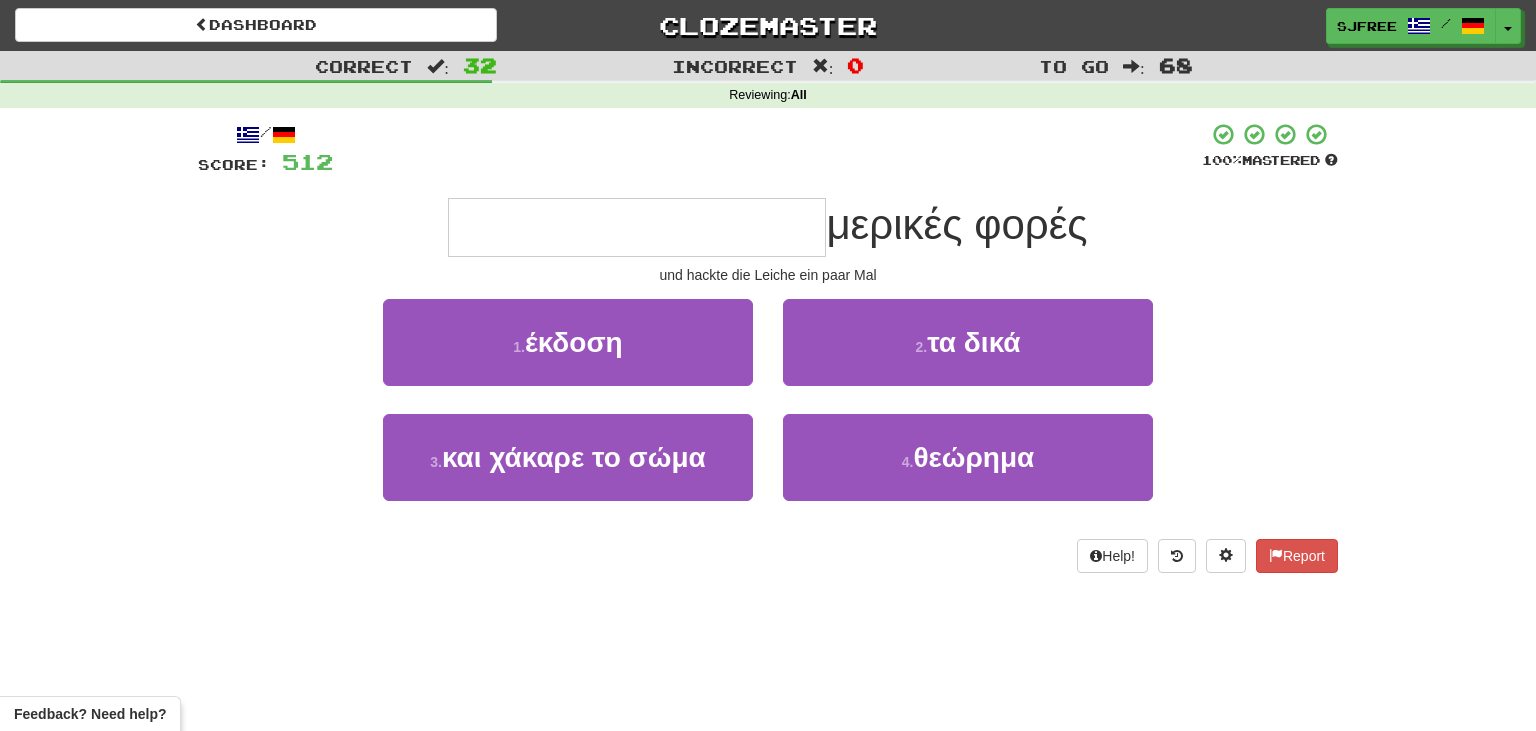 type on "**********" 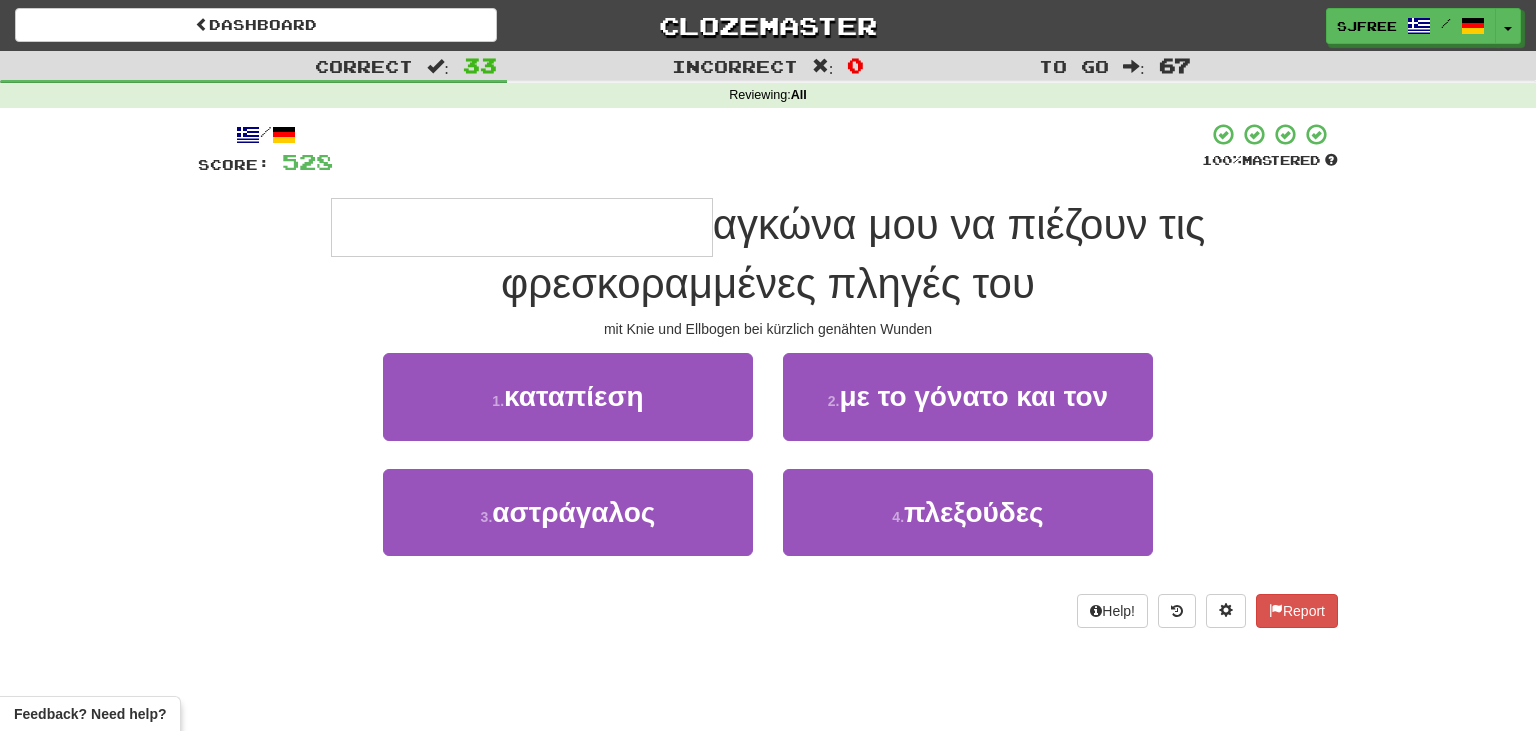 type on "**********" 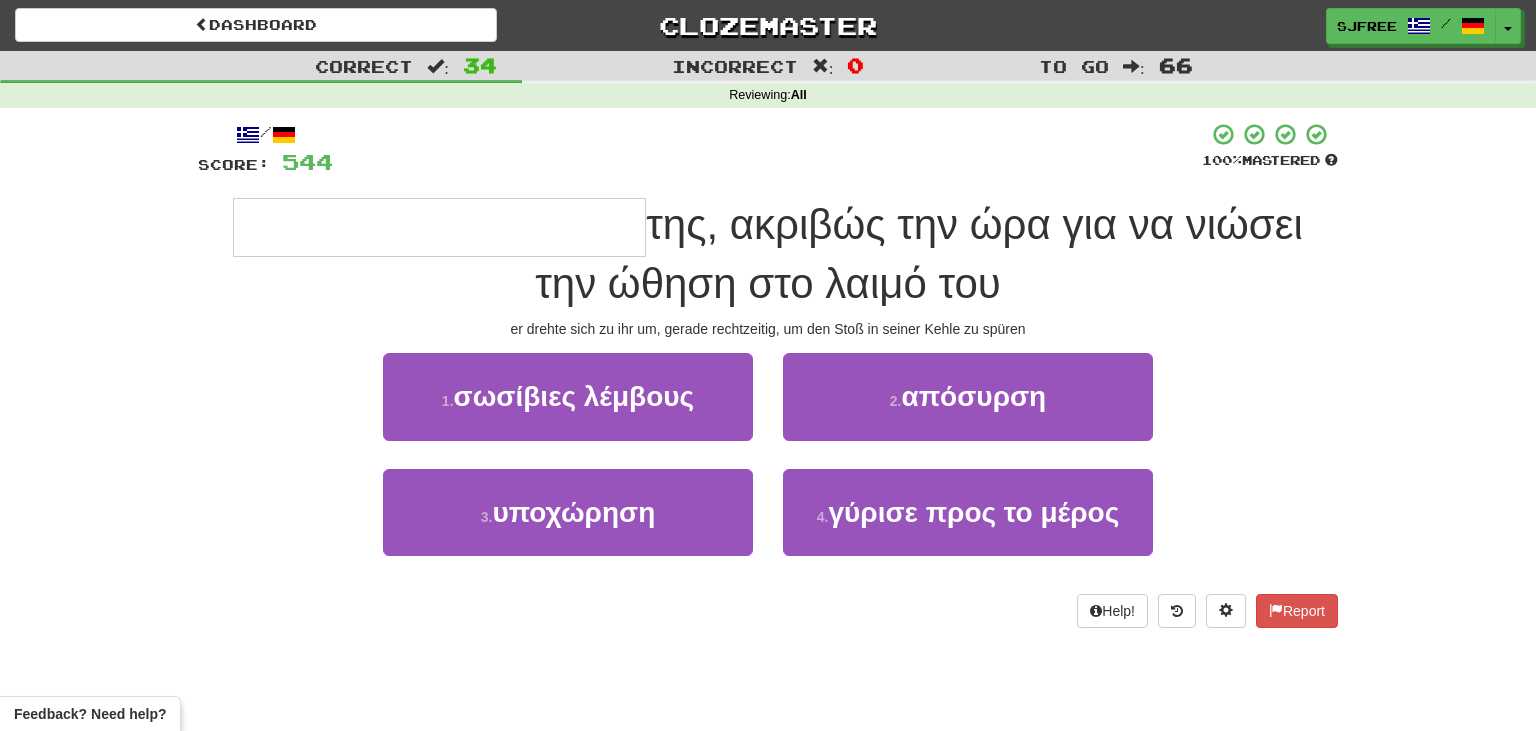 type on "**********" 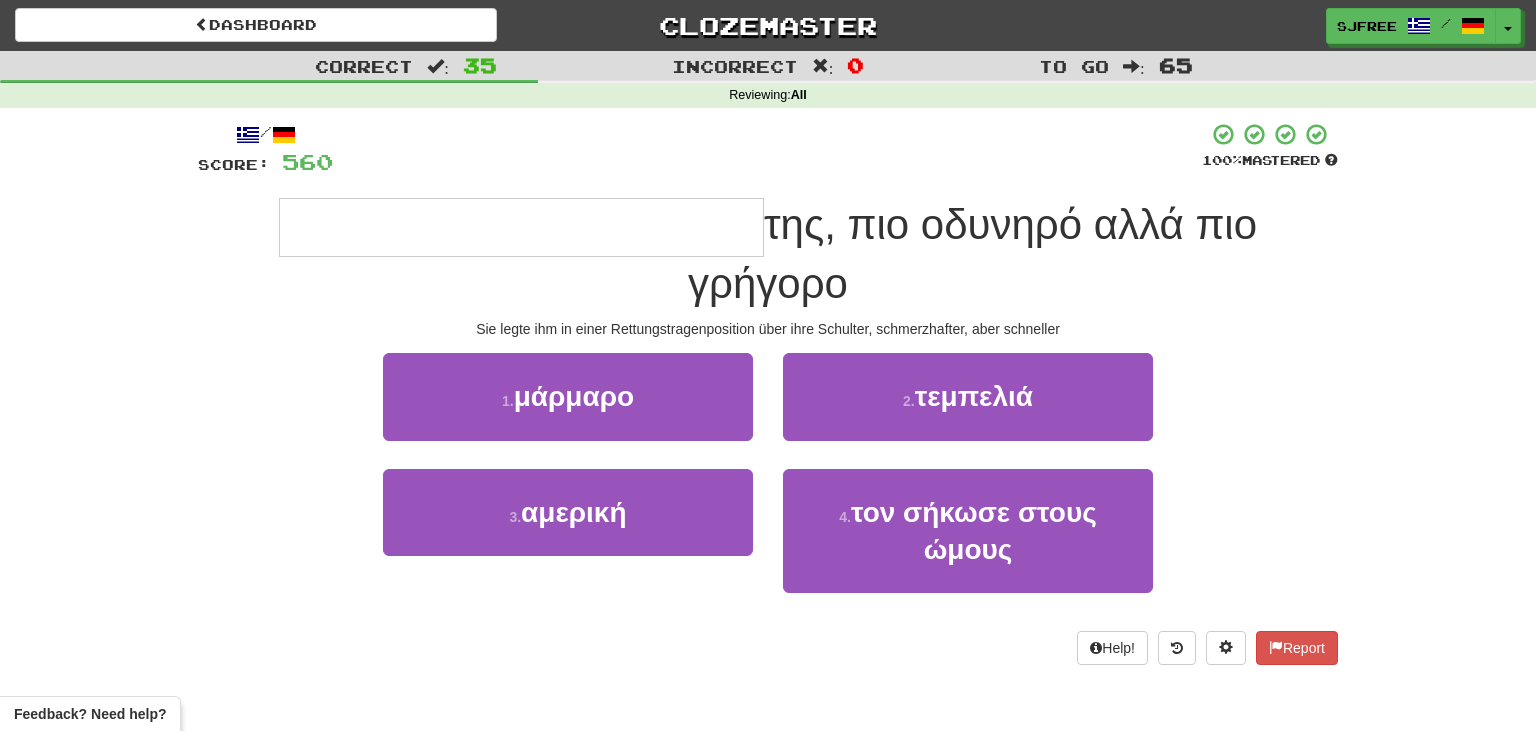 type on "**********" 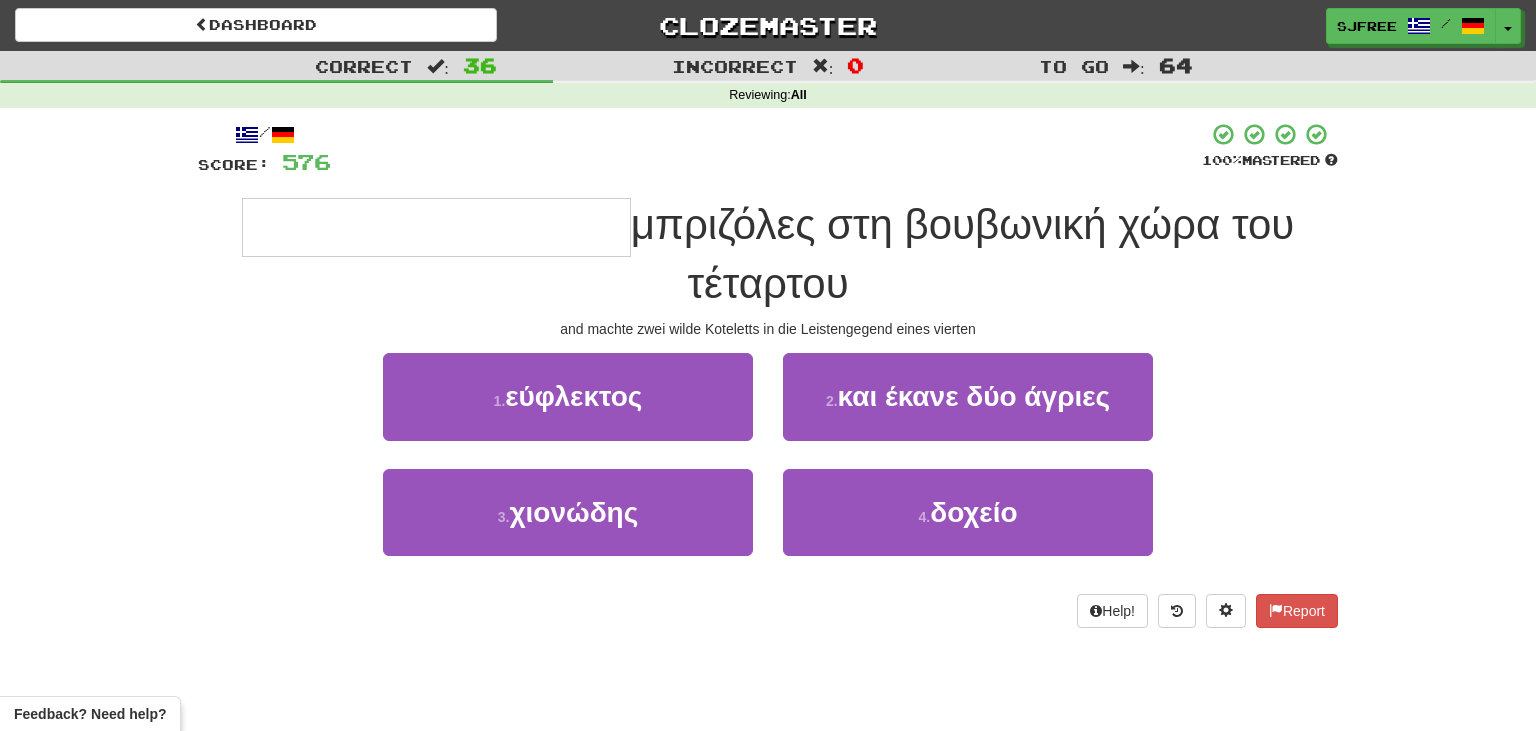 type on "**********" 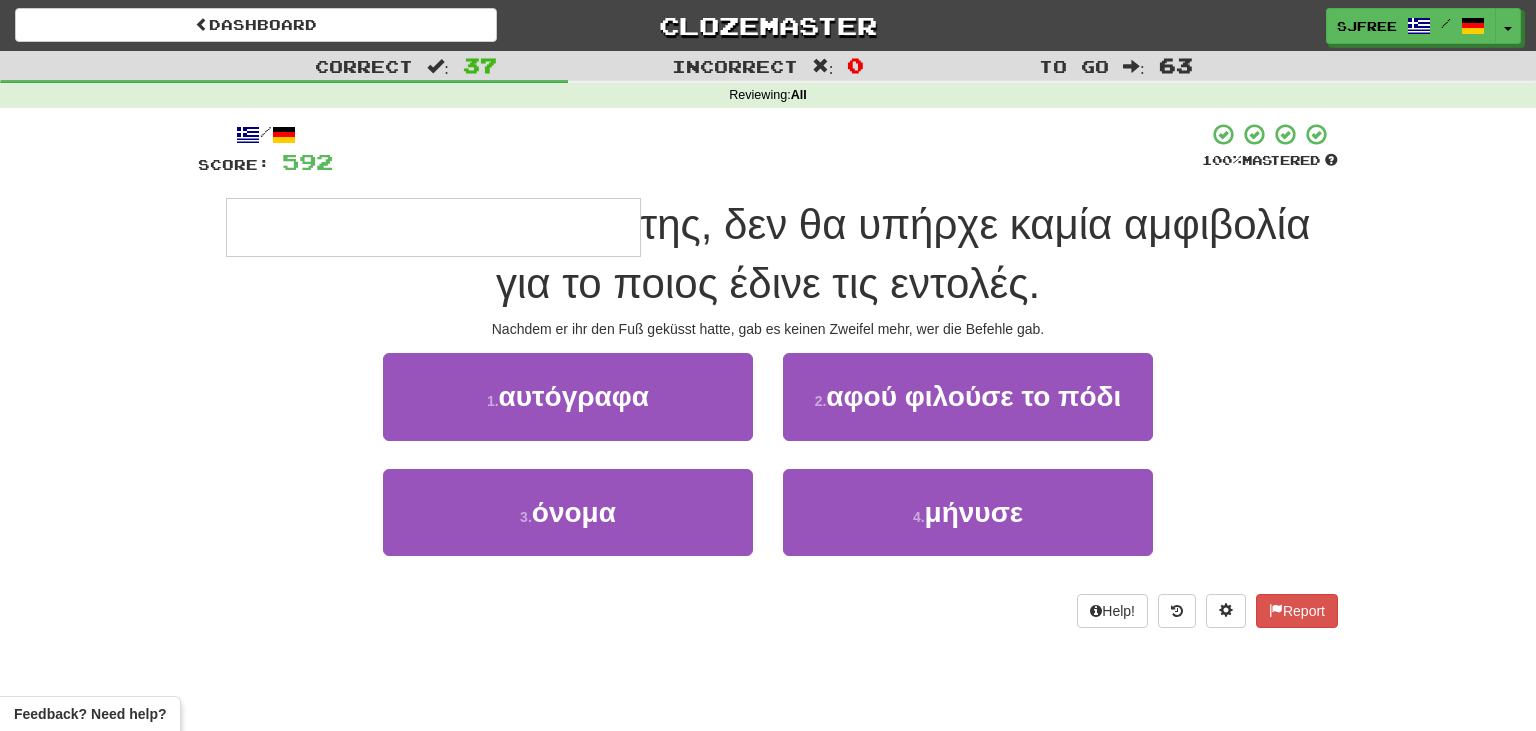 type on "**********" 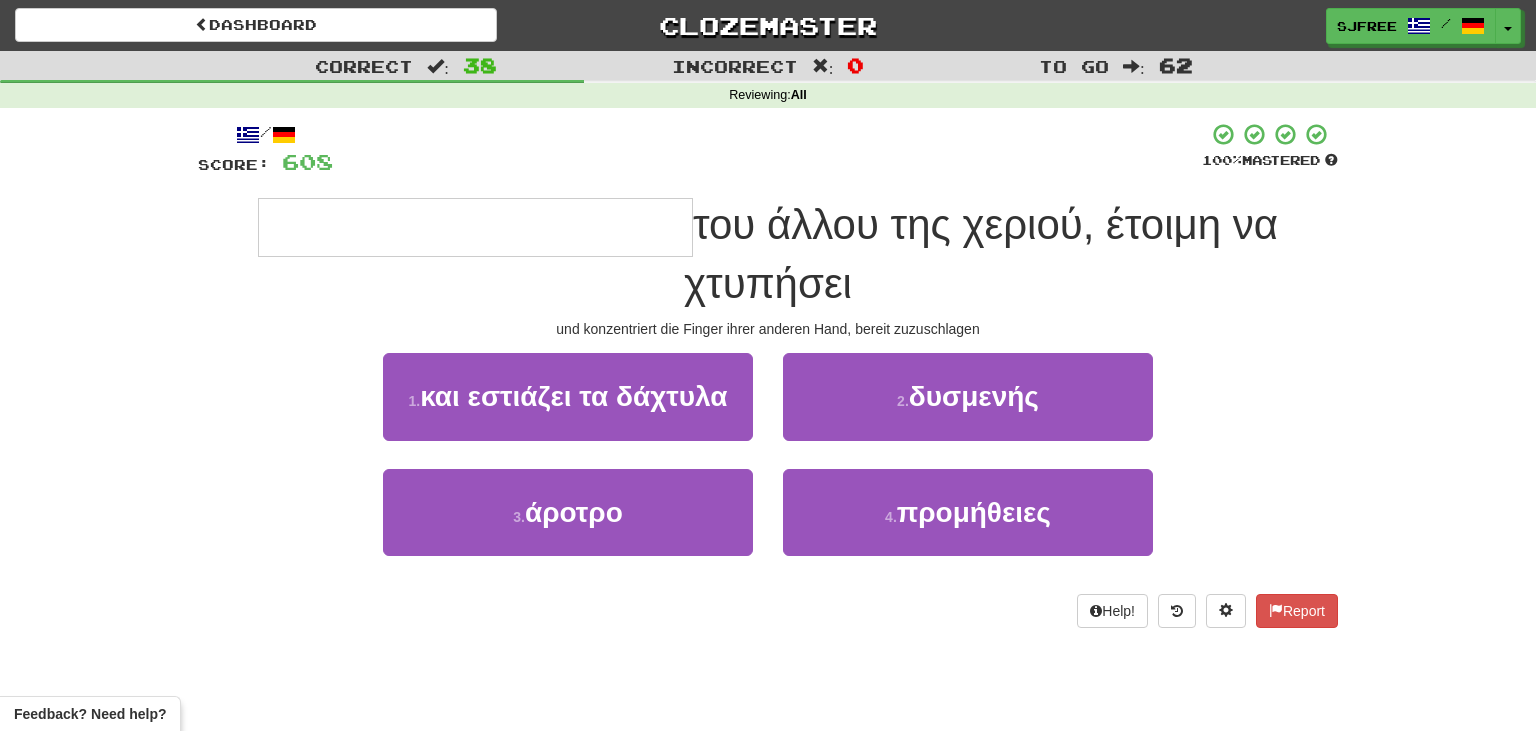 type on "**********" 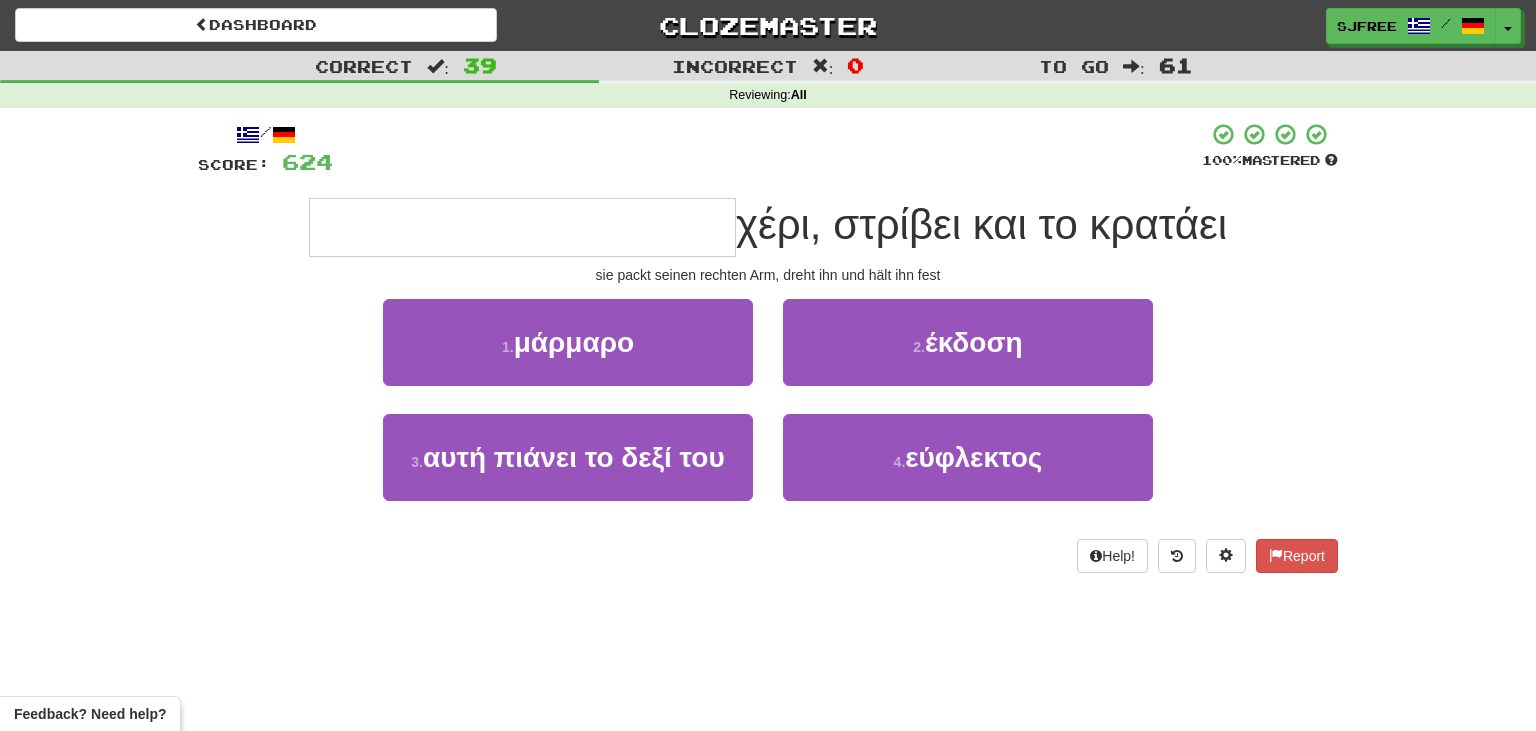 type on "**********" 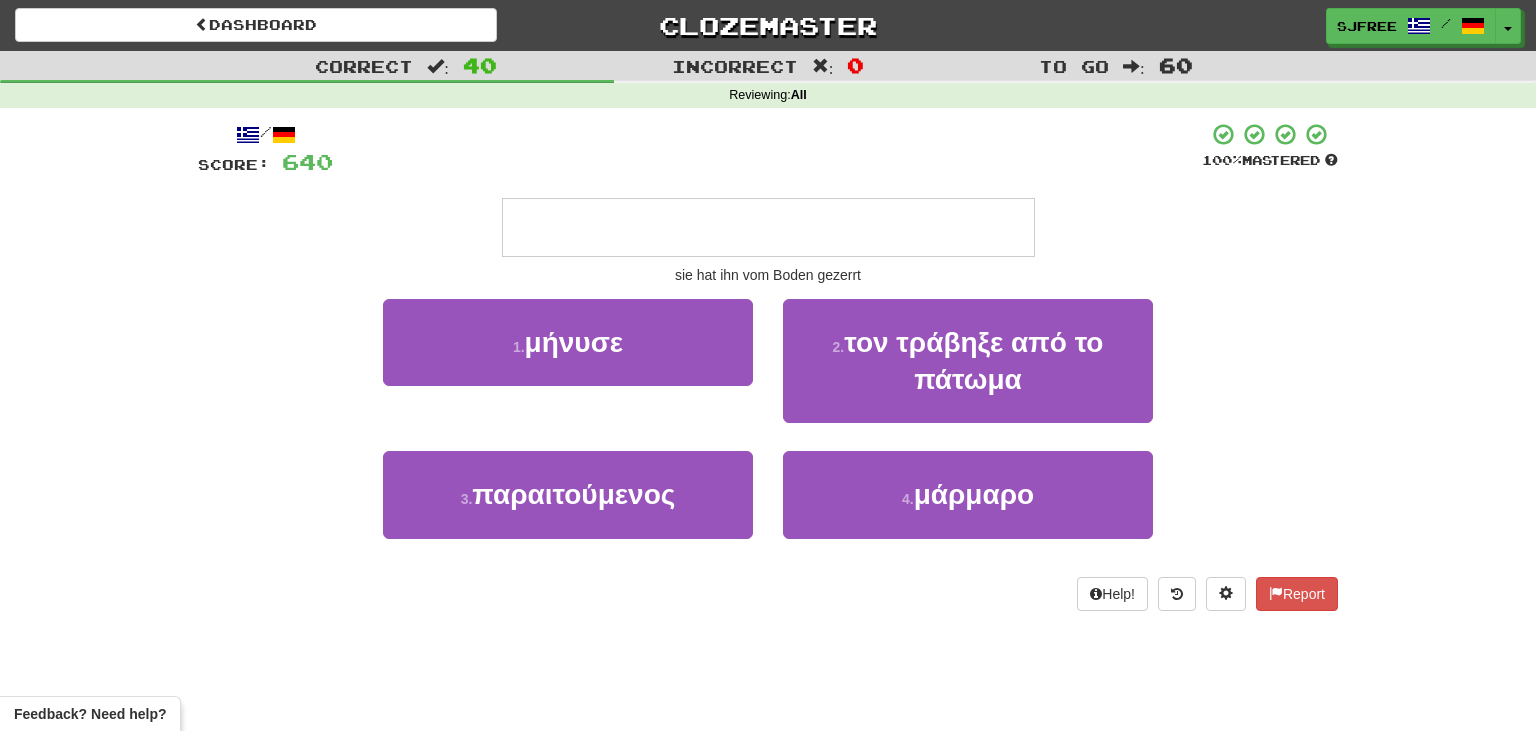 type on "**********" 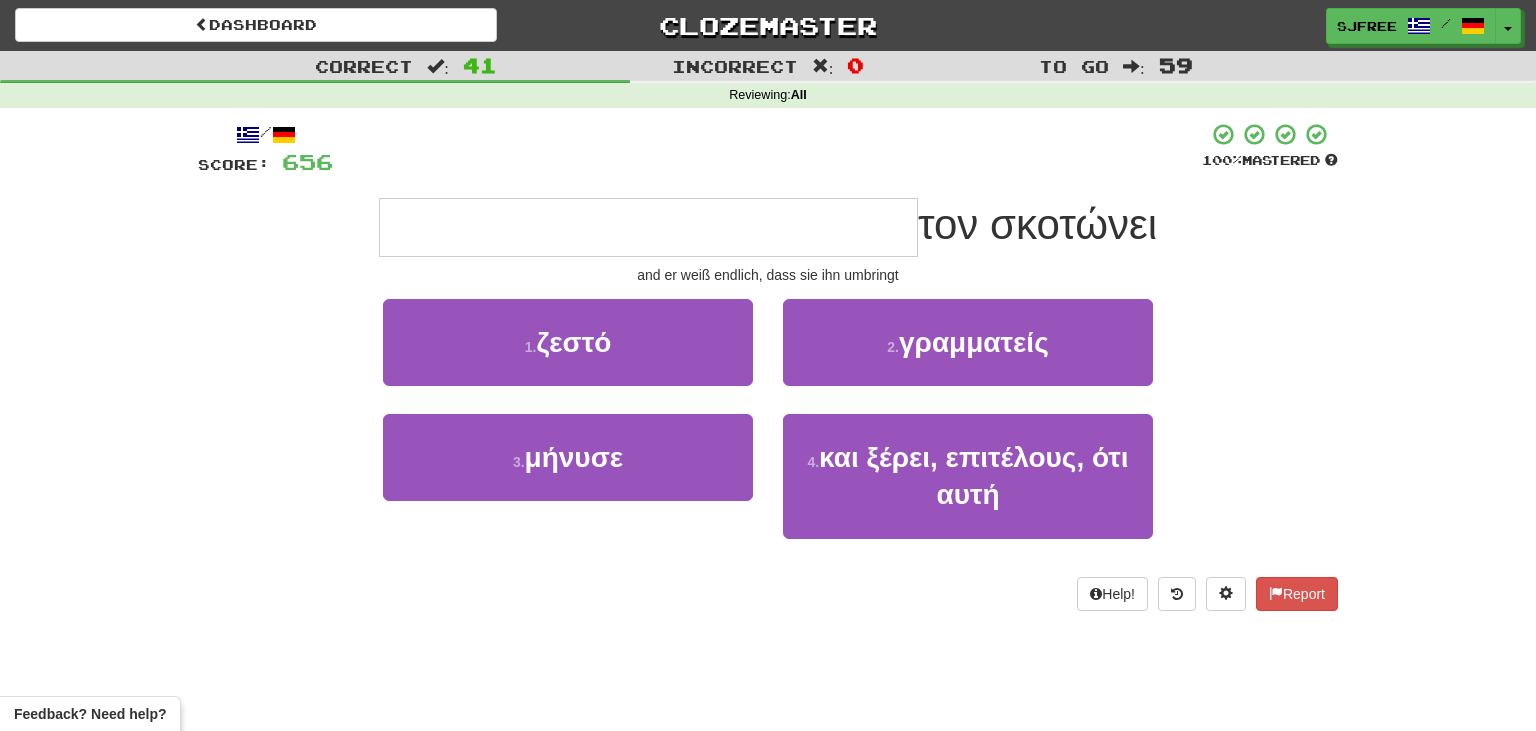 type on "**********" 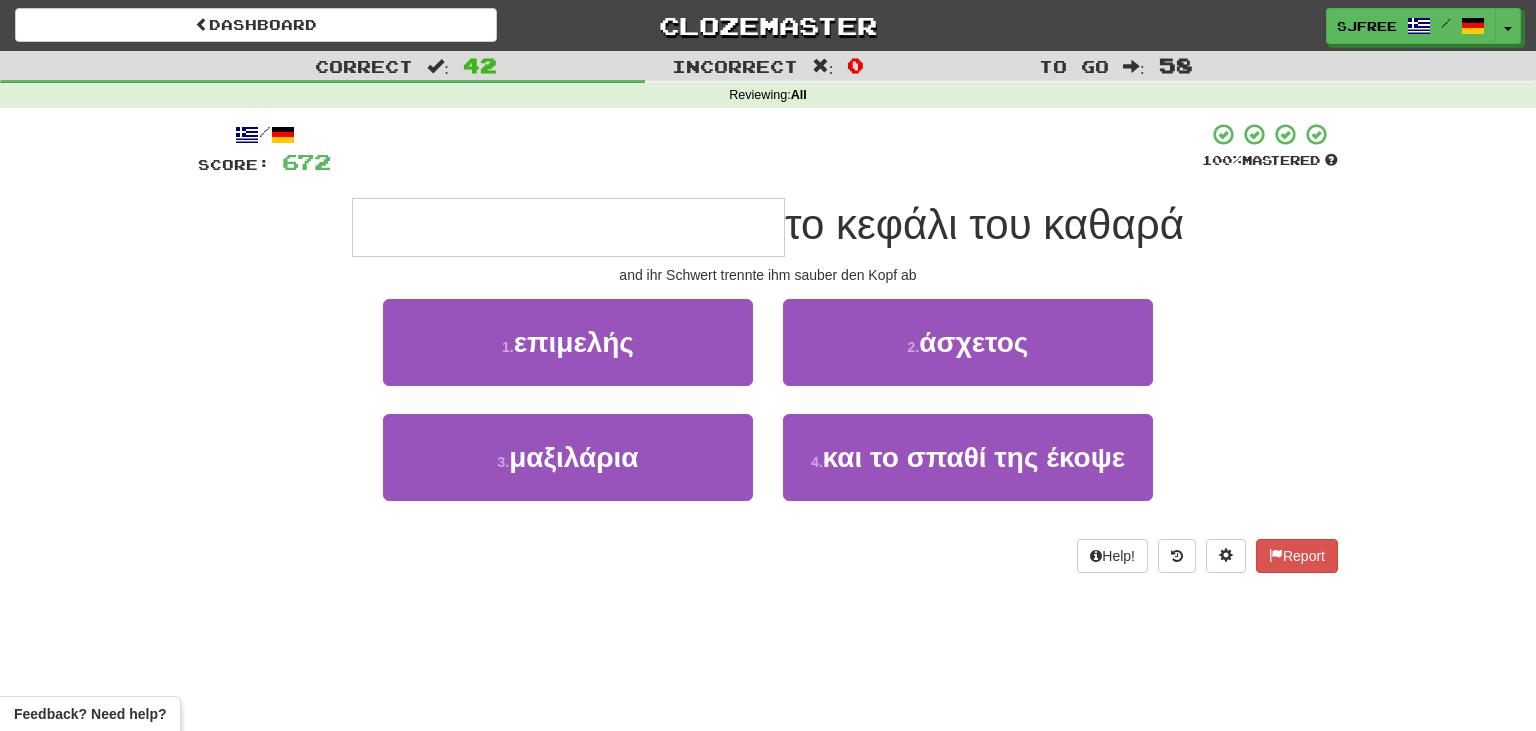 type on "**********" 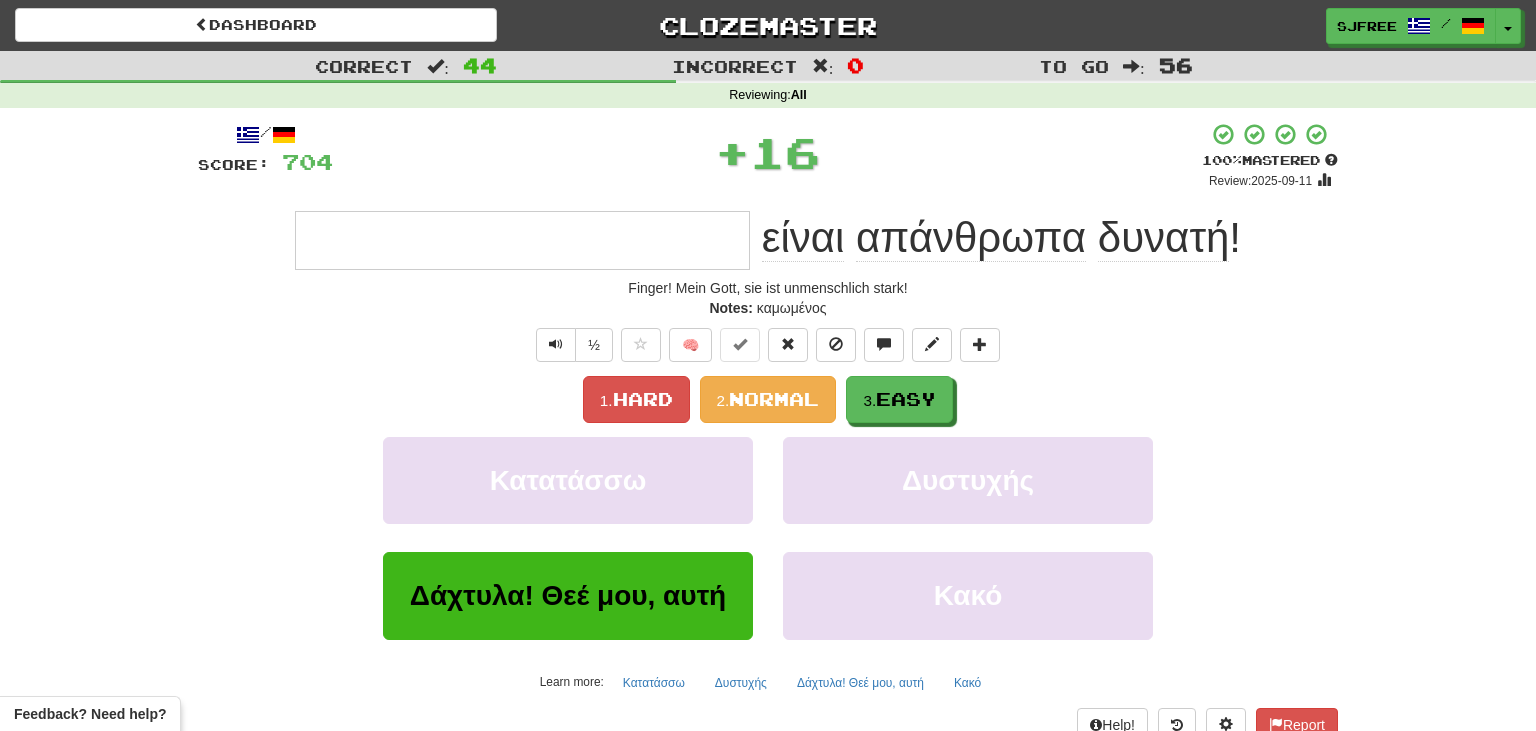type on "**********" 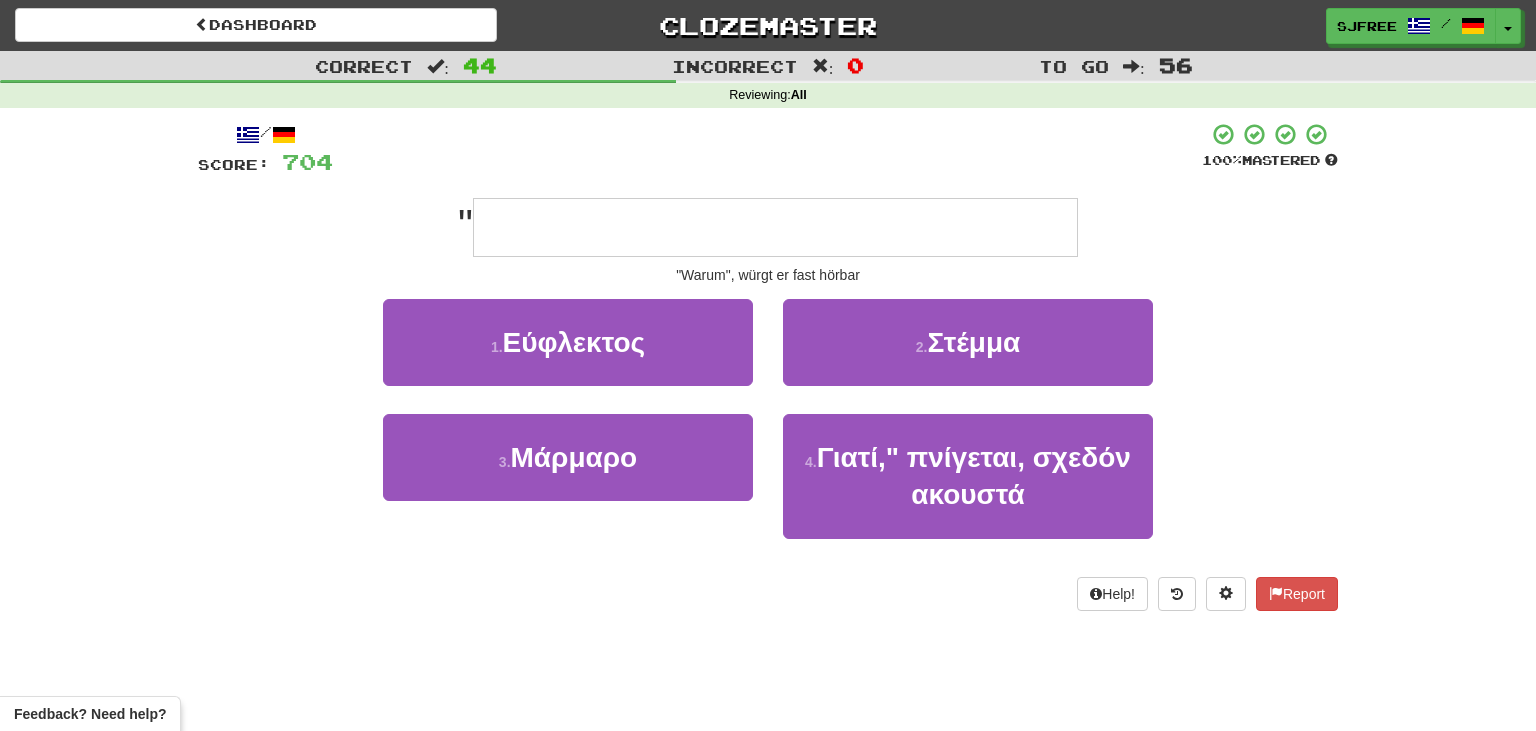 type on "**********" 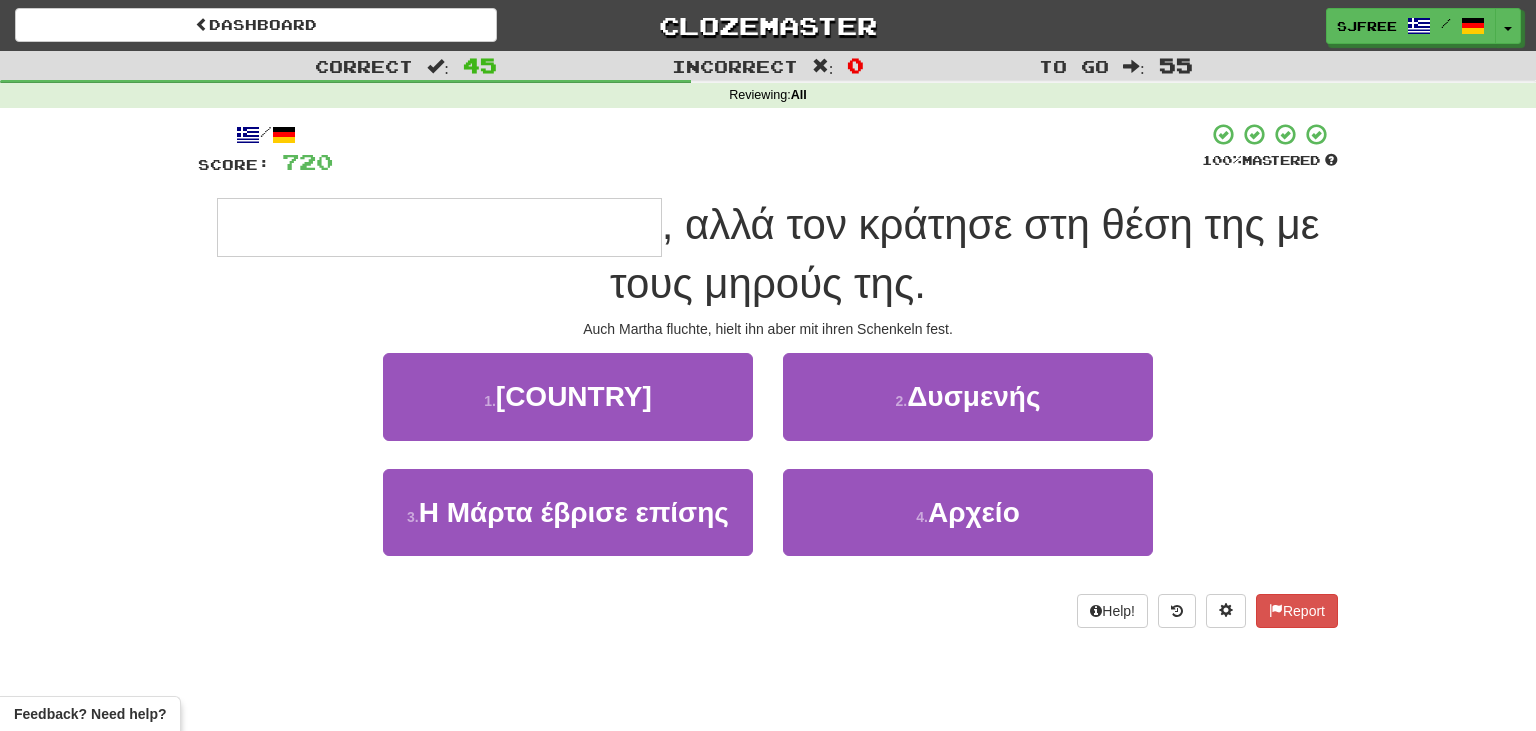 type on "**********" 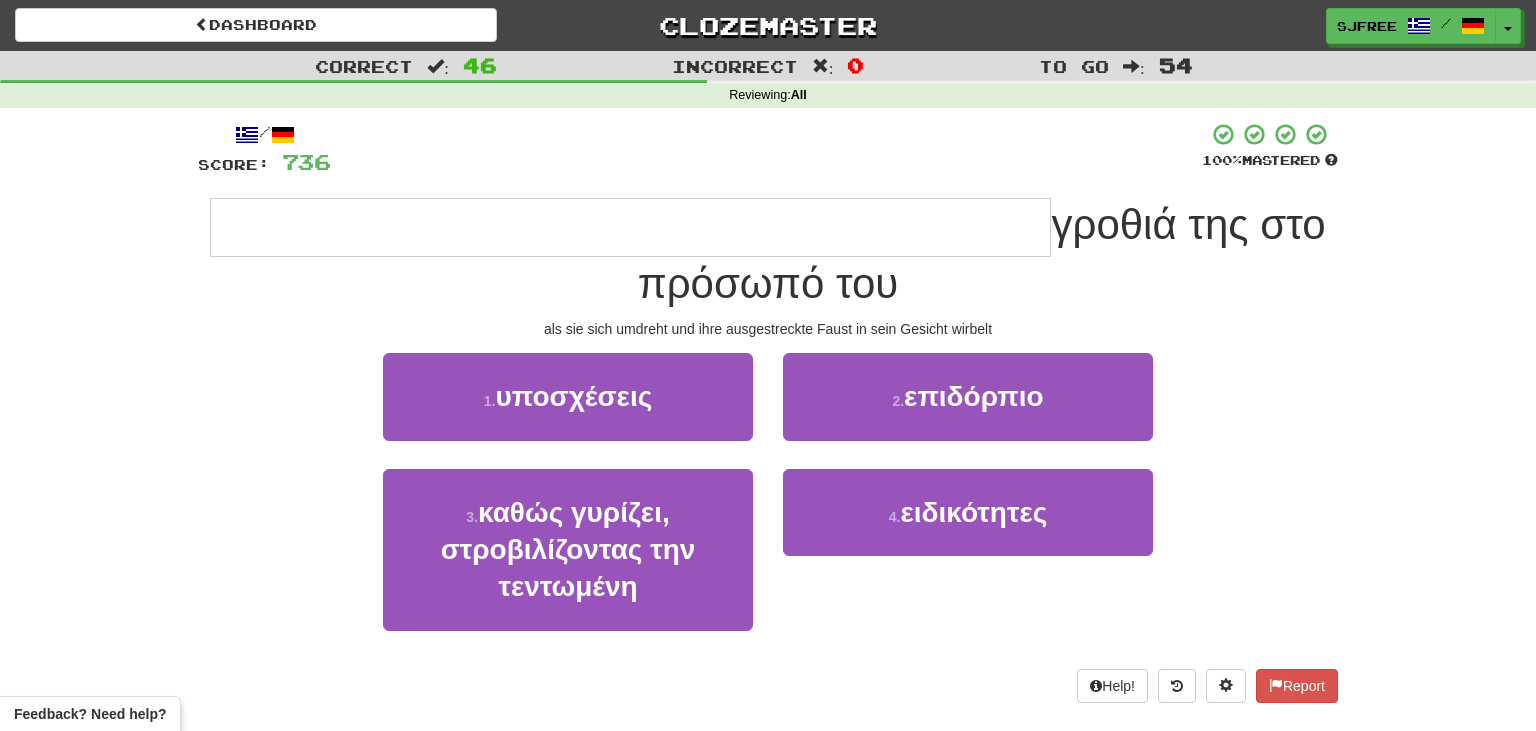 type on "**********" 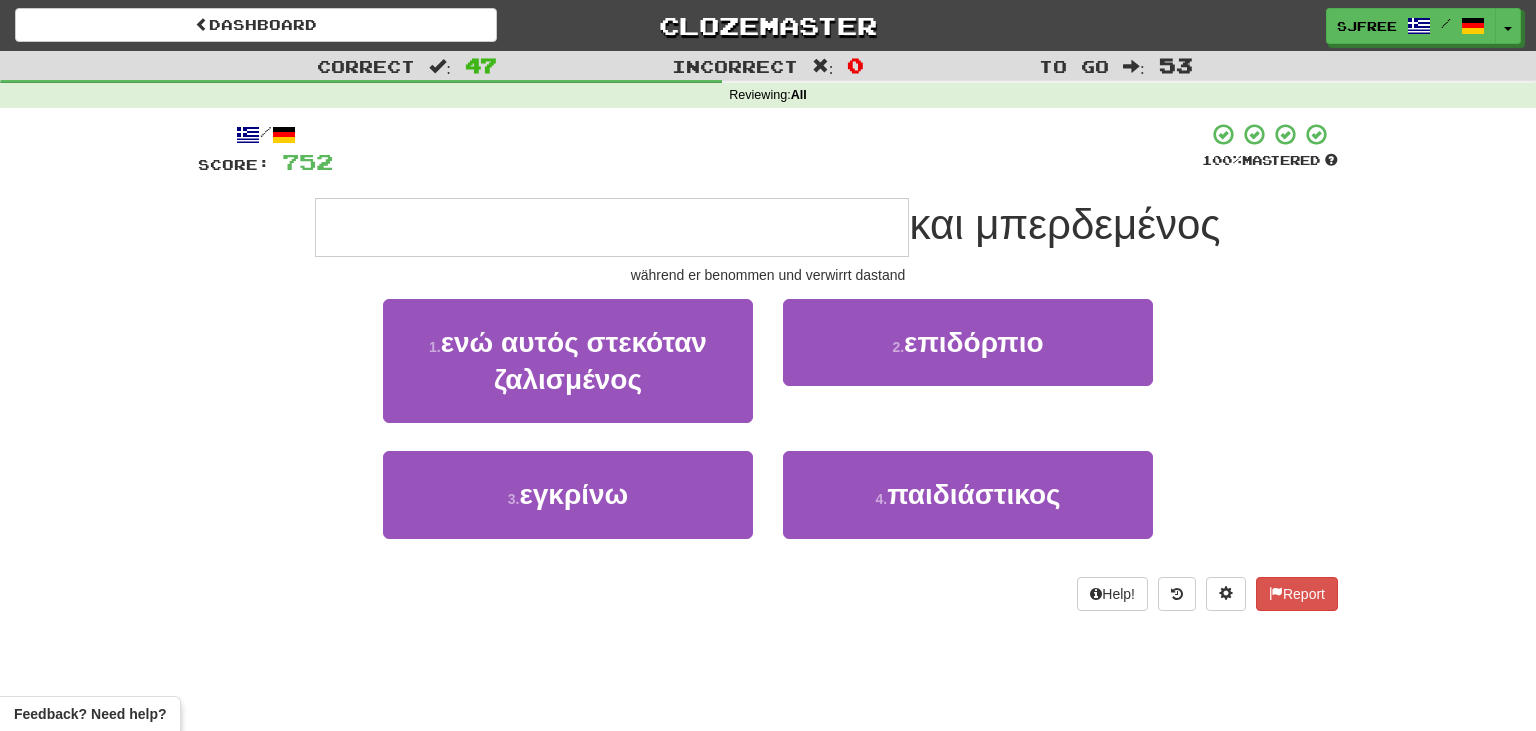 type on "**********" 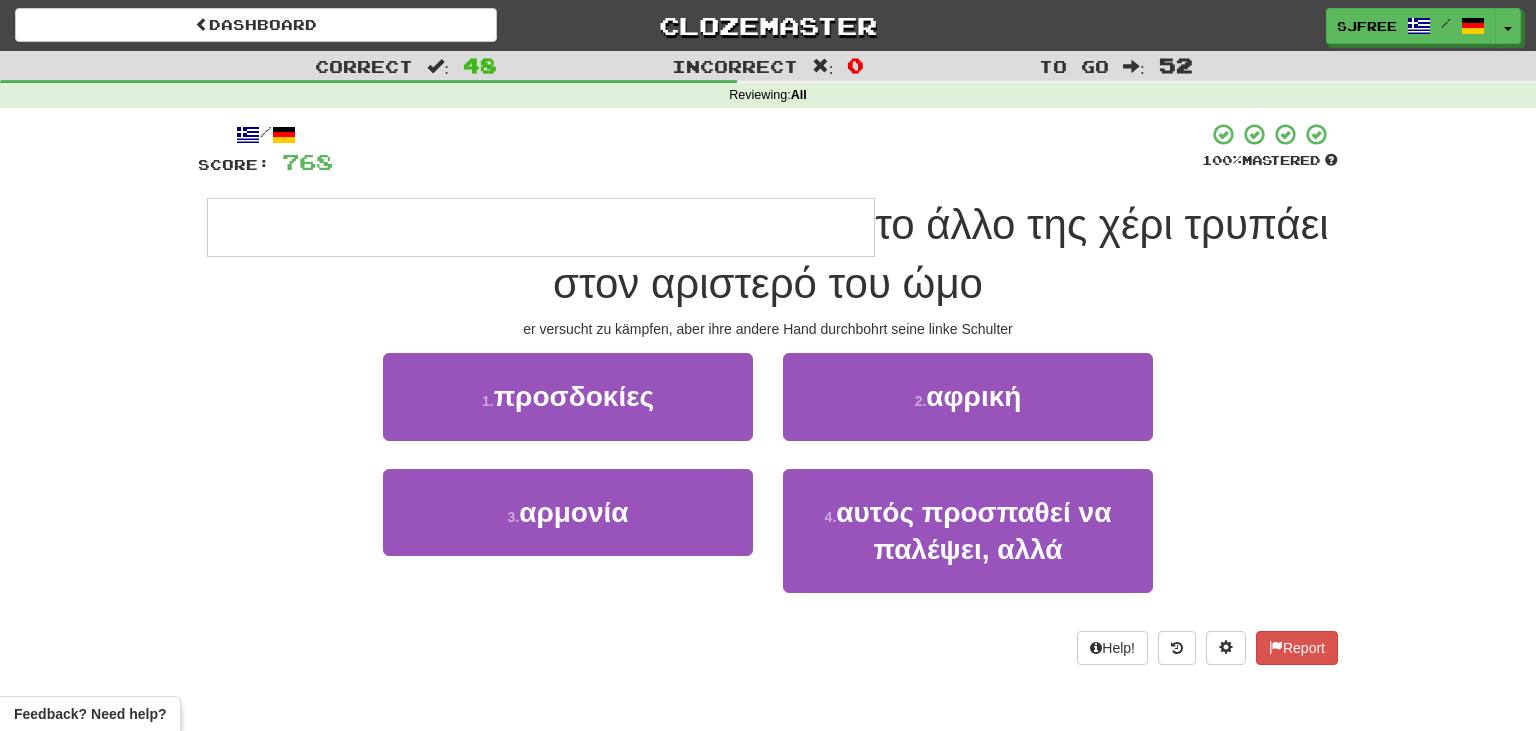 type on "**********" 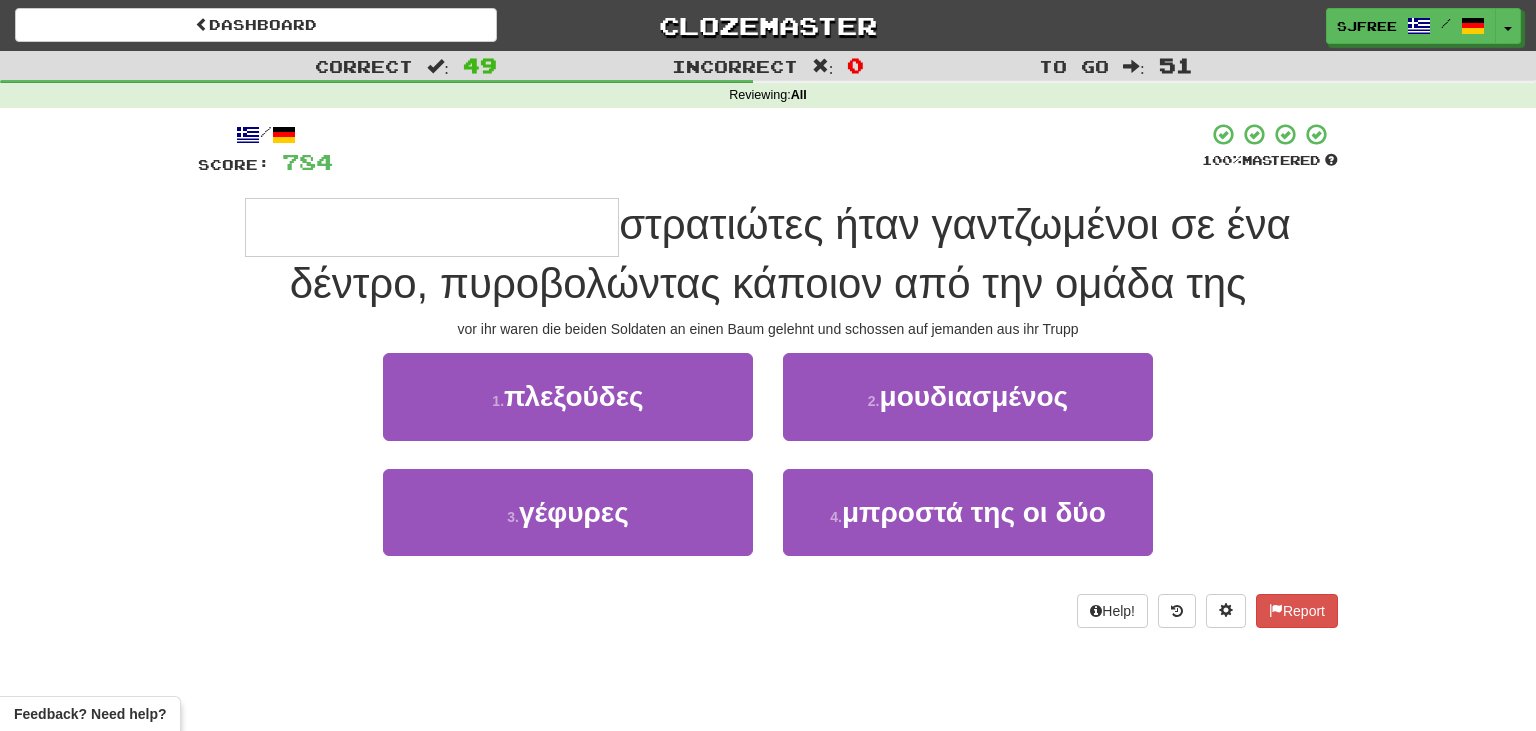 type on "**********" 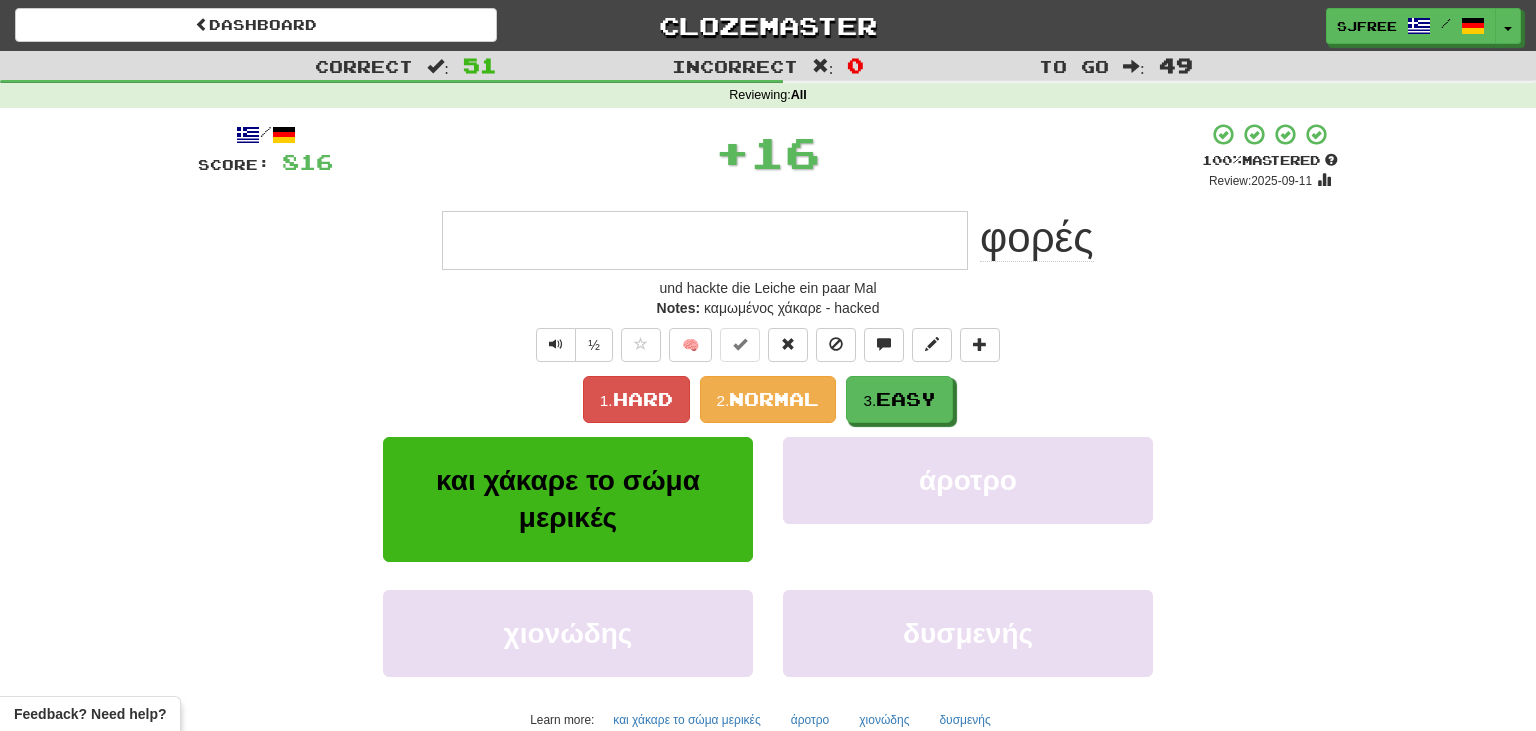 type on "**********" 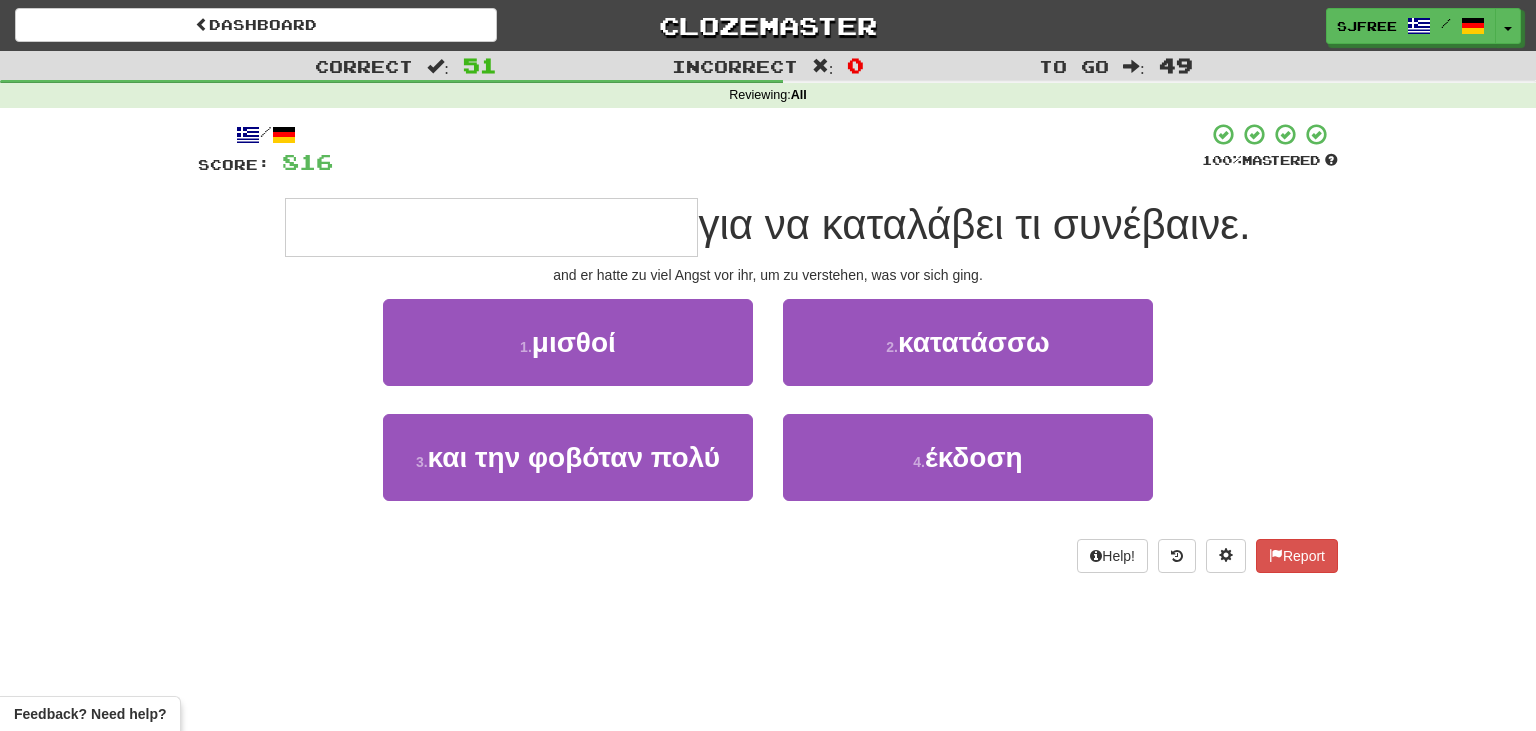 type on "**********" 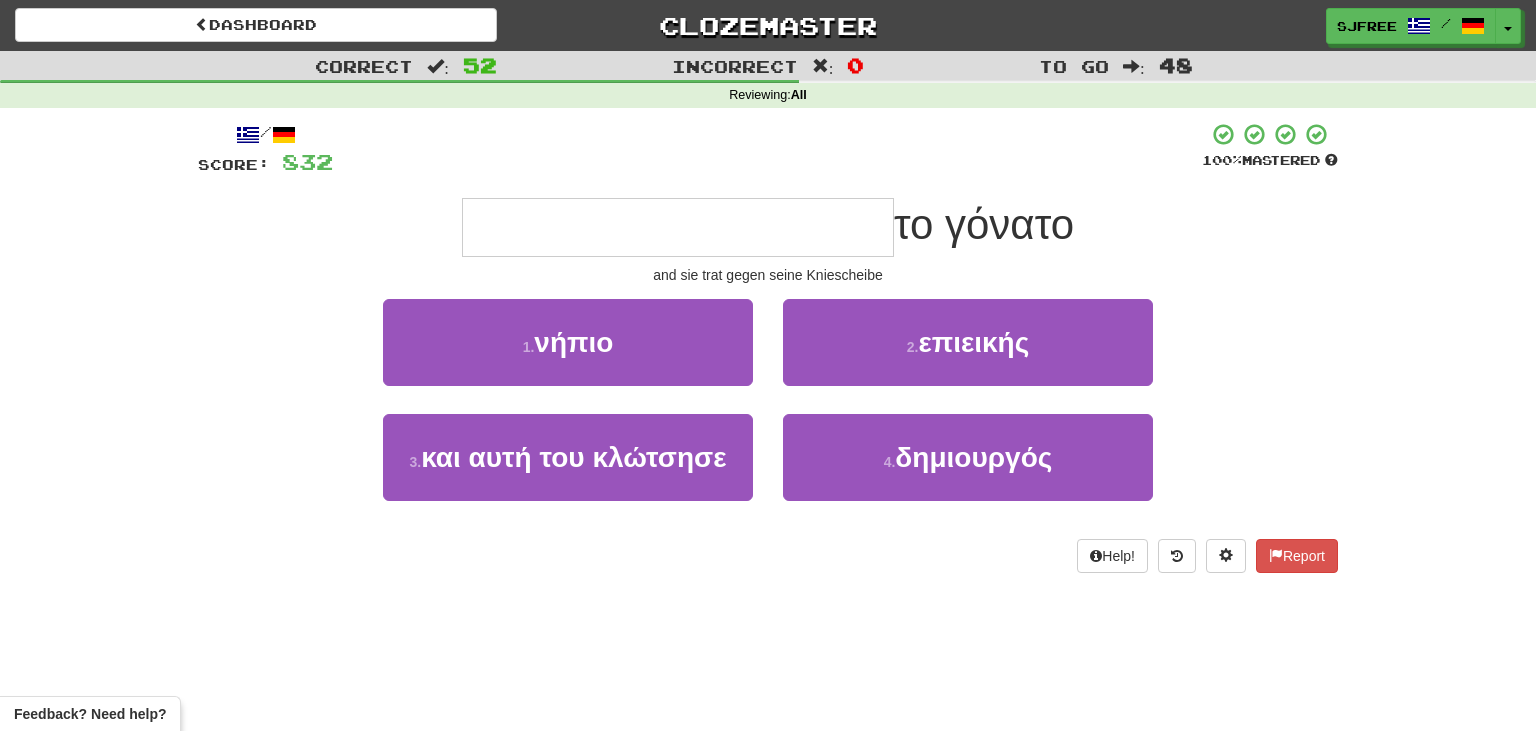 type on "**********" 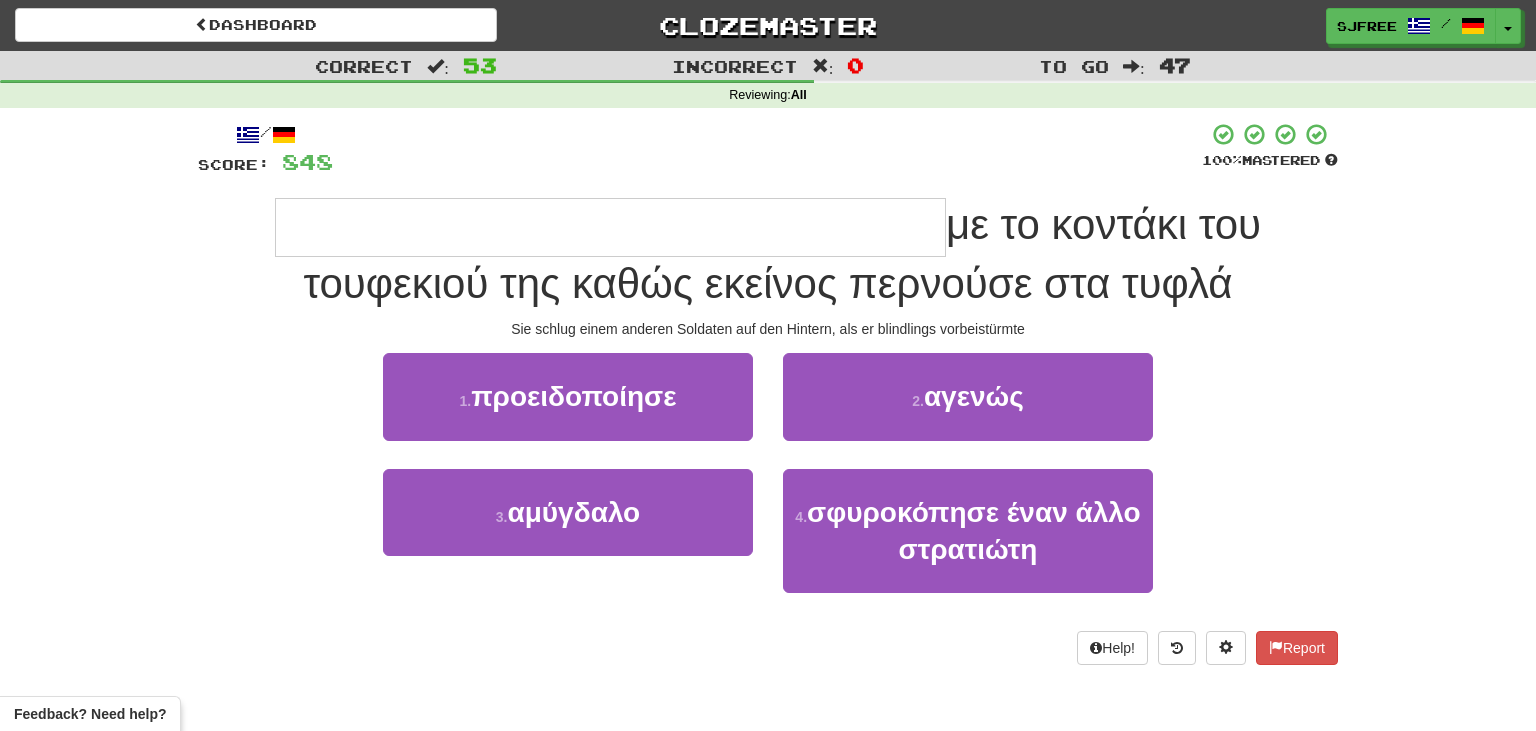 type on "**********" 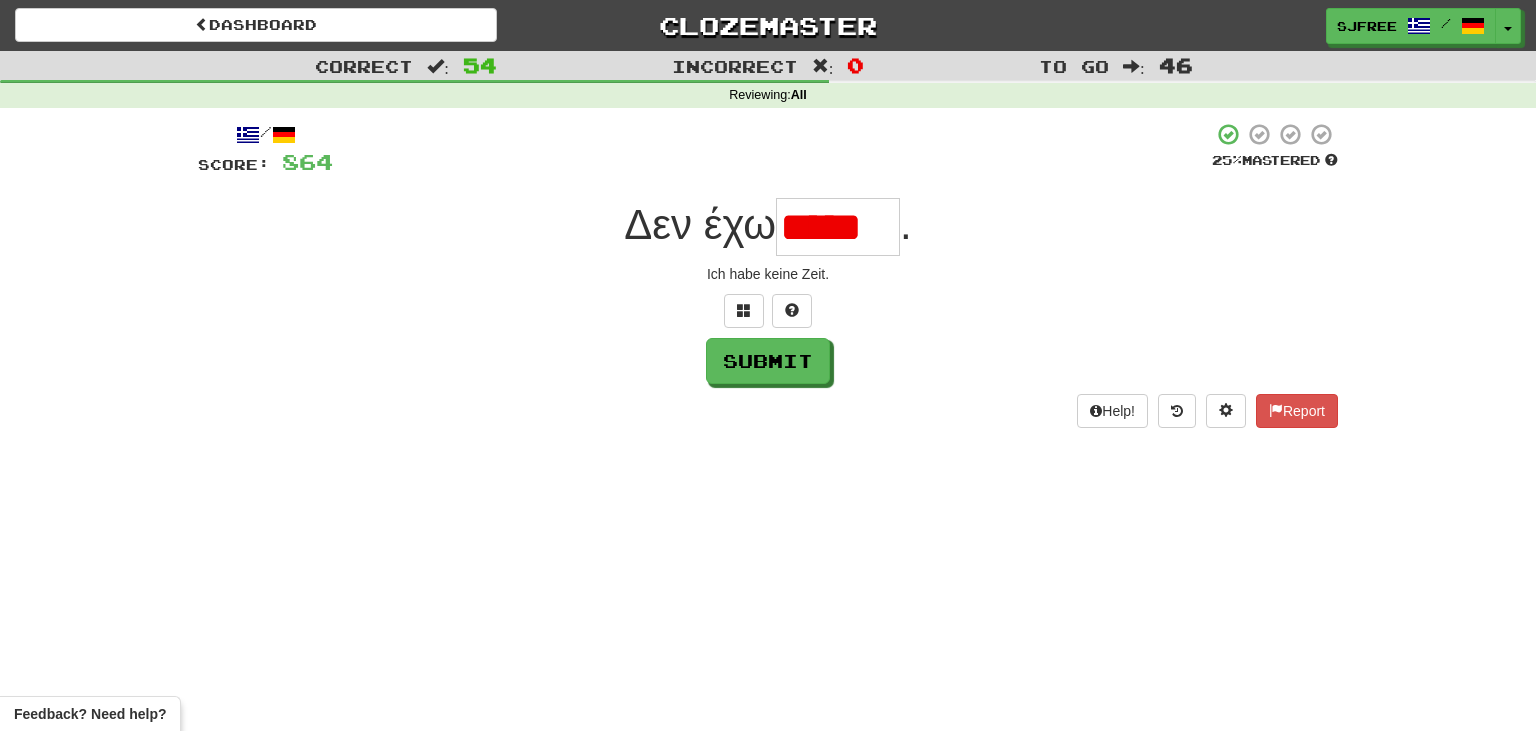 scroll, scrollTop: 0, scrollLeft: 0, axis: both 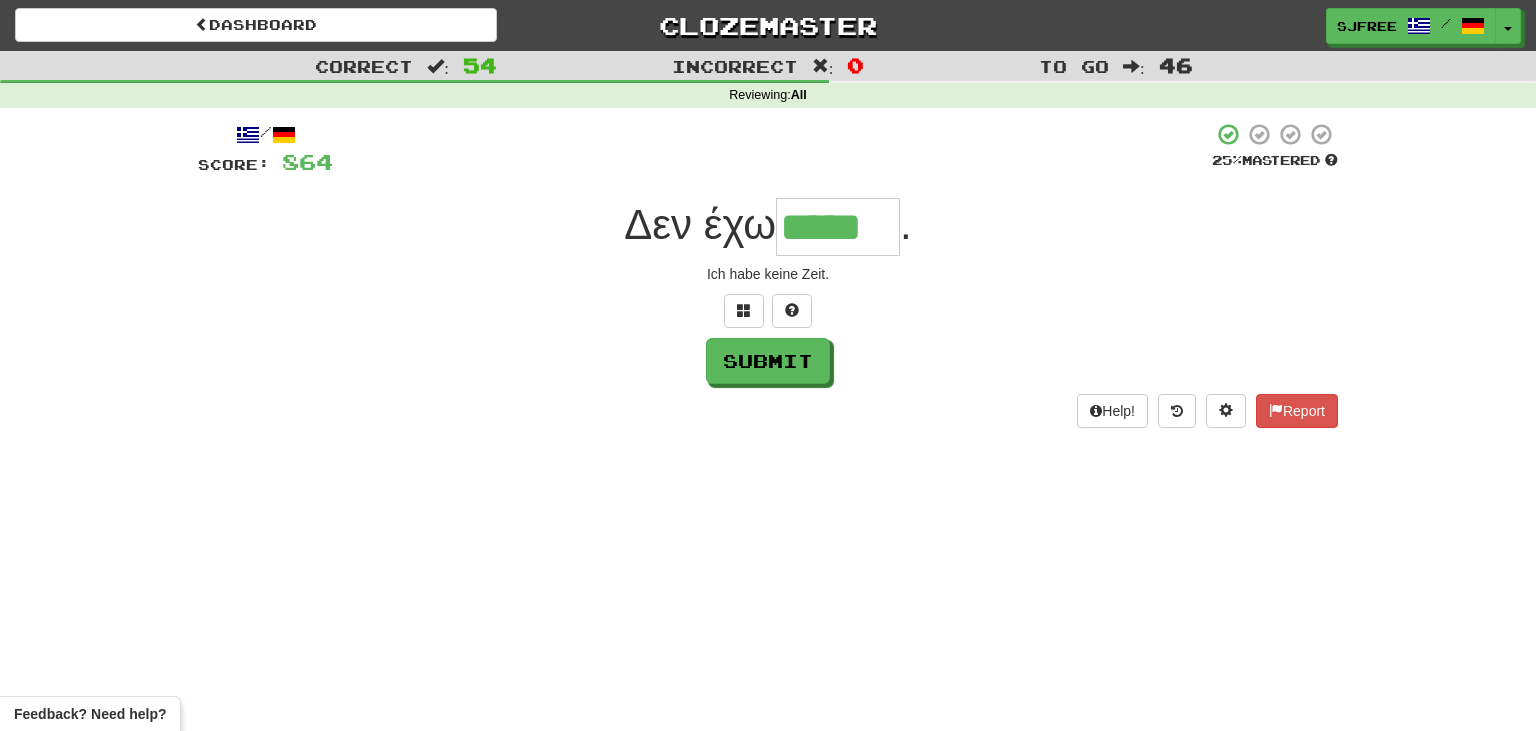 type on "*****" 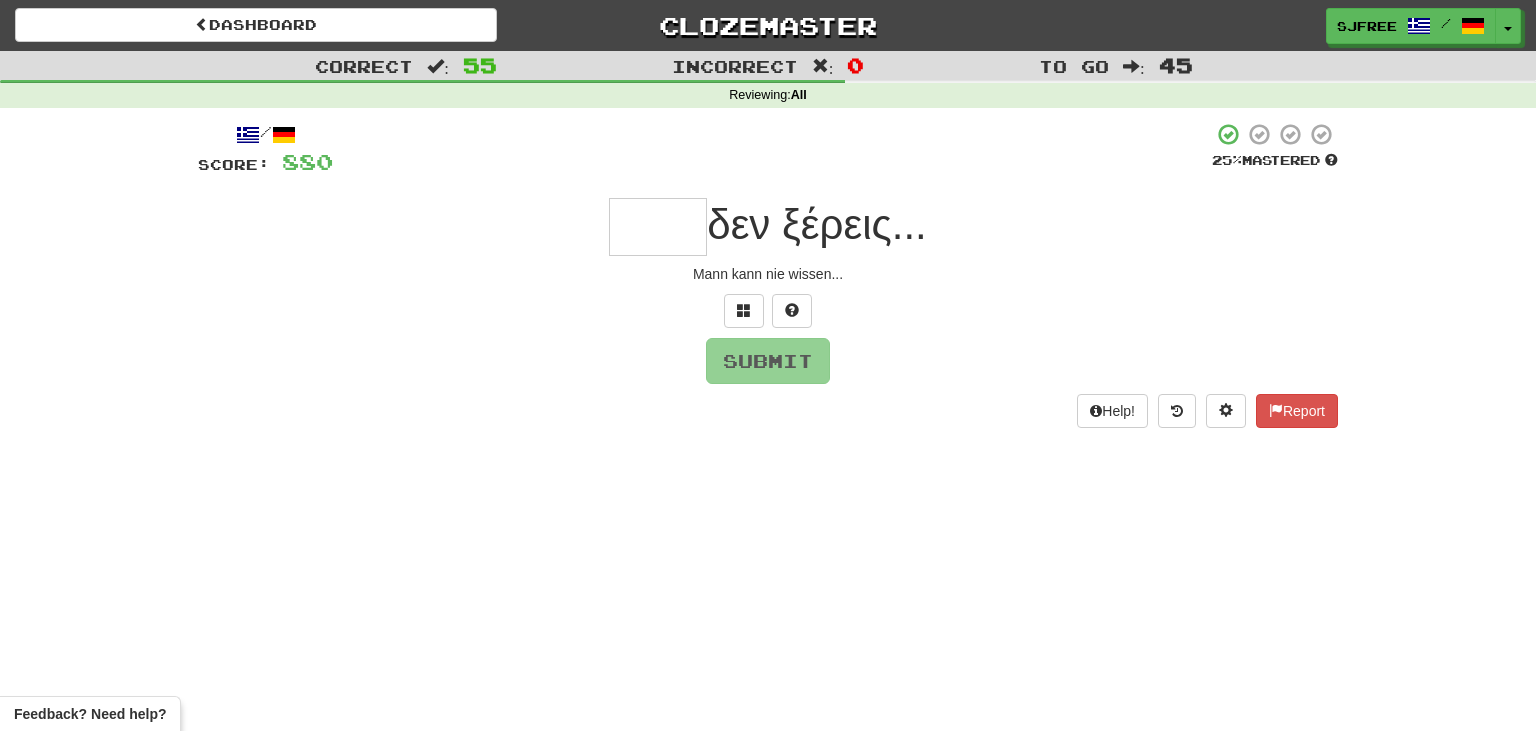 type on "*" 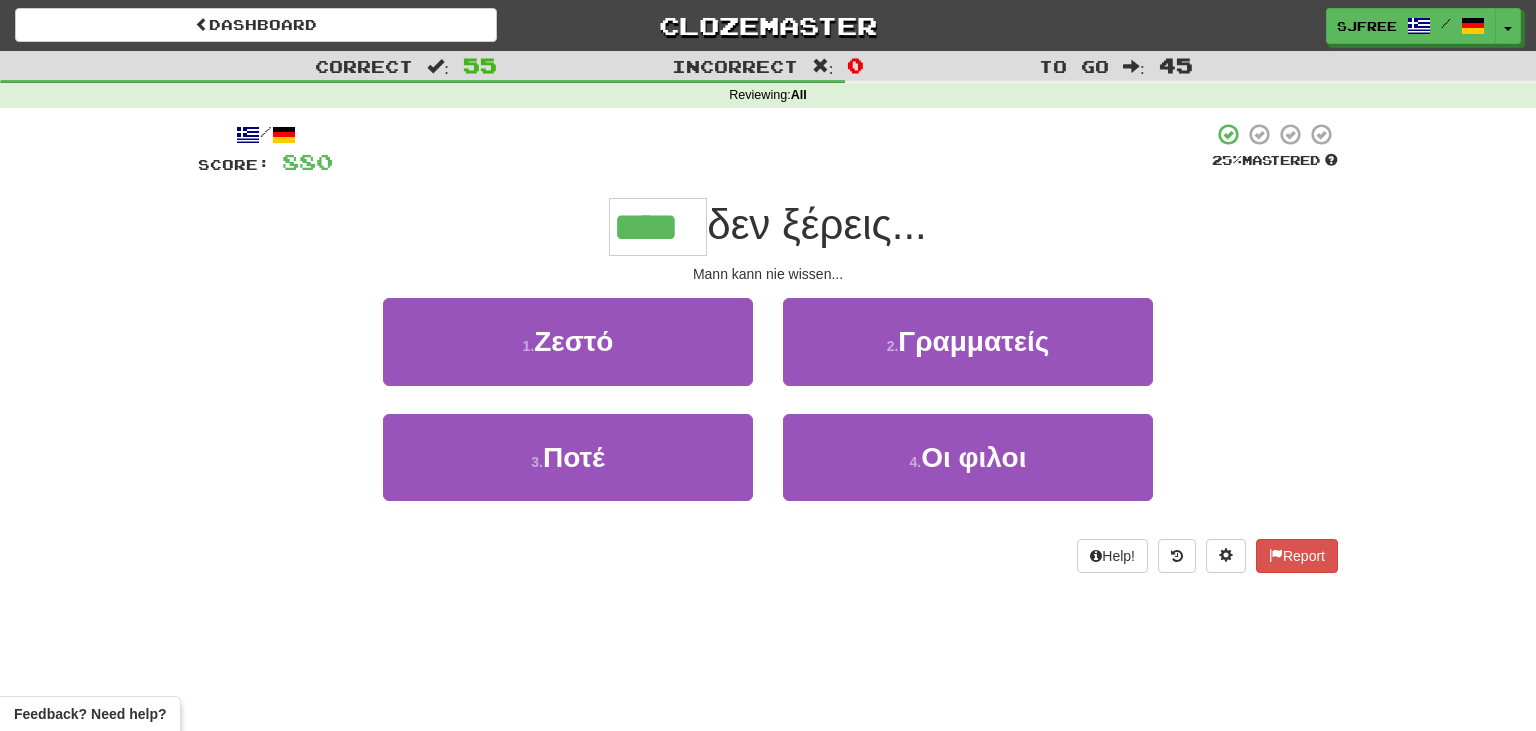 type on "****" 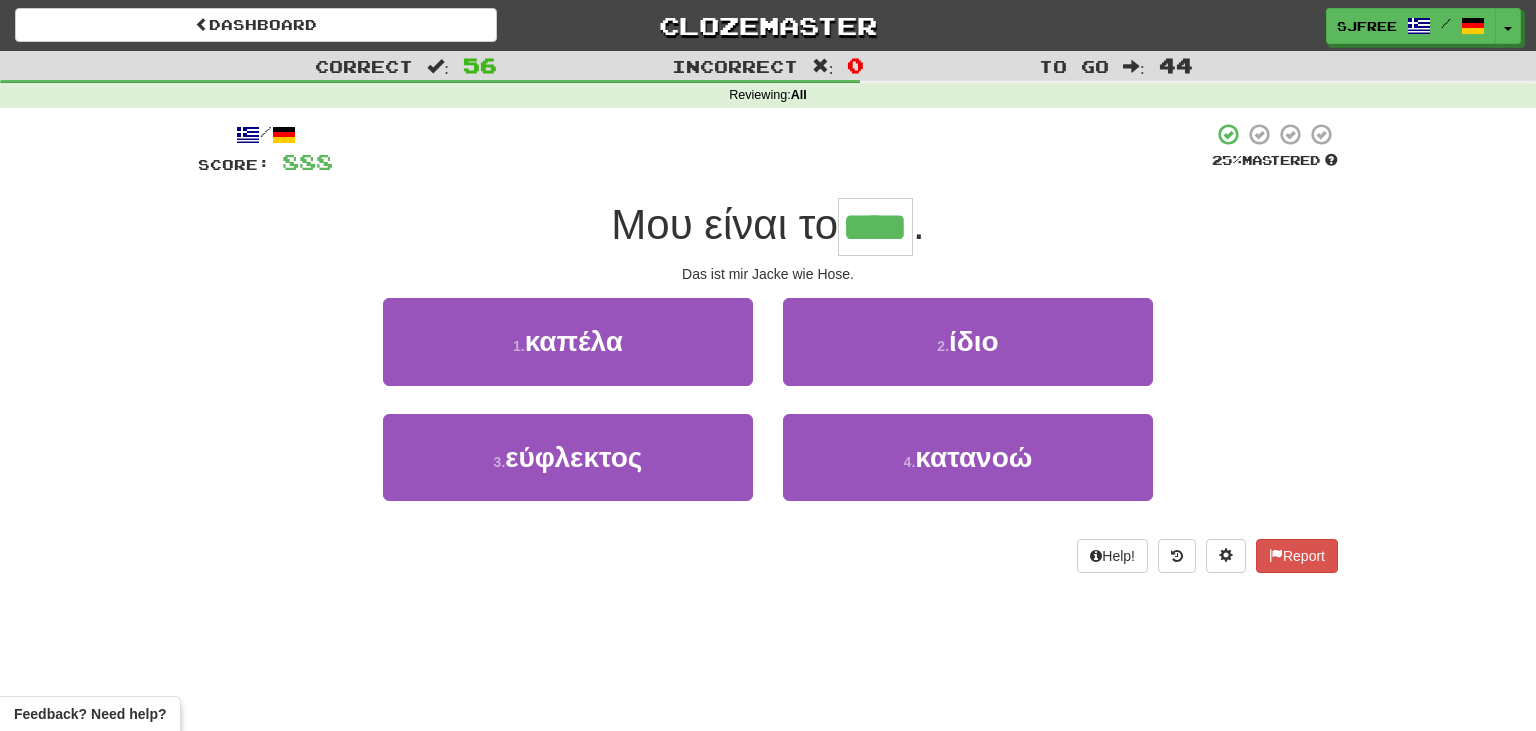 type on "****" 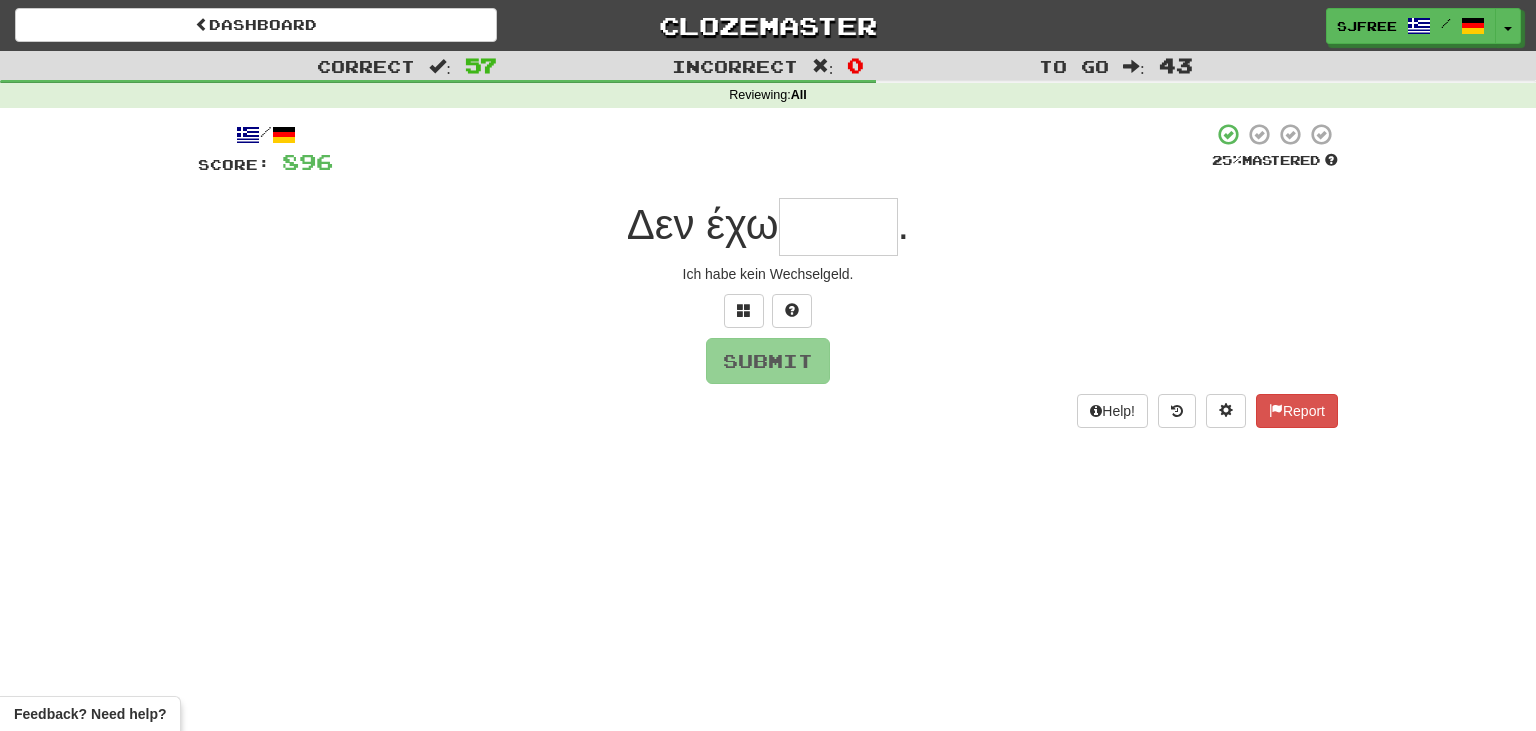 type on "*" 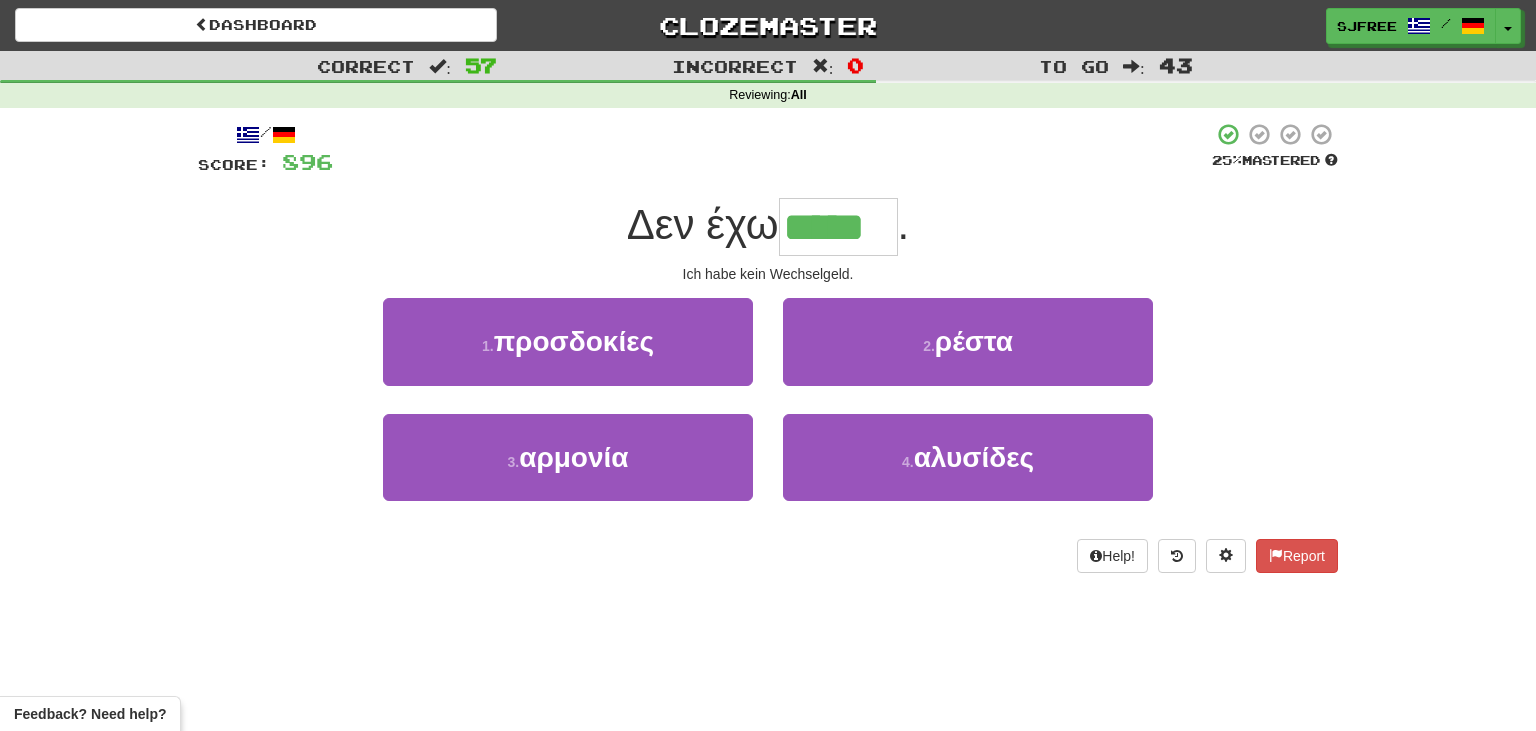 type on "*****" 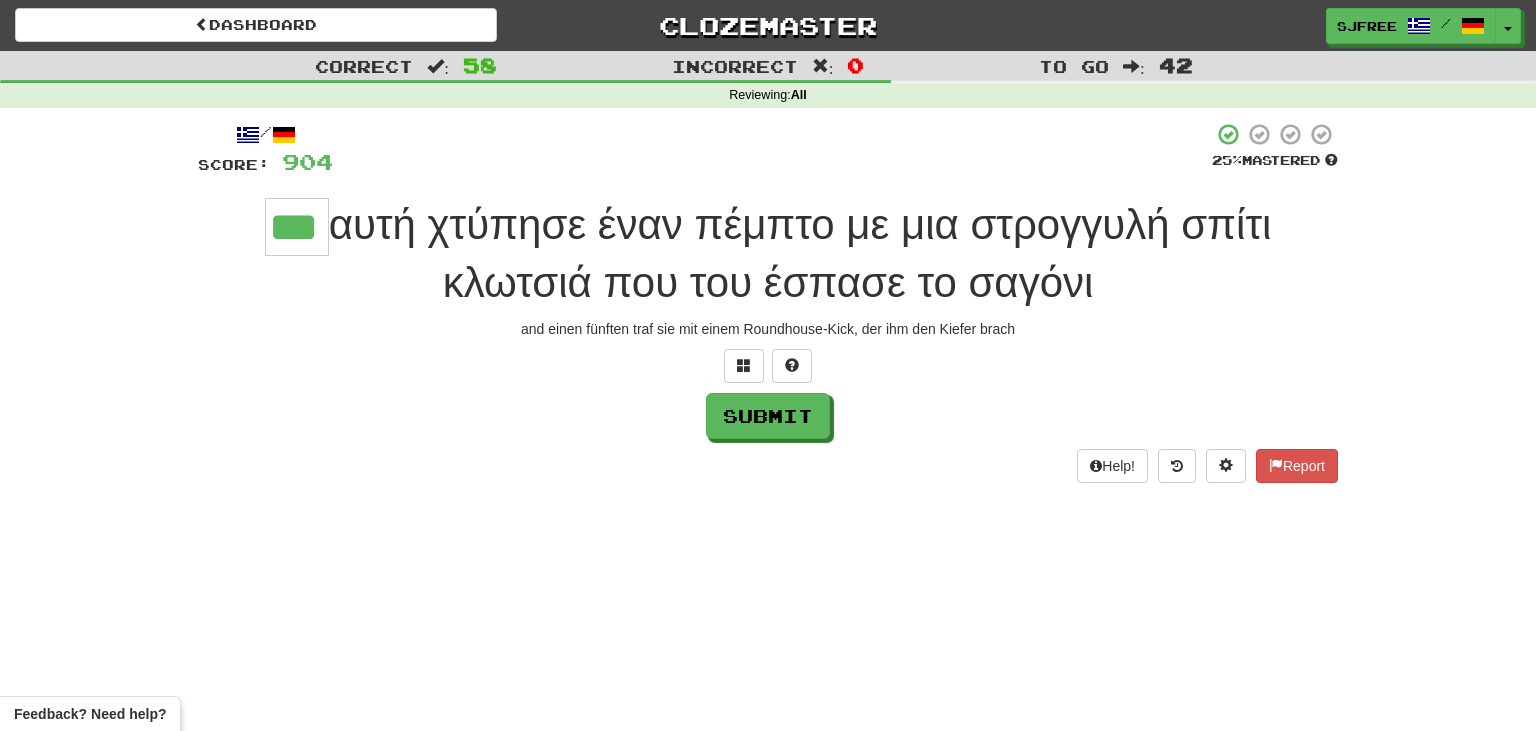 type on "***" 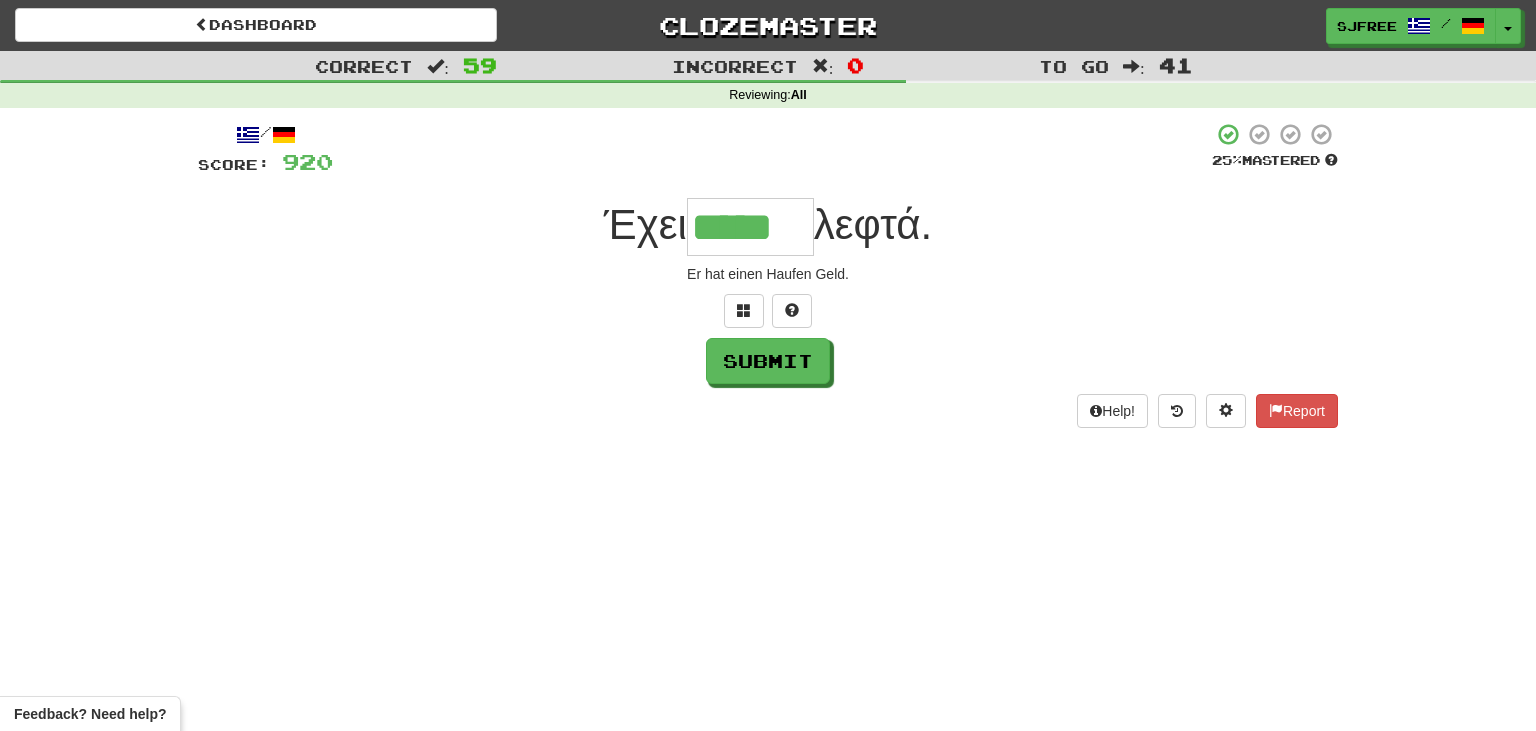 type on "*****" 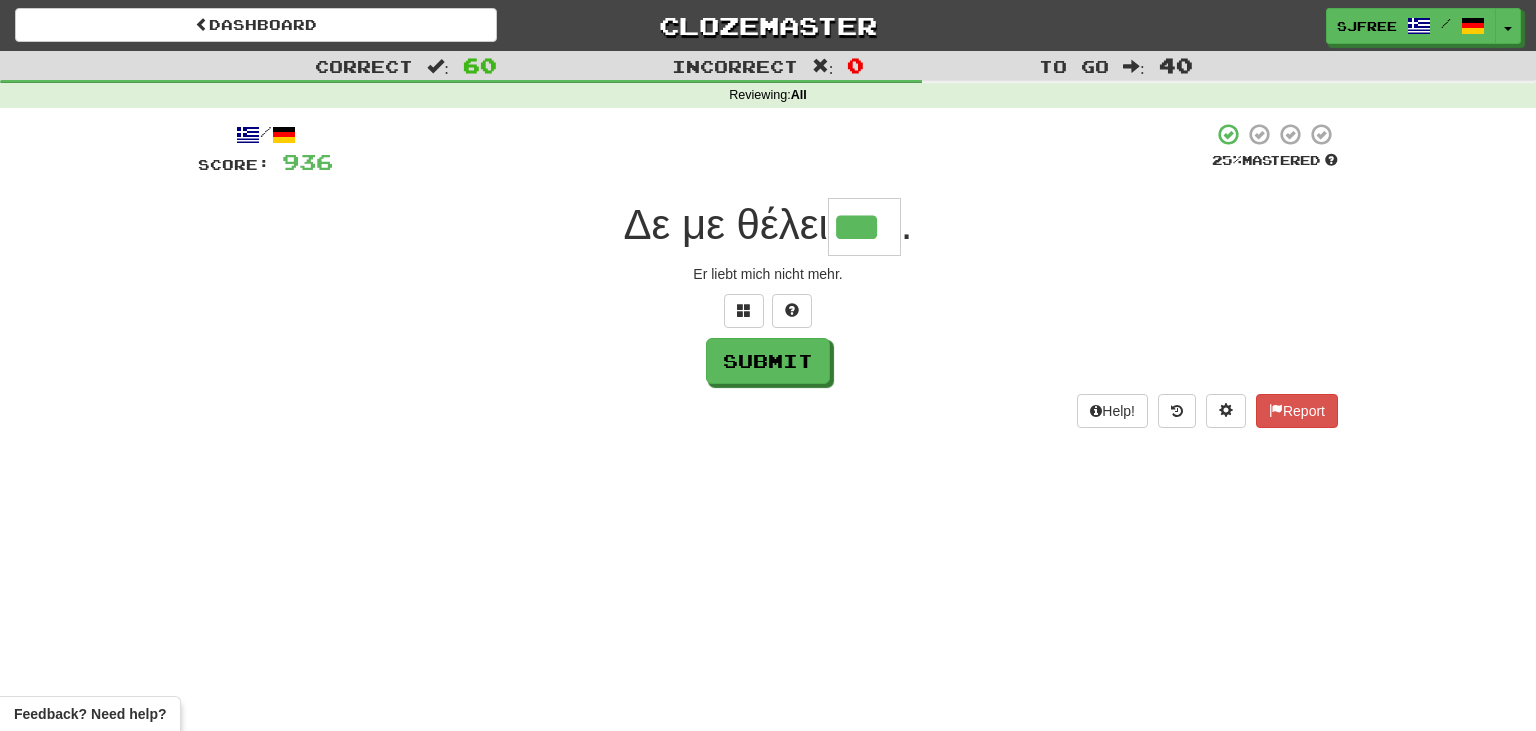 type on "***" 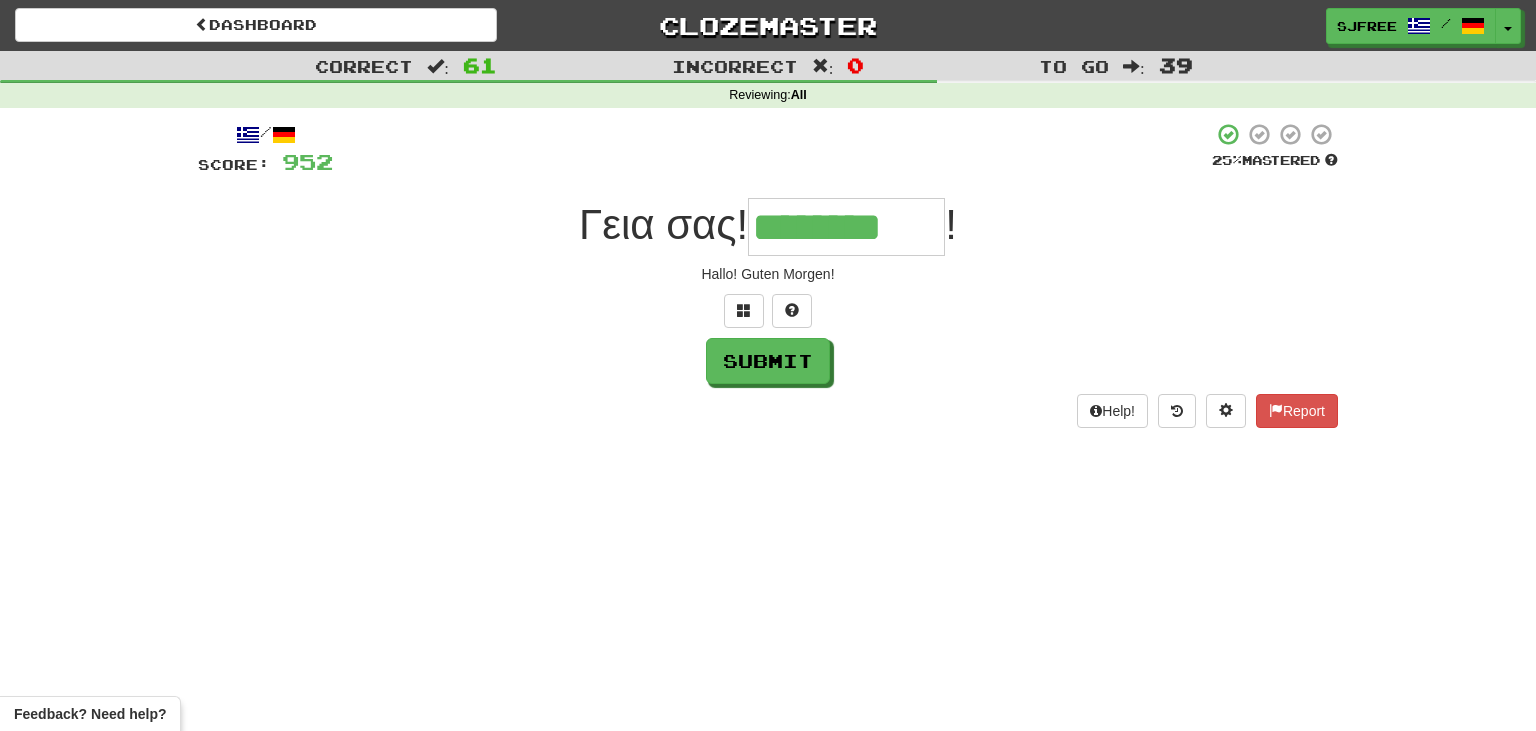 type on "********" 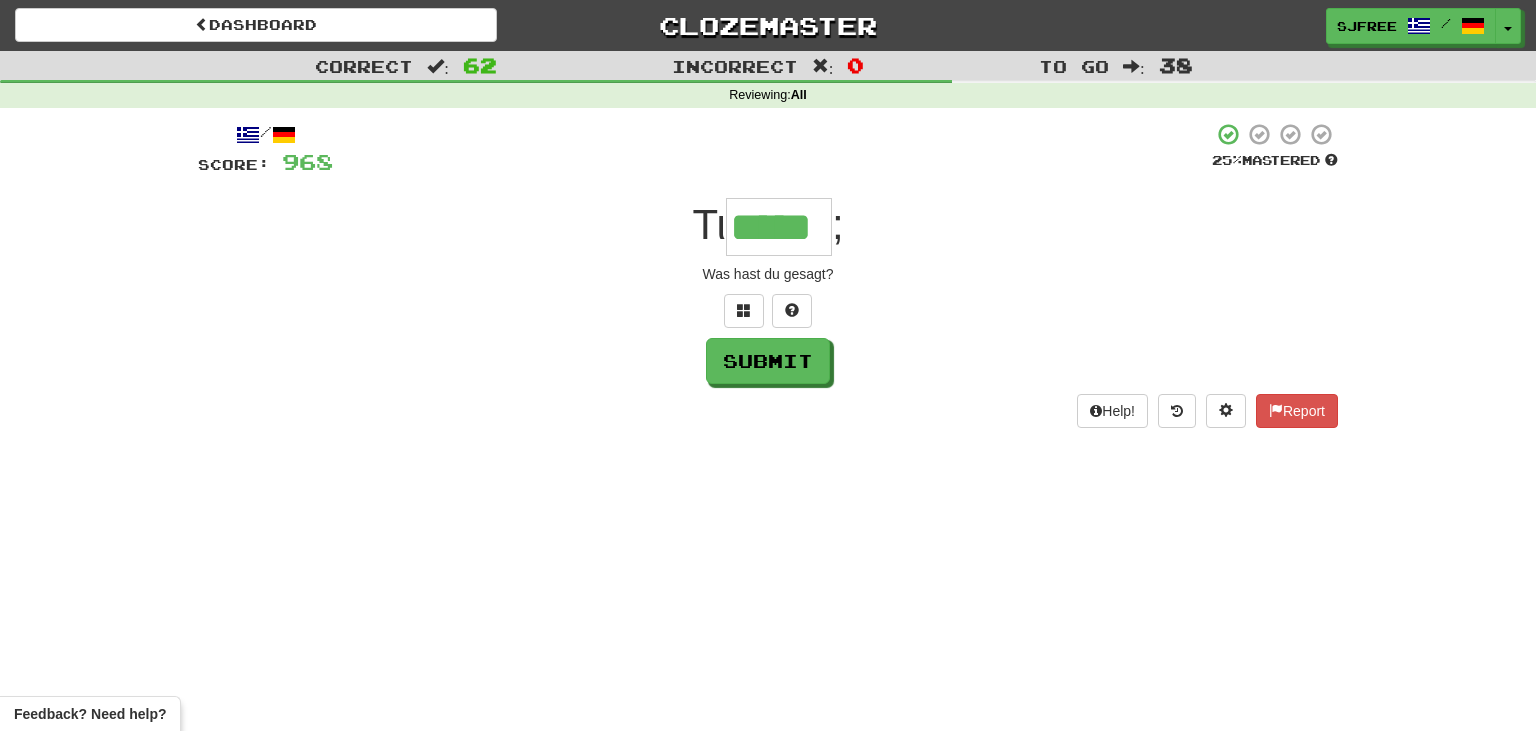 type on "*****" 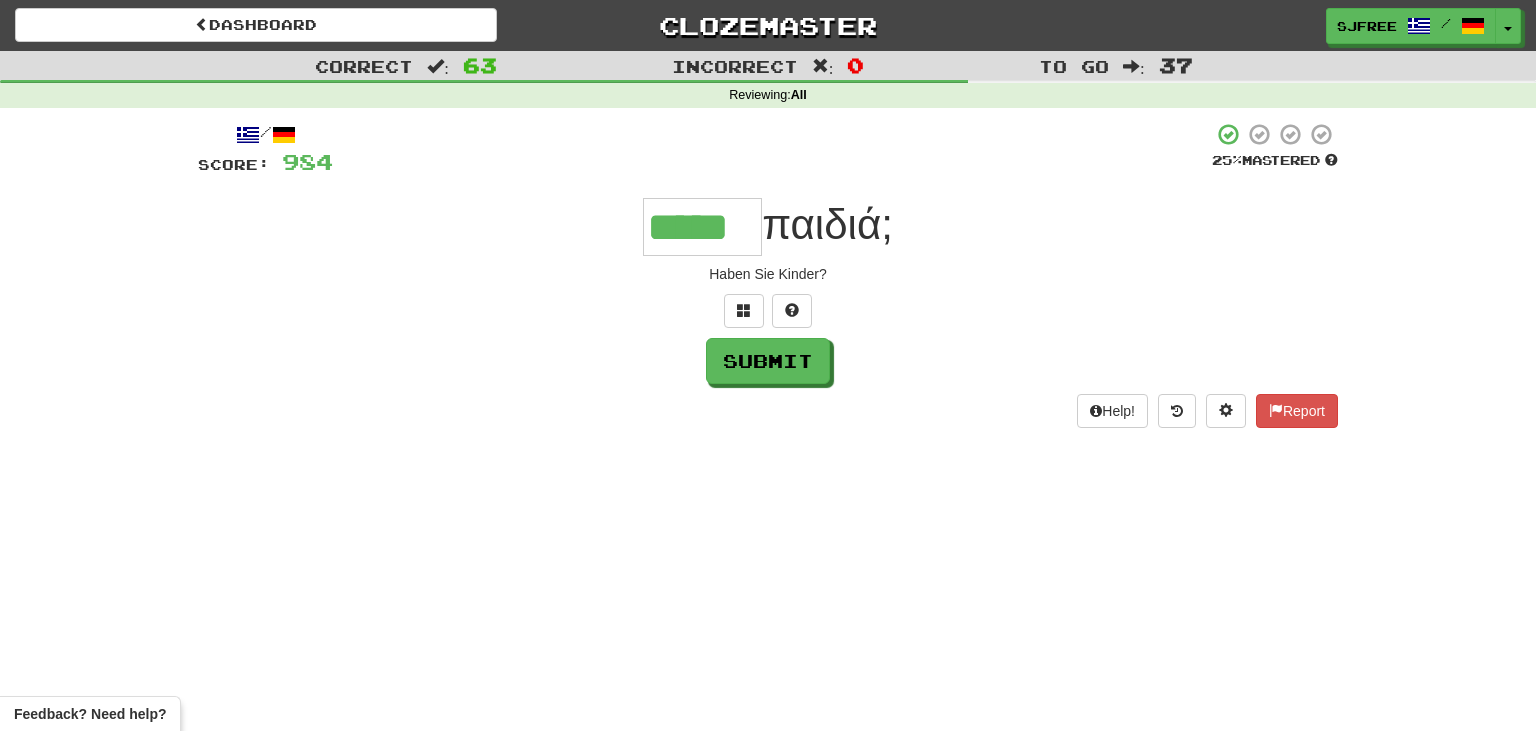 type on "*****" 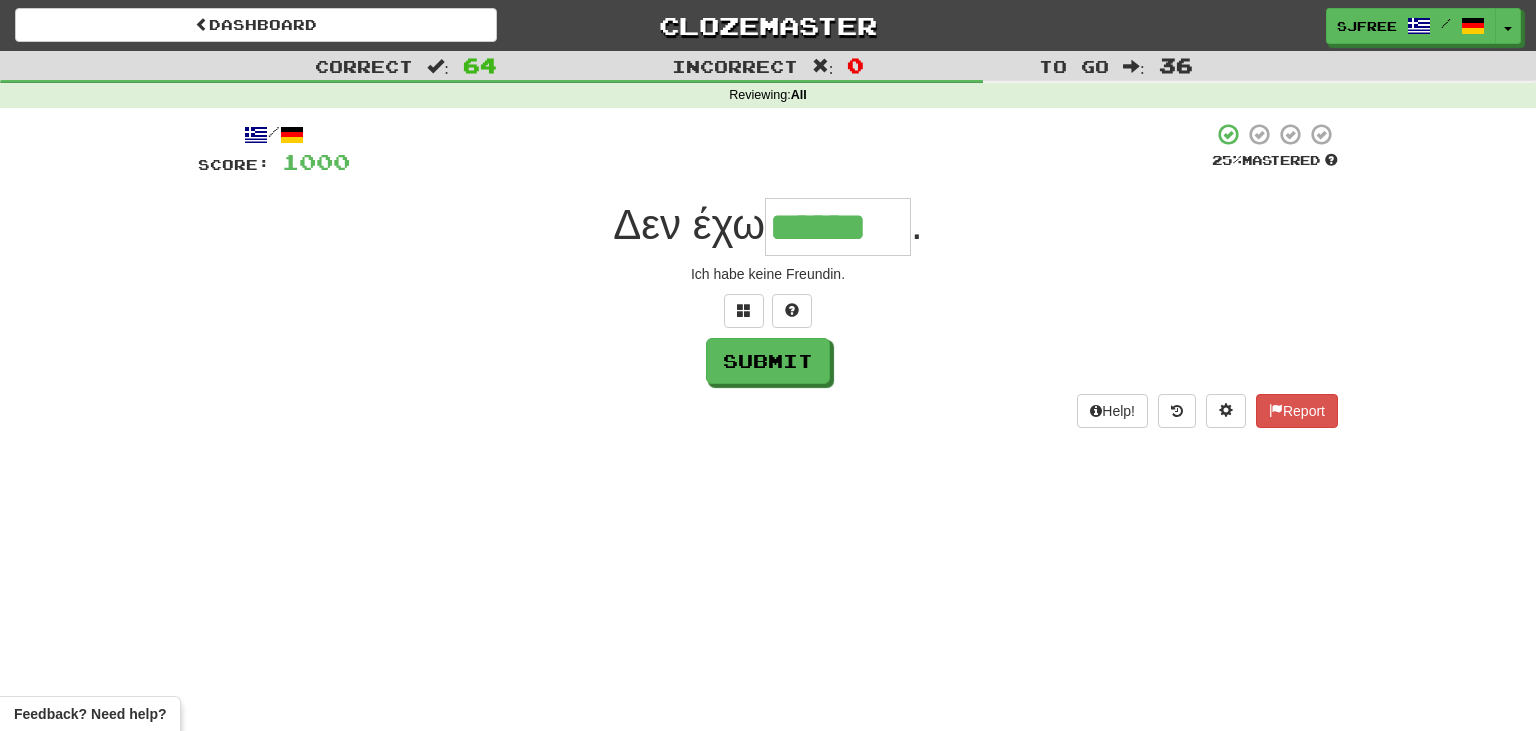 type on "******" 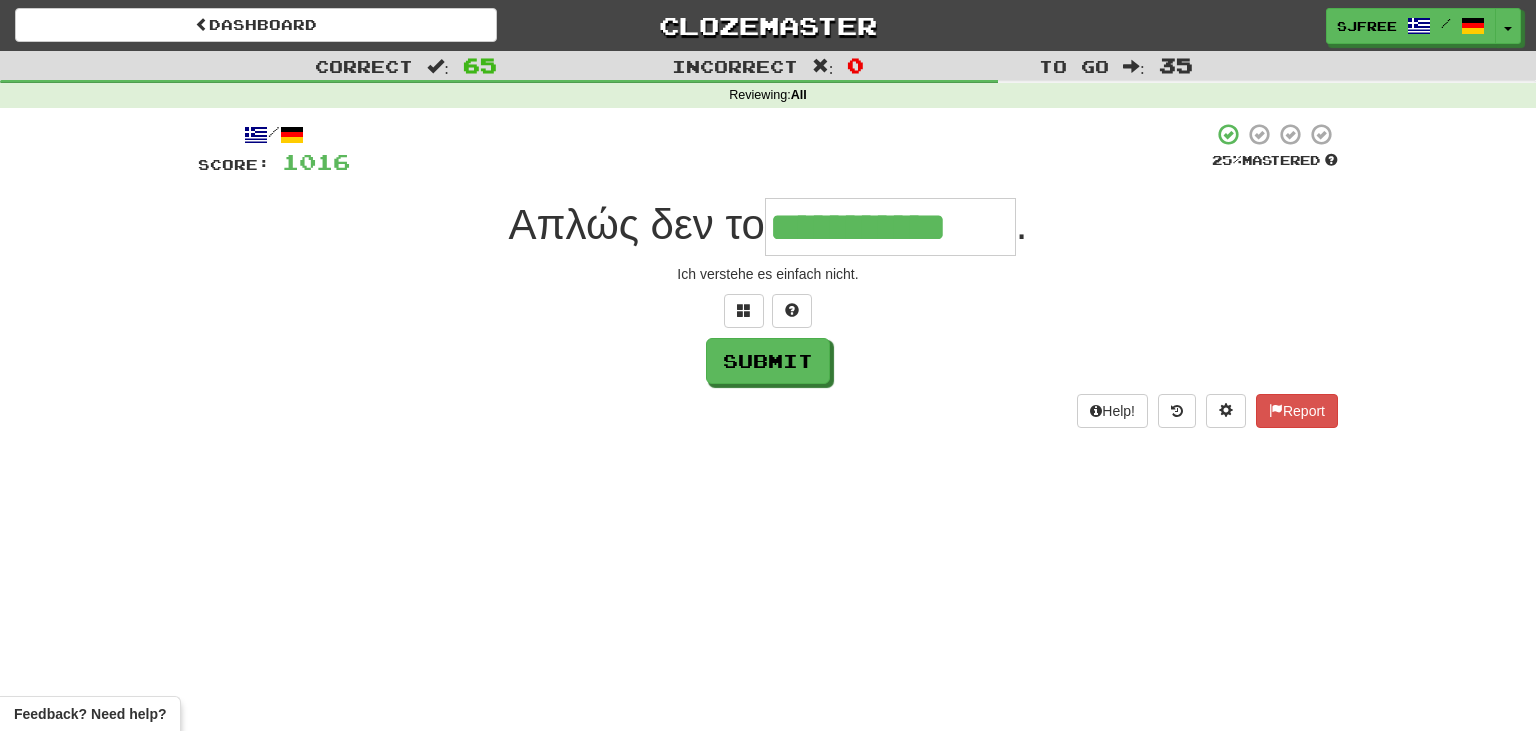 type on "**********" 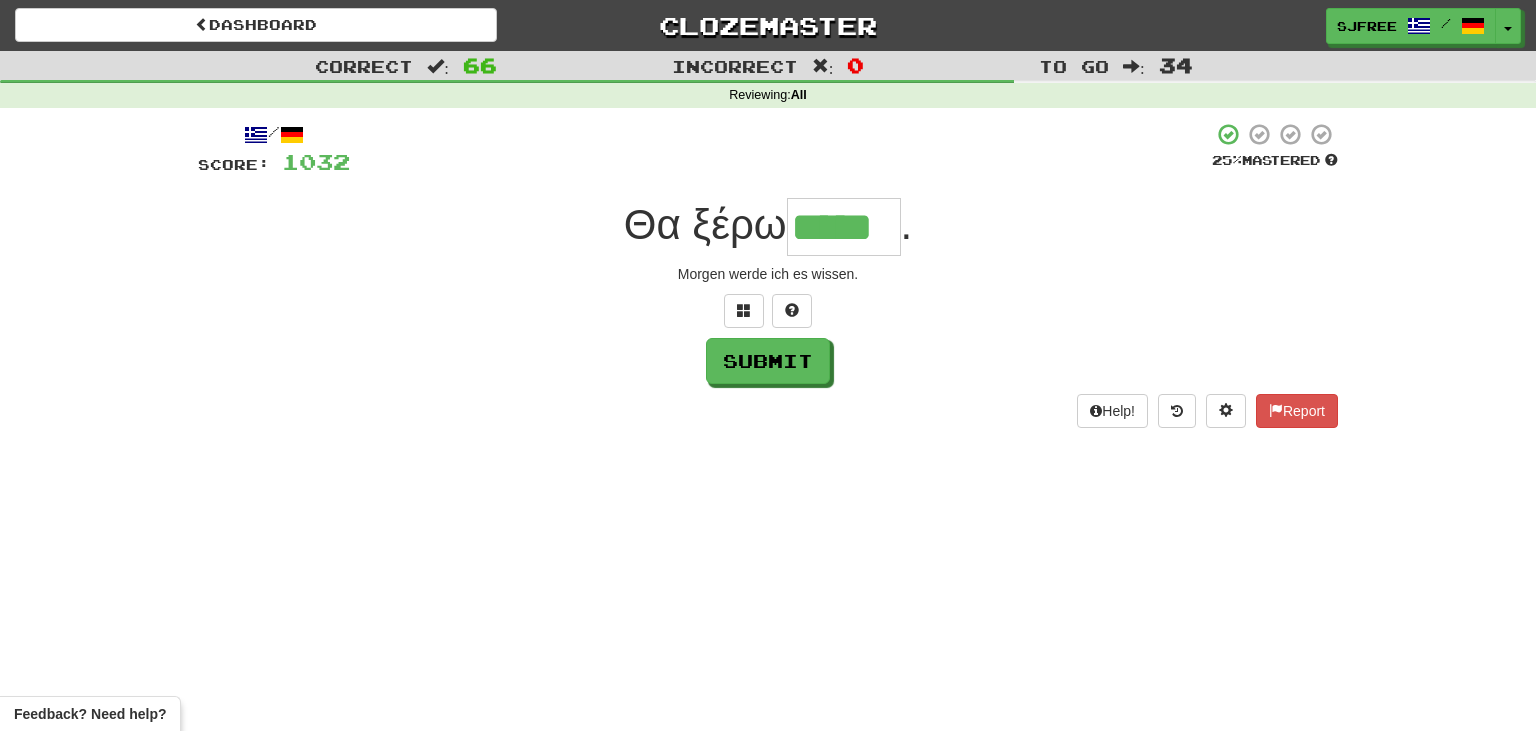 type on "*****" 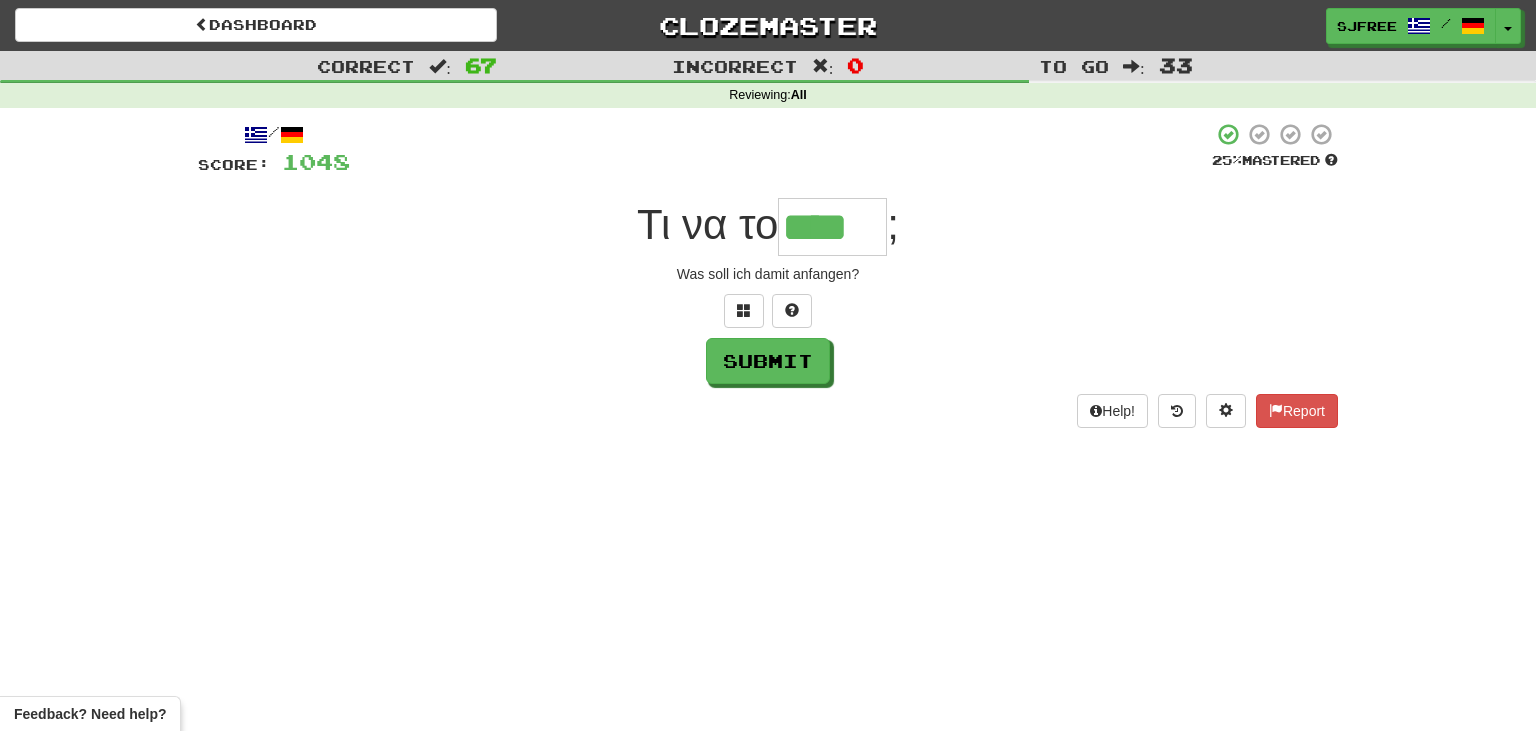 type on "****" 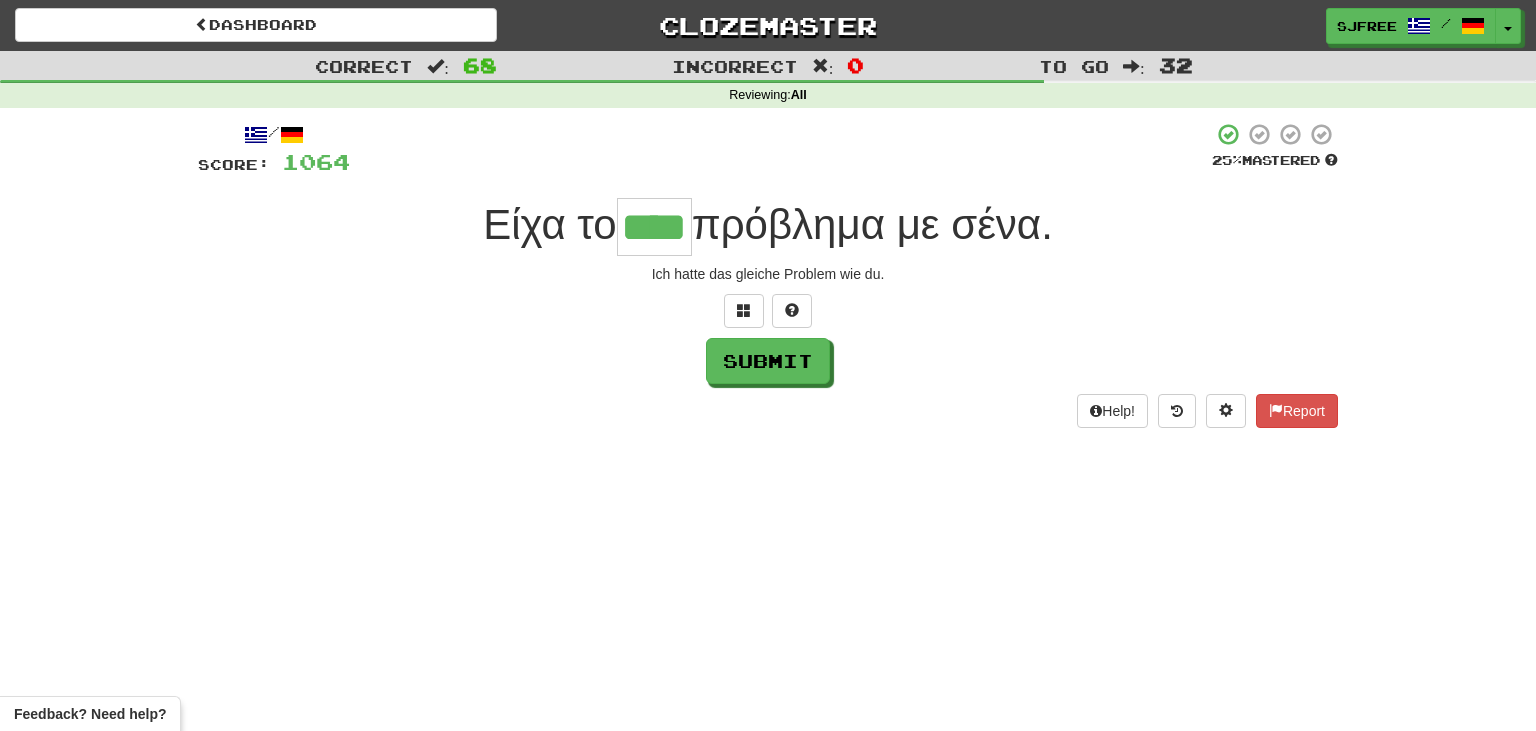 type on "****" 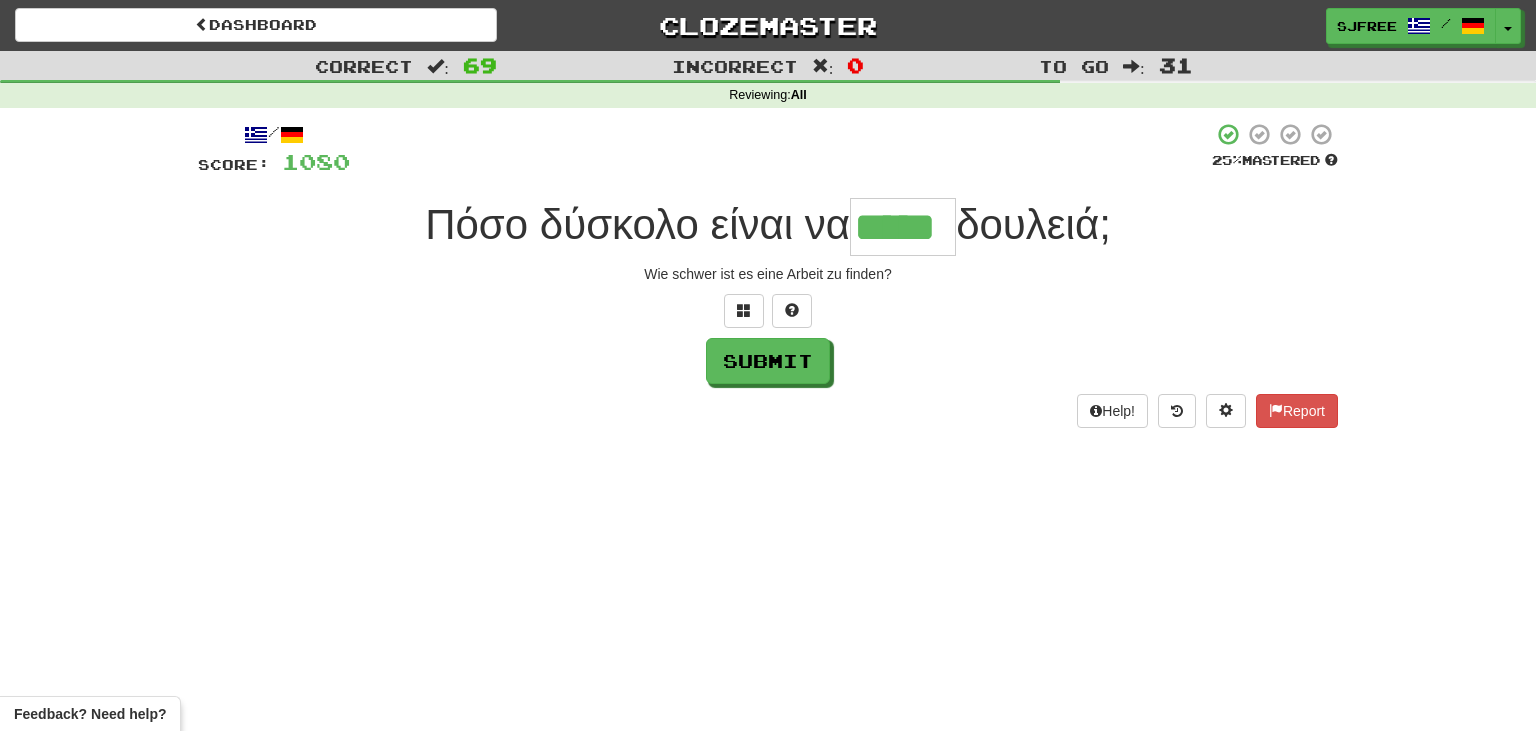 type on "*****" 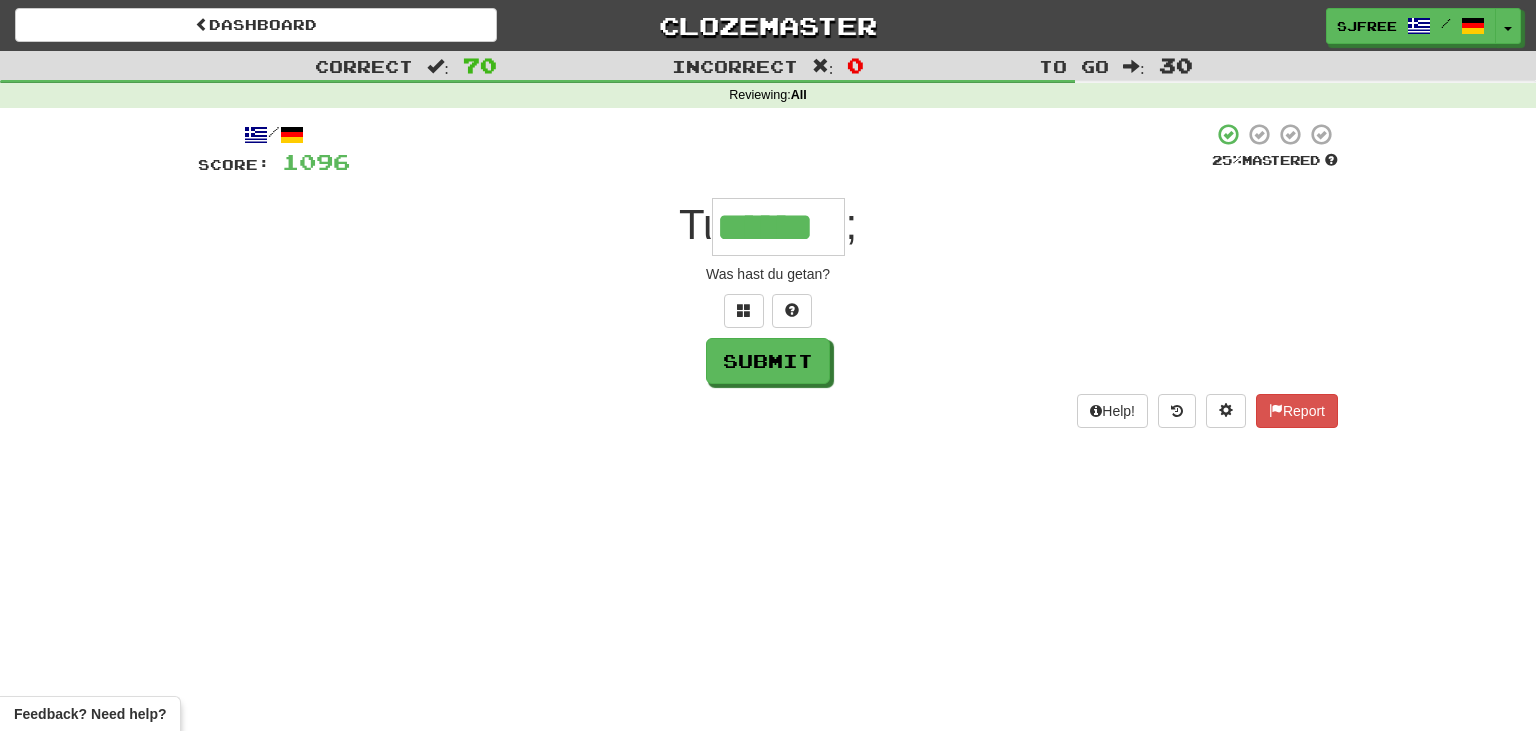 type on "******" 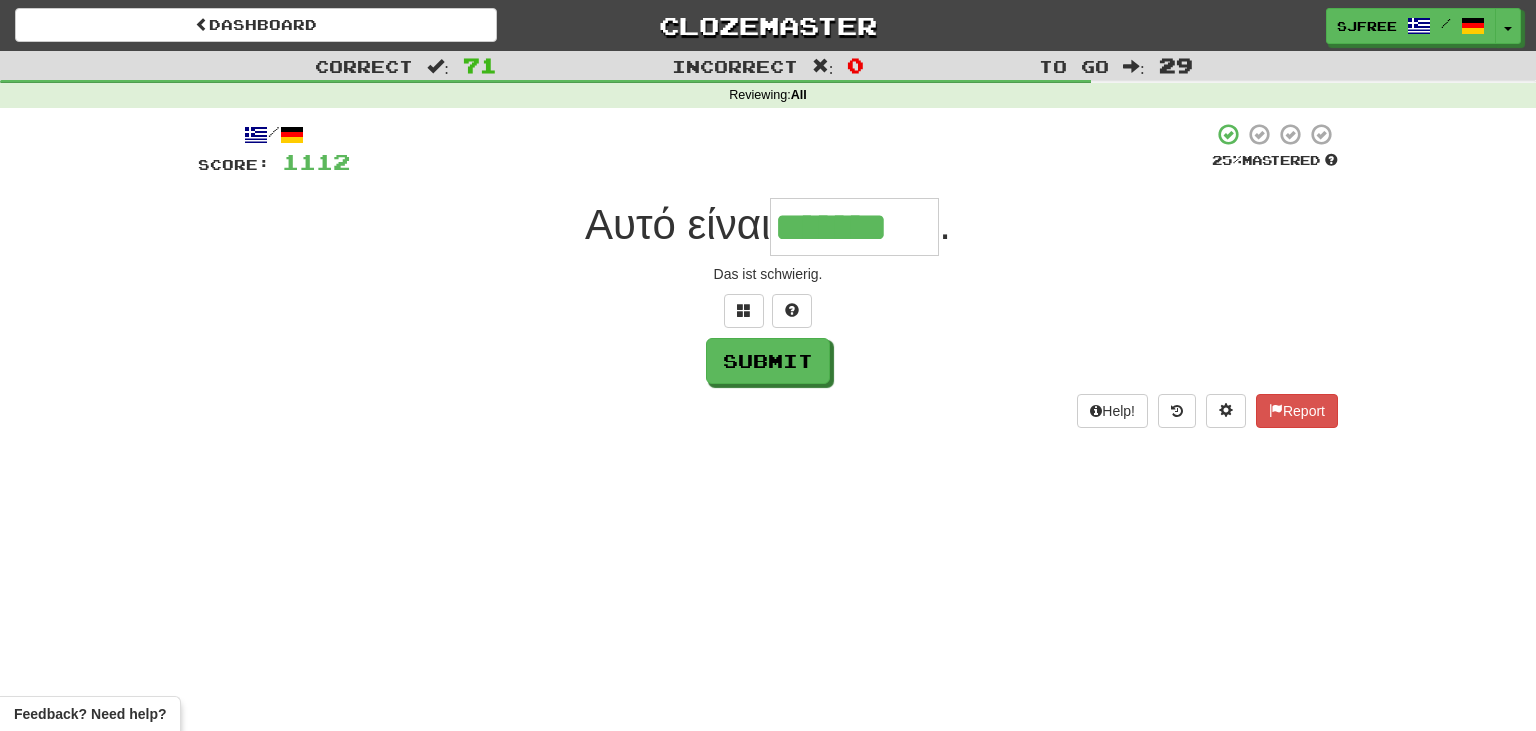 type on "*******" 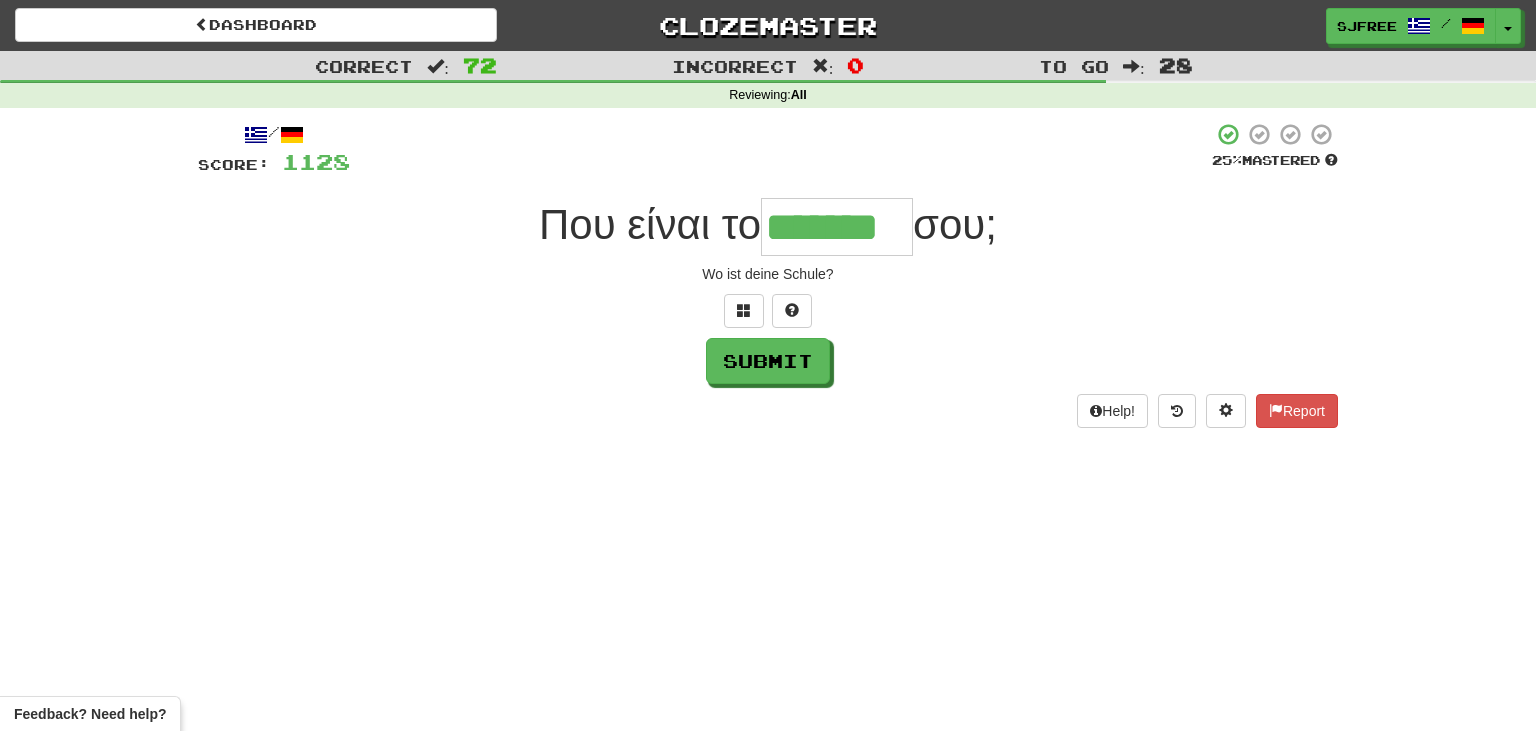 type on "*******" 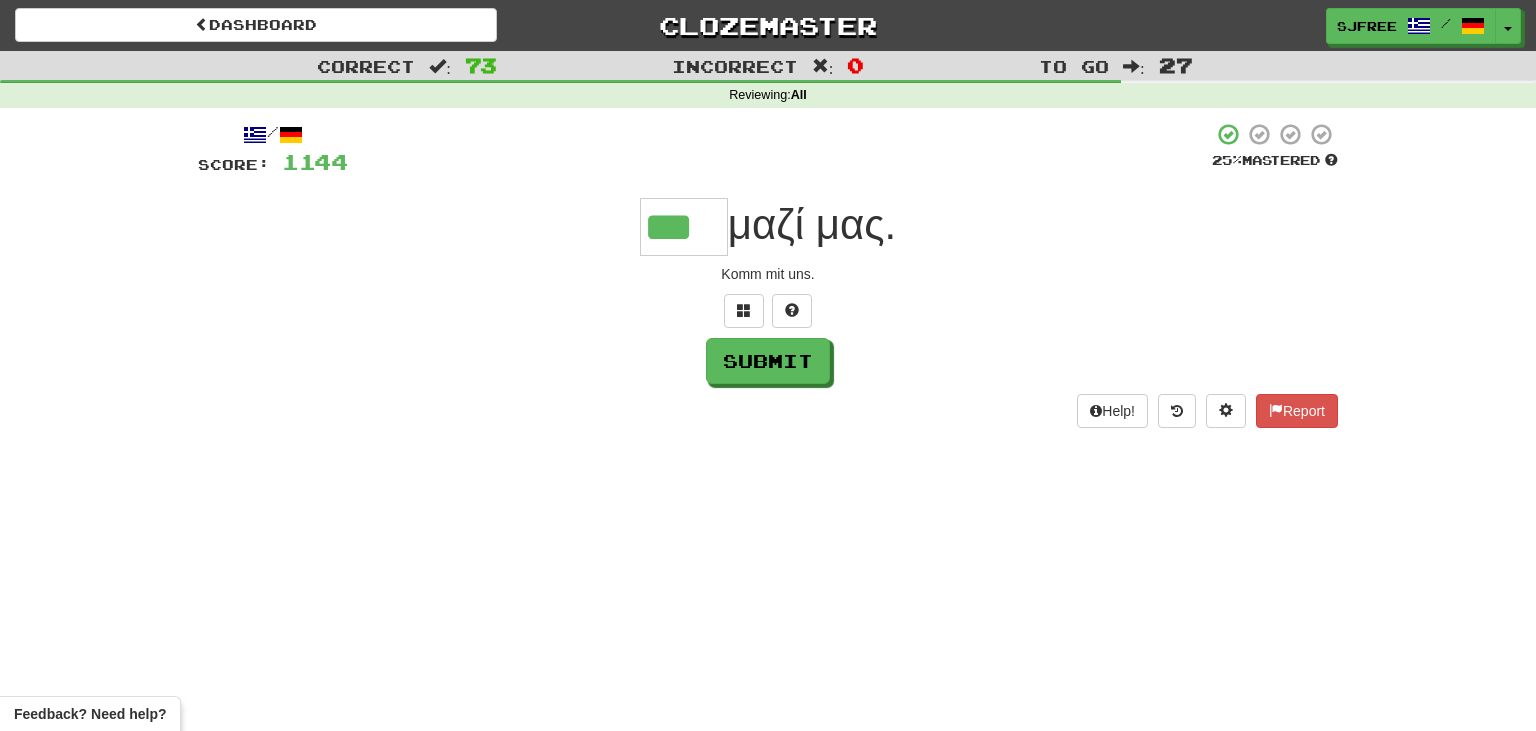 type on "***" 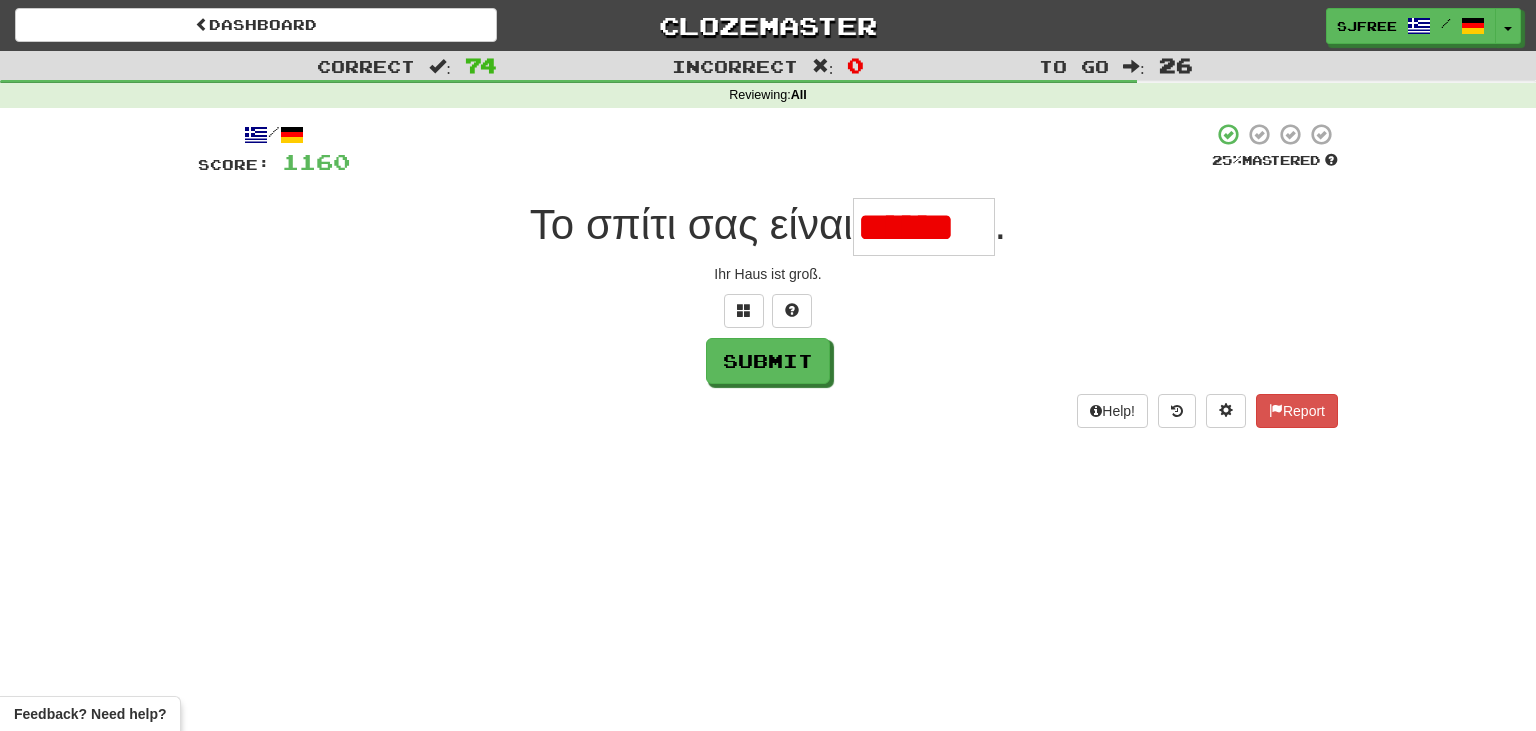 scroll, scrollTop: 0, scrollLeft: 0, axis: both 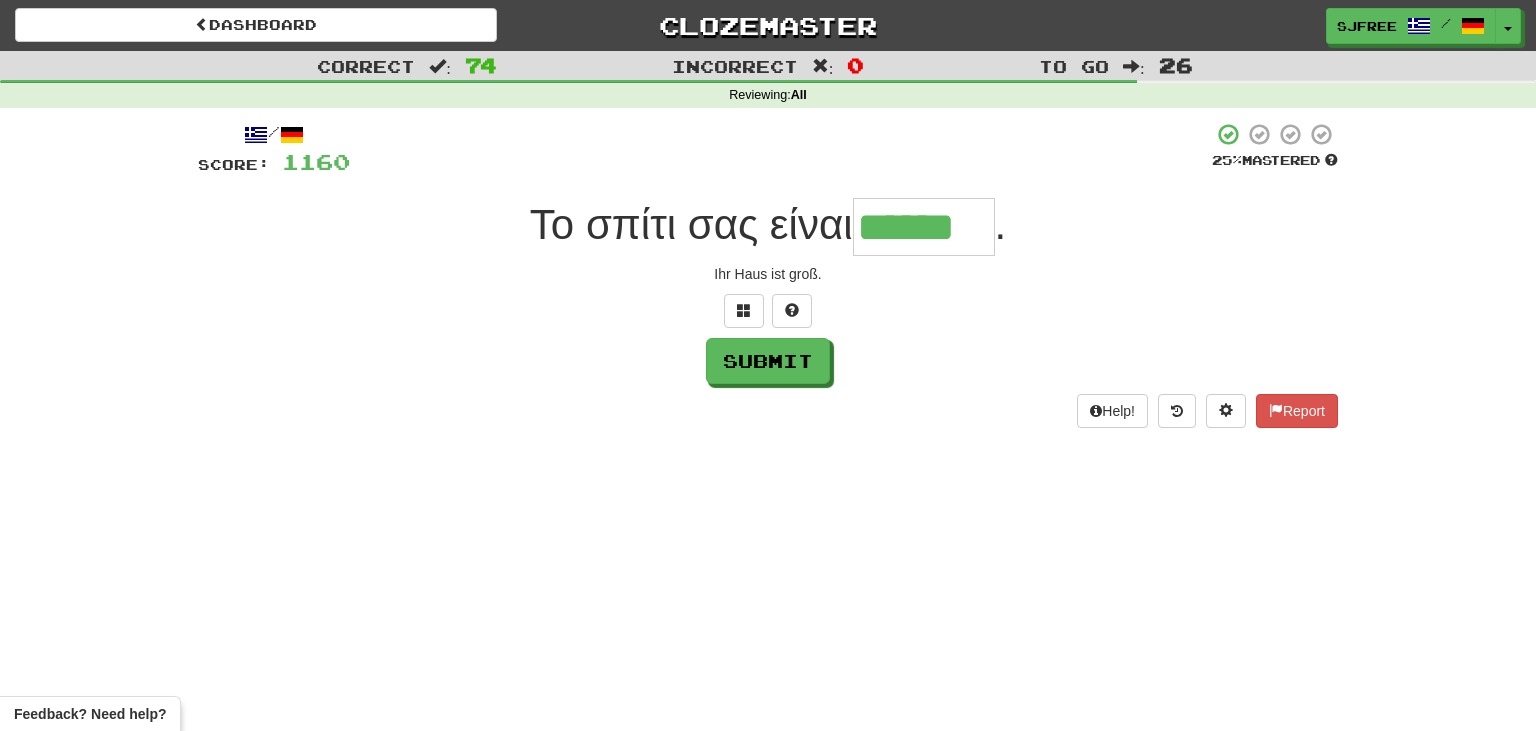 type on "******" 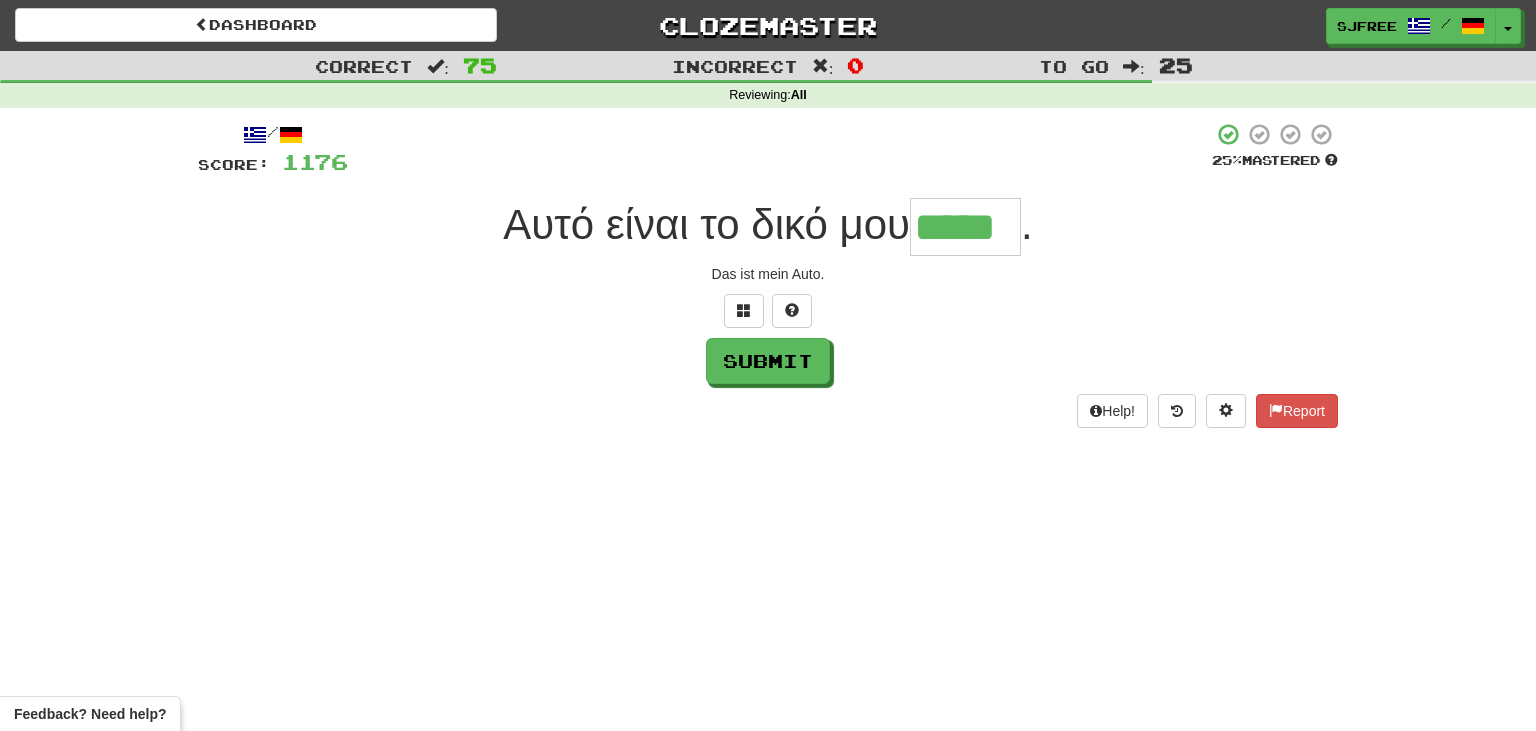 type on "*****" 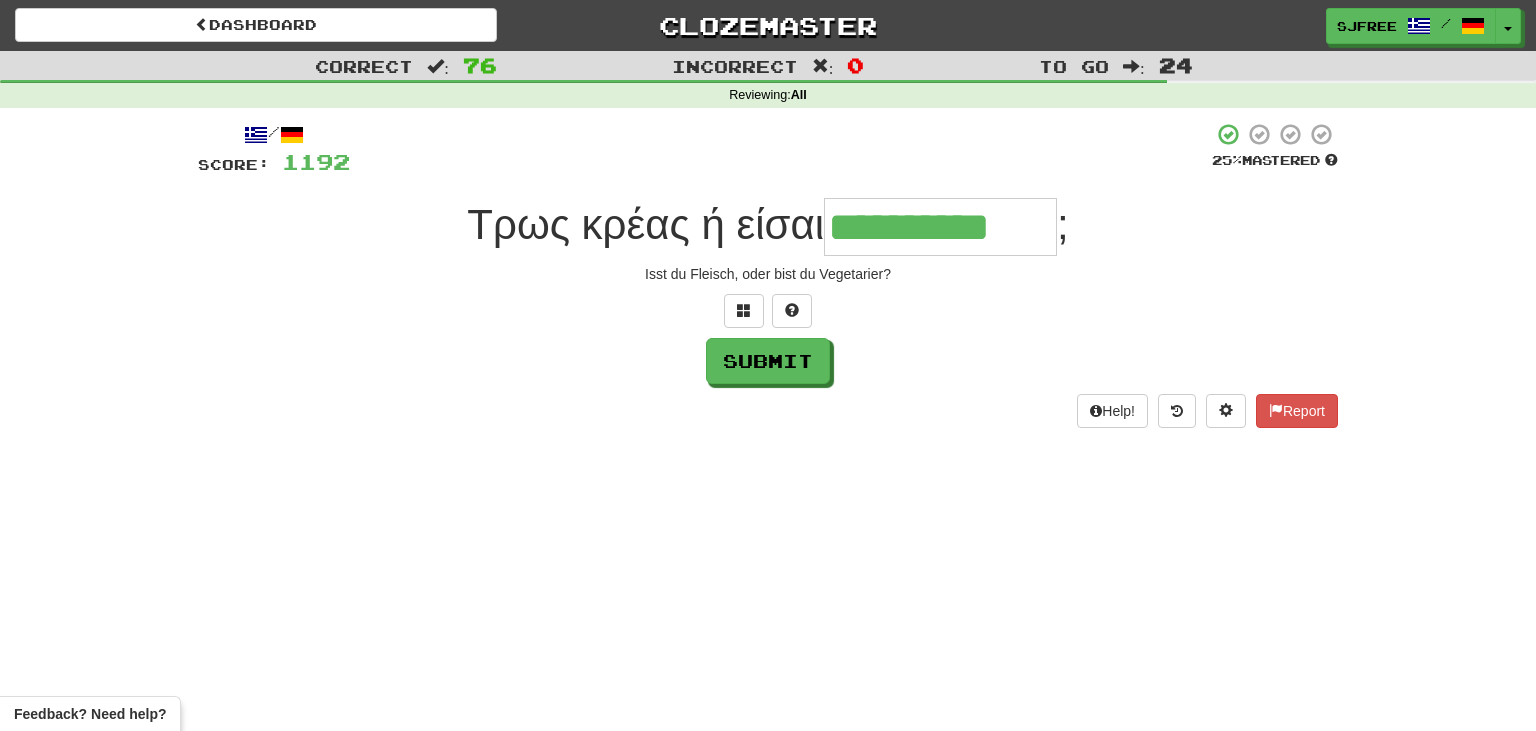 type on "**********" 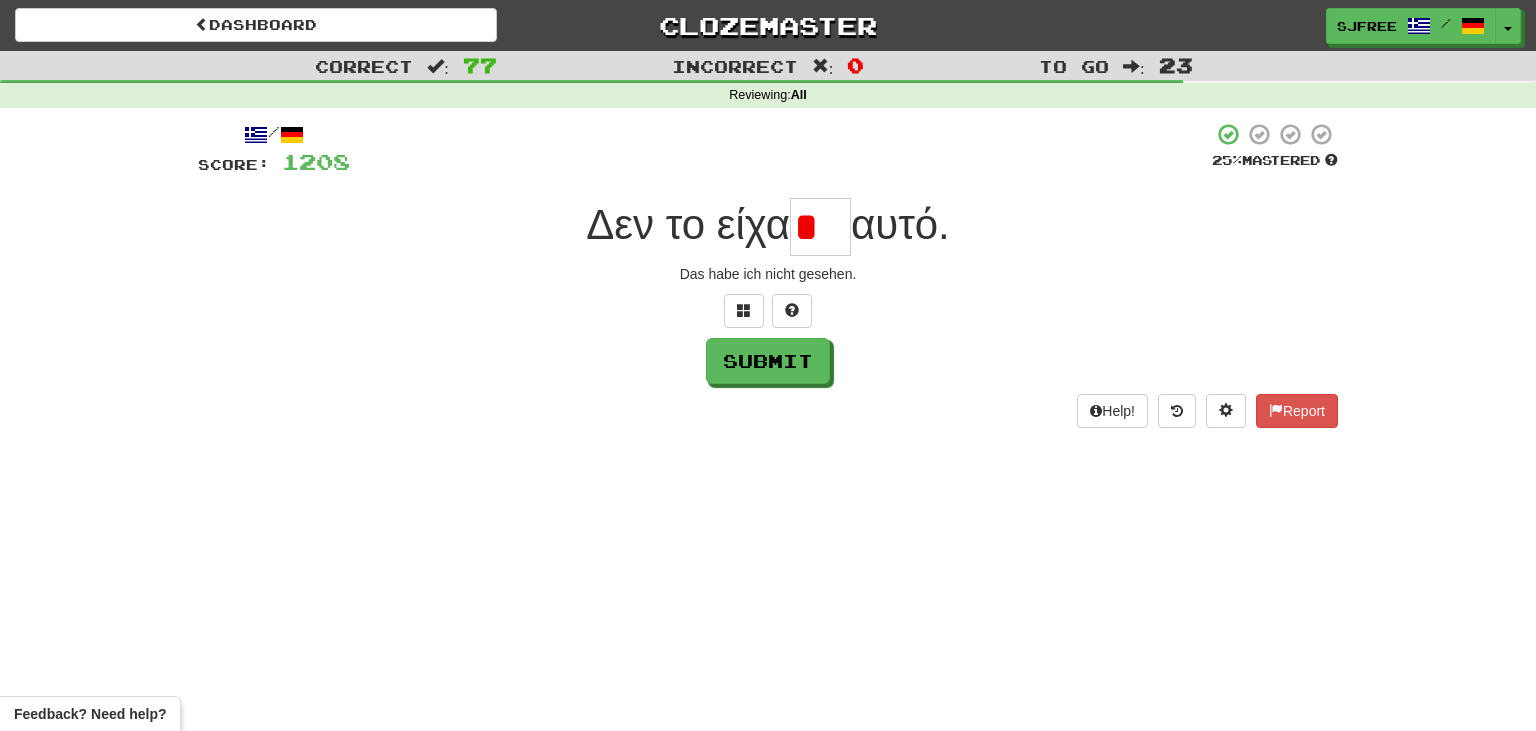 scroll, scrollTop: 0, scrollLeft: 0, axis: both 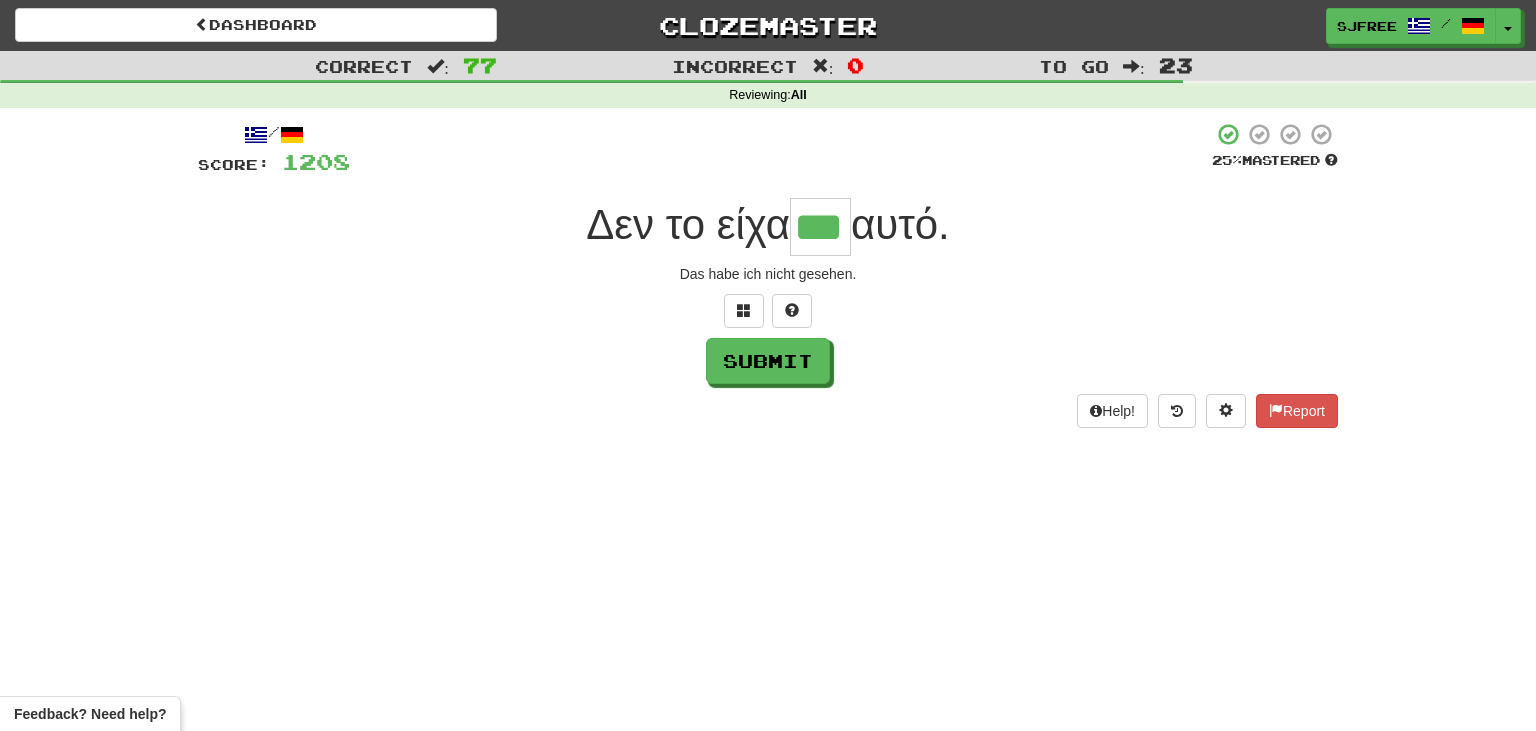 type on "***" 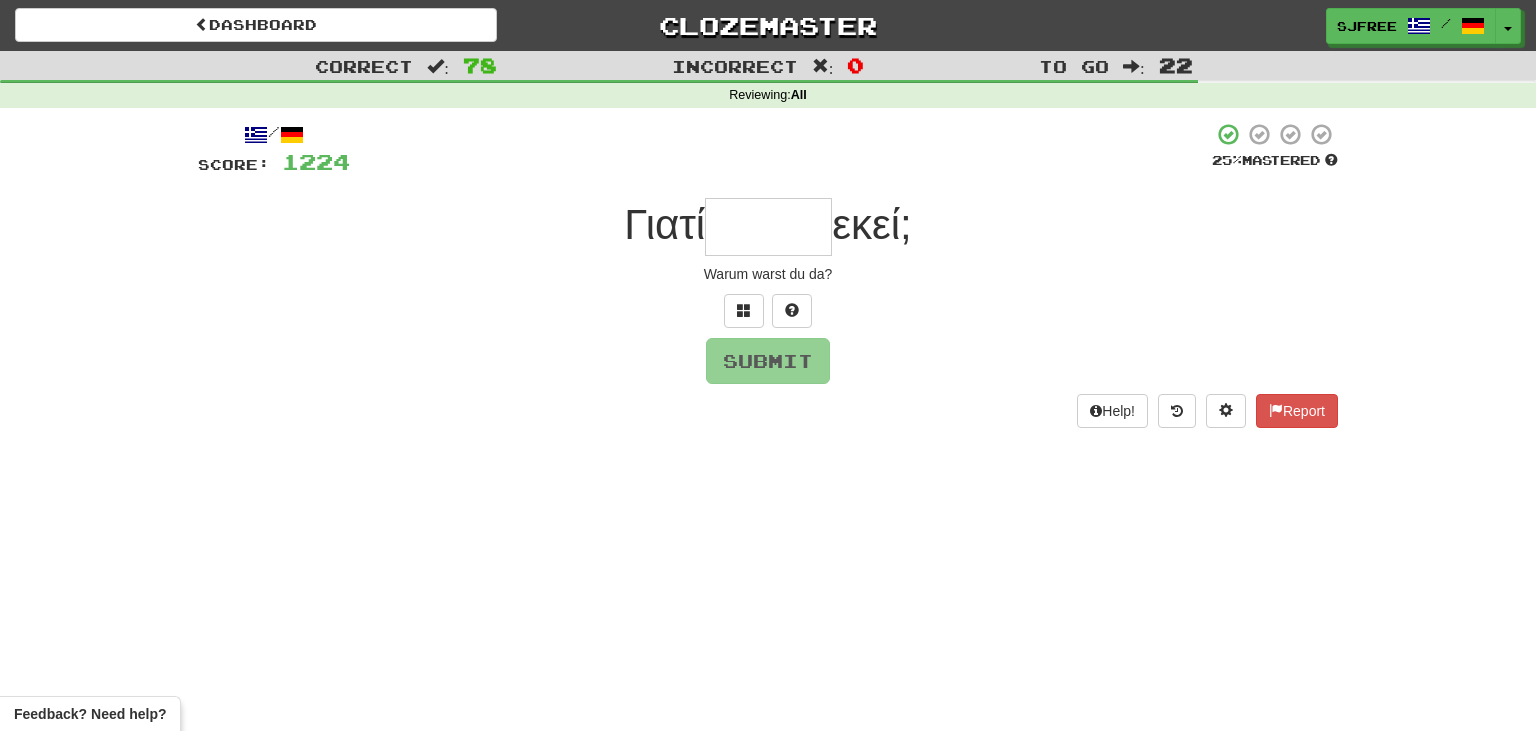 type on "*" 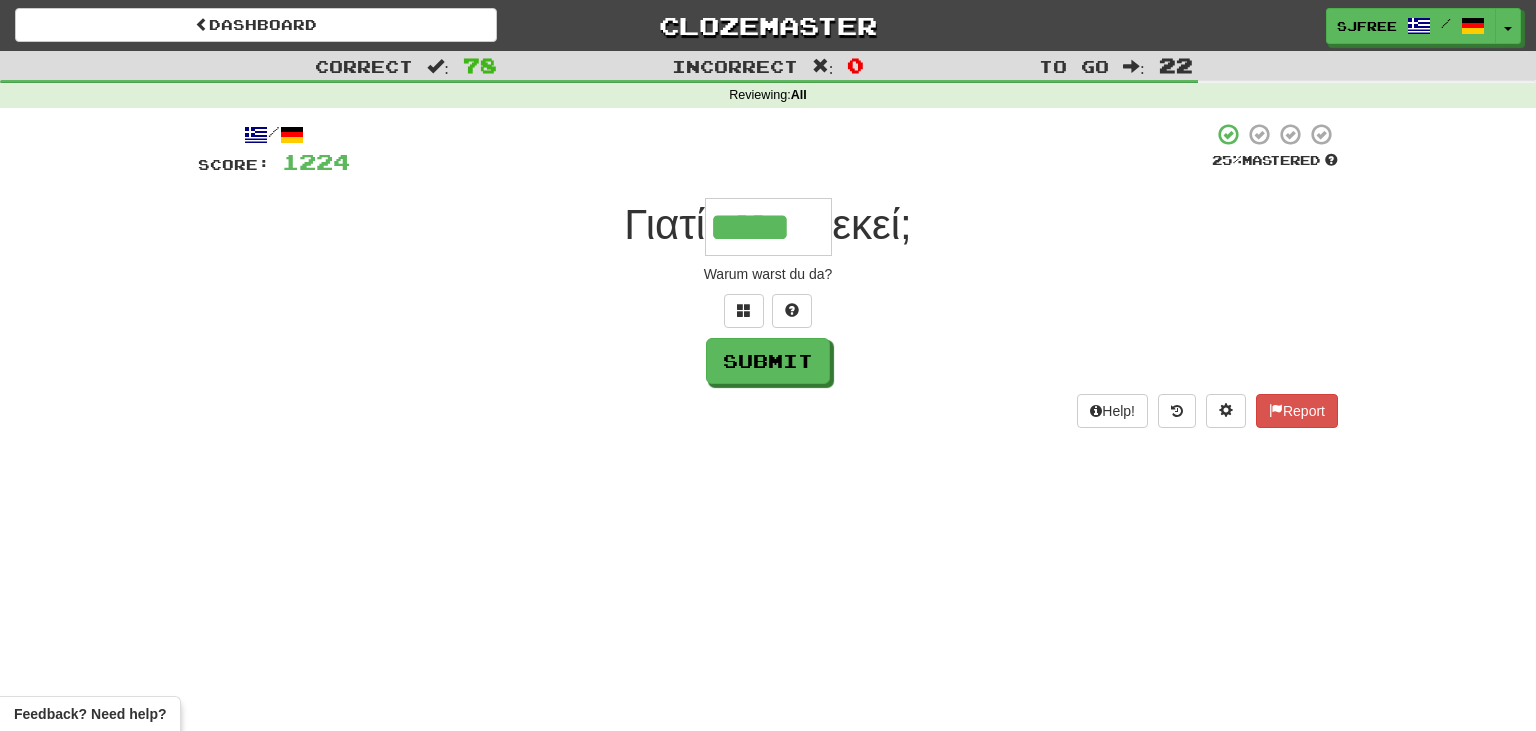 type on "*****" 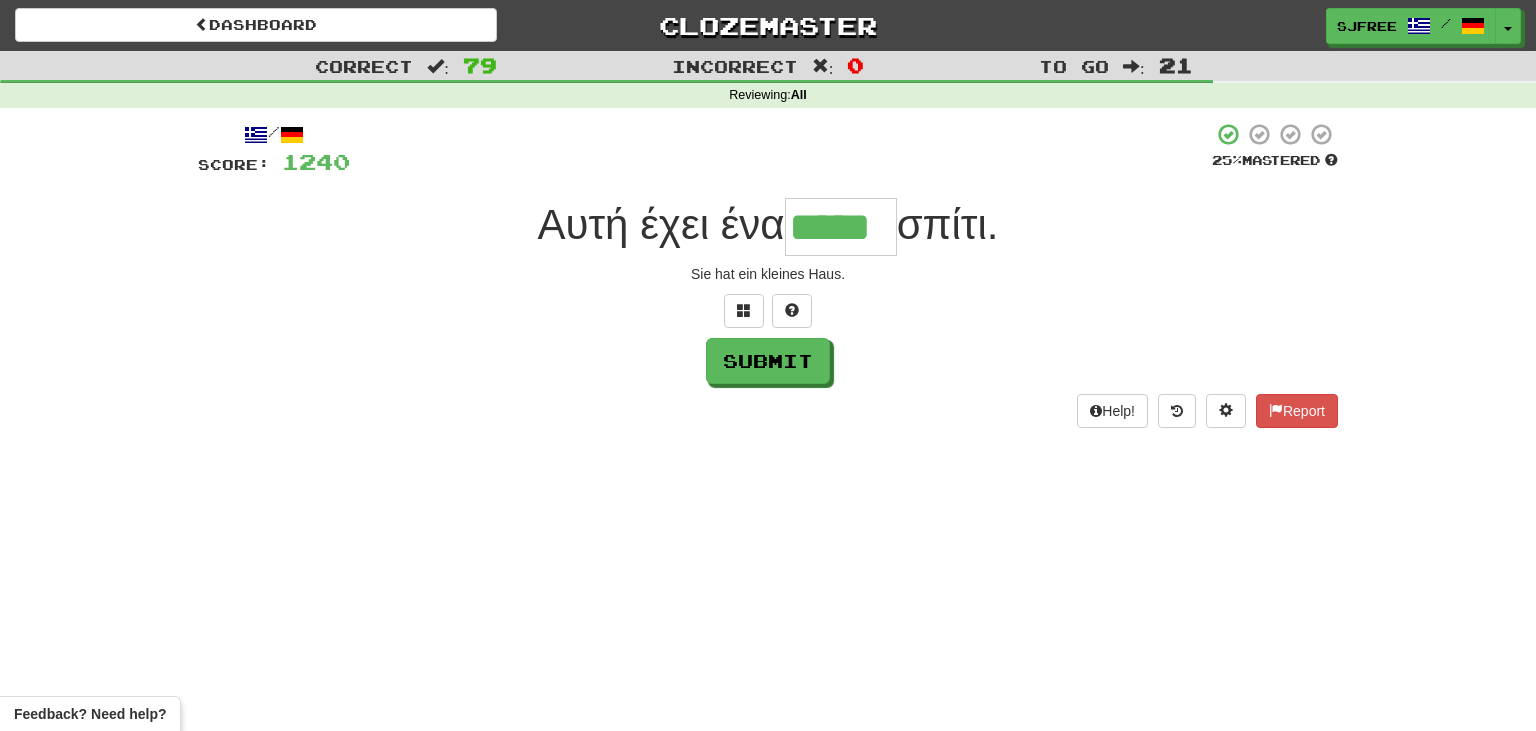 type on "*****" 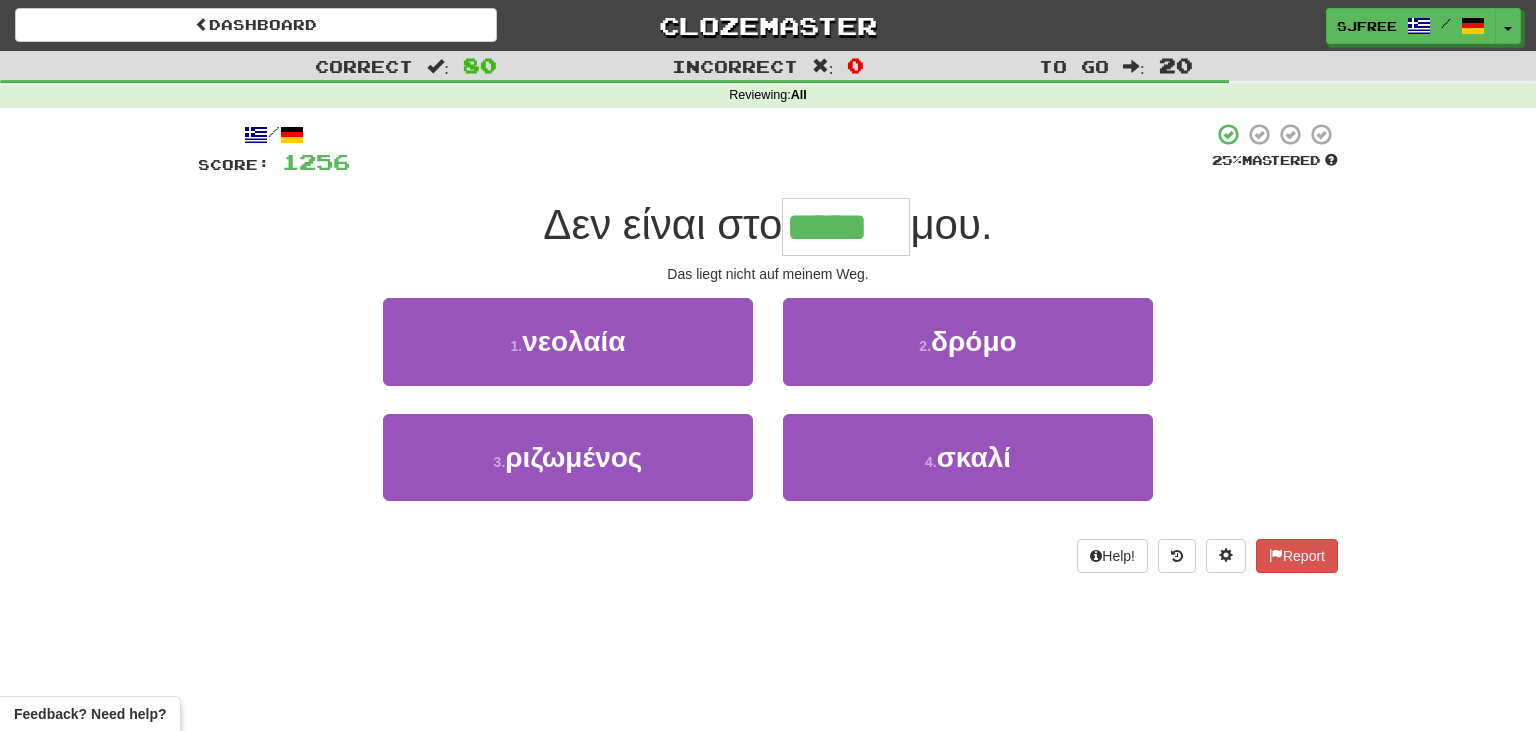 type on "*****" 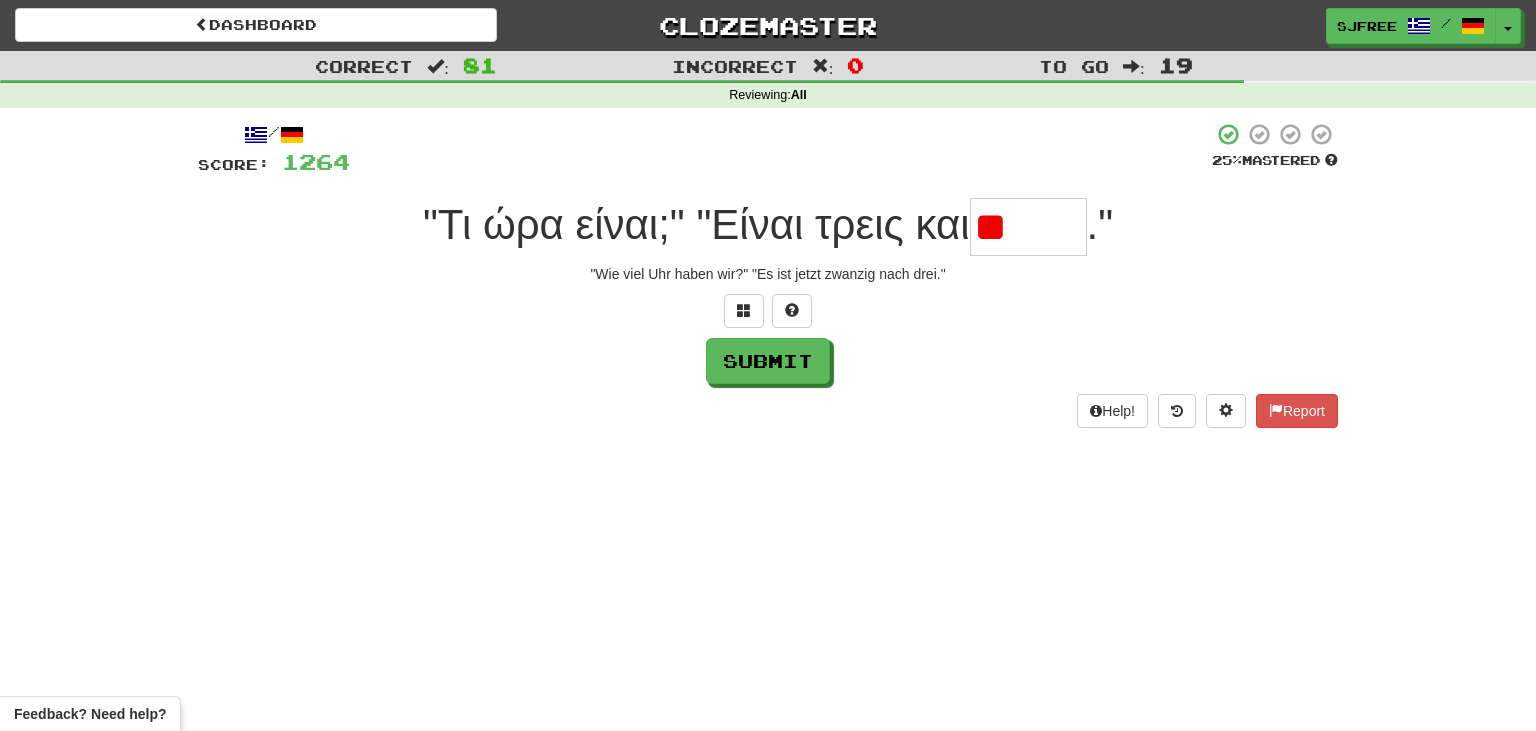 type on "*" 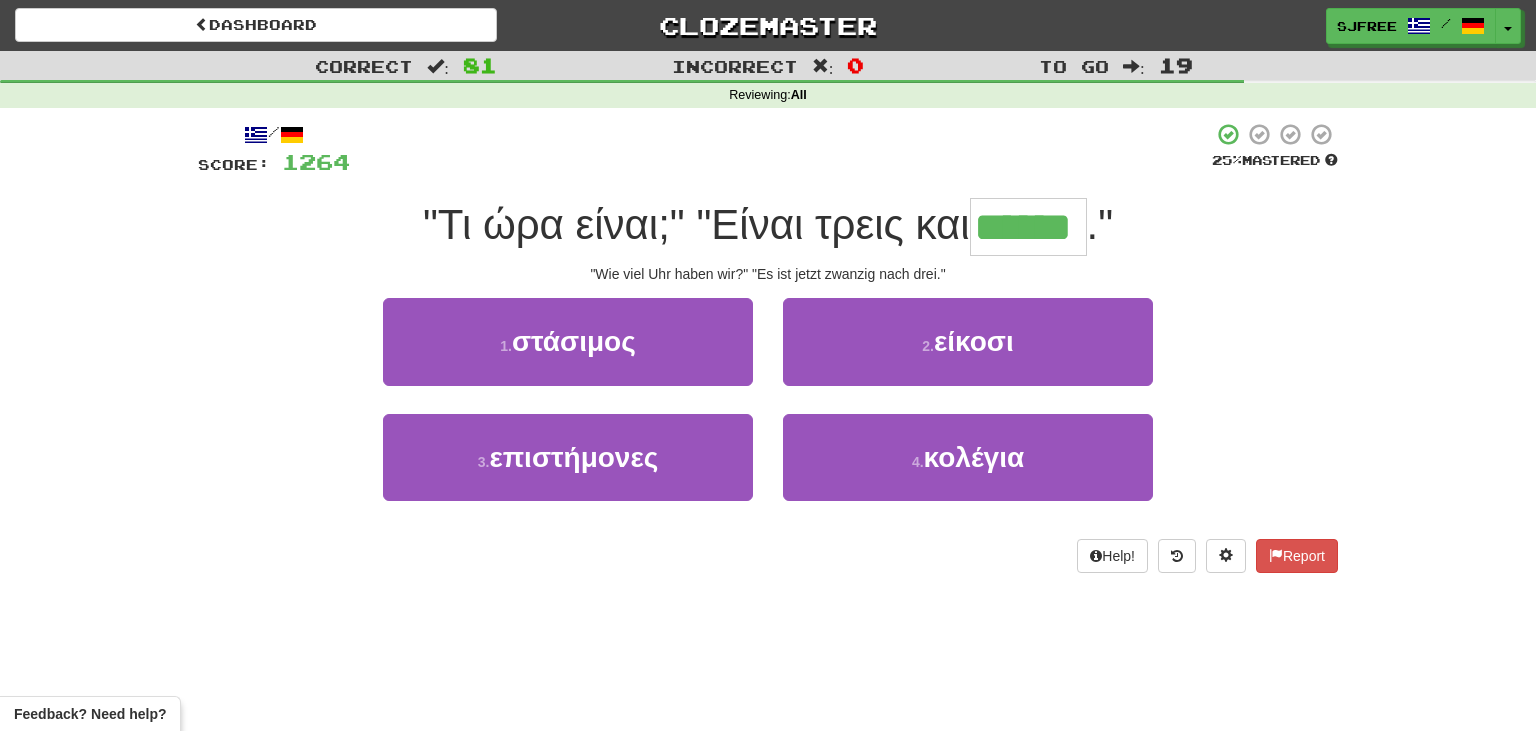 type on "******" 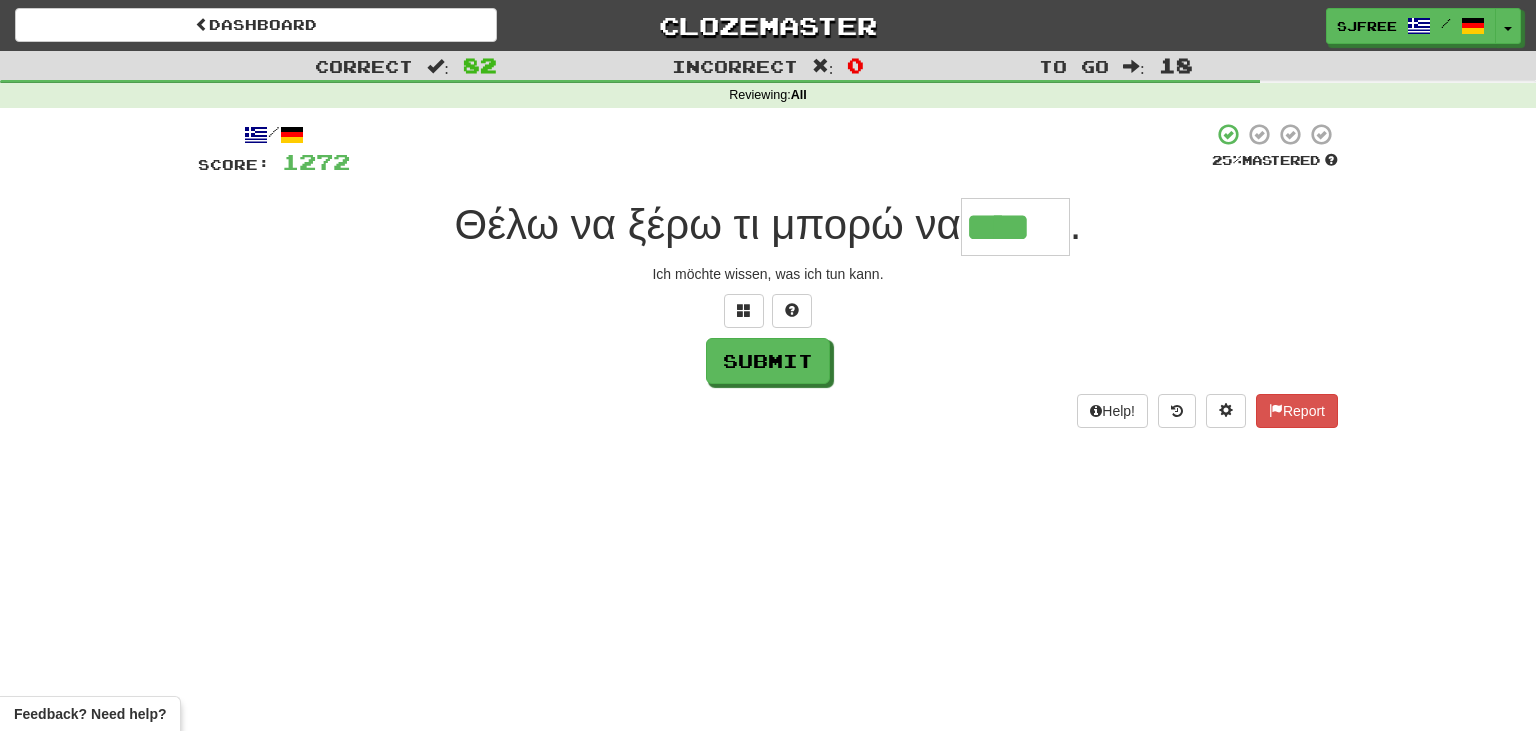 type on "****" 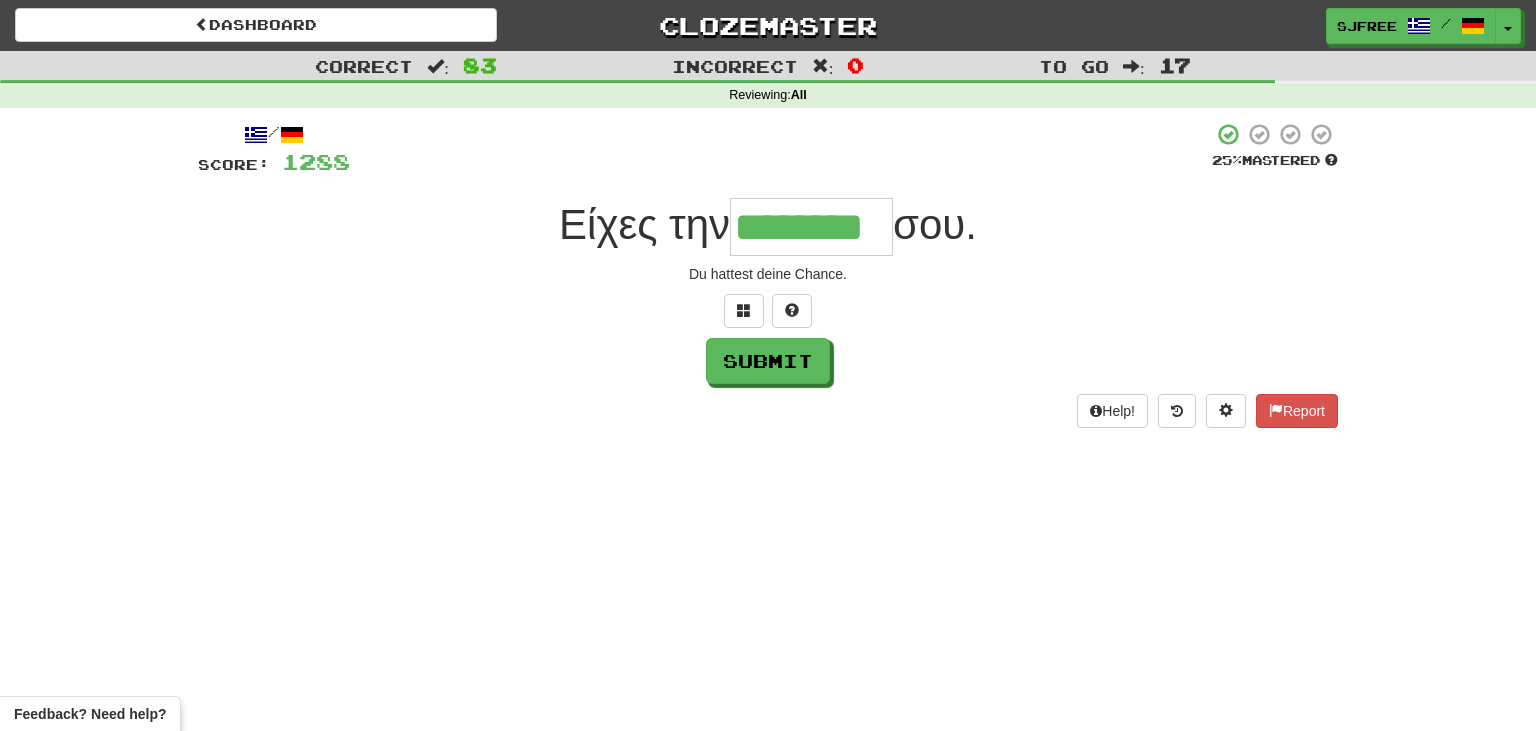 type on "********" 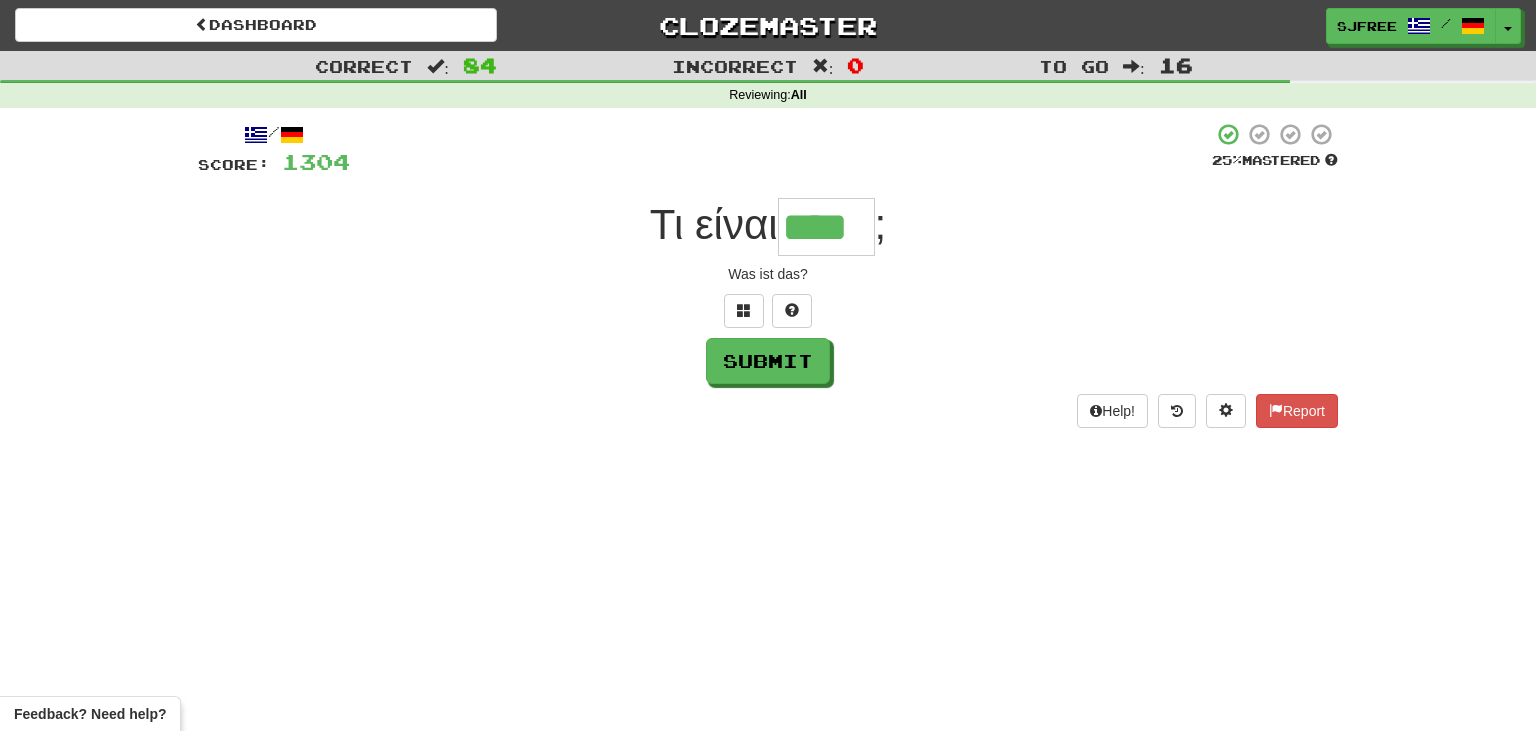 type on "****" 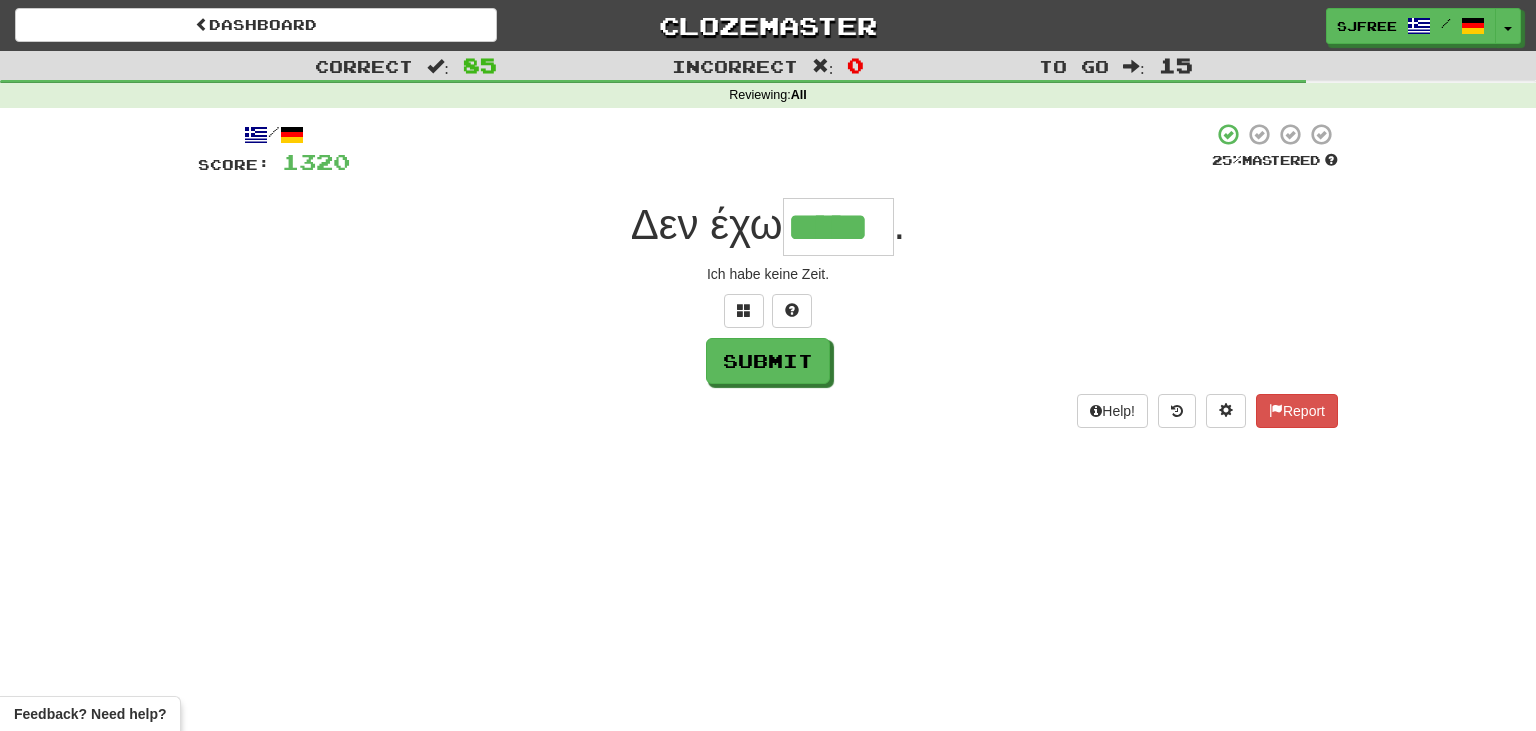 type on "*****" 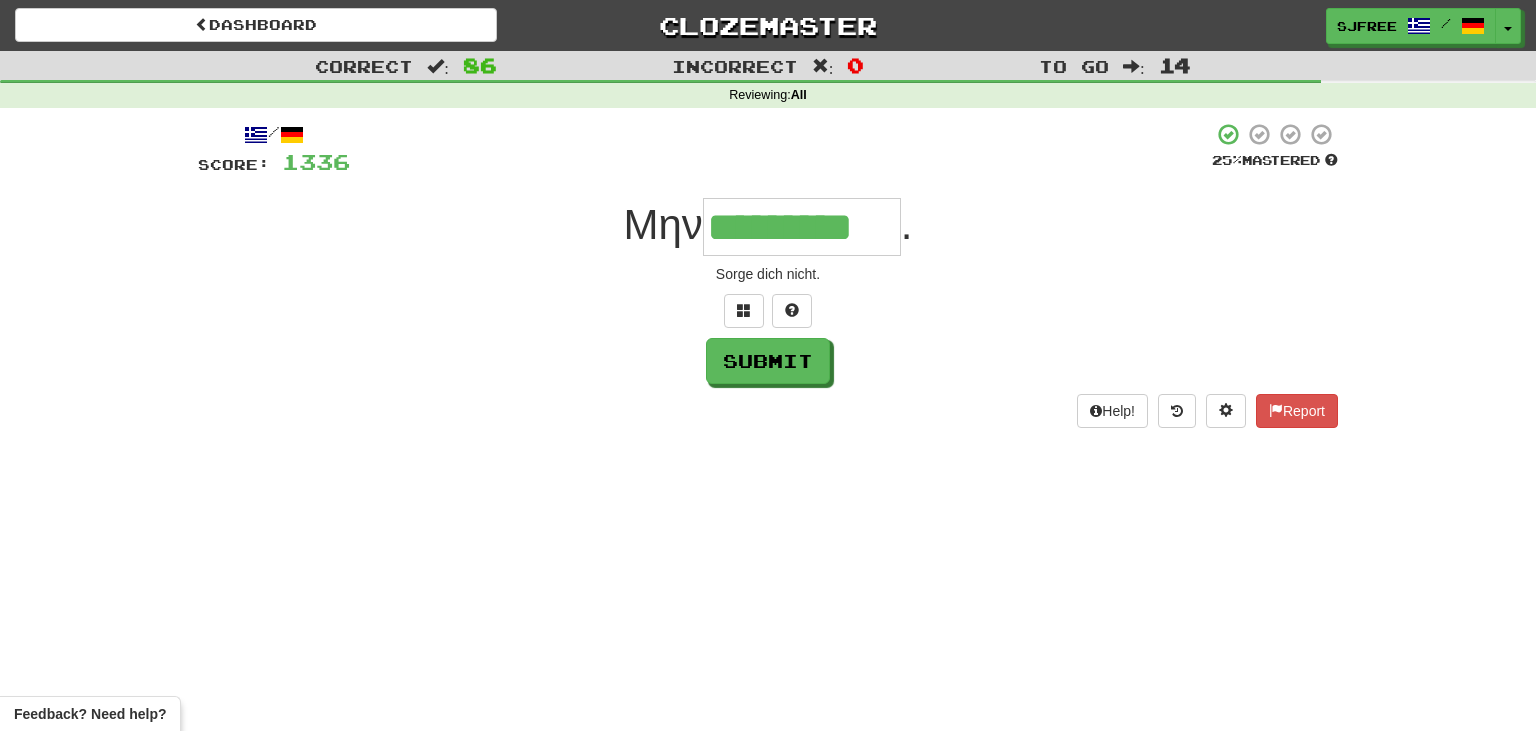 type on "*********" 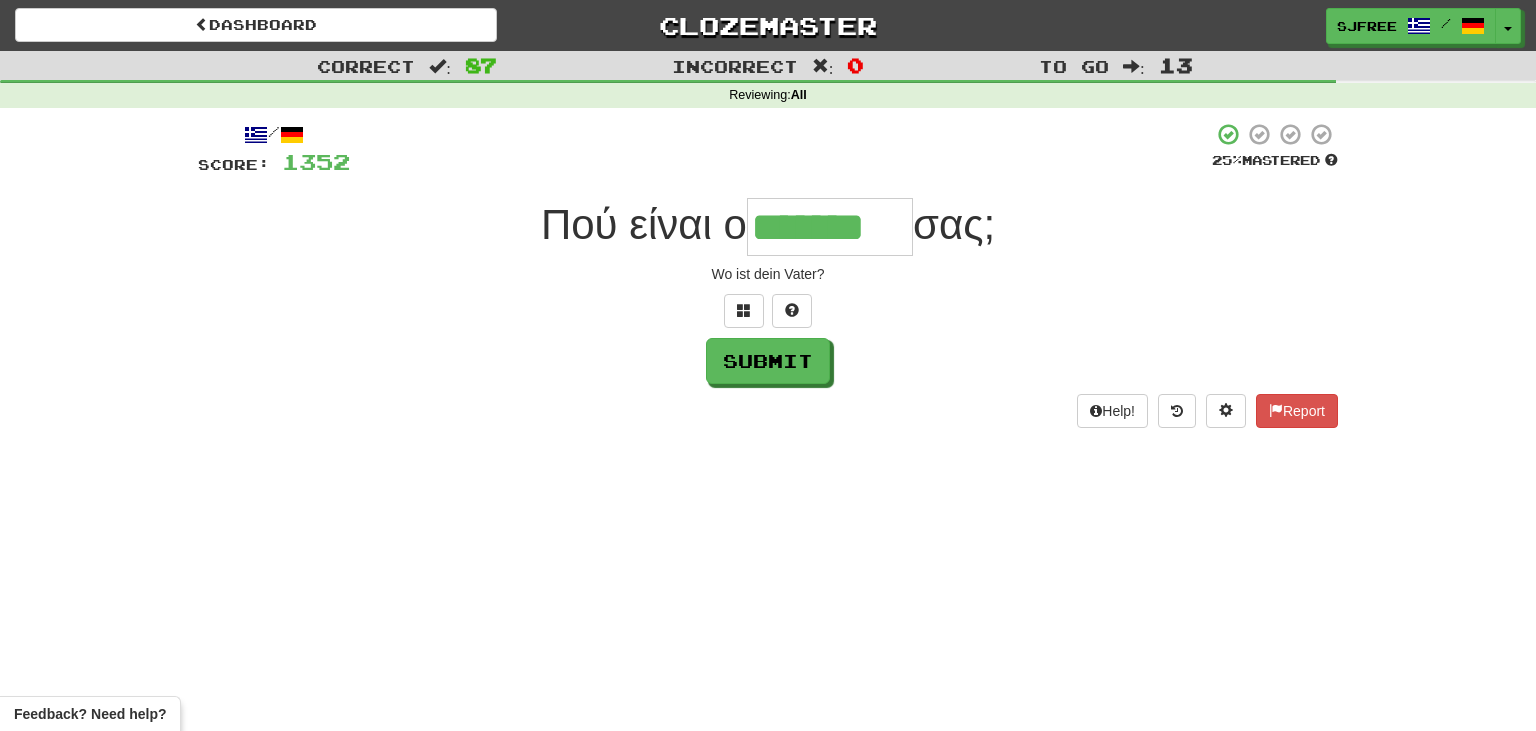 type on "*******" 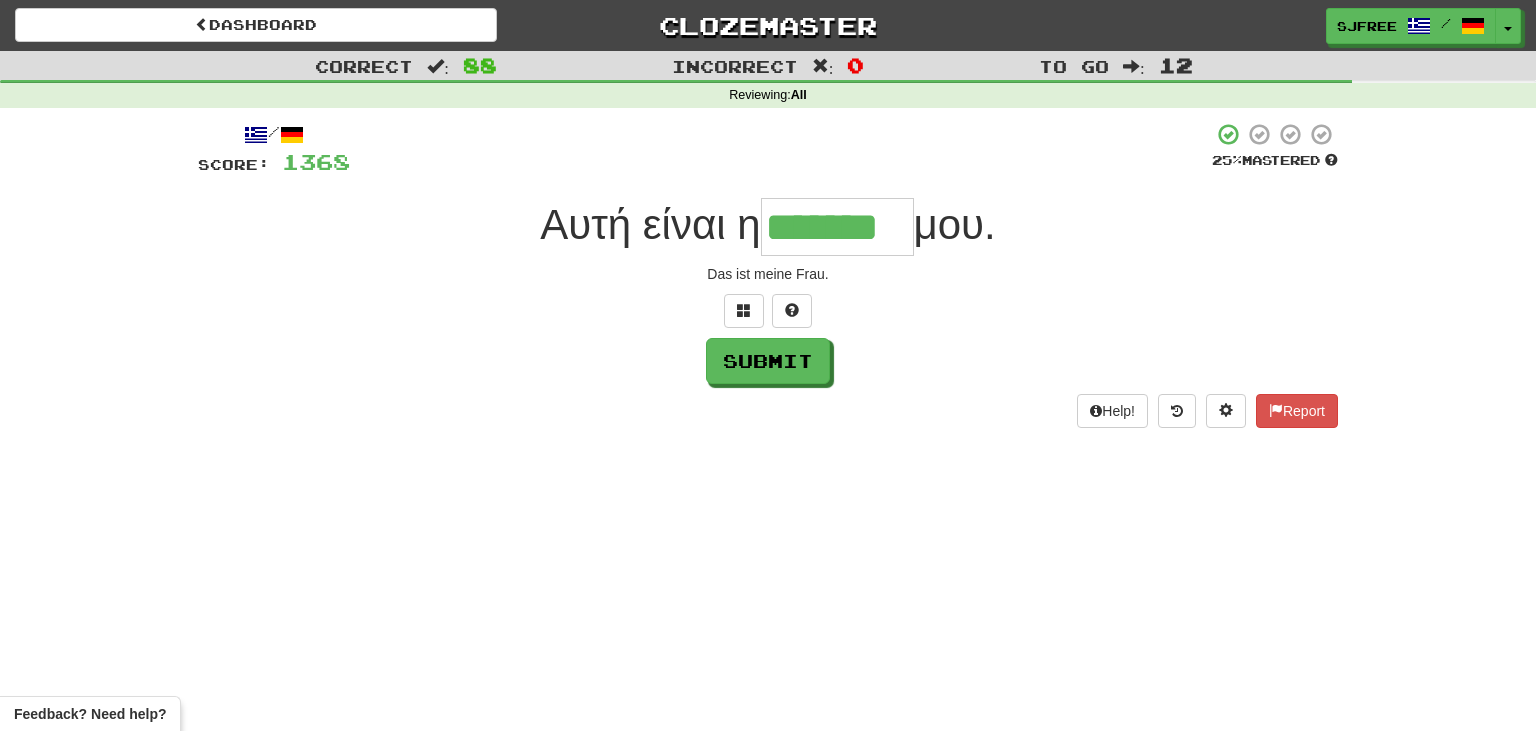 type on "*******" 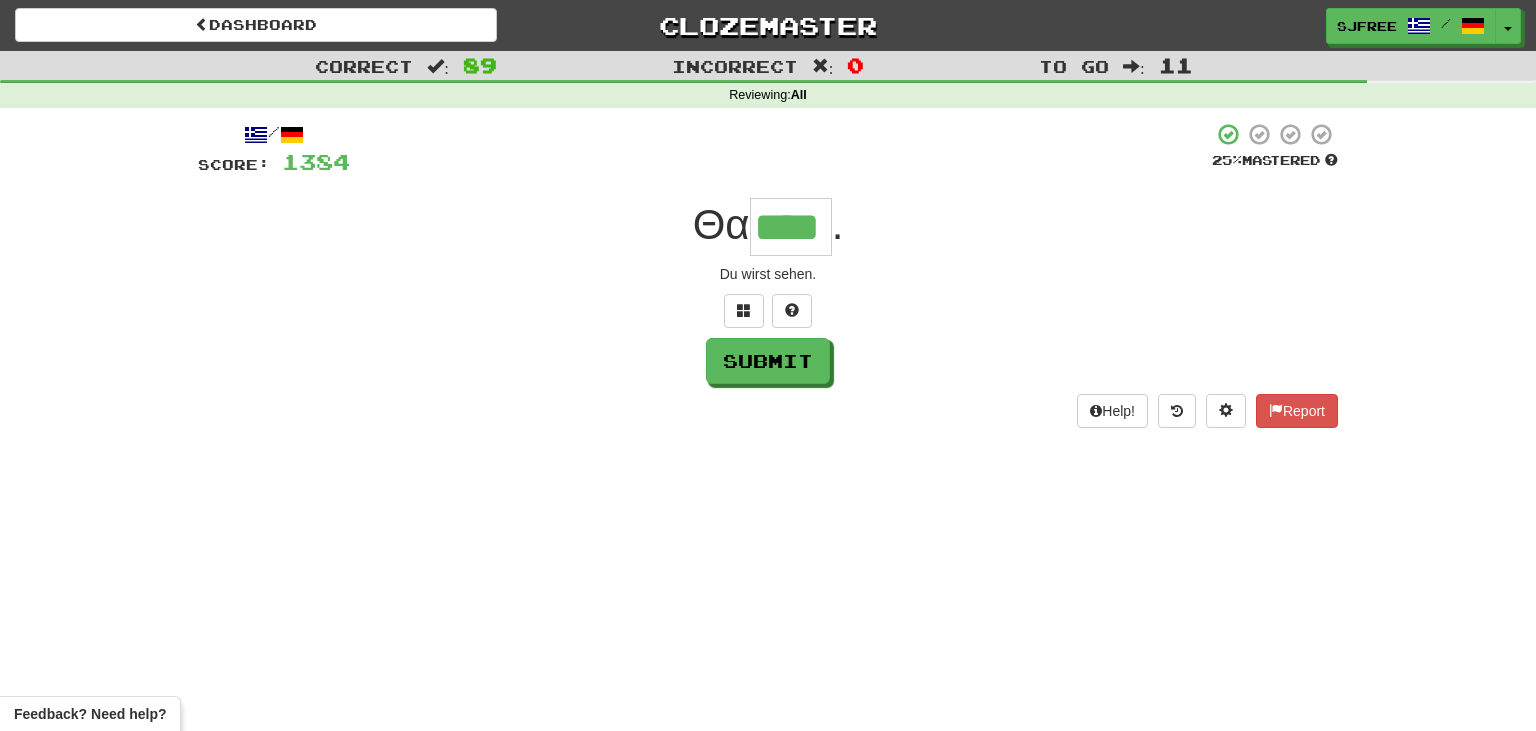 type on "****" 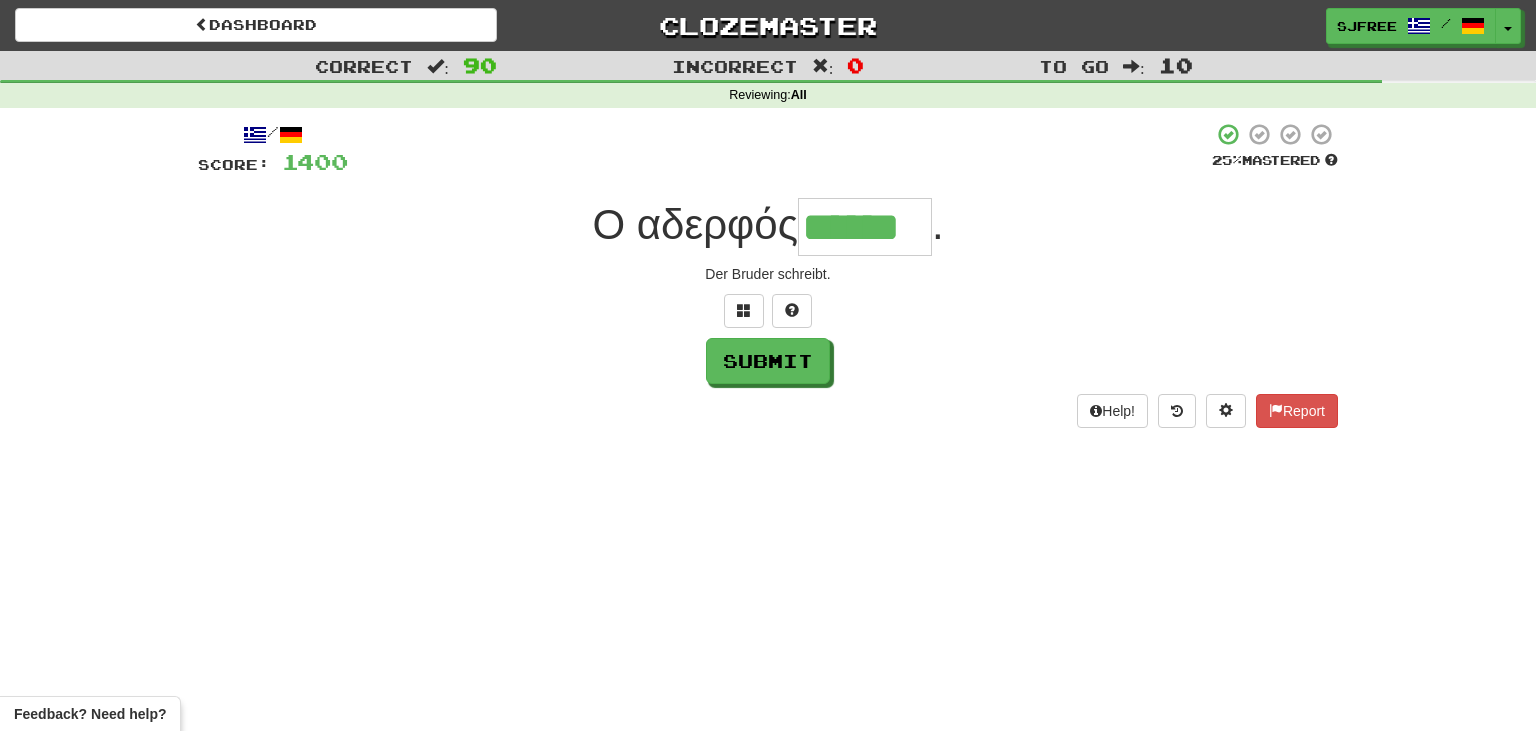 type on "******" 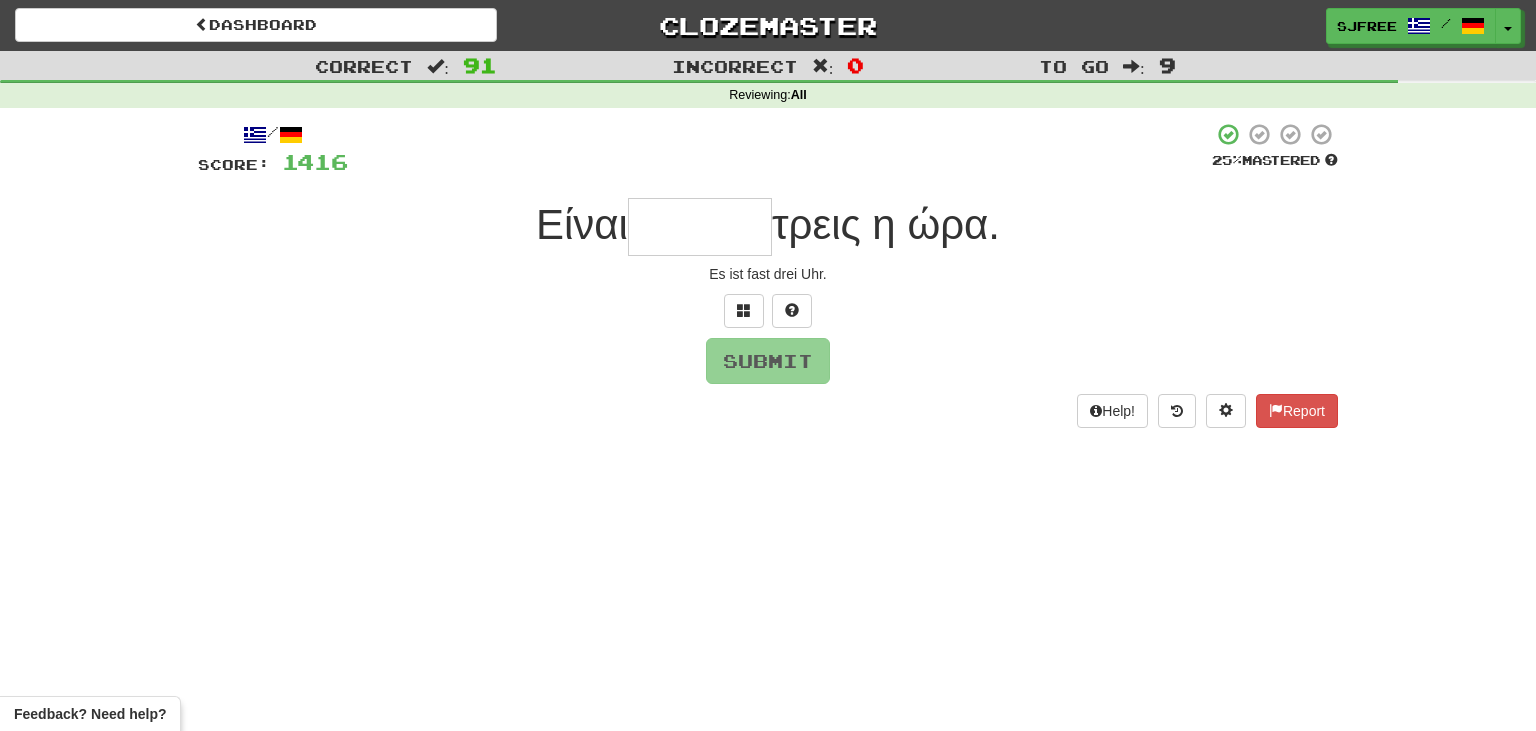 type on "*" 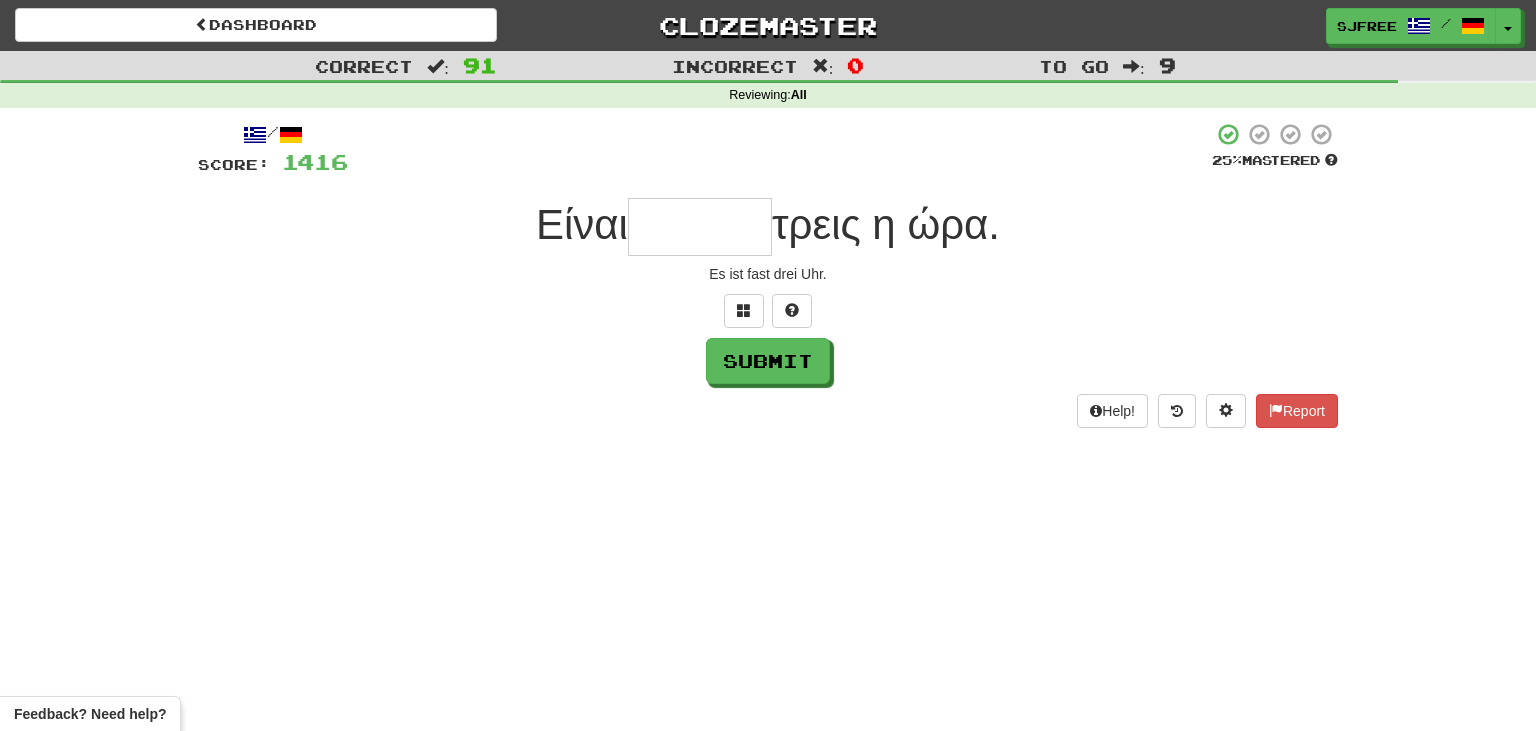type on "*" 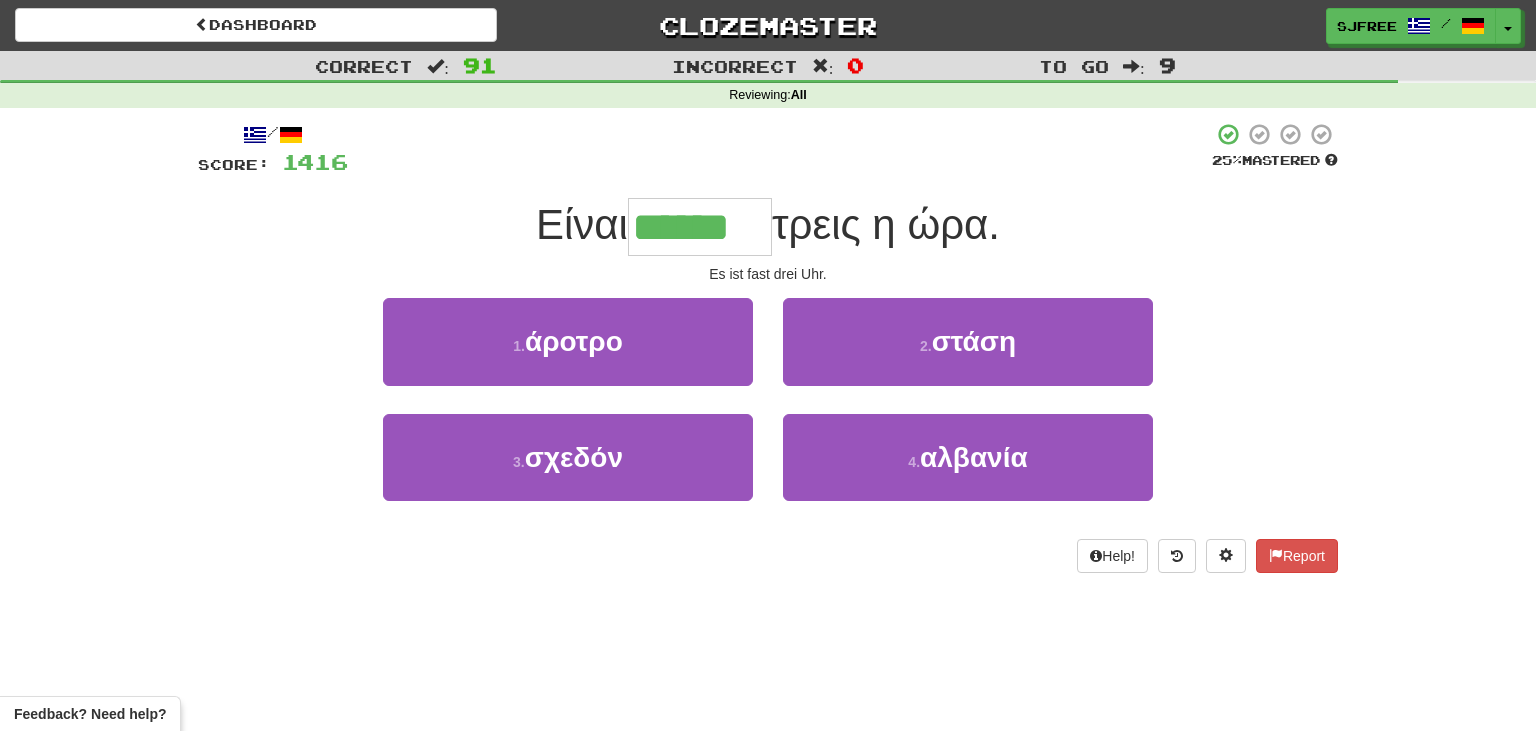 type on "******" 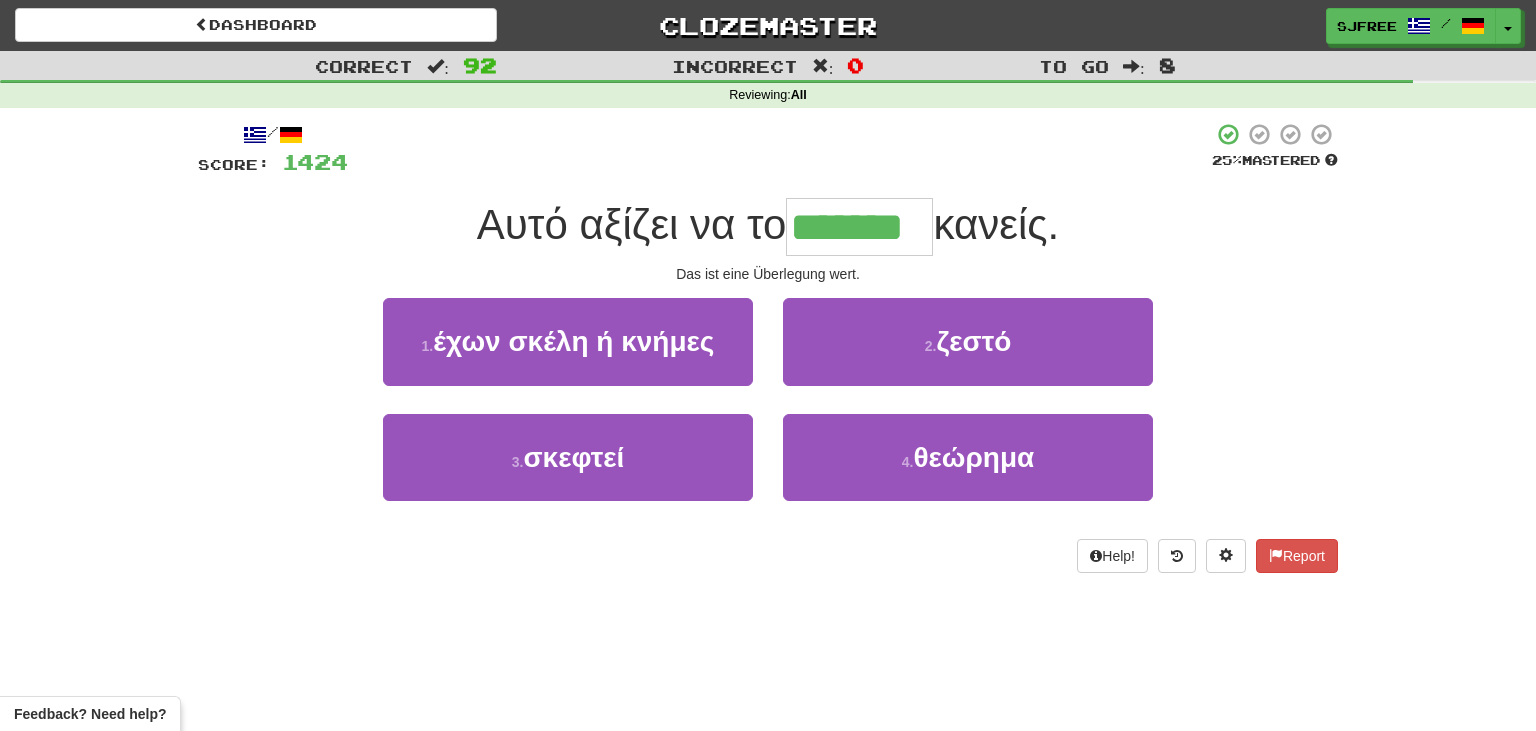 type on "*******" 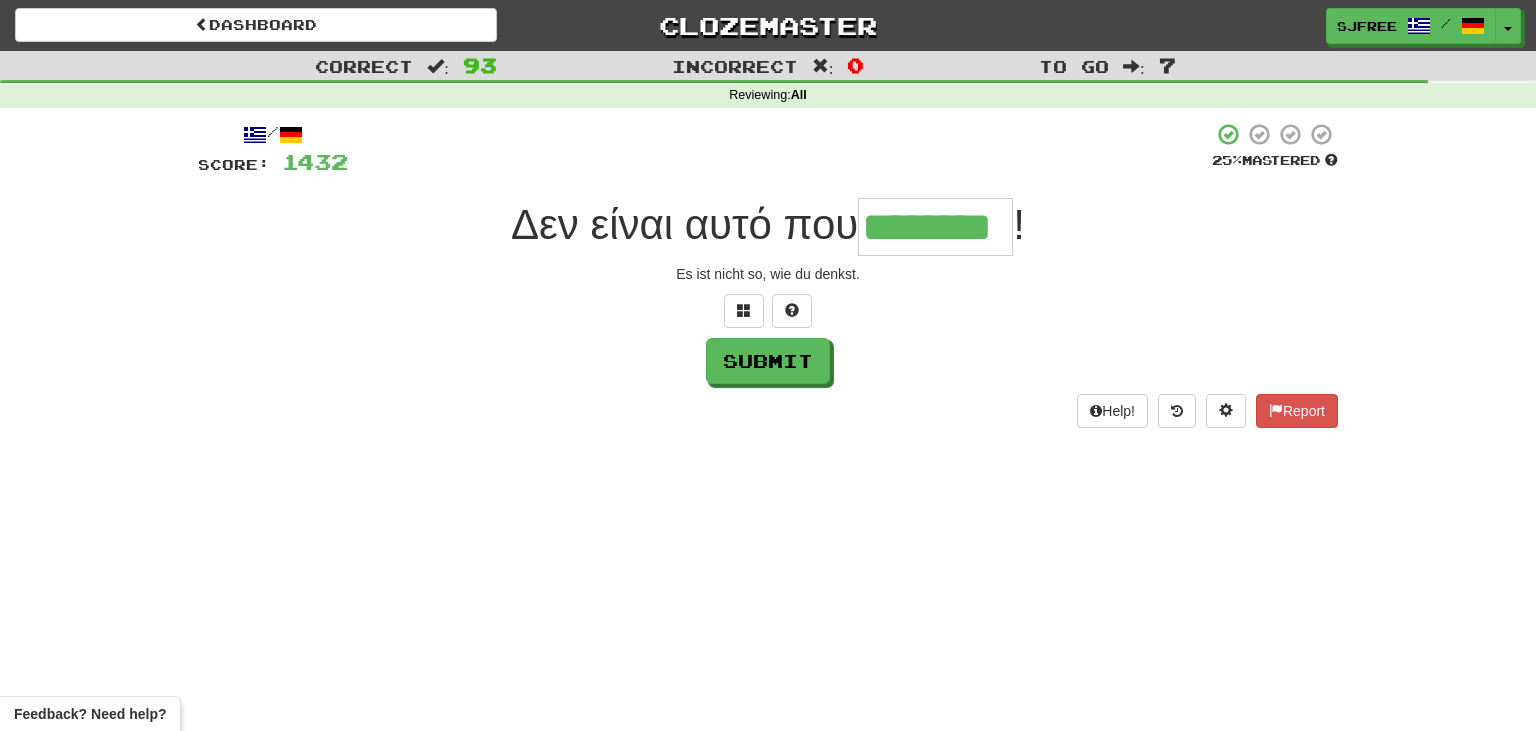 type on "********" 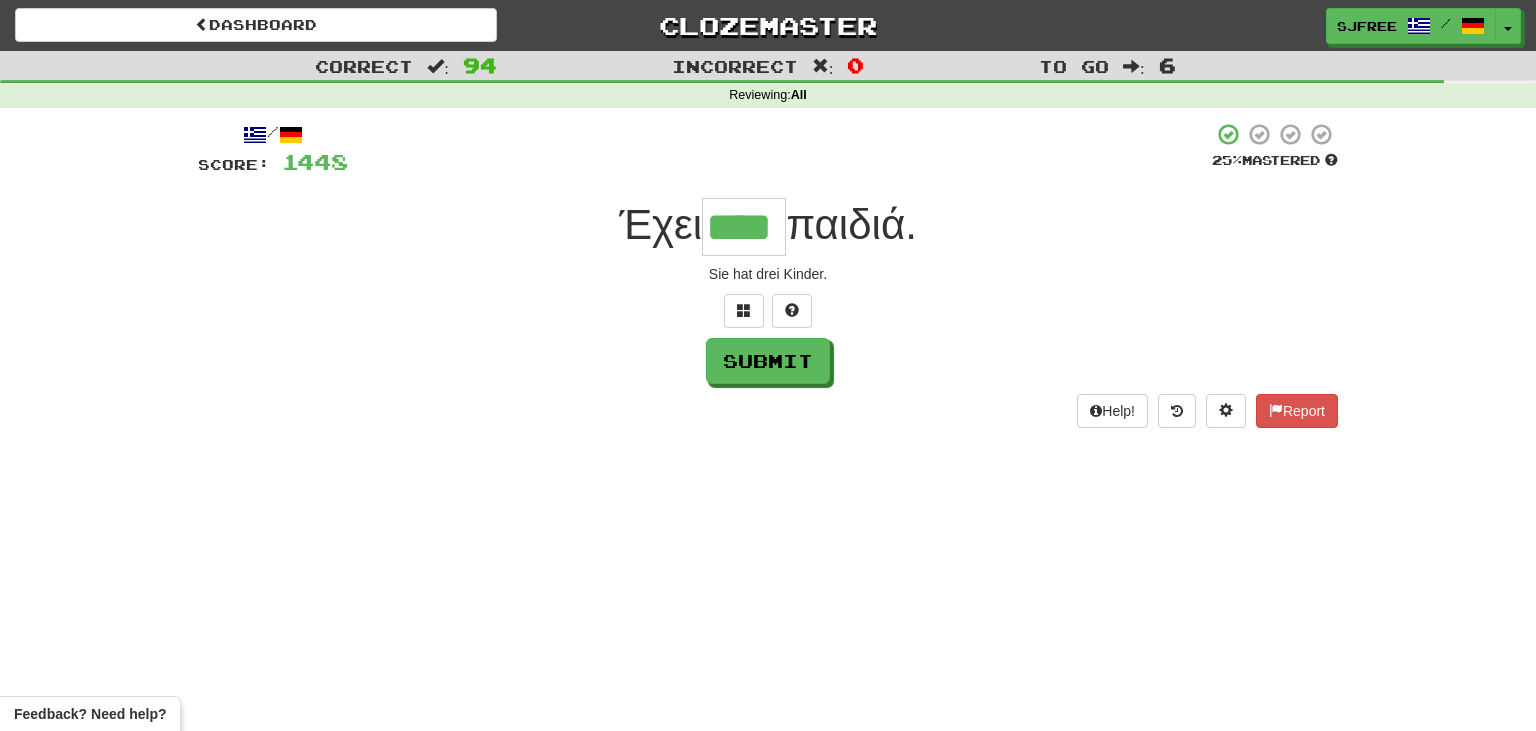 type on "****" 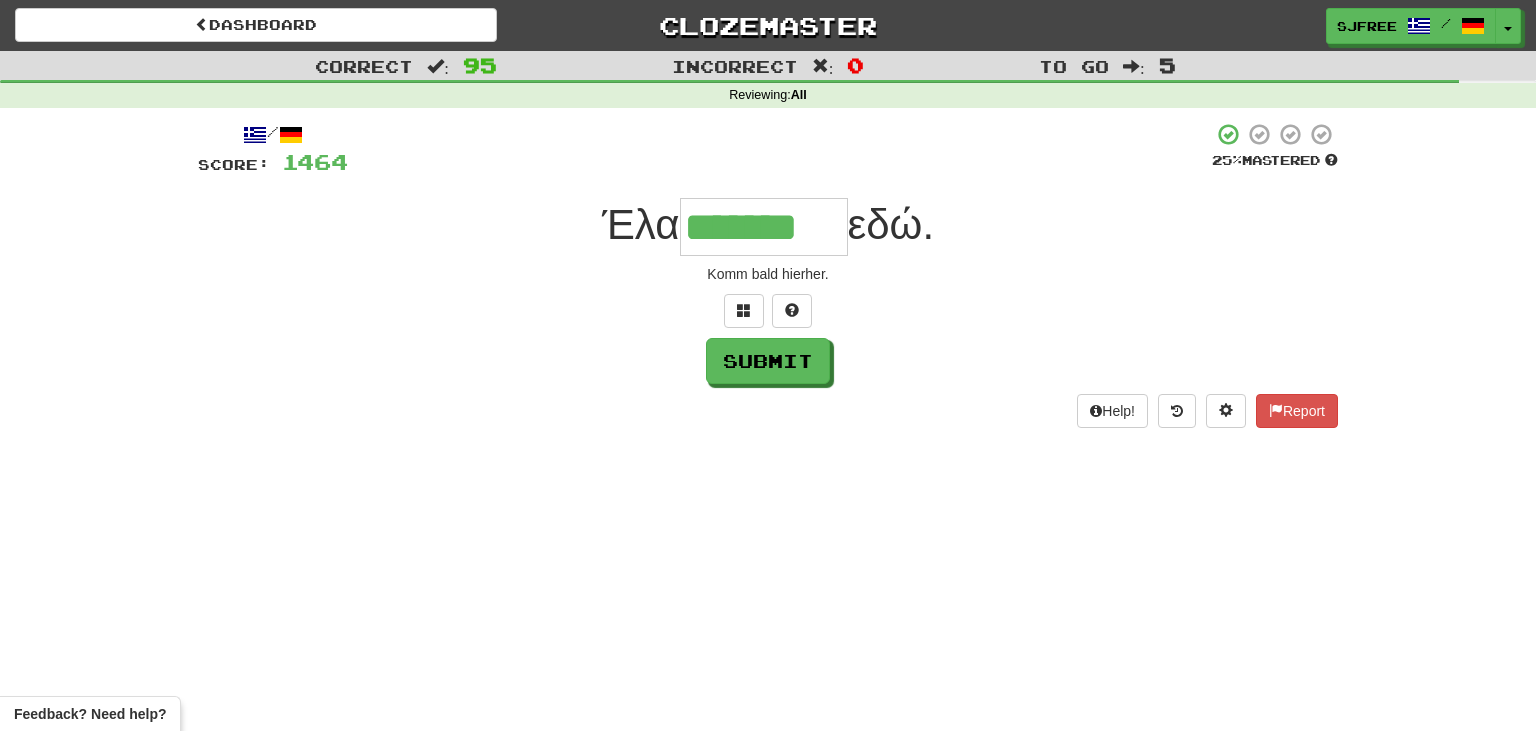 type on "*******" 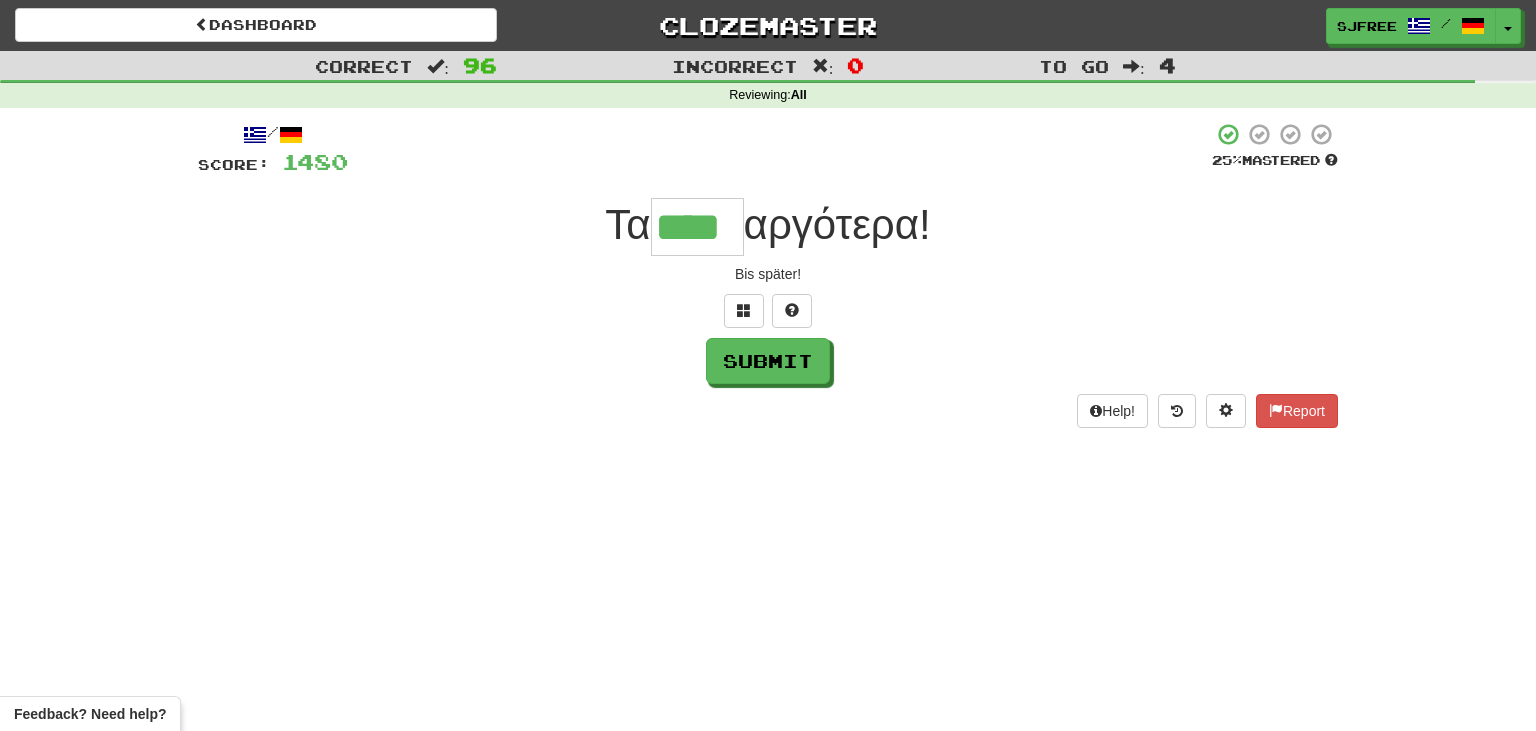 type on "****" 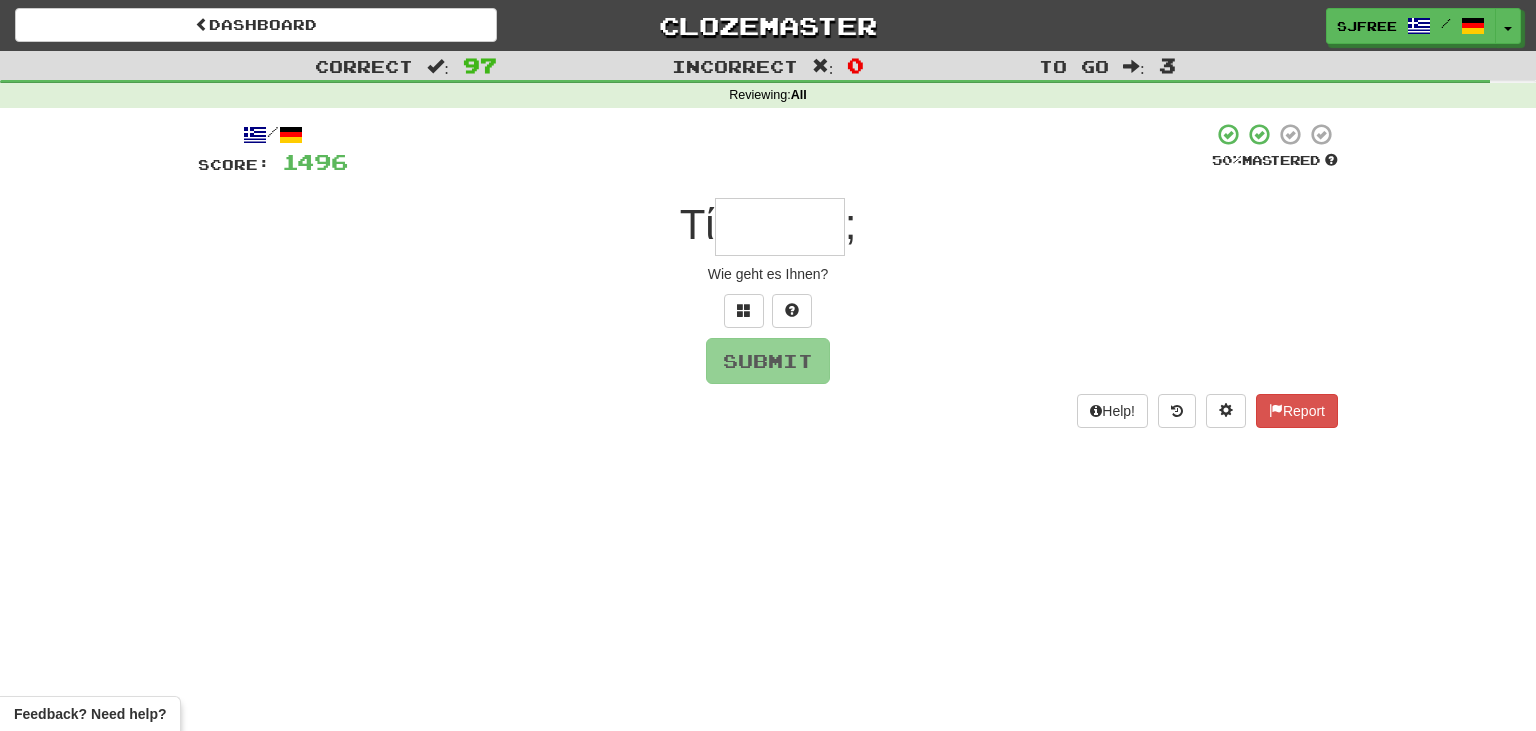 type on "*" 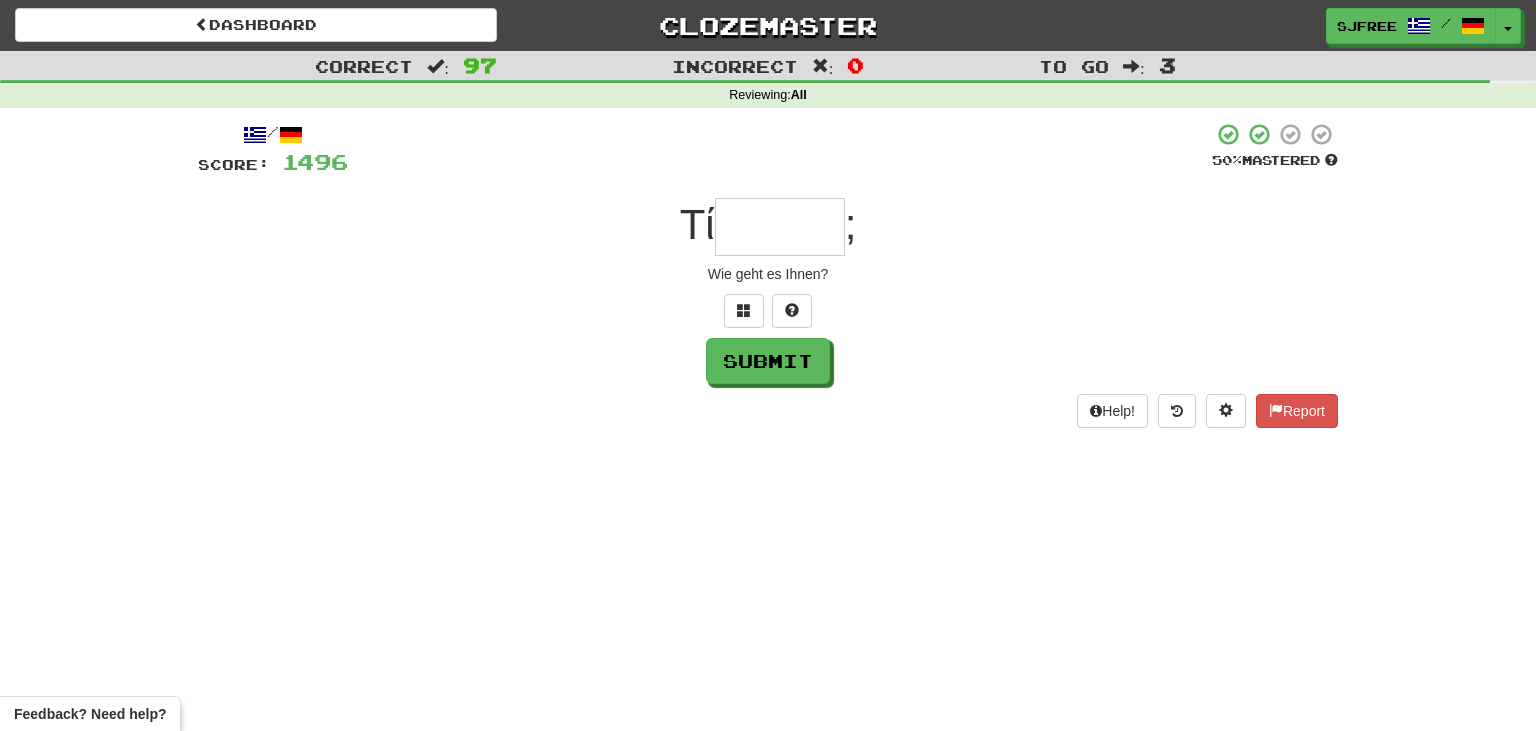 type on "*" 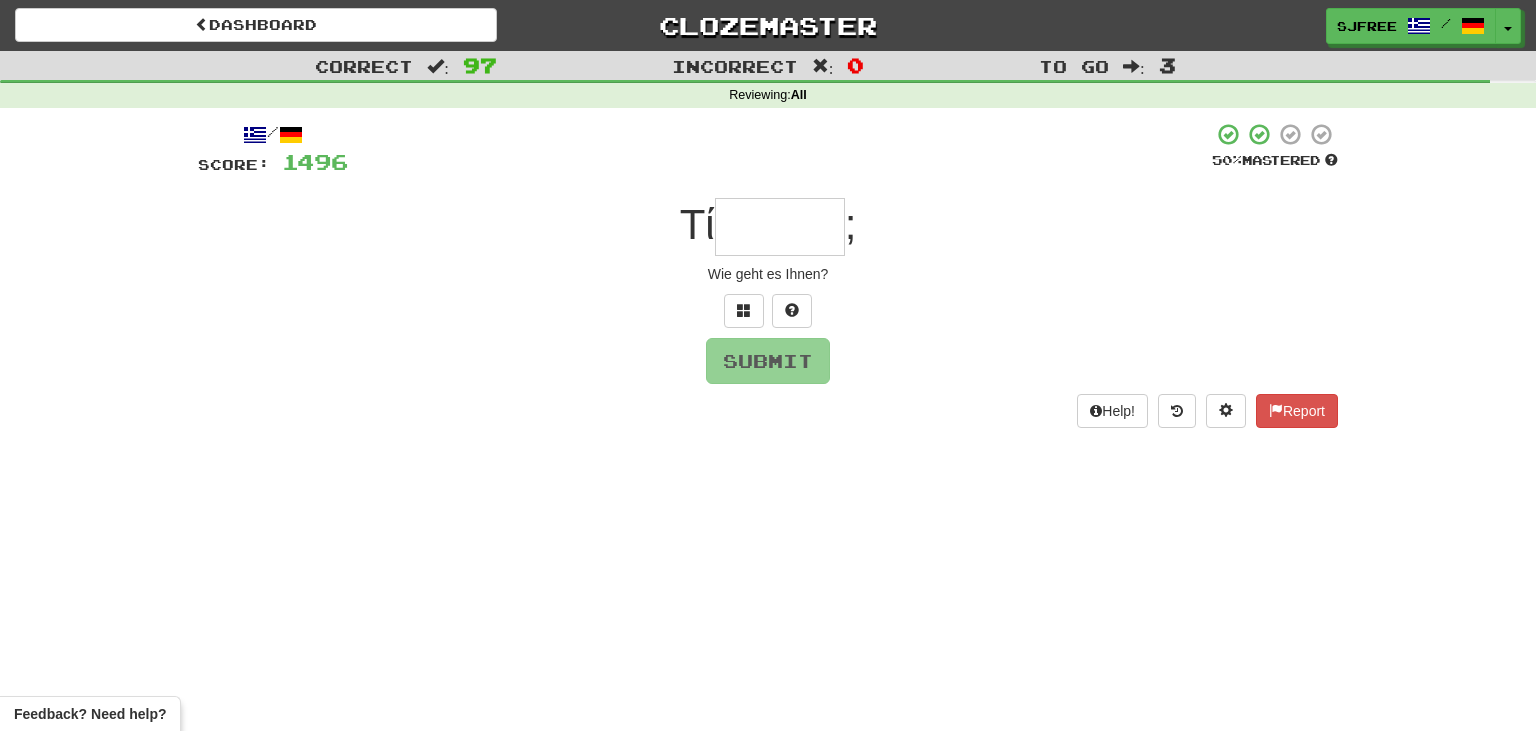 type on "*" 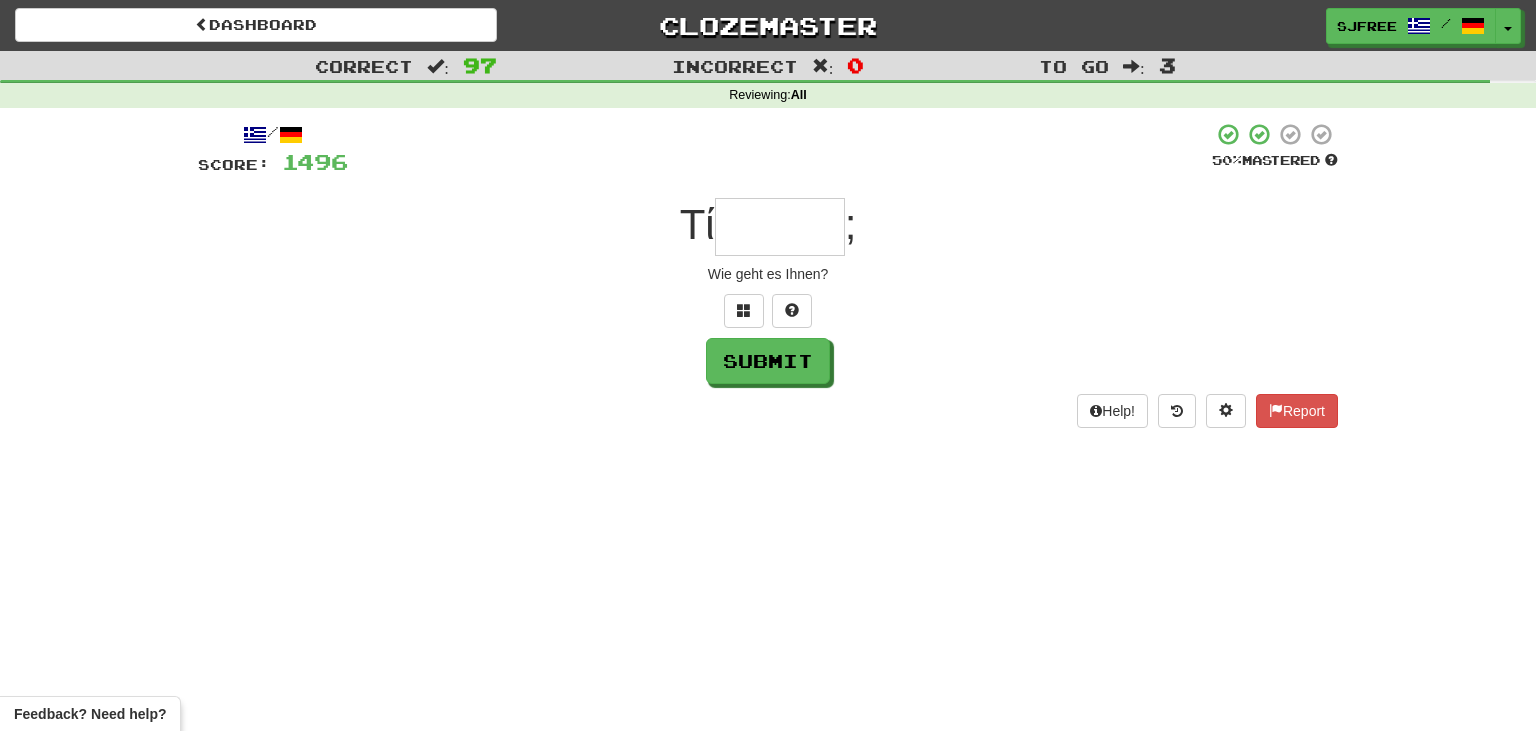 type on "*" 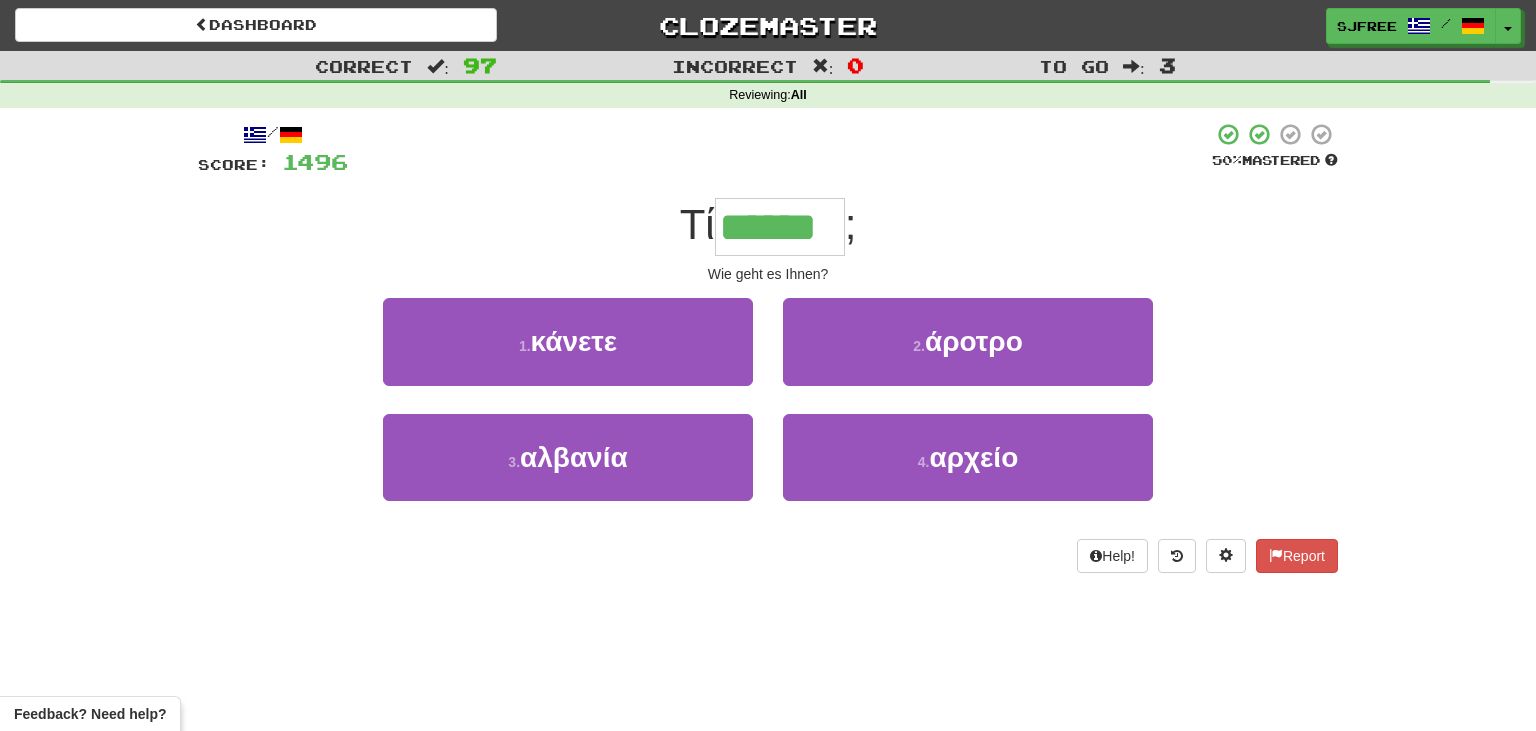 type on "******" 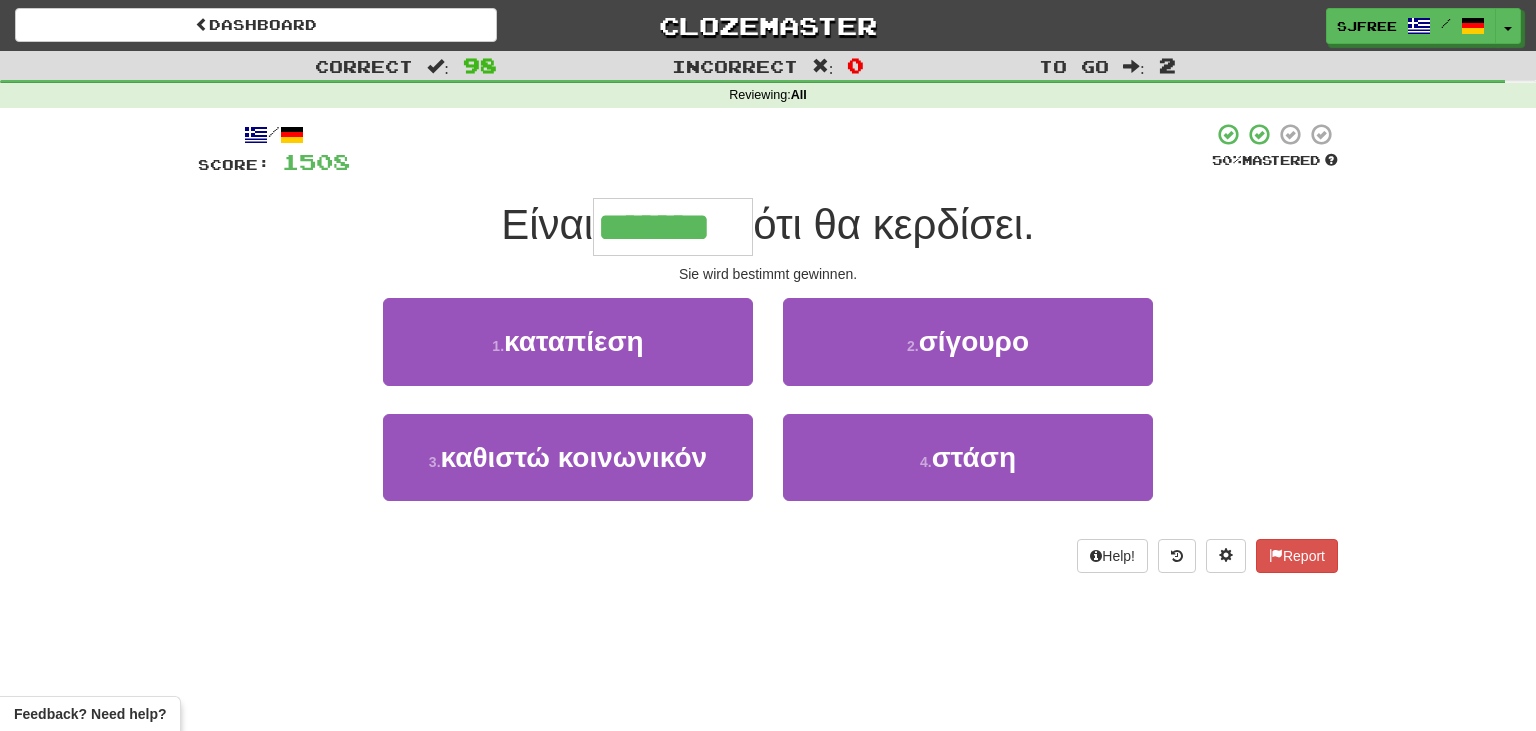 type on "*******" 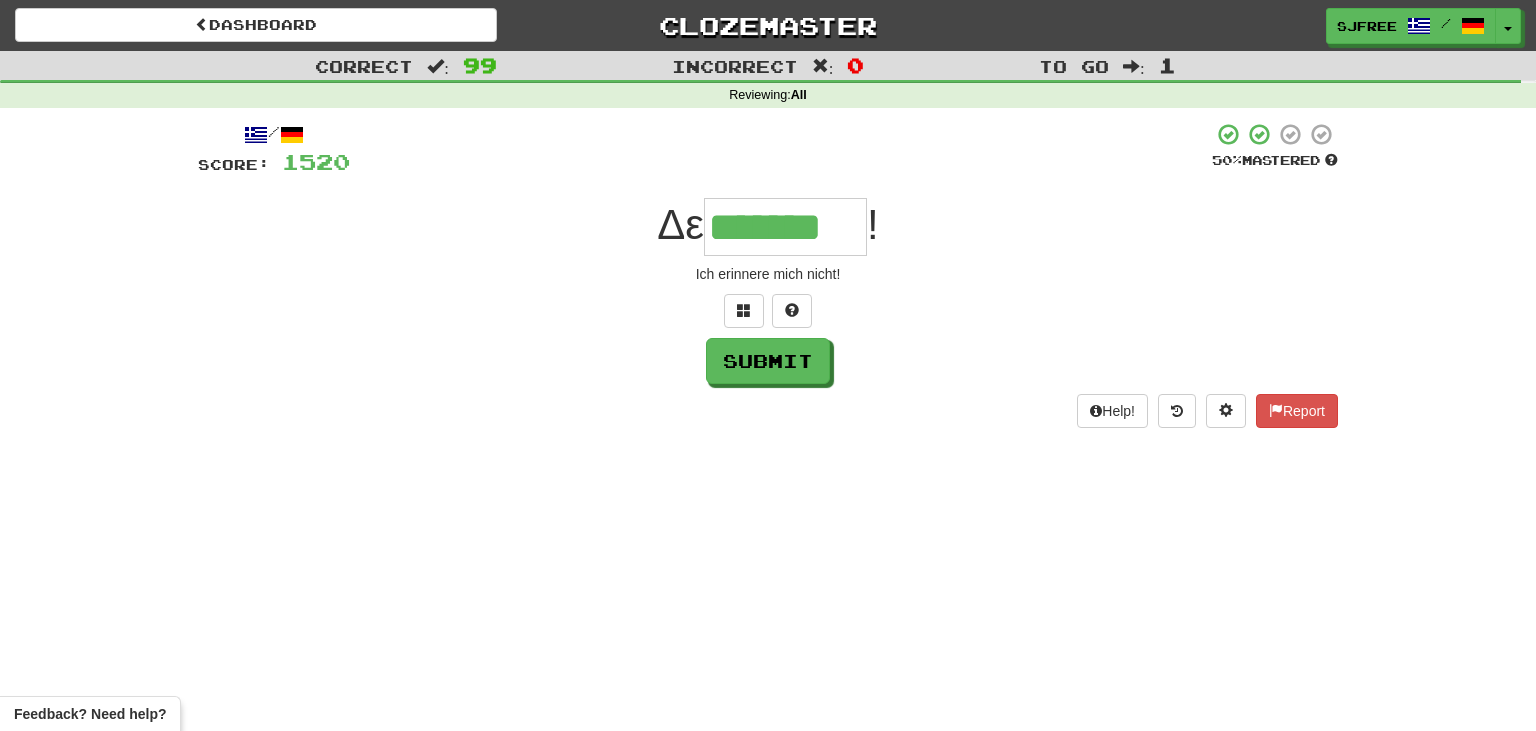 type on "*******" 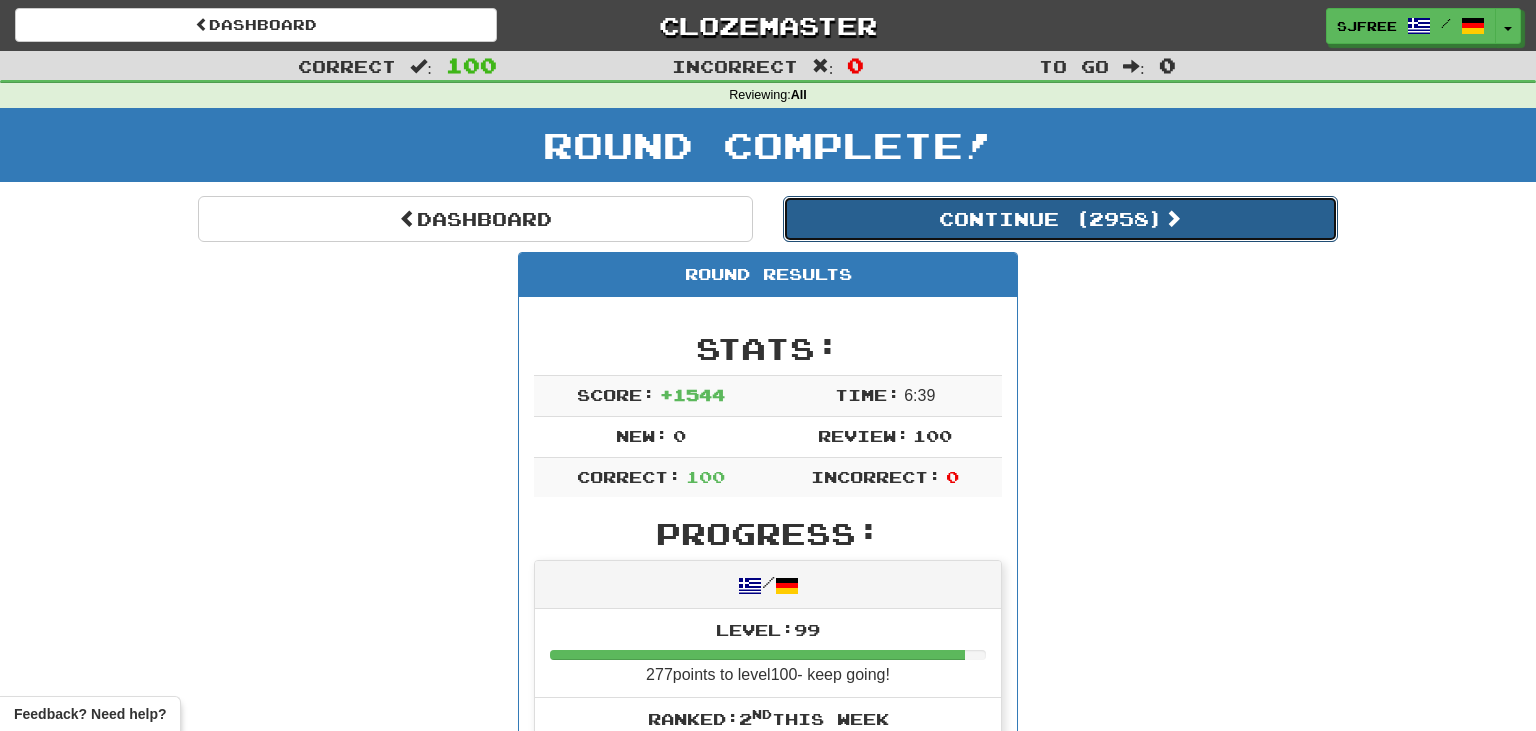 click on "Continue ( 2958 )" at bounding box center (1060, 219) 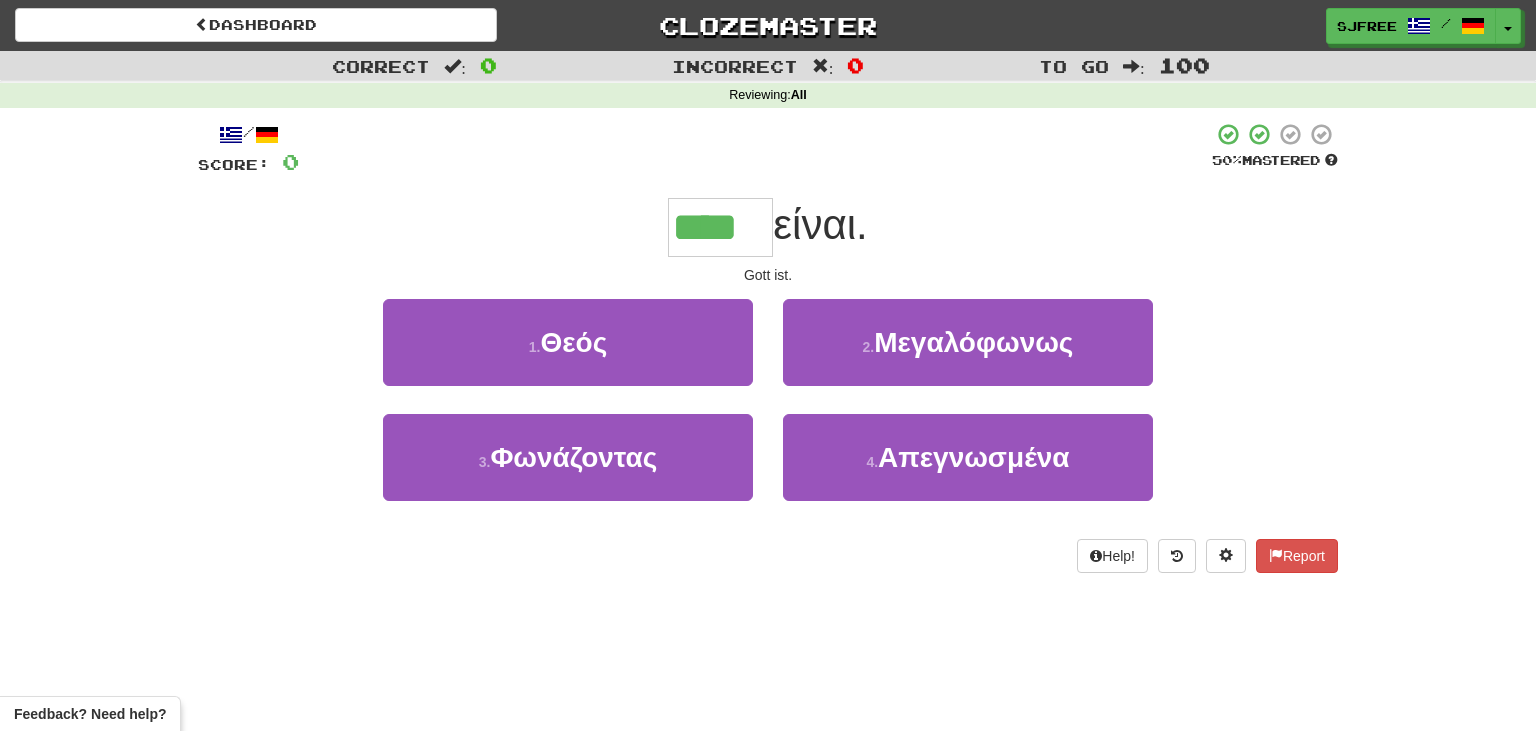 type on "****" 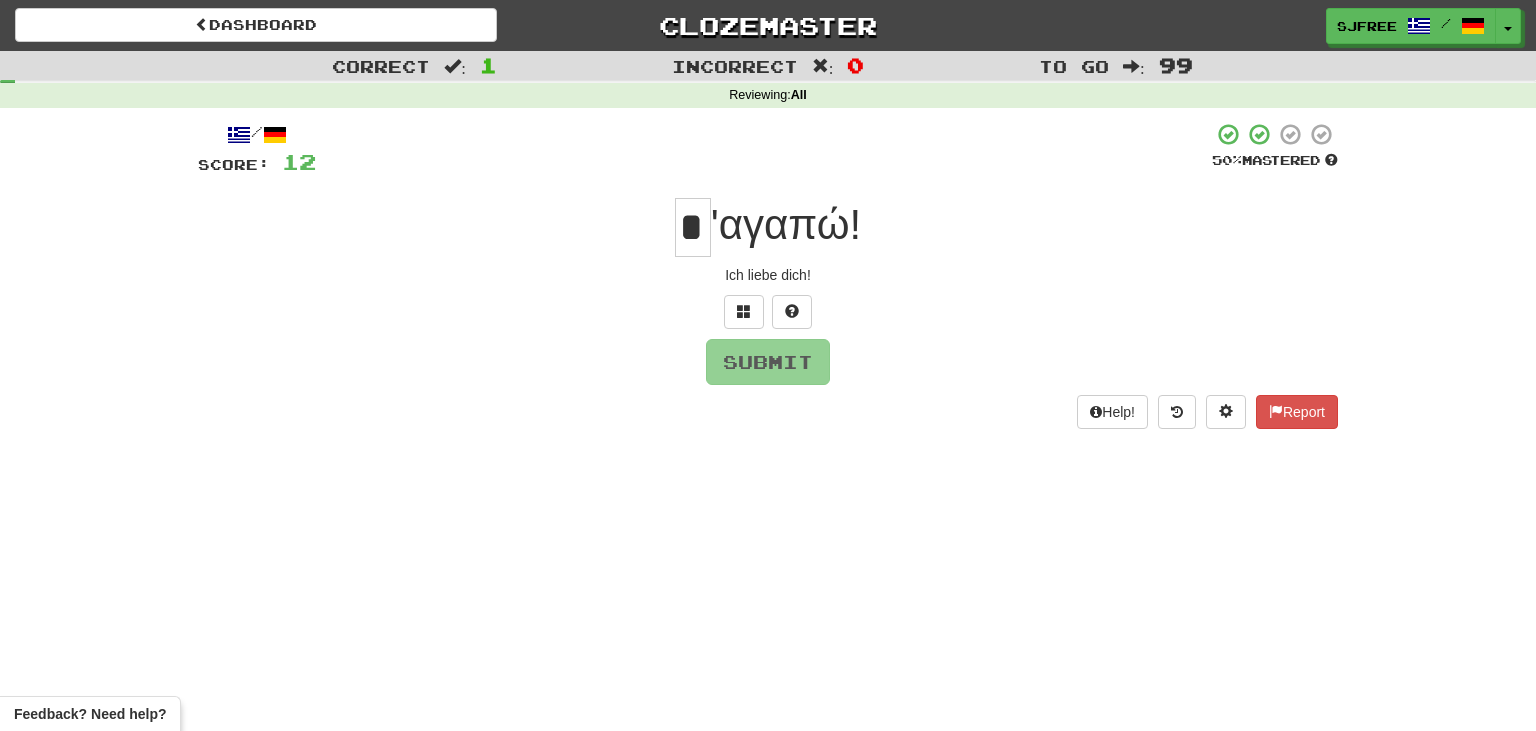 scroll, scrollTop: 4, scrollLeft: 0, axis: vertical 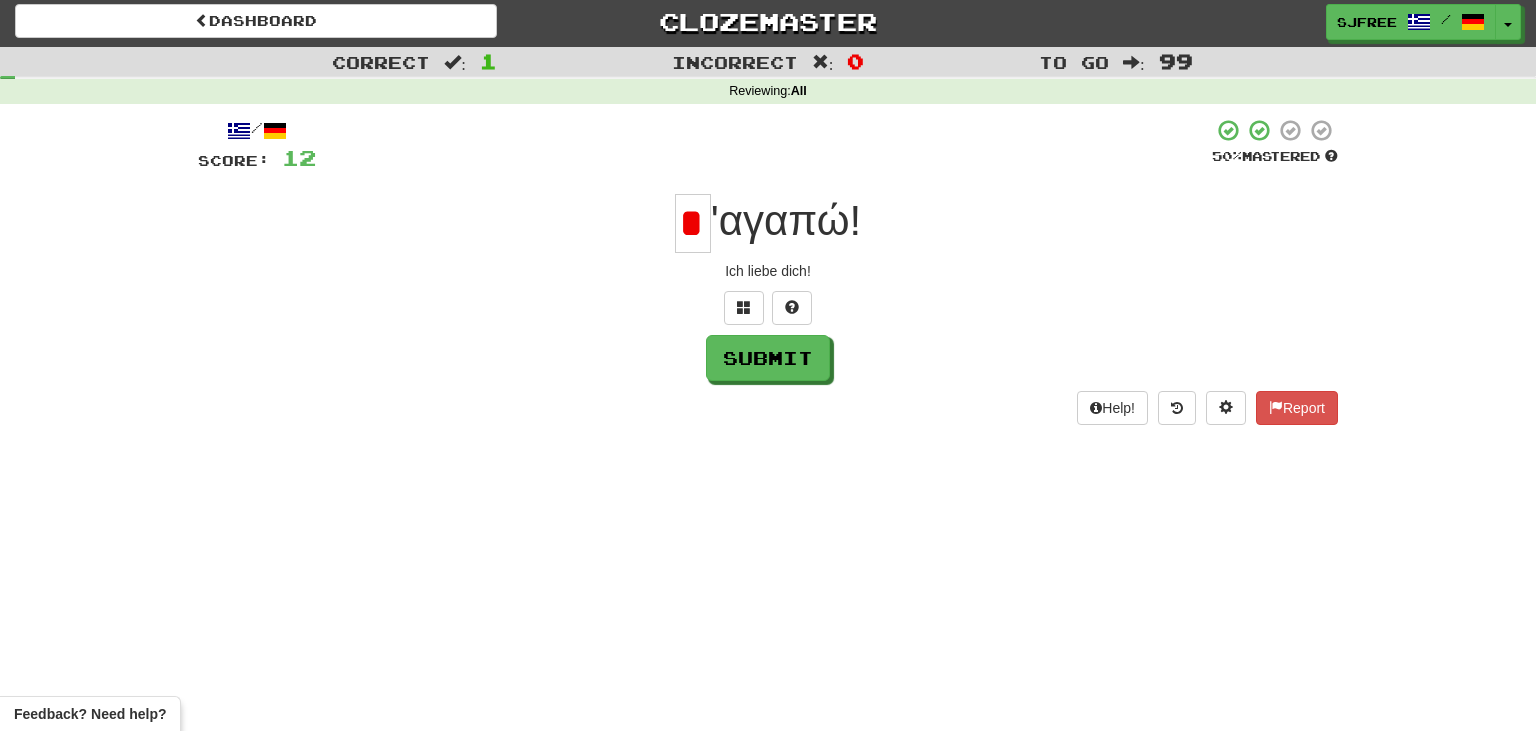 type on "*" 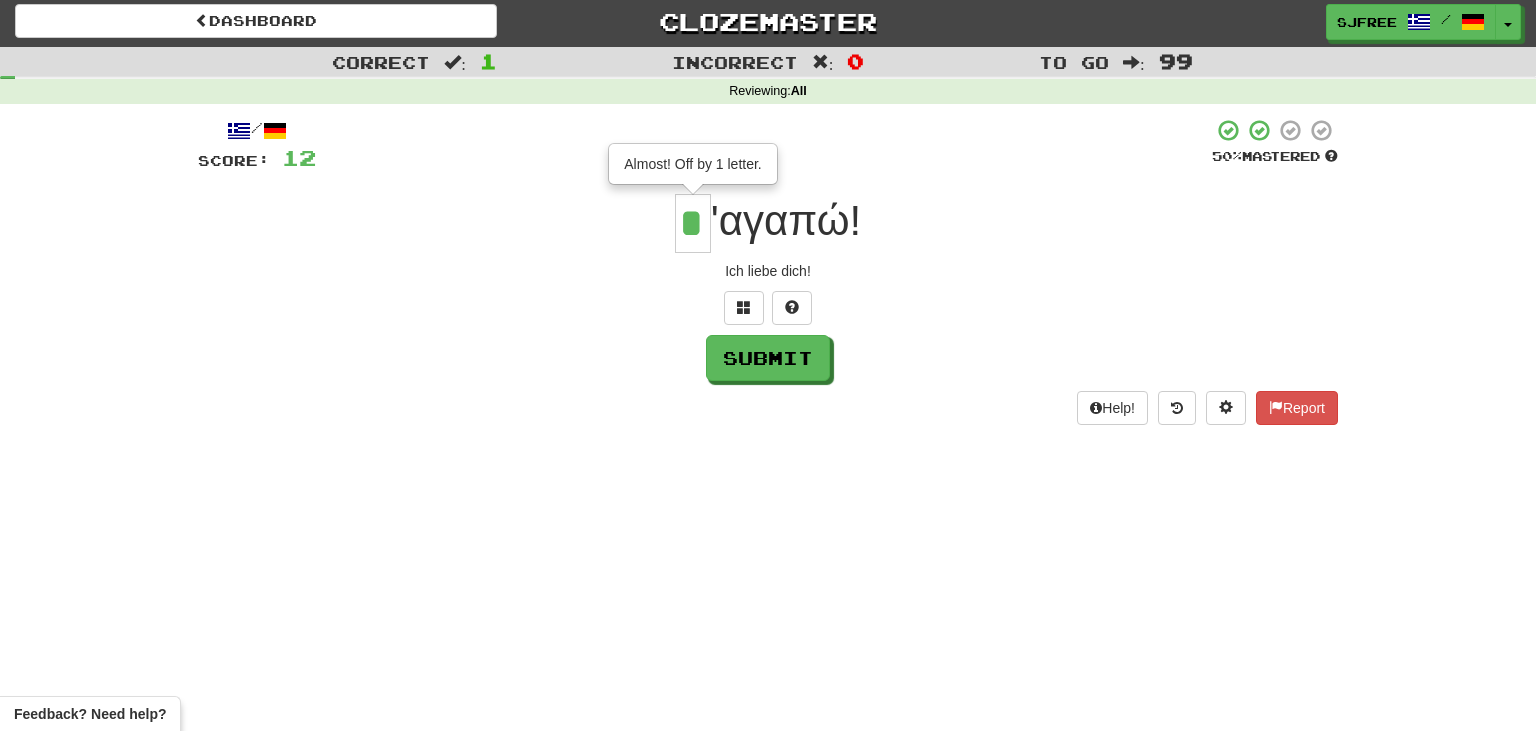 type on "*" 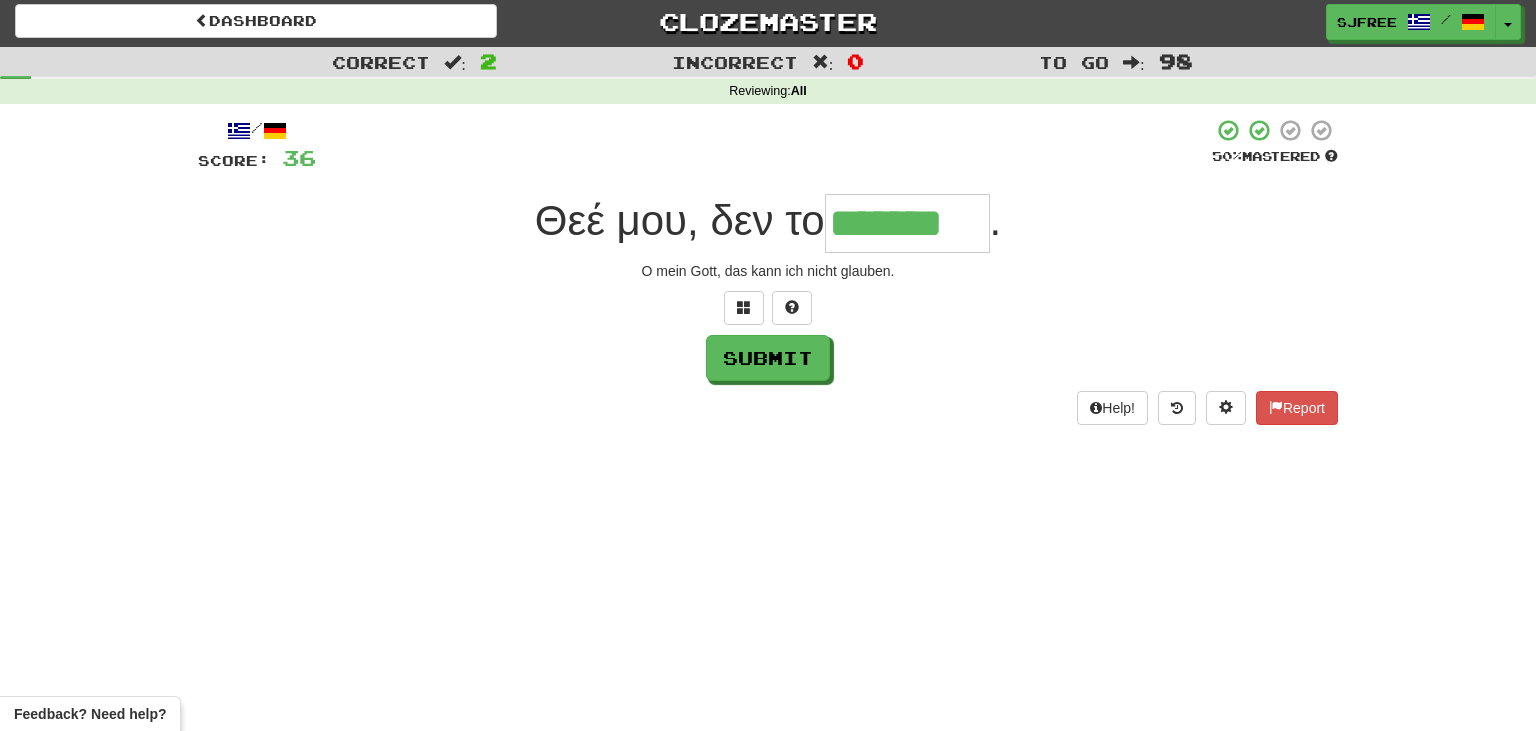 type on "*******" 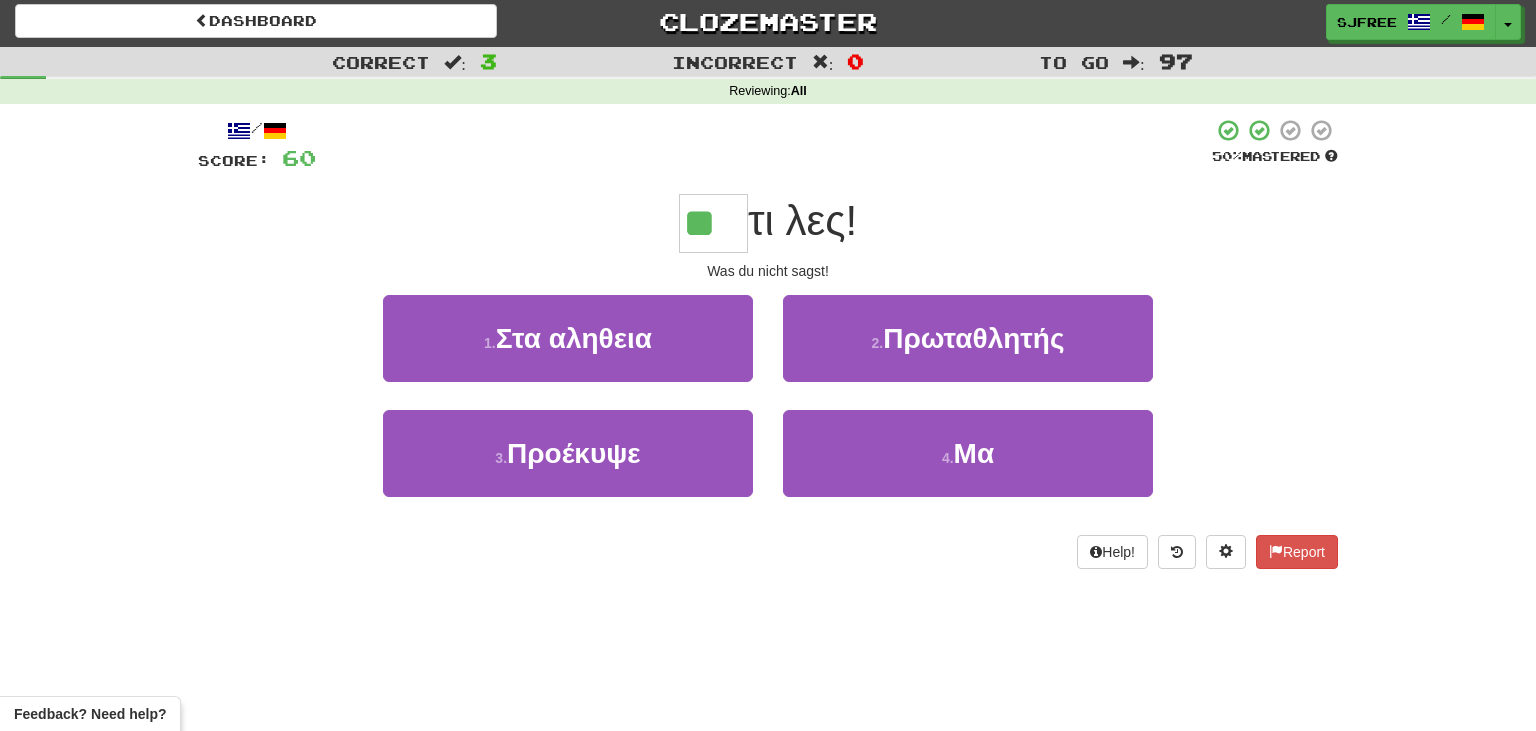type on "**" 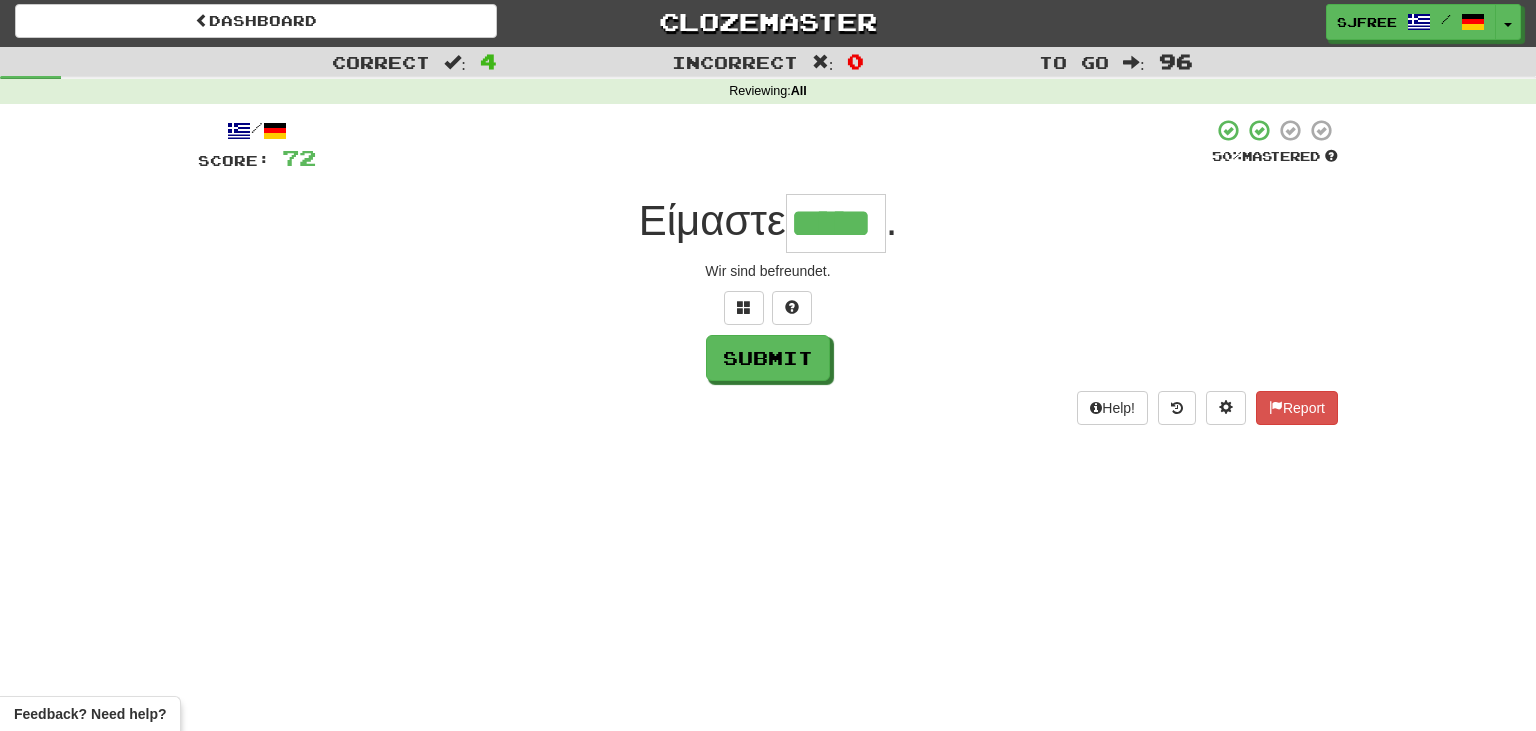type on "*****" 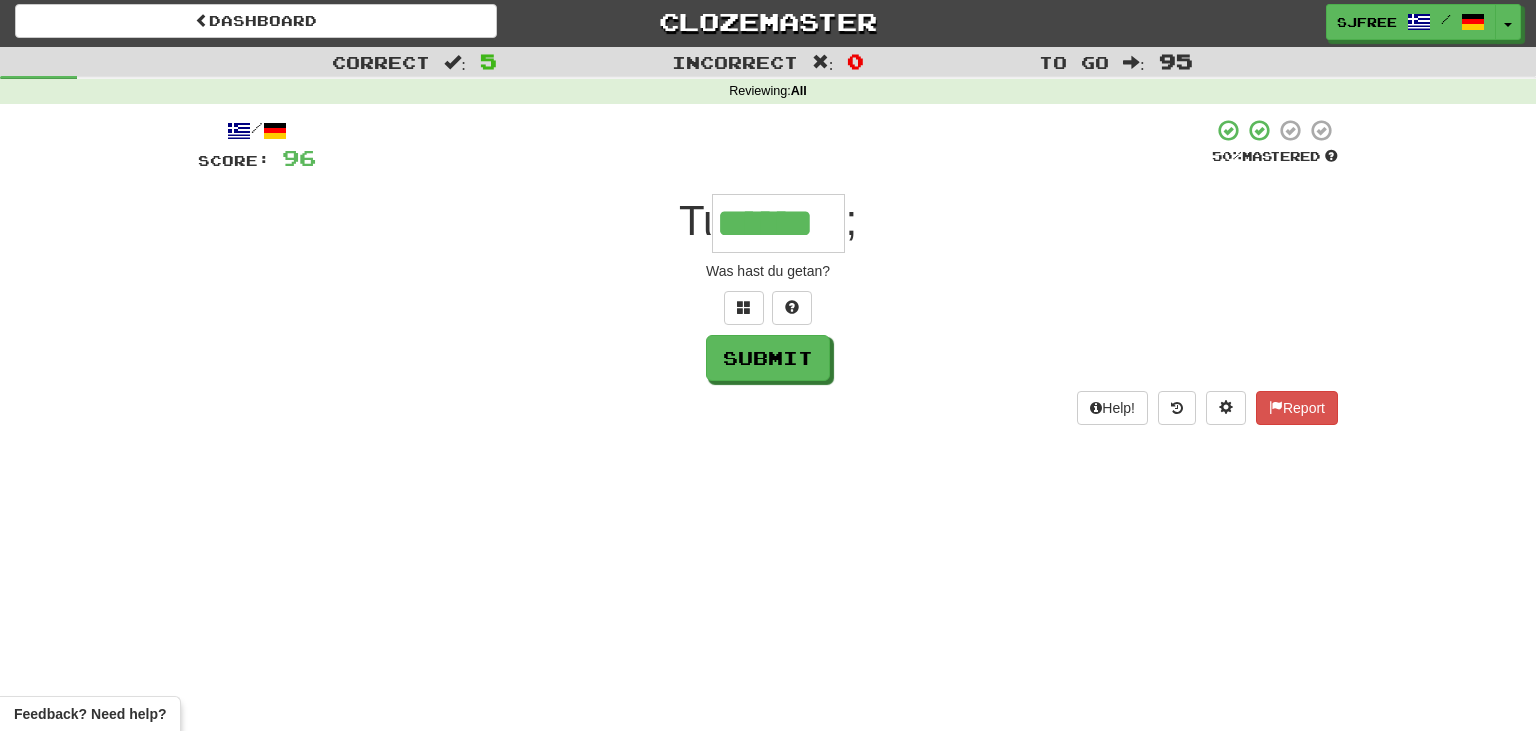 type on "******" 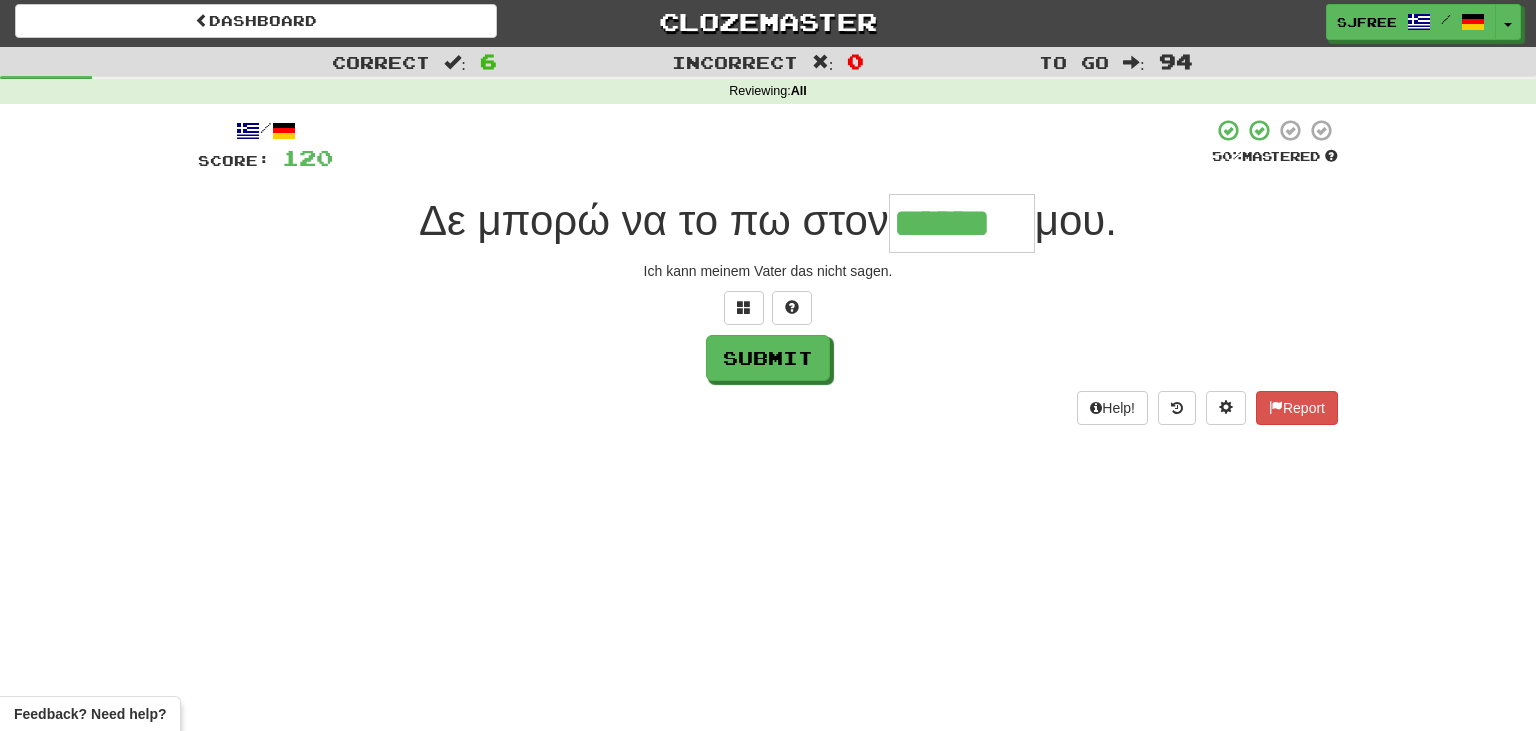type on "******" 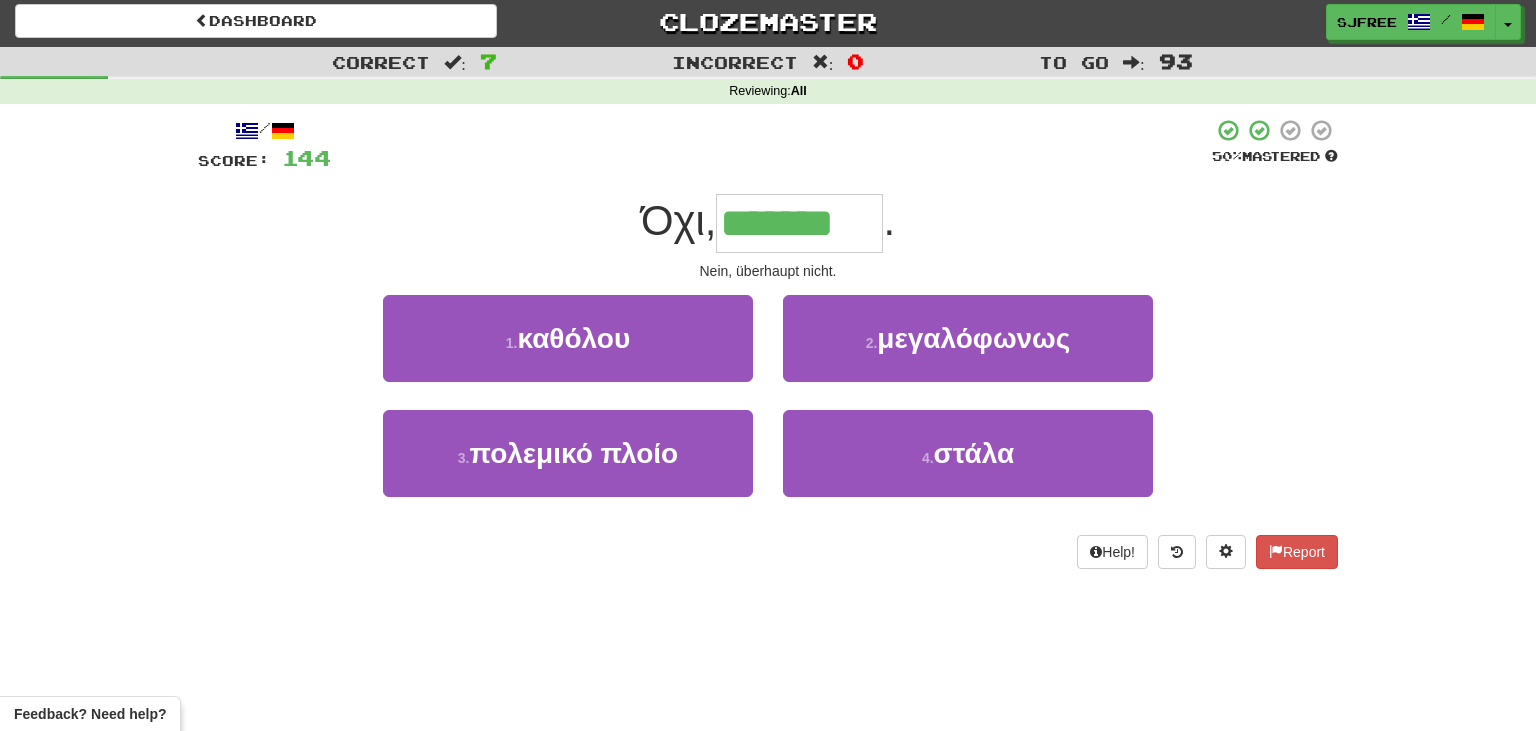 type on "*******" 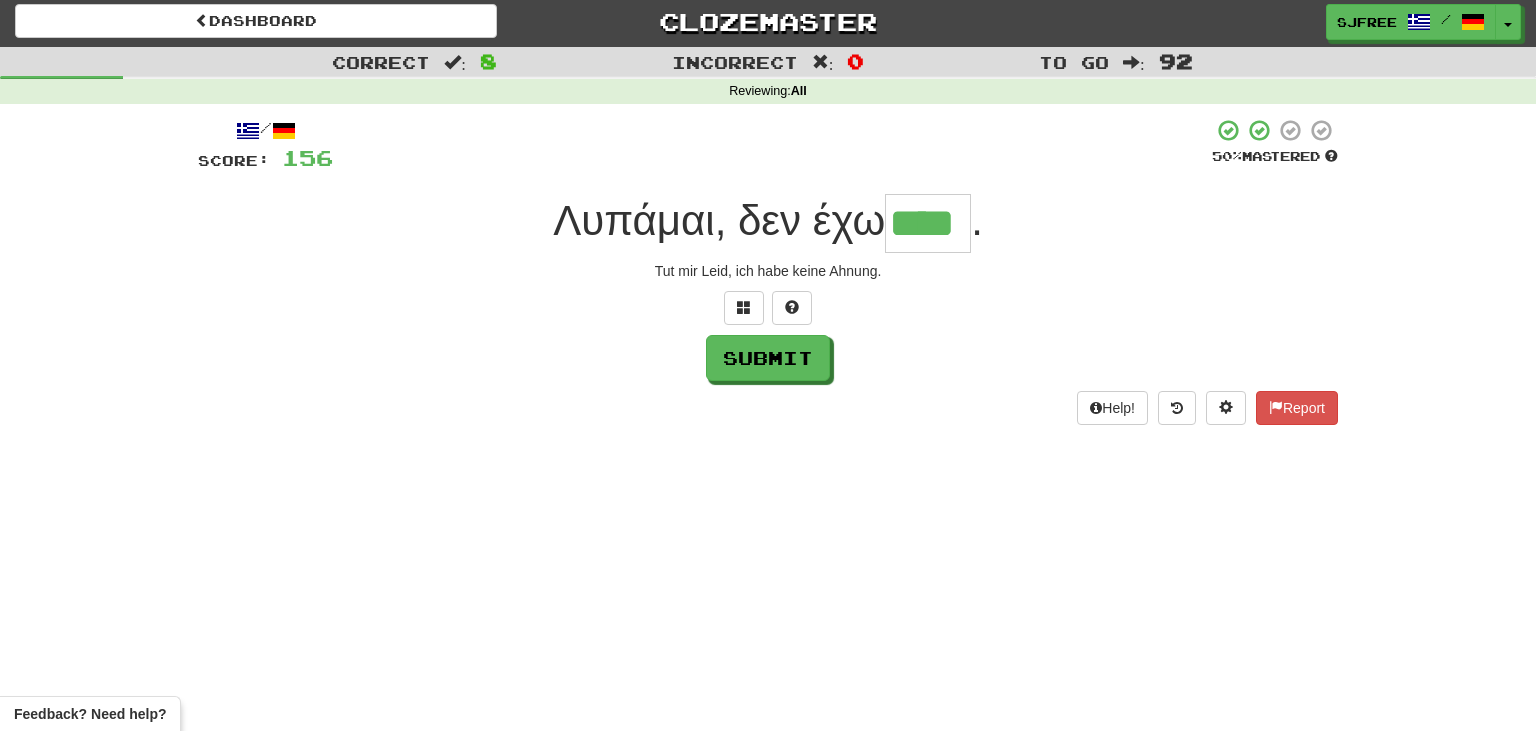 type on "****" 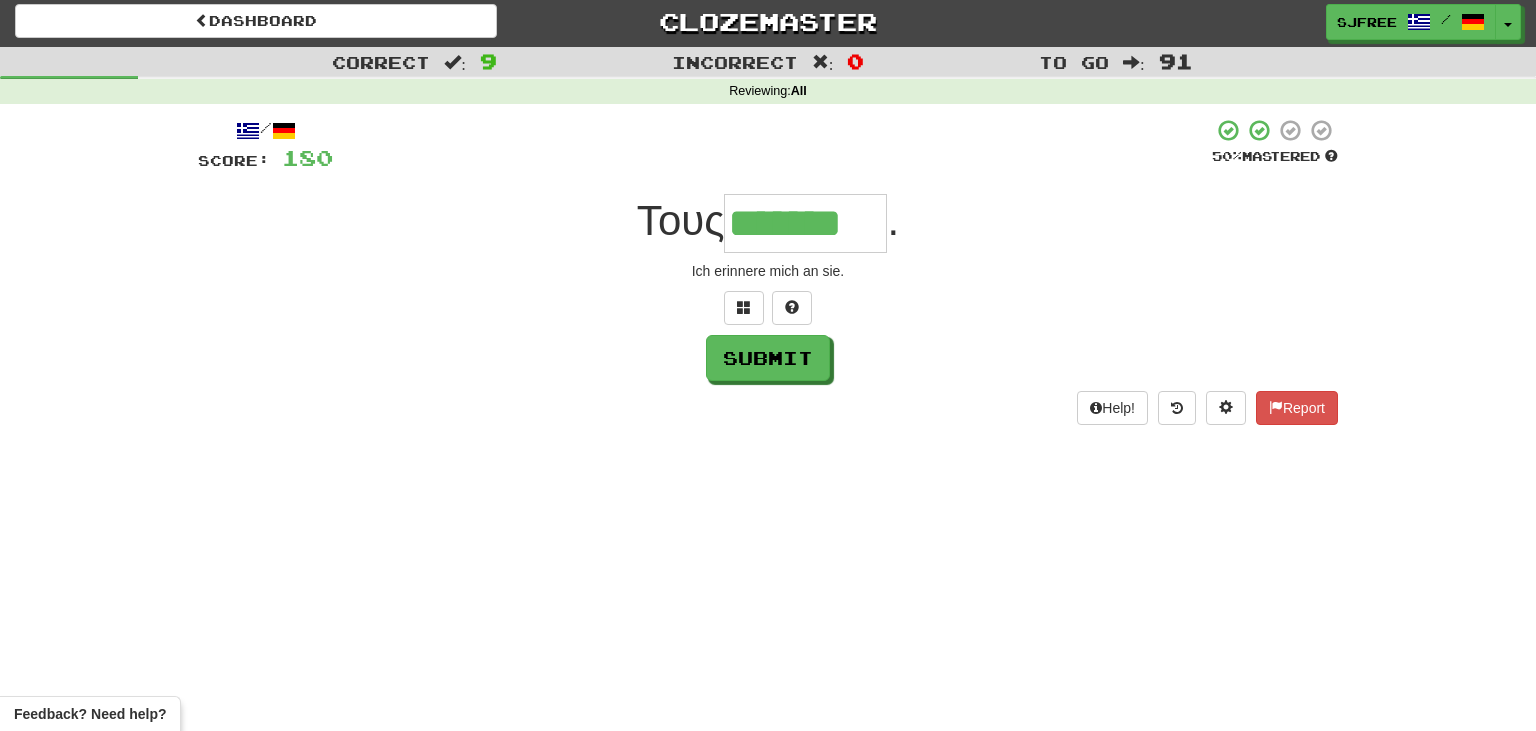 type on "*******" 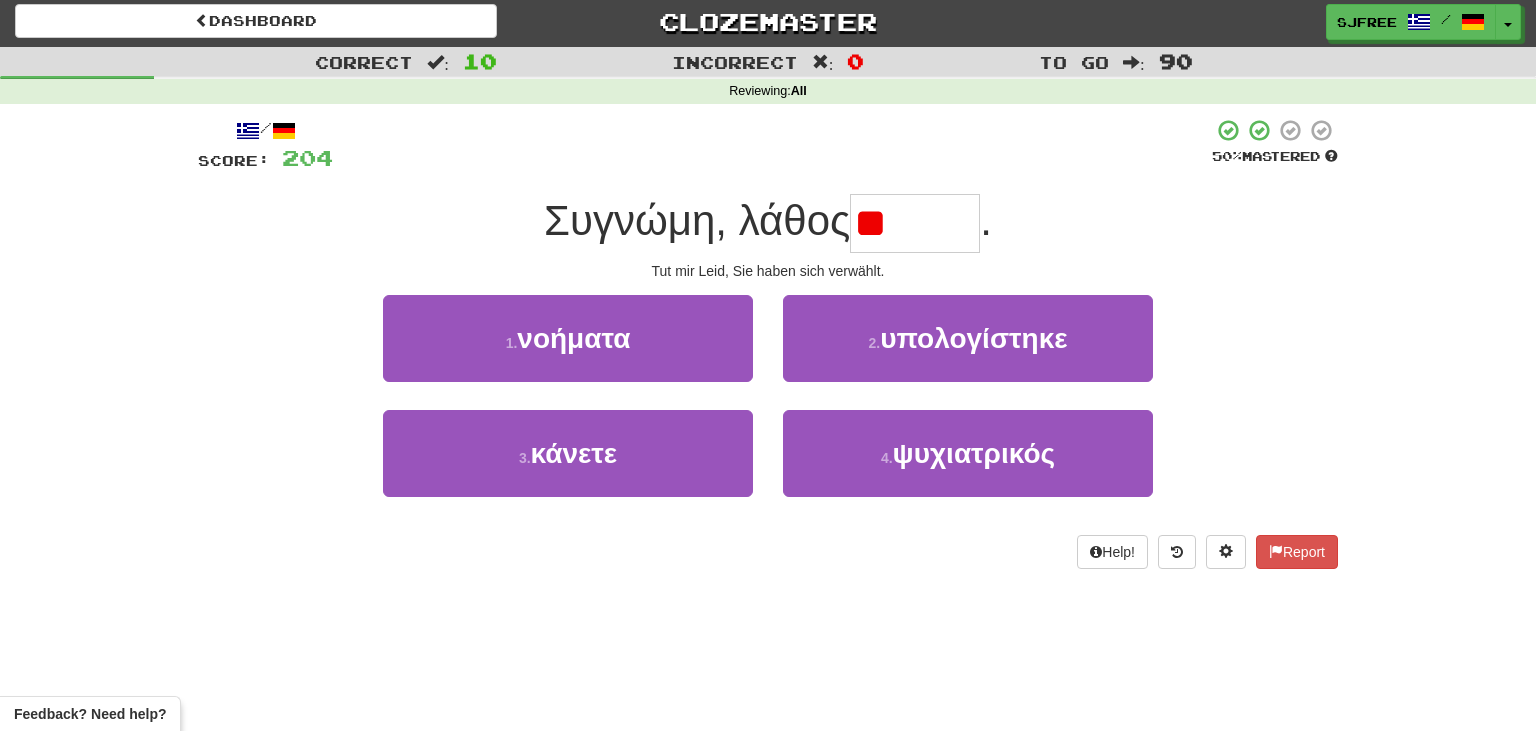type on "*" 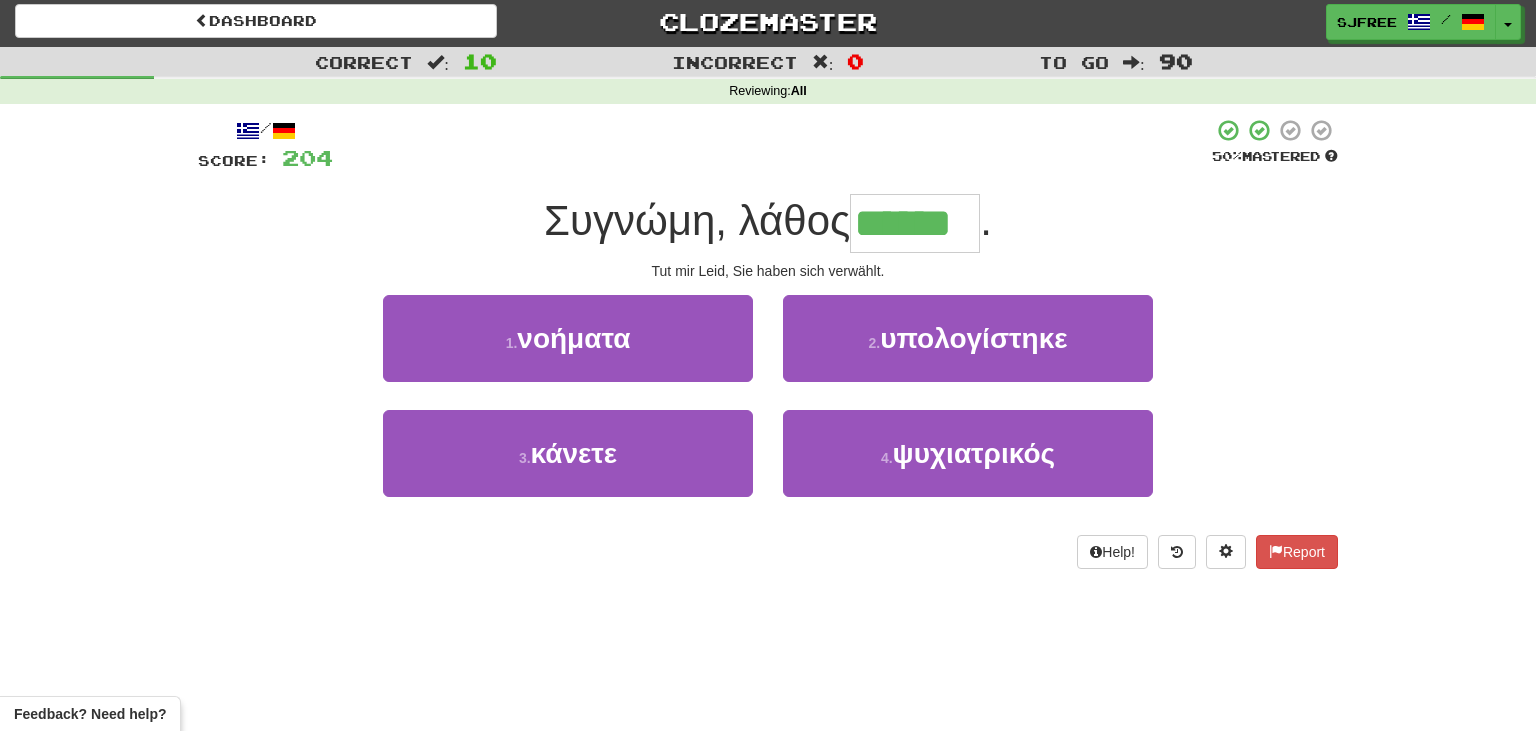 type on "******" 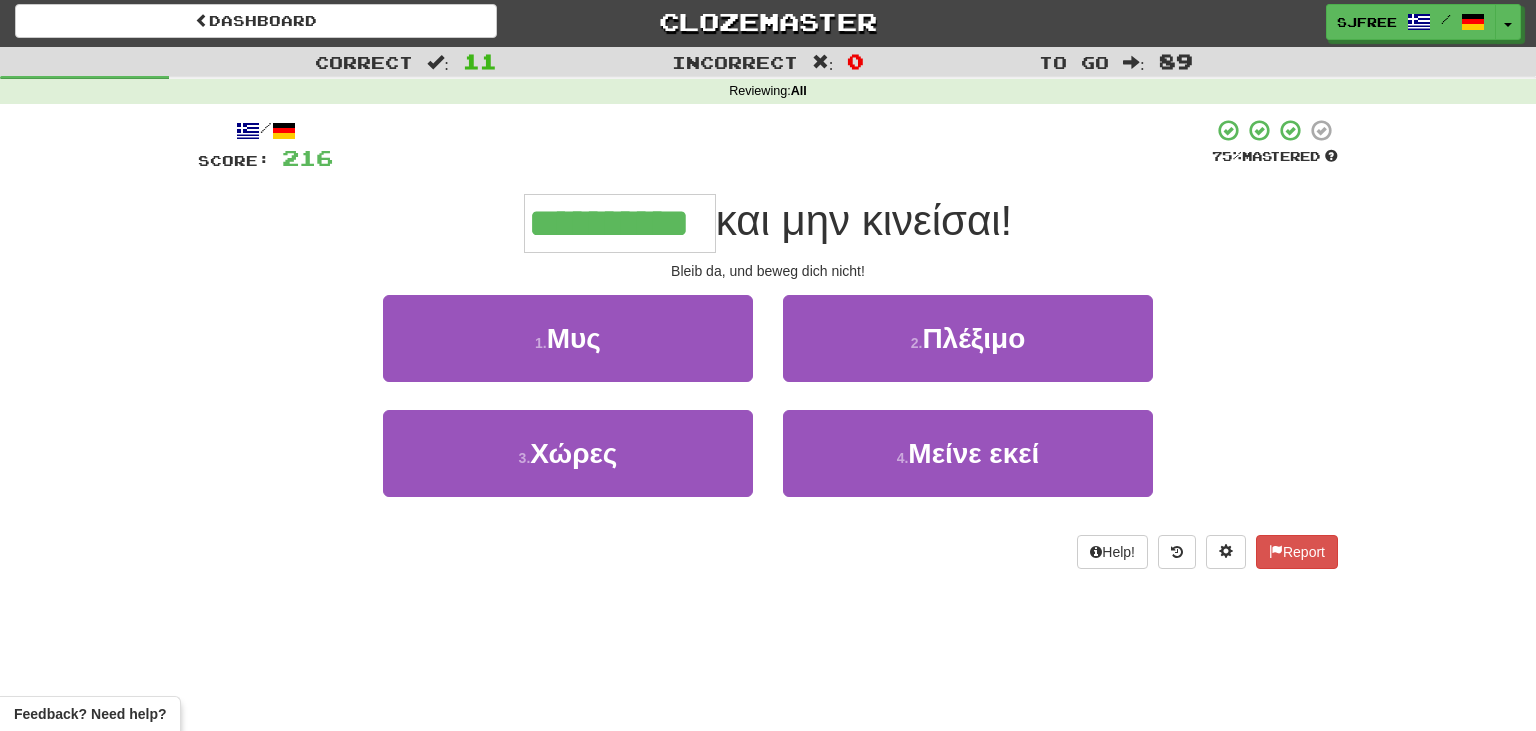 type on "**********" 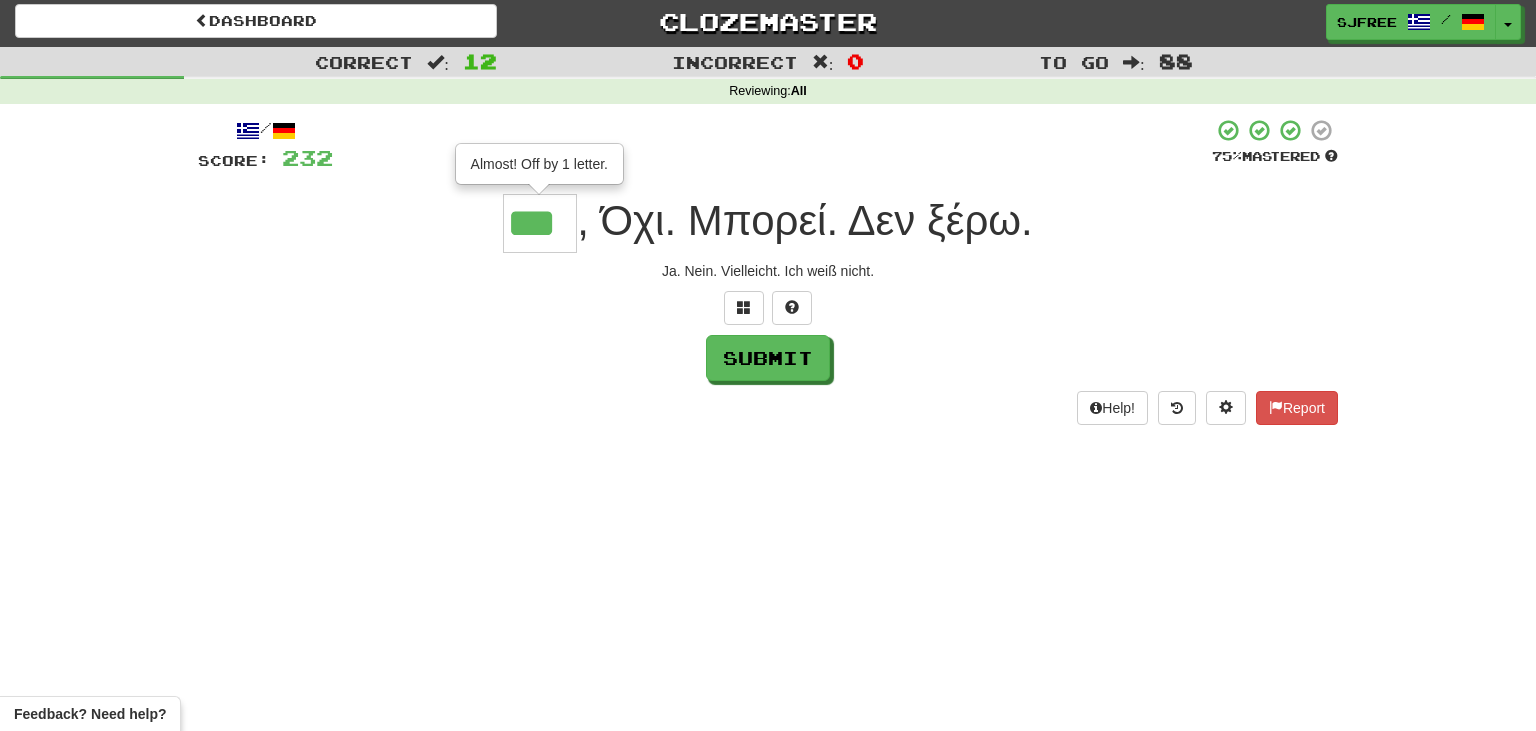 type on "***" 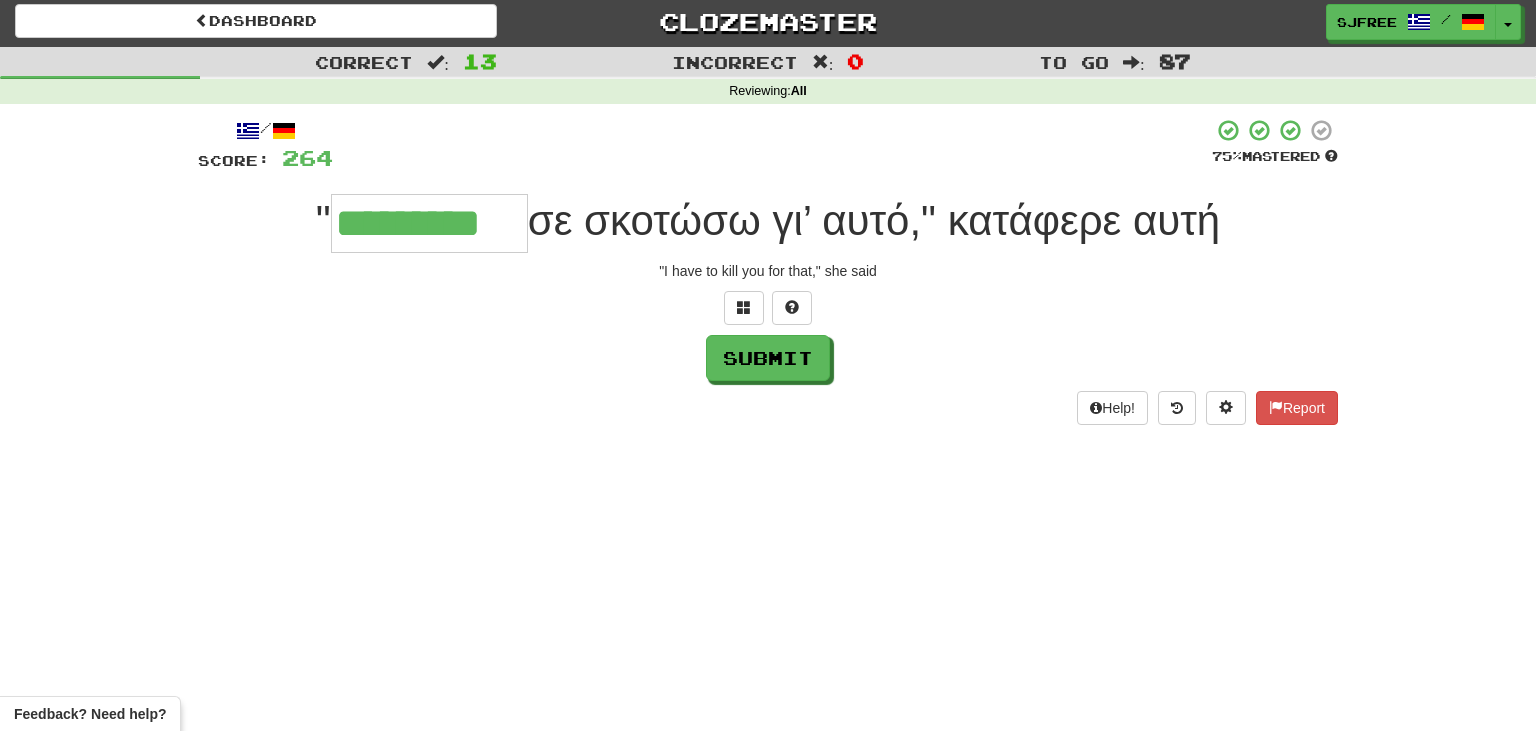 type on "*********" 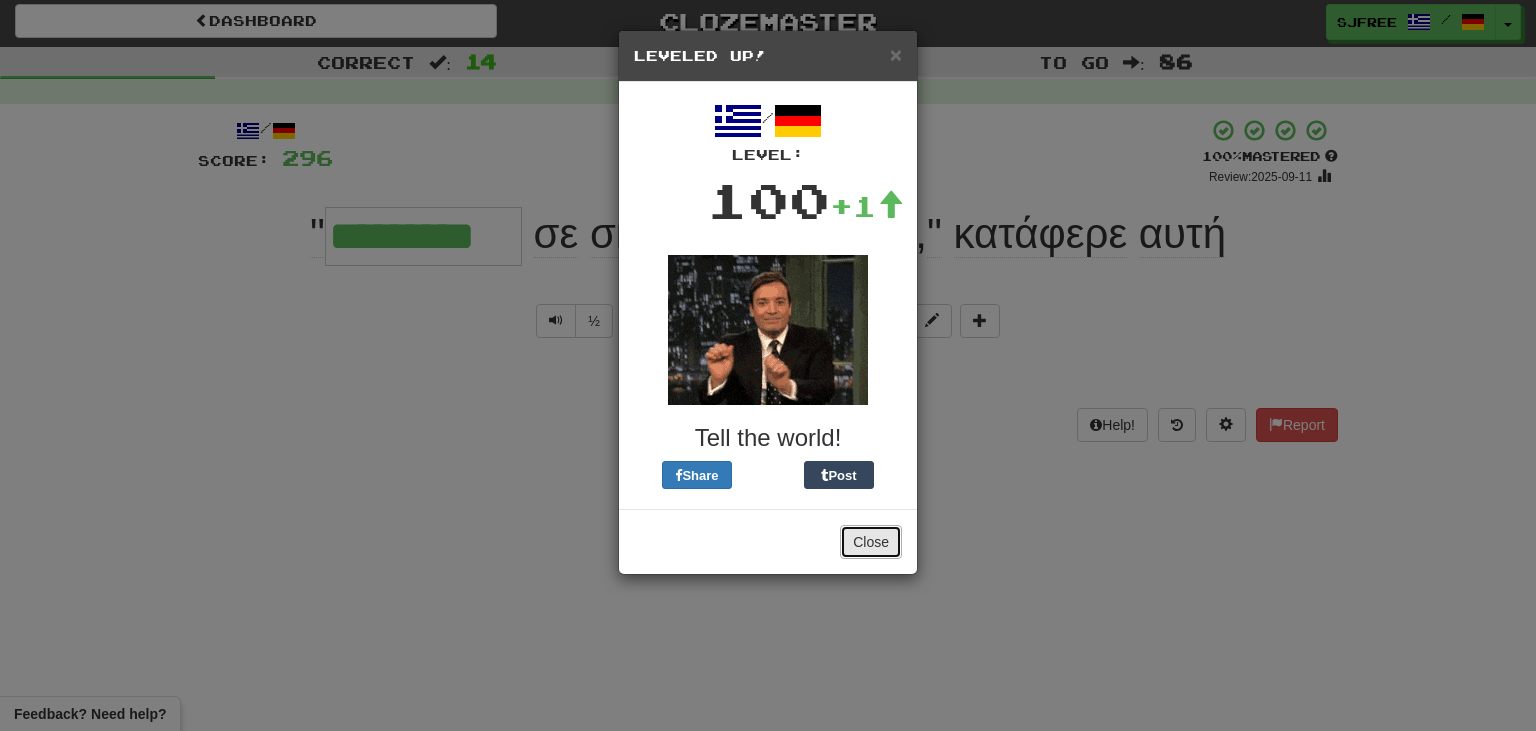 click on "Close" at bounding box center (871, 542) 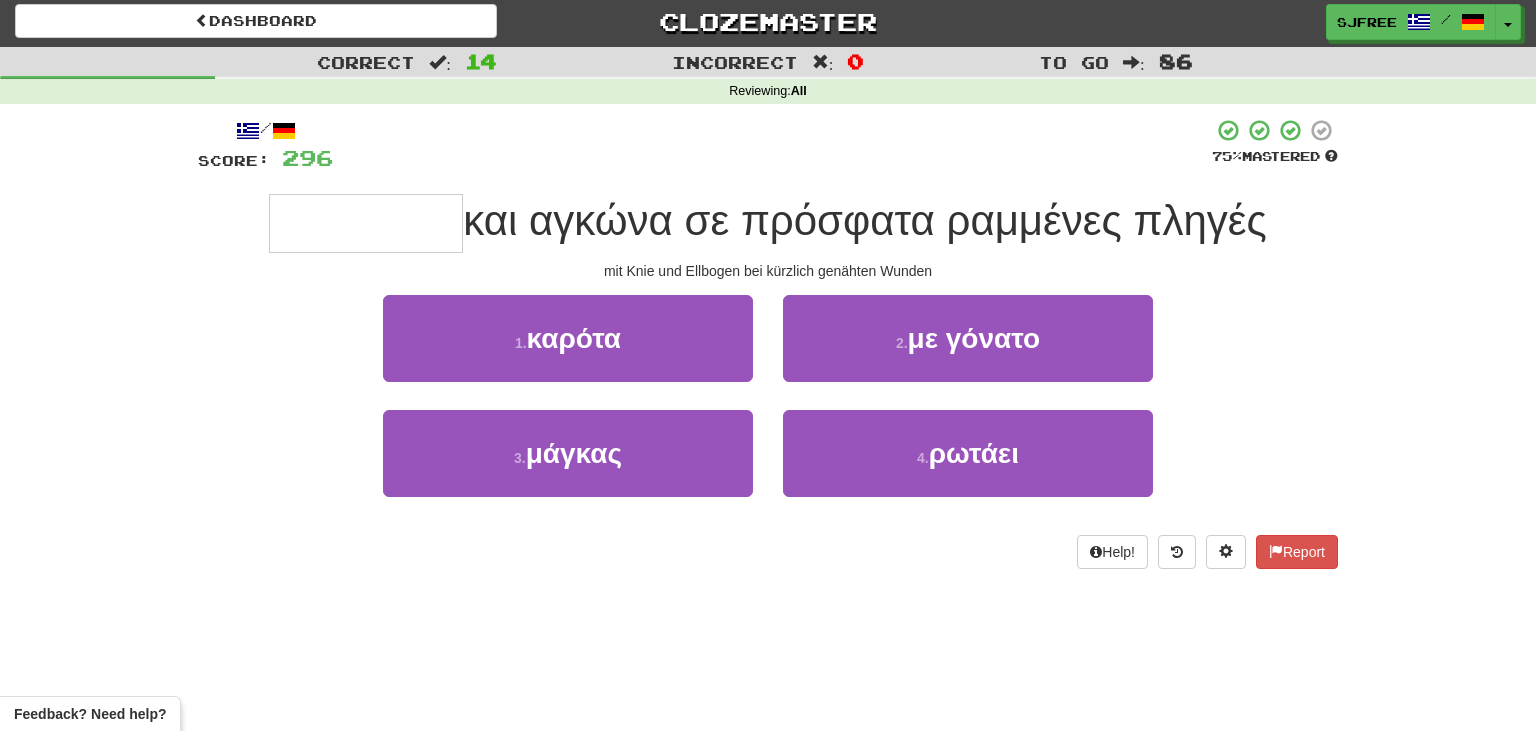 type on "*********" 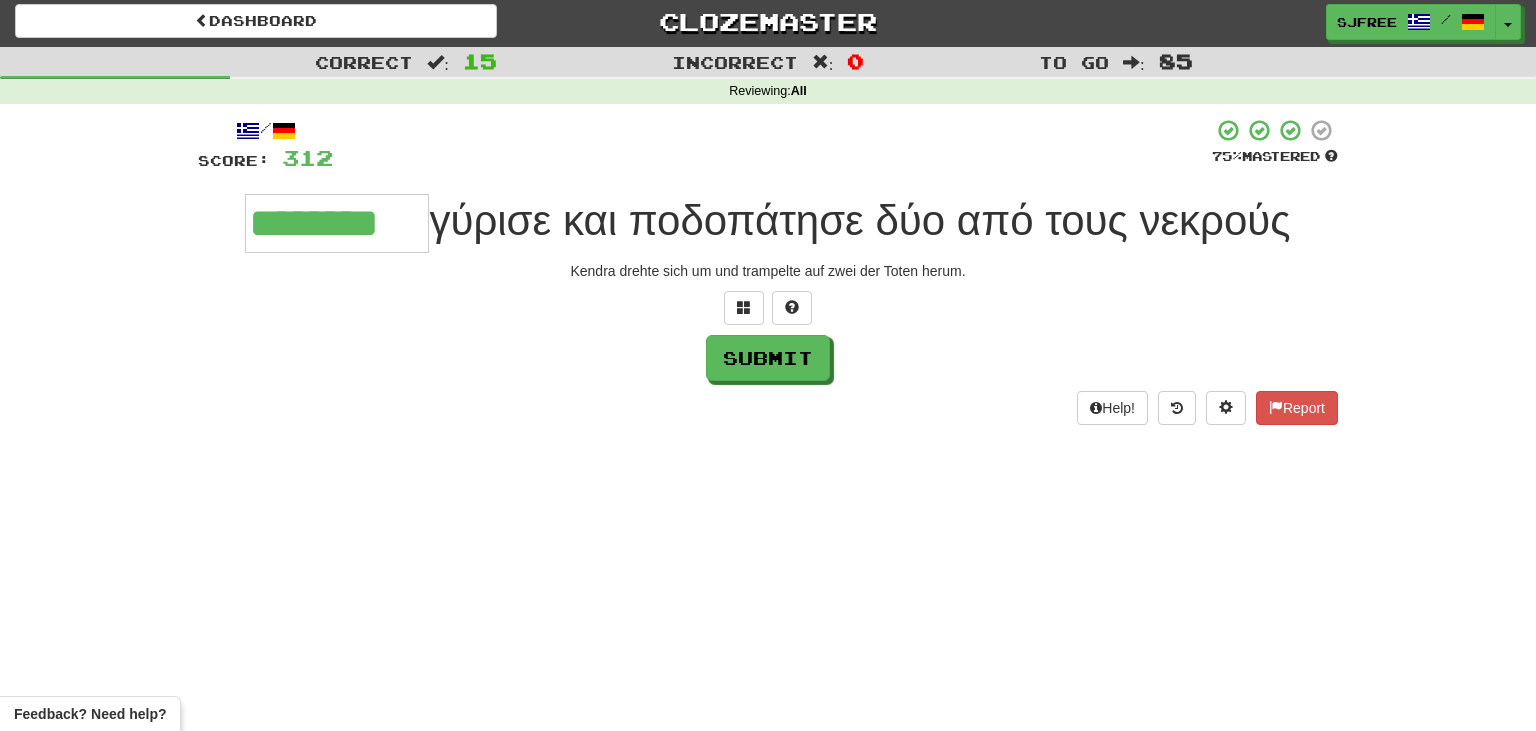 type on "********" 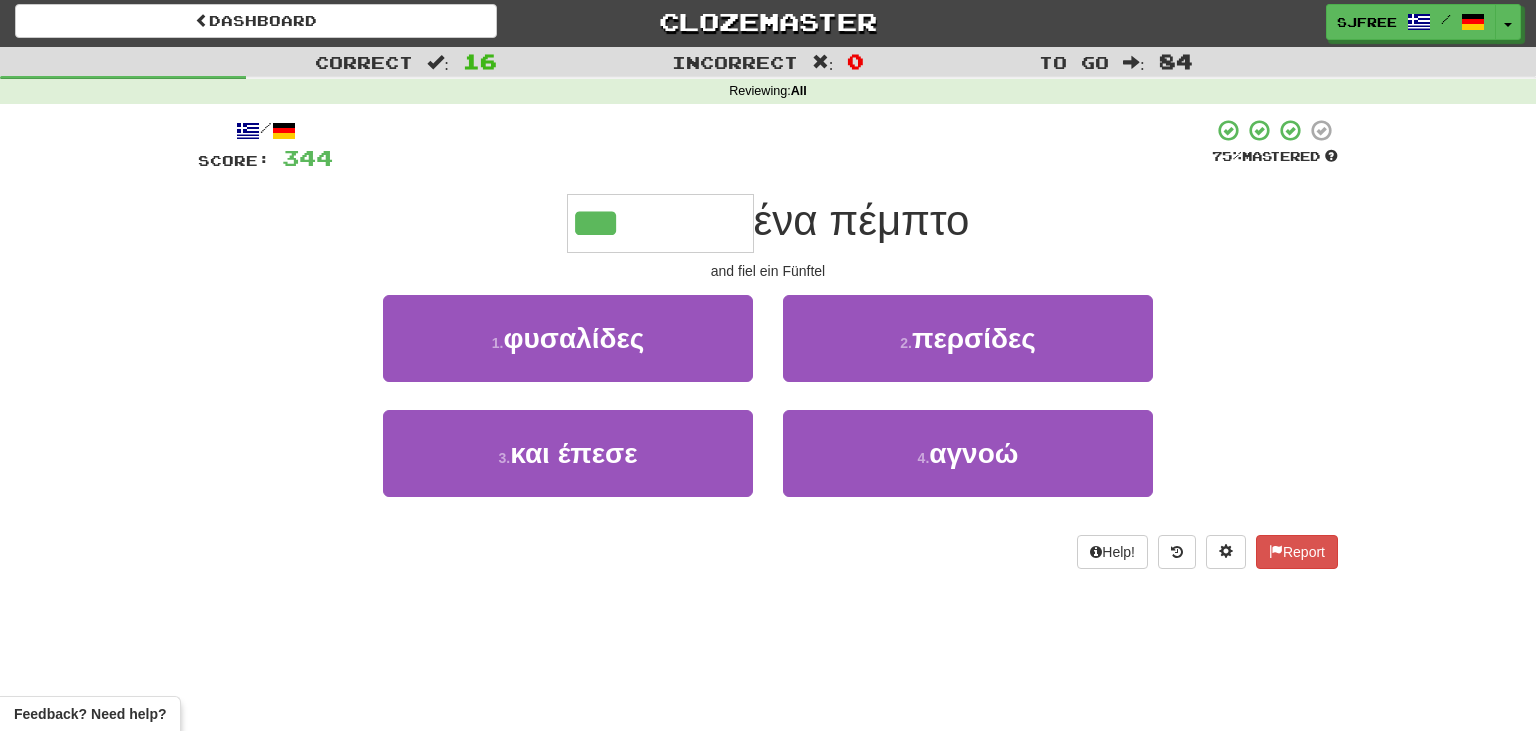 type on "*********" 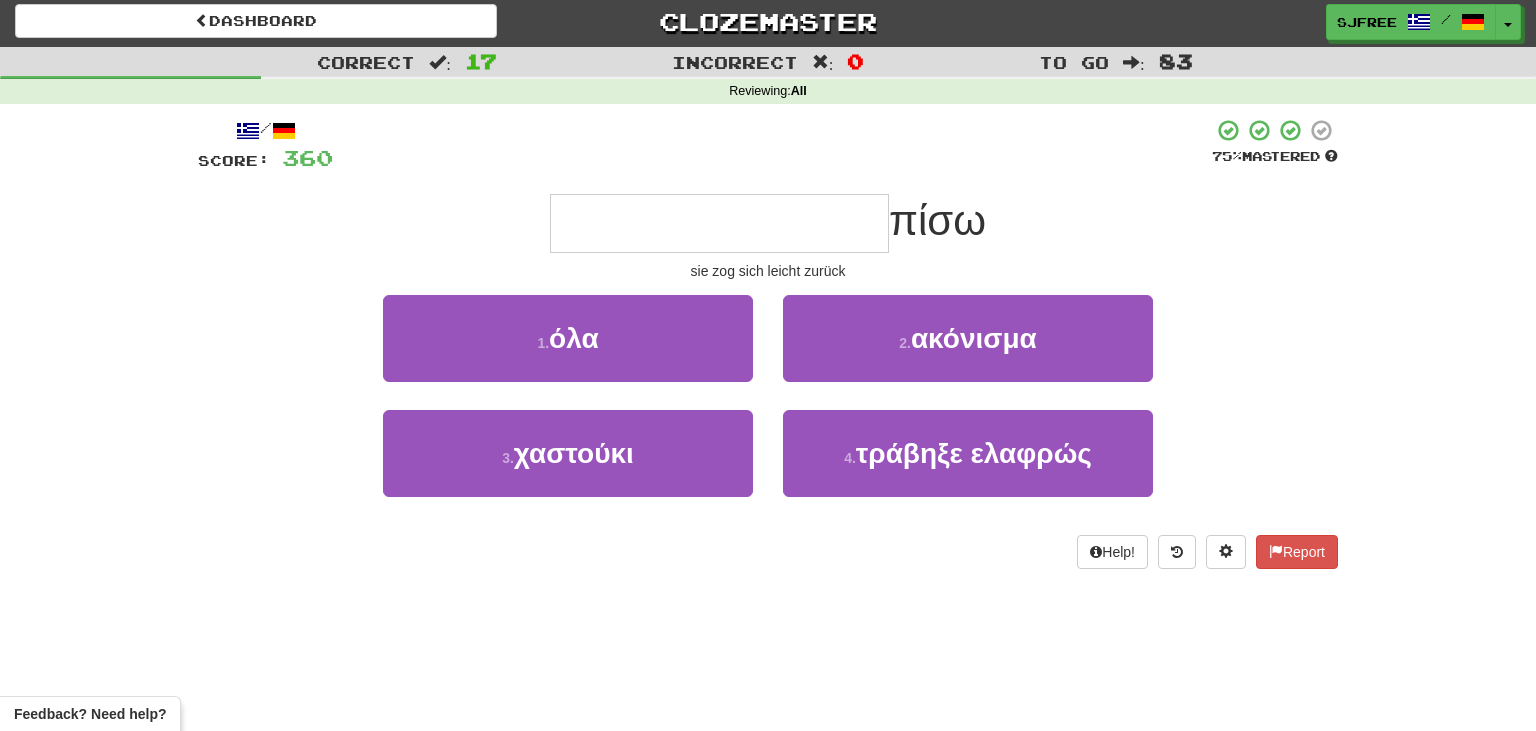 type on "**********" 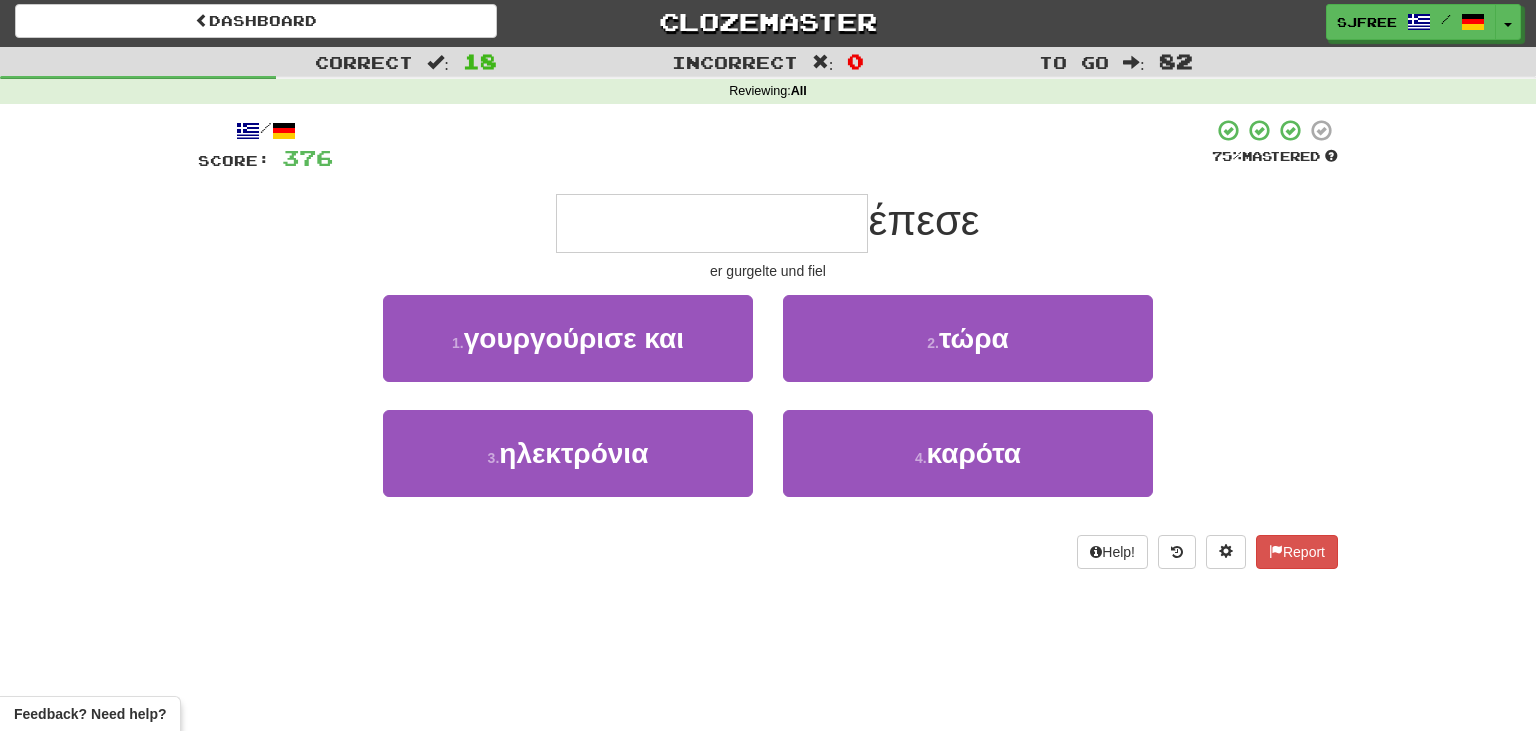 type on "**********" 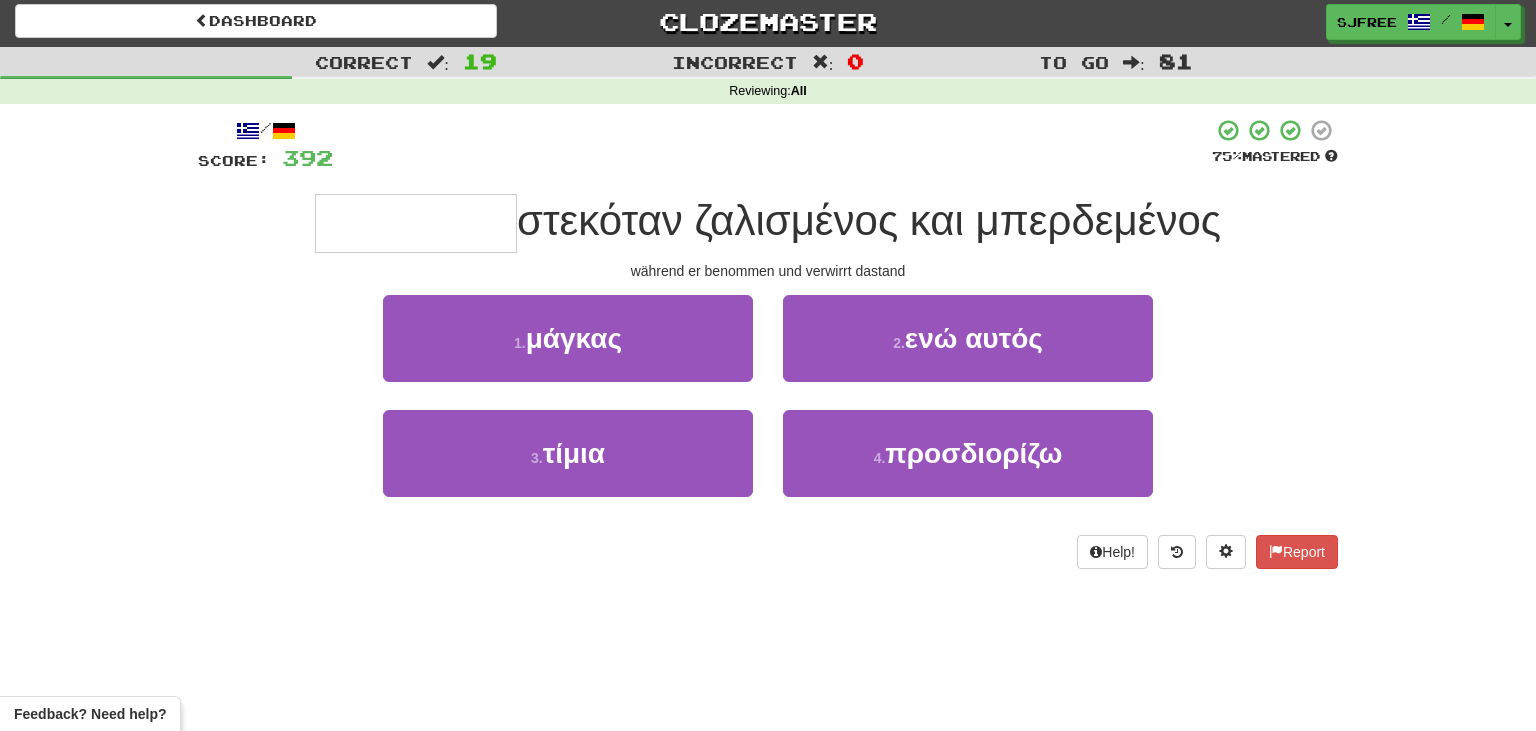 click on "Help!  Report" at bounding box center [768, 552] 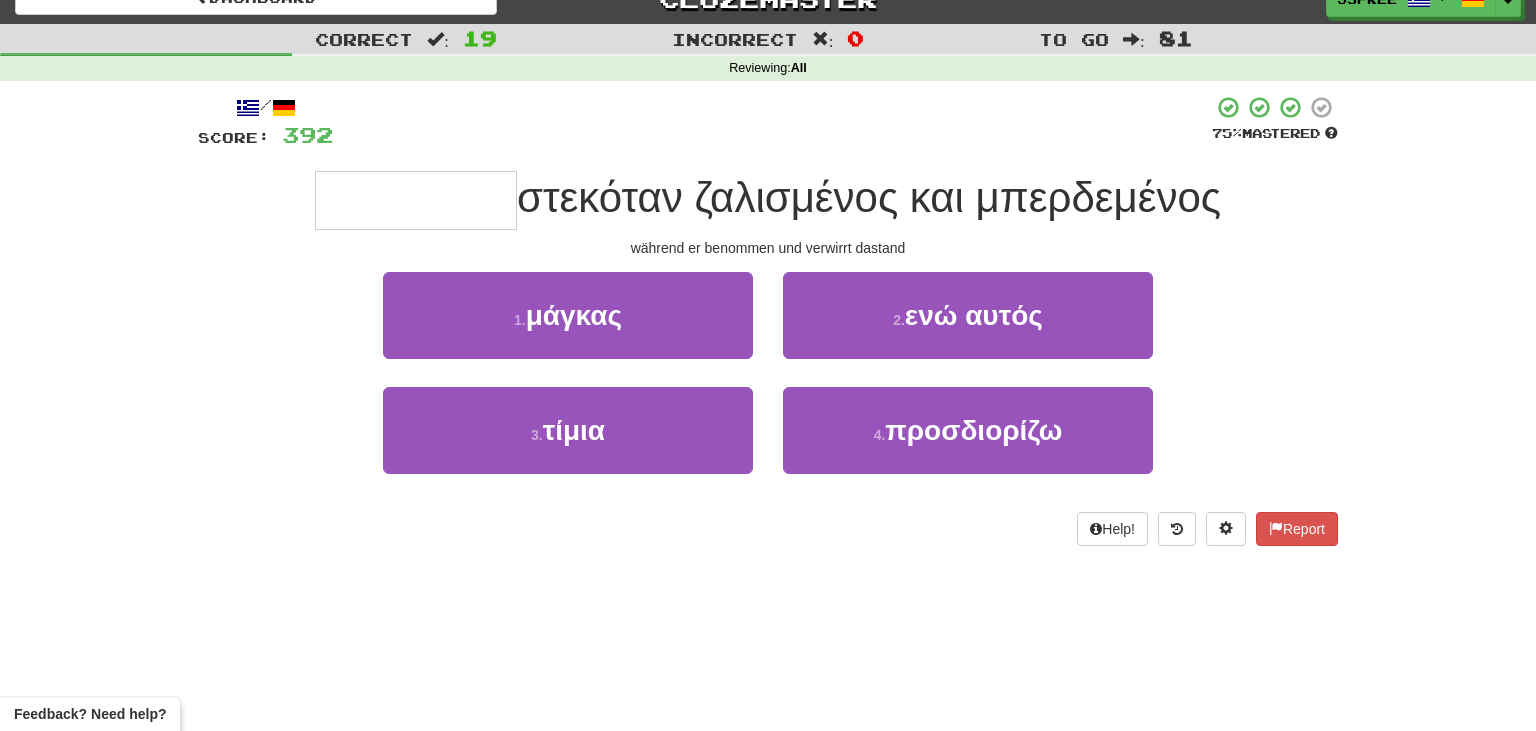 scroll, scrollTop: 28, scrollLeft: 0, axis: vertical 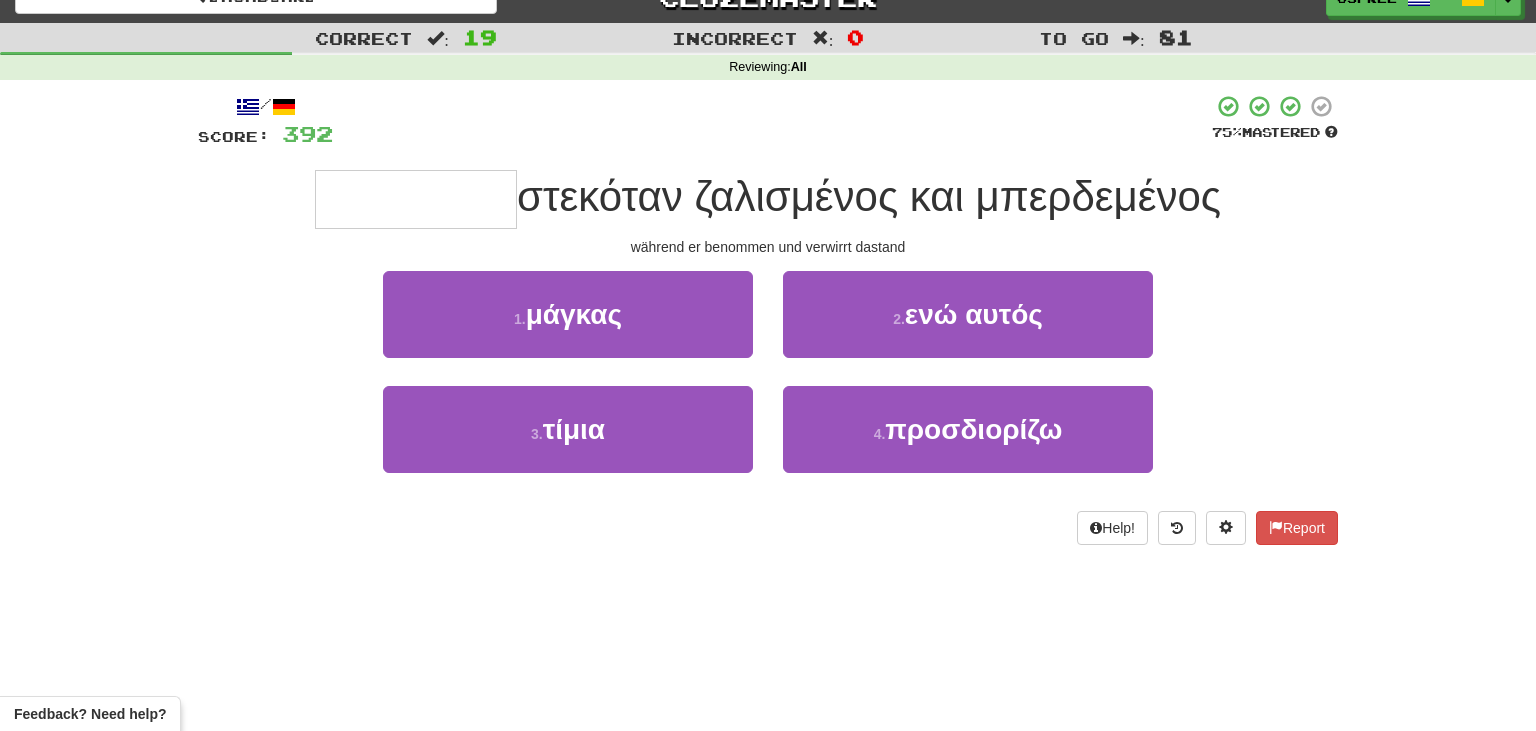 click at bounding box center [416, 199] 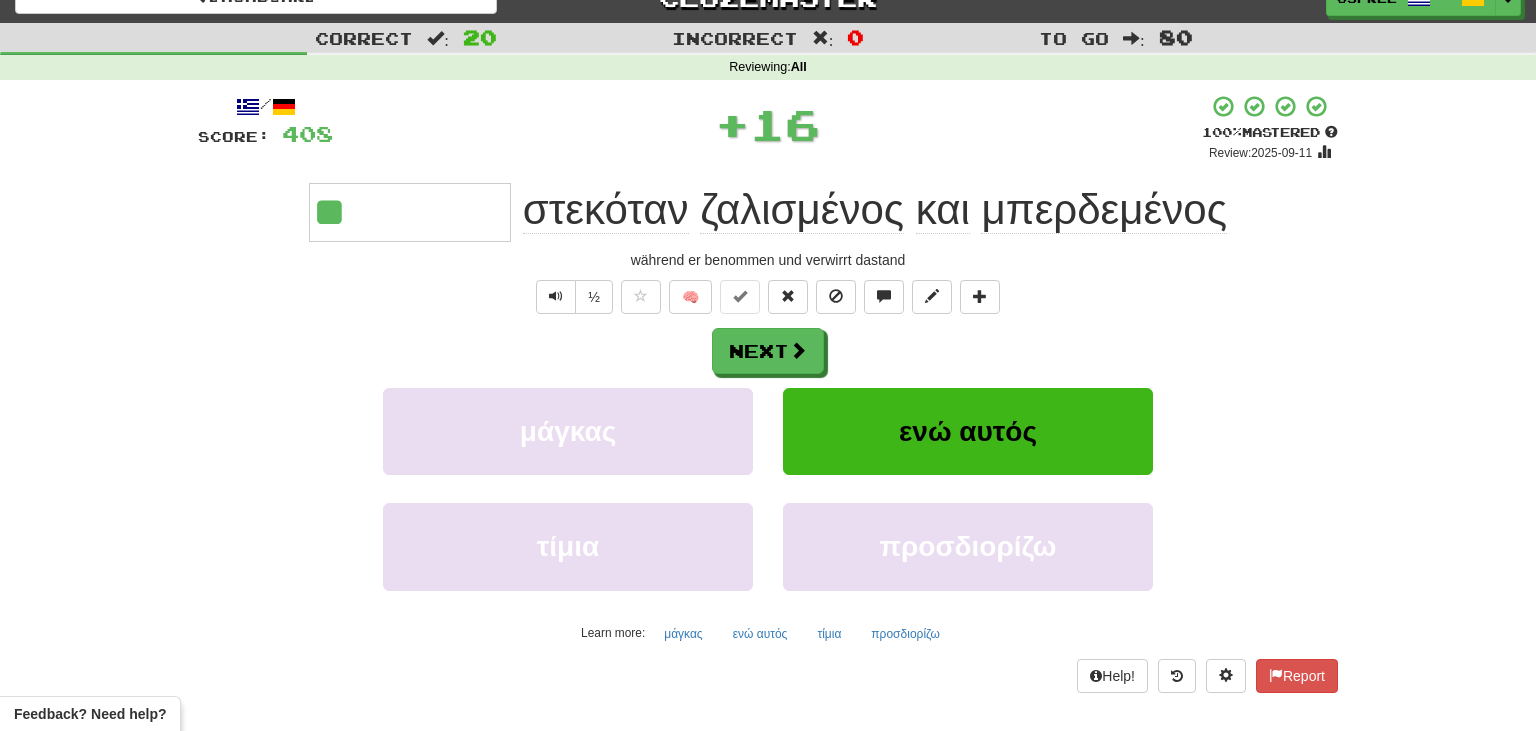 type on "*********" 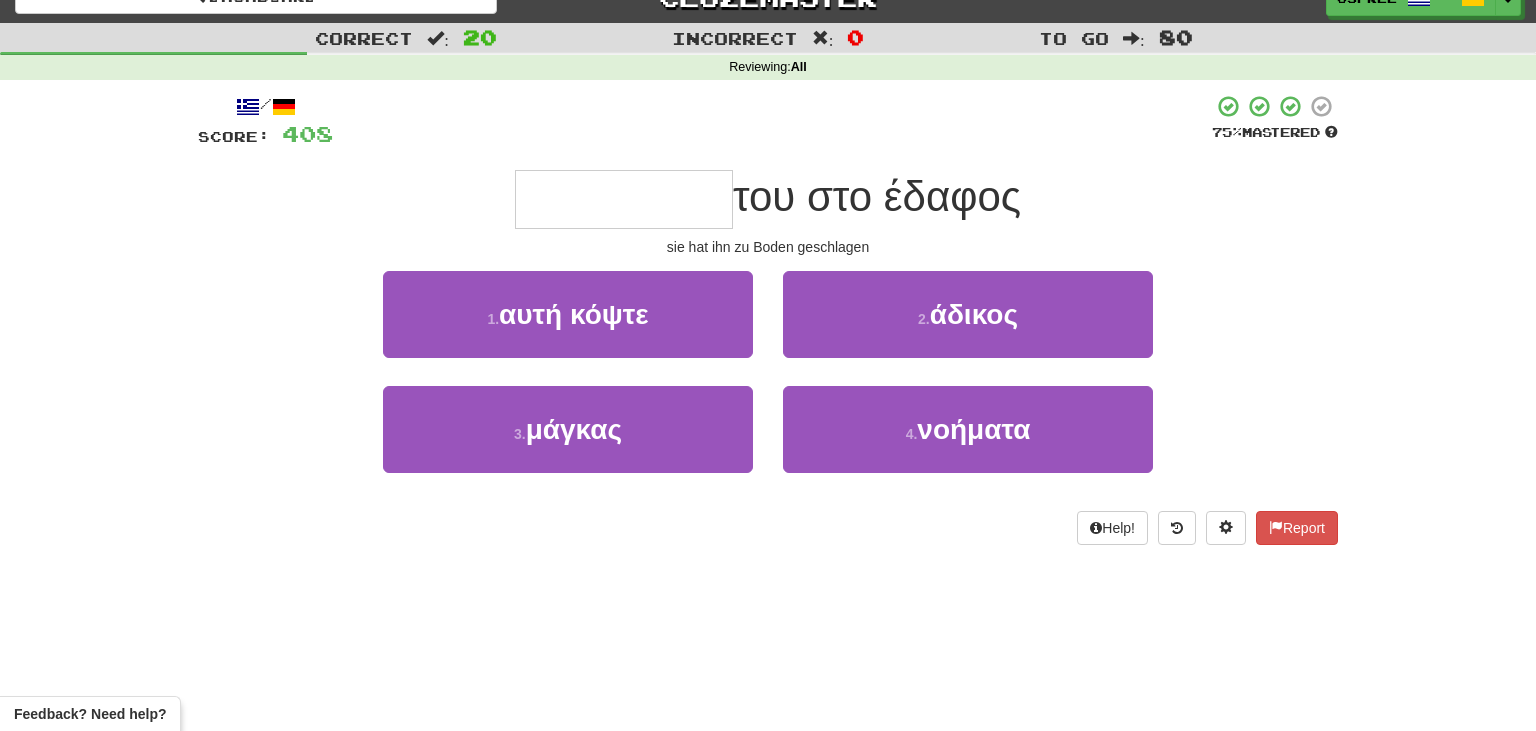 type on "**********" 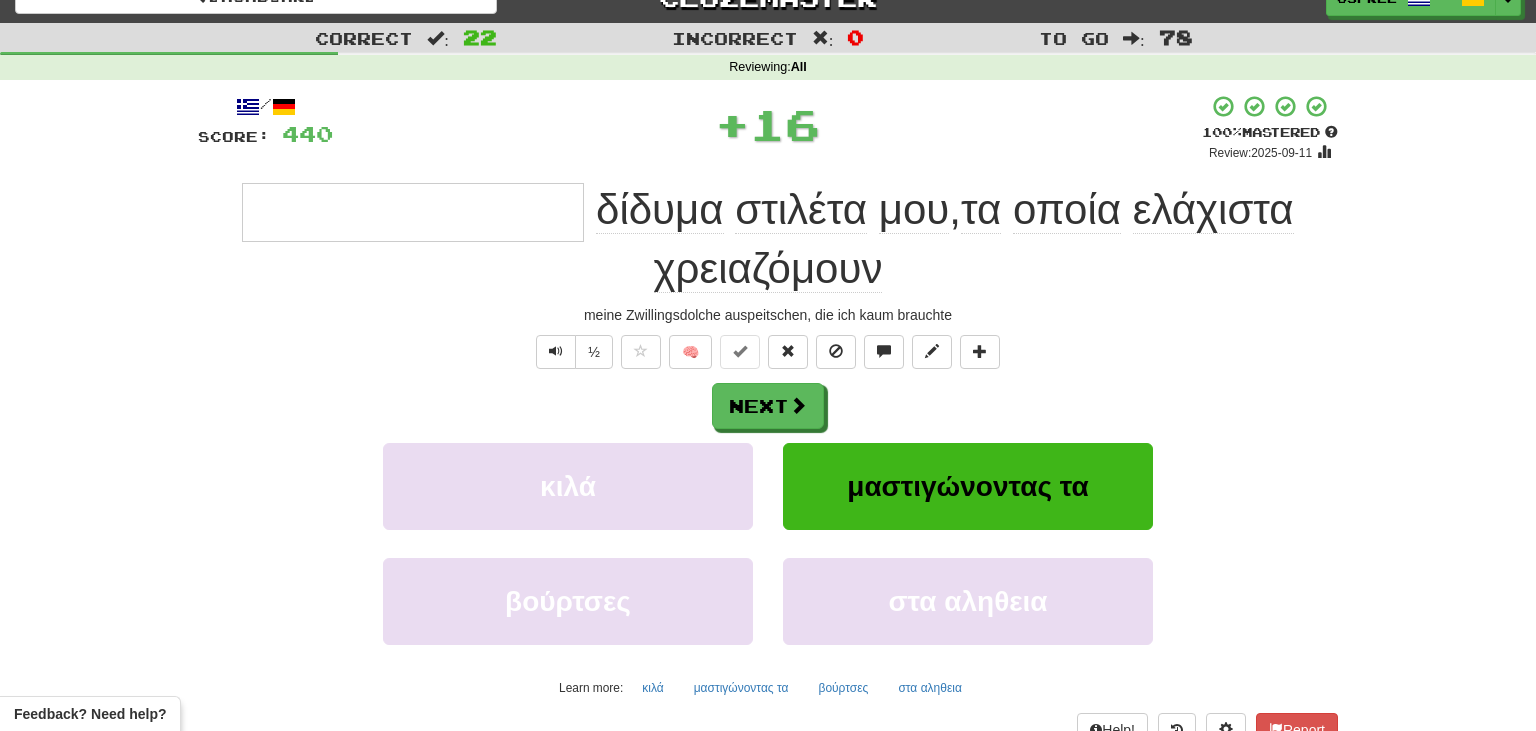 type on "**********" 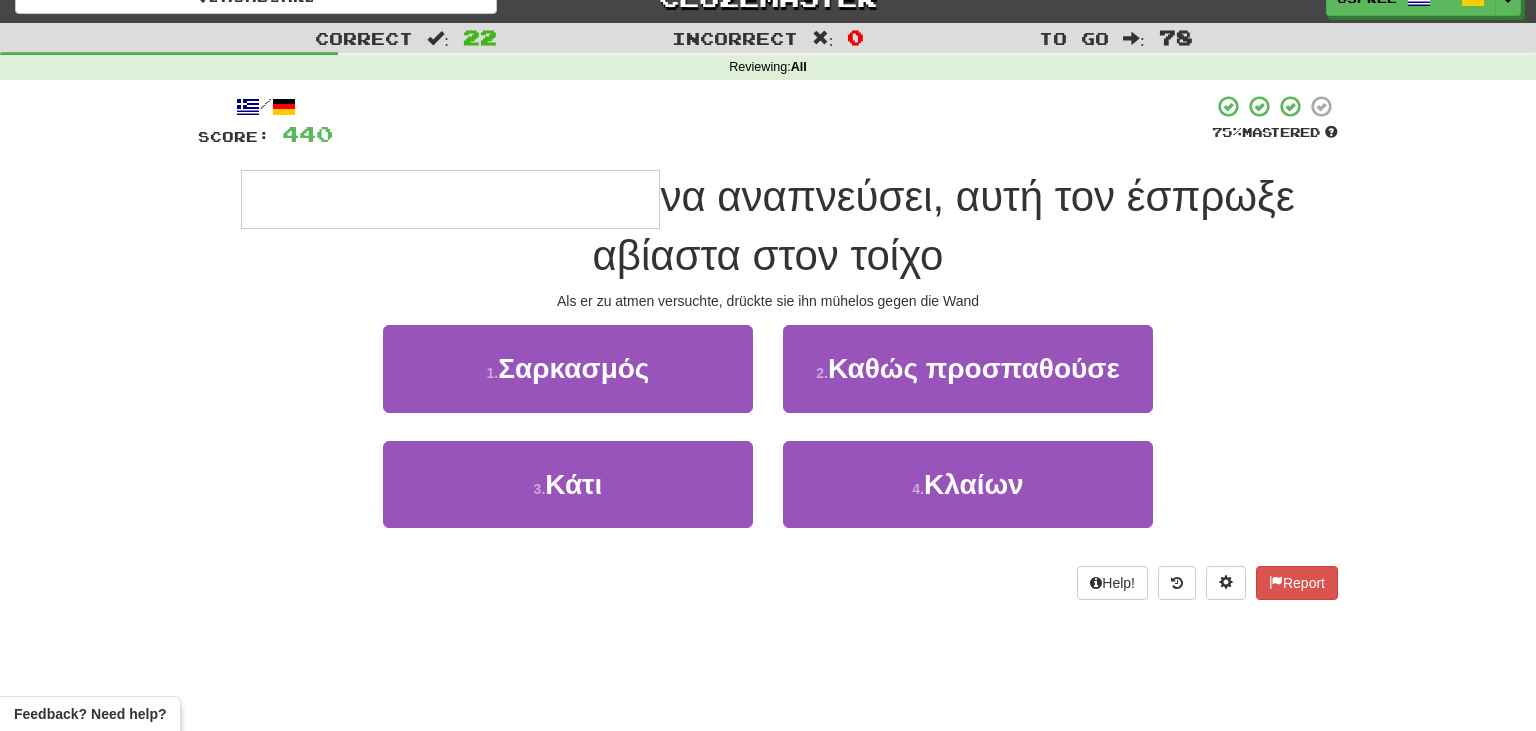 type on "**********" 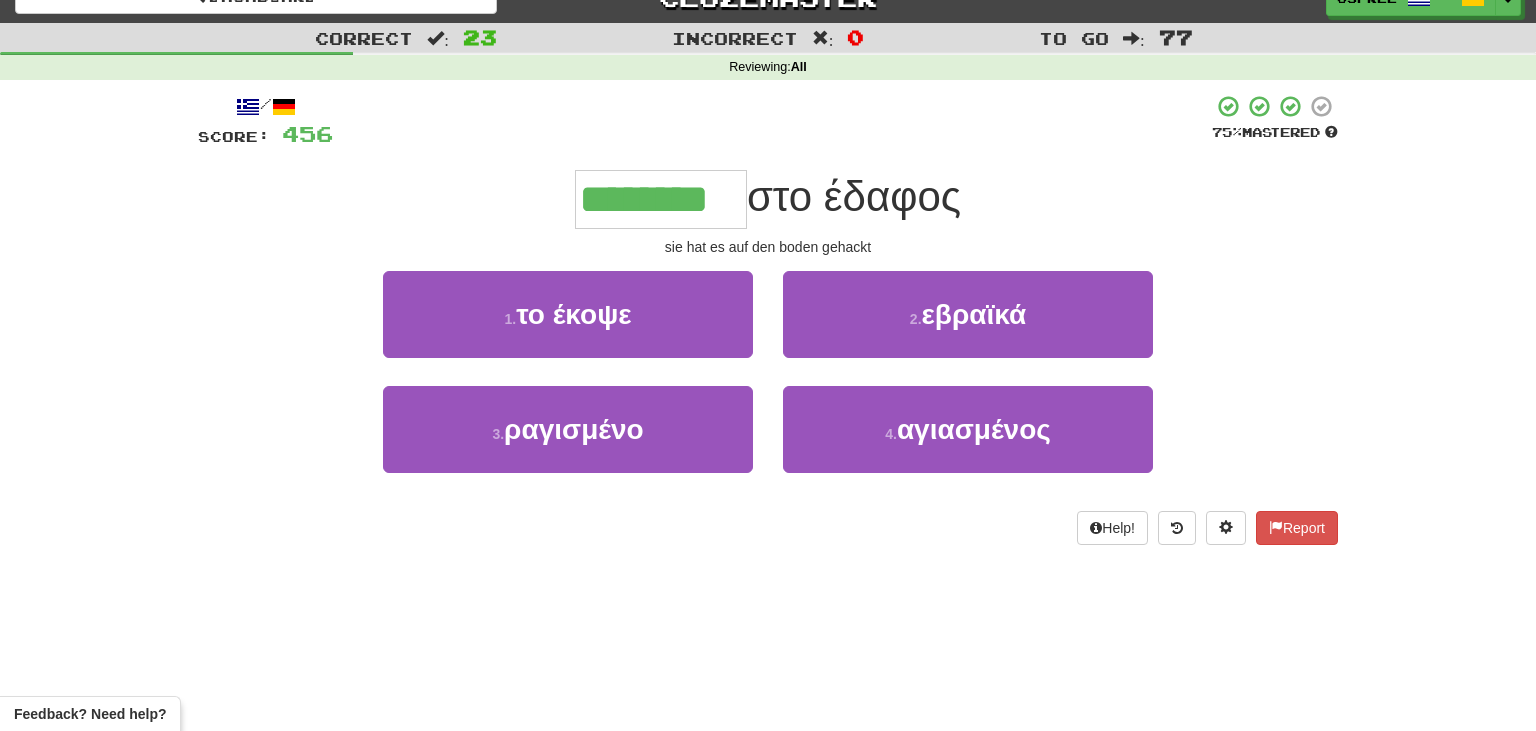 type on "********" 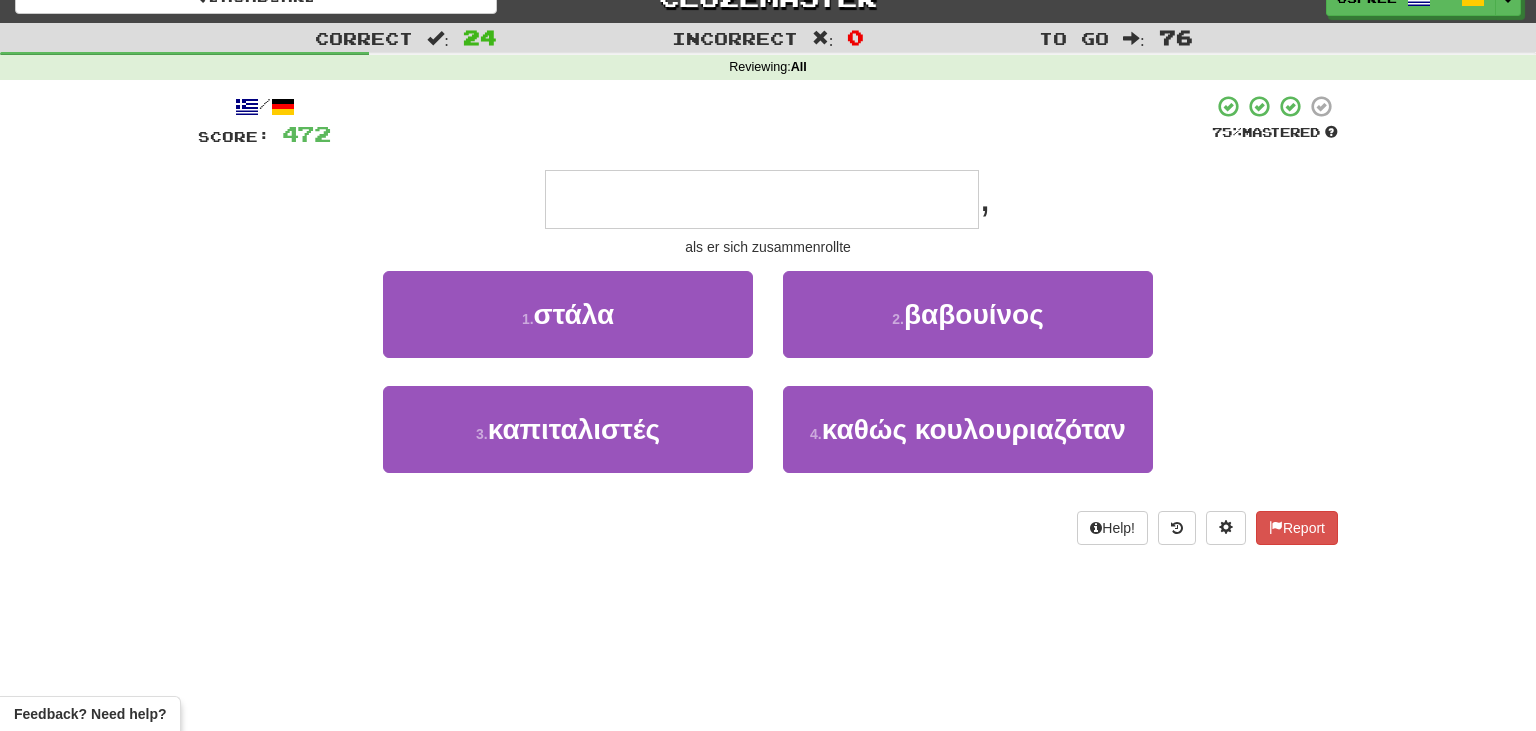 type on "**********" 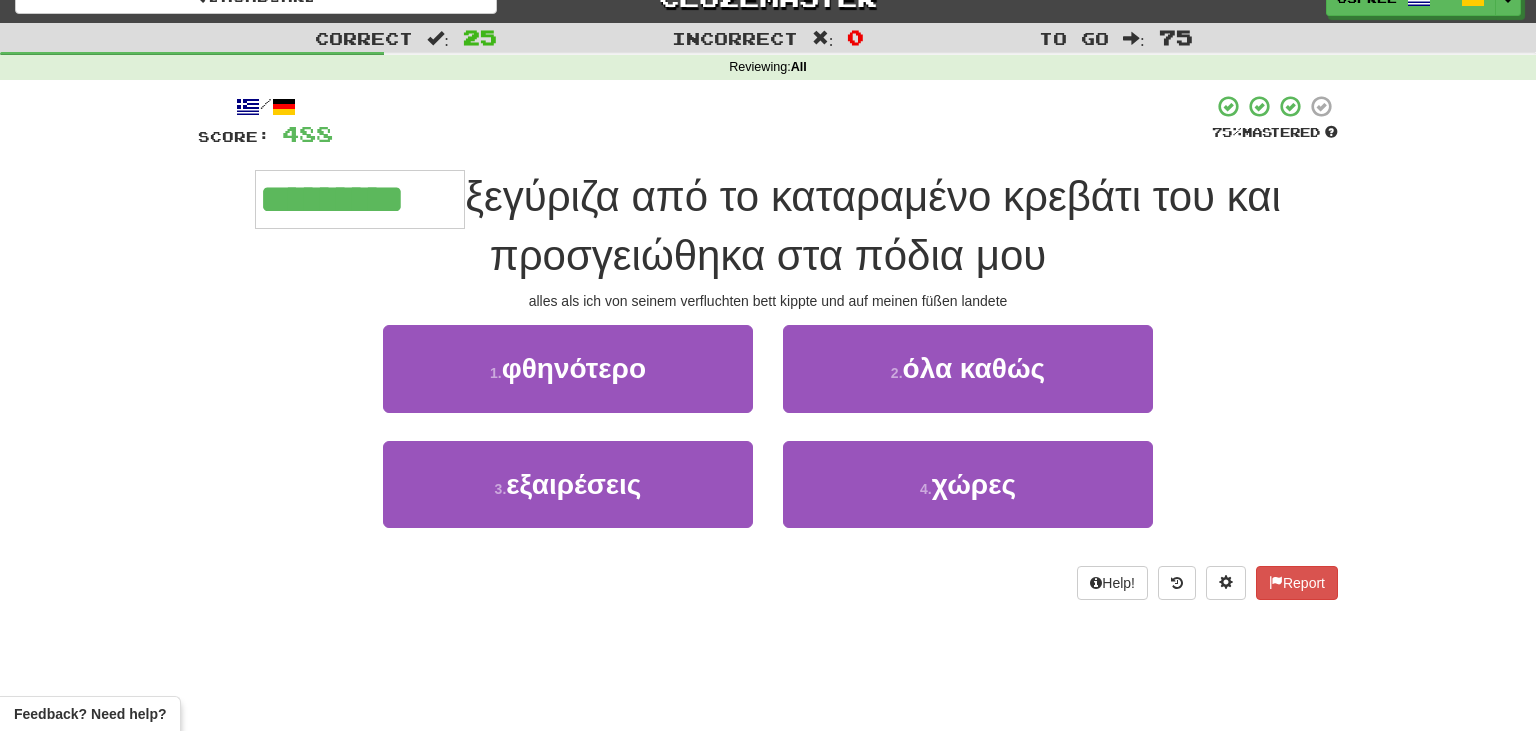 type on "*********" 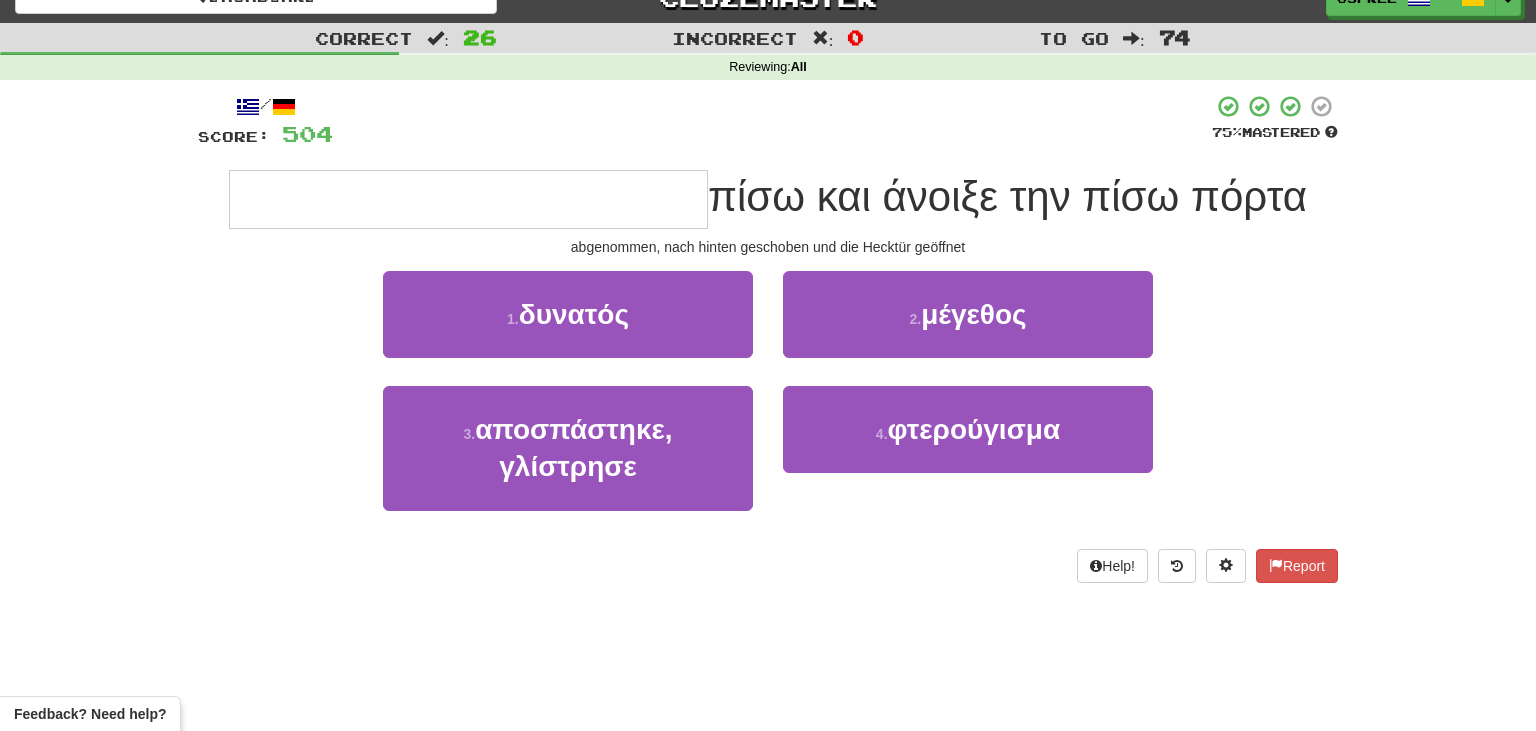 type on "**********" 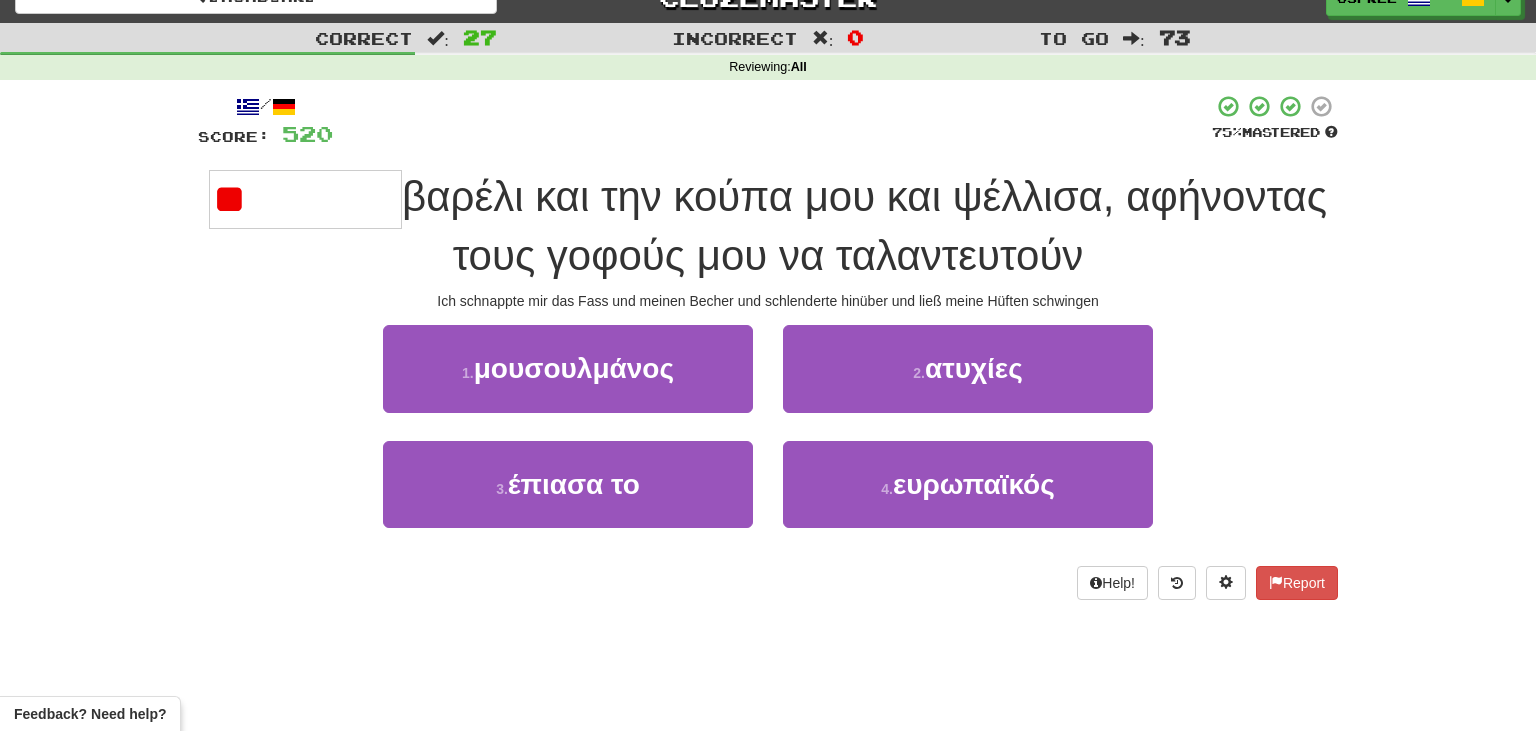 type on "*" 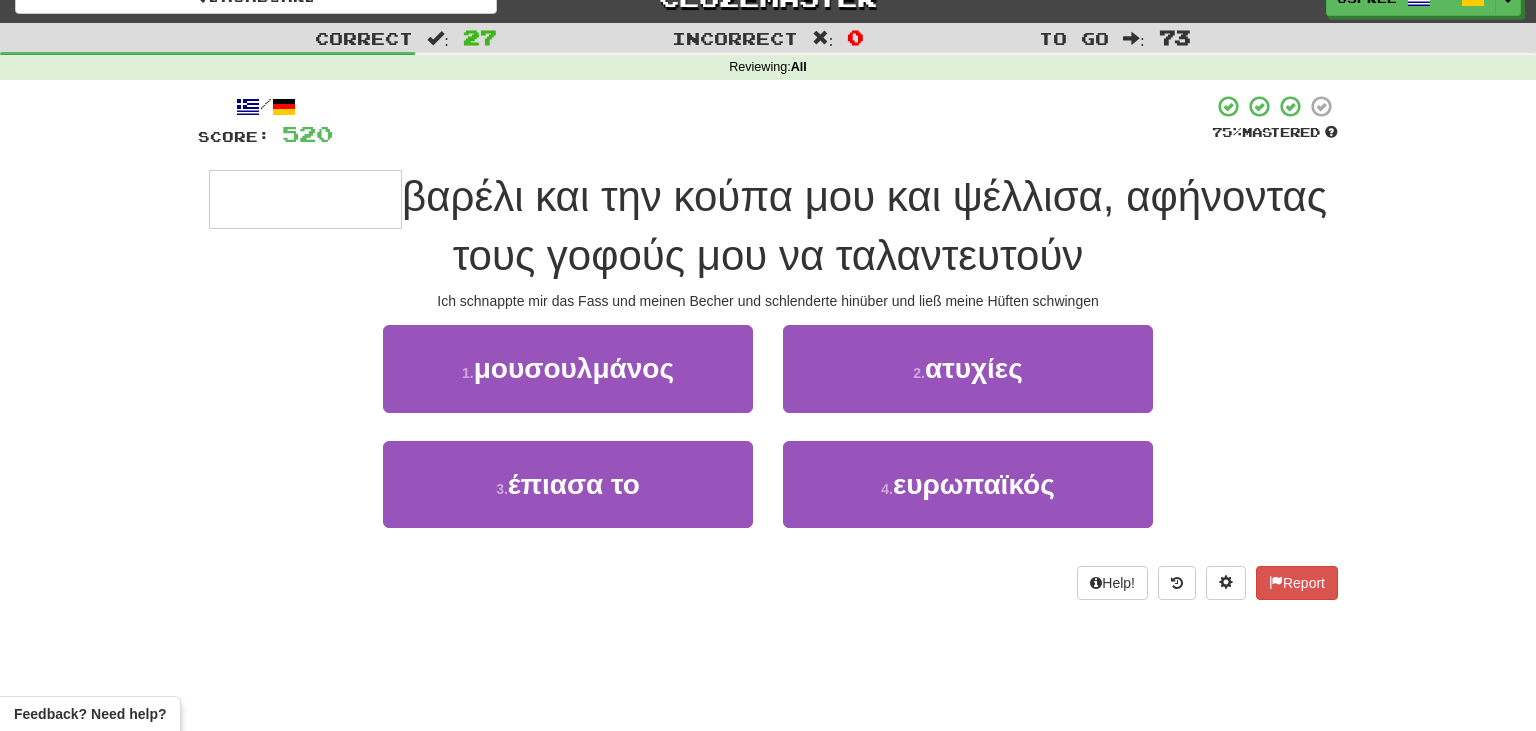 type on "*" 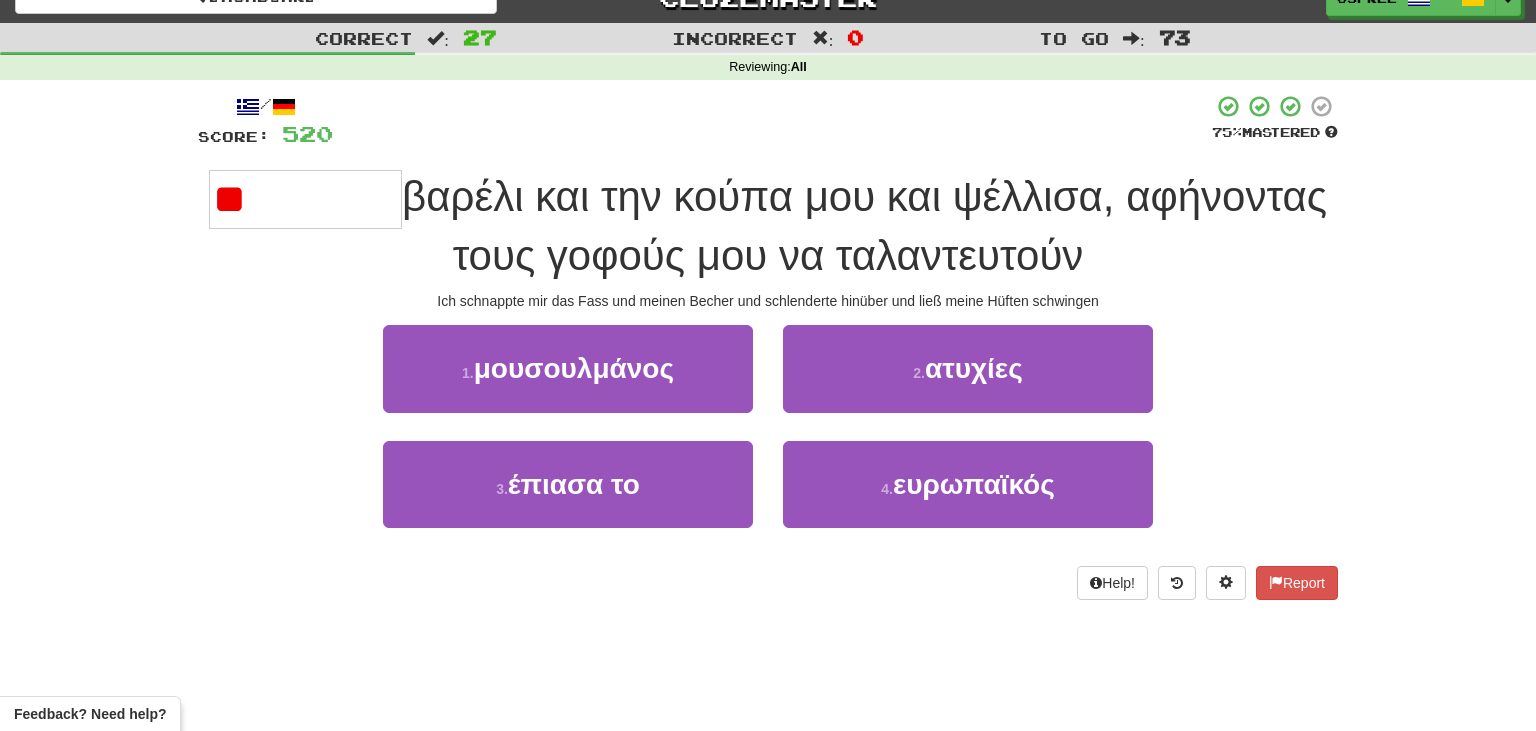 type on "*" 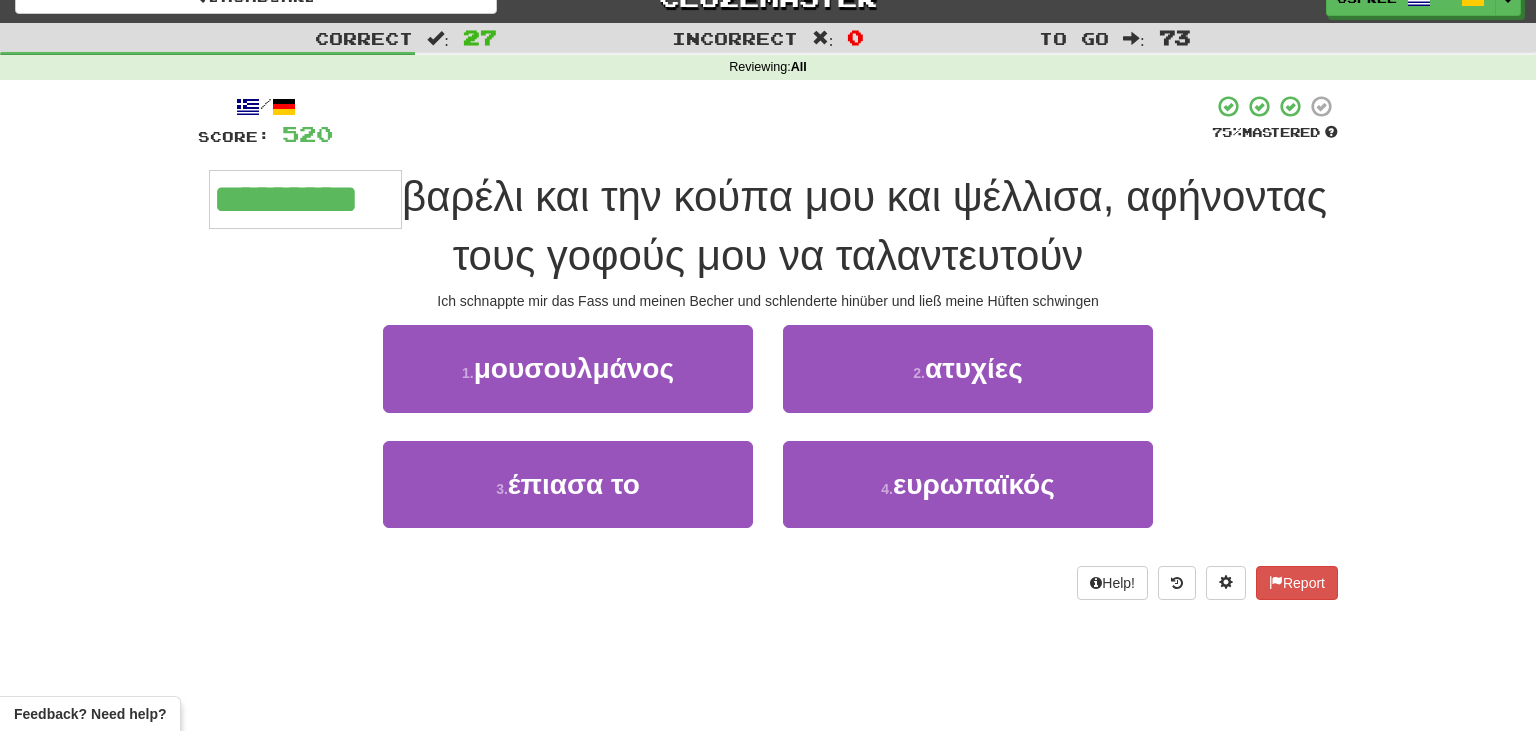type on "*********" 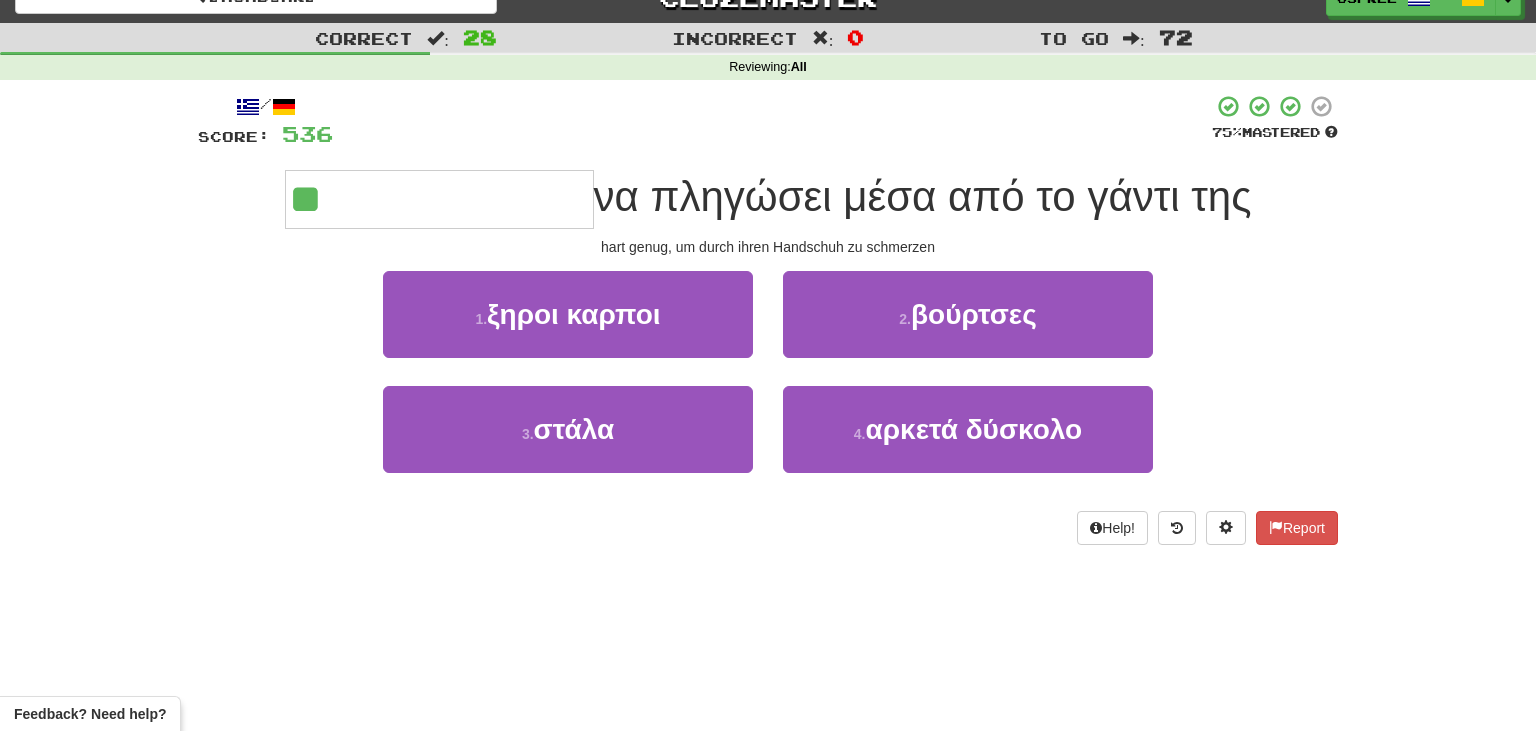 type on "**********" 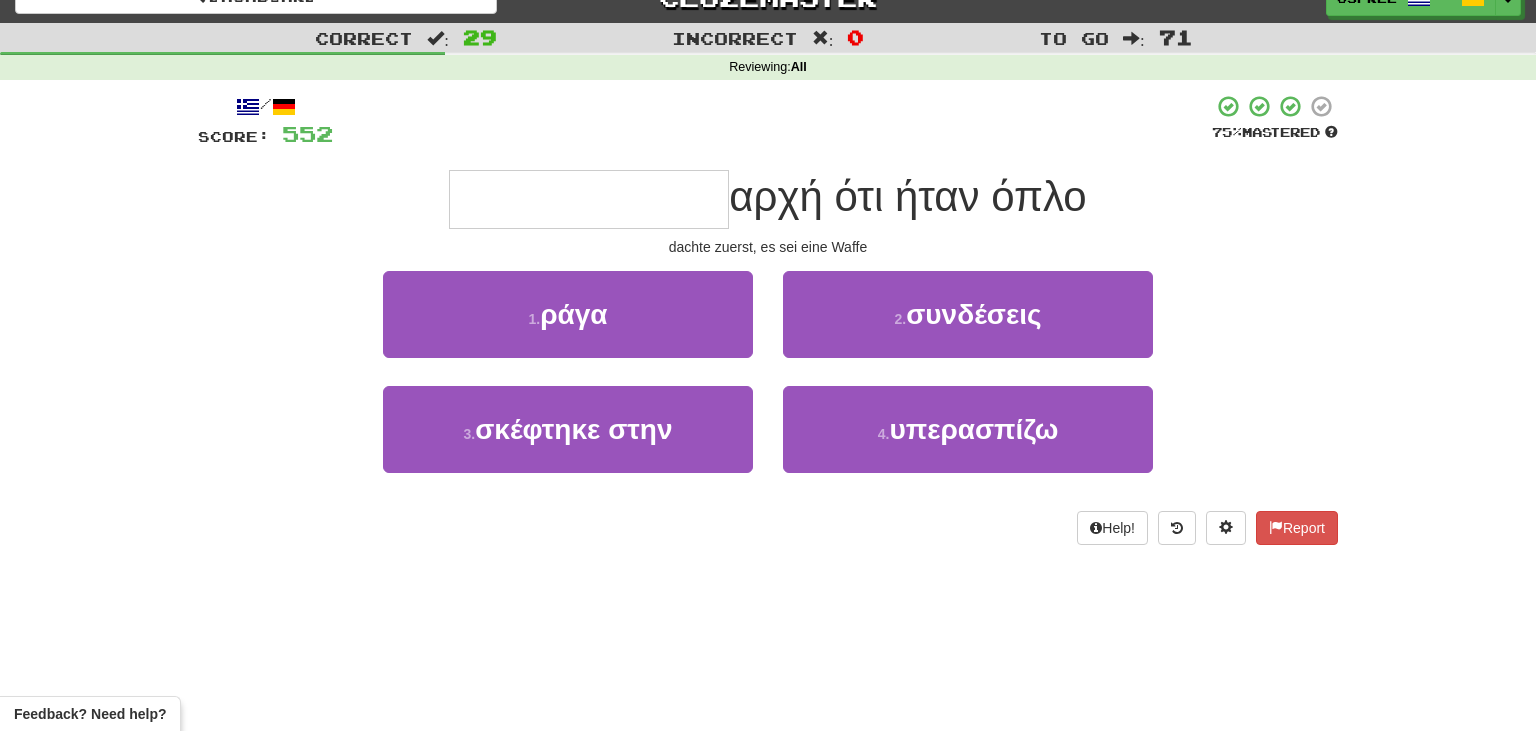 type on "**********" 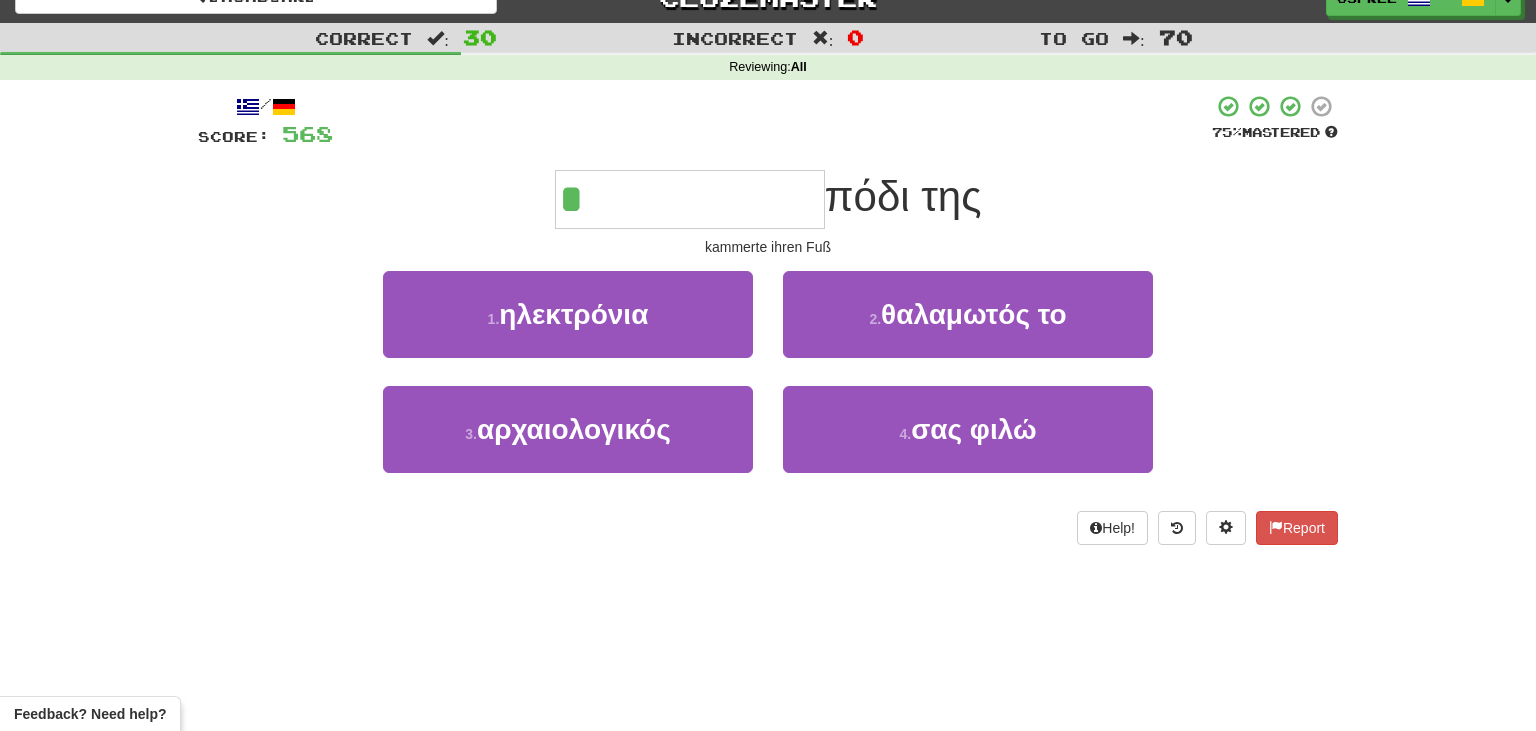 type on "**********" 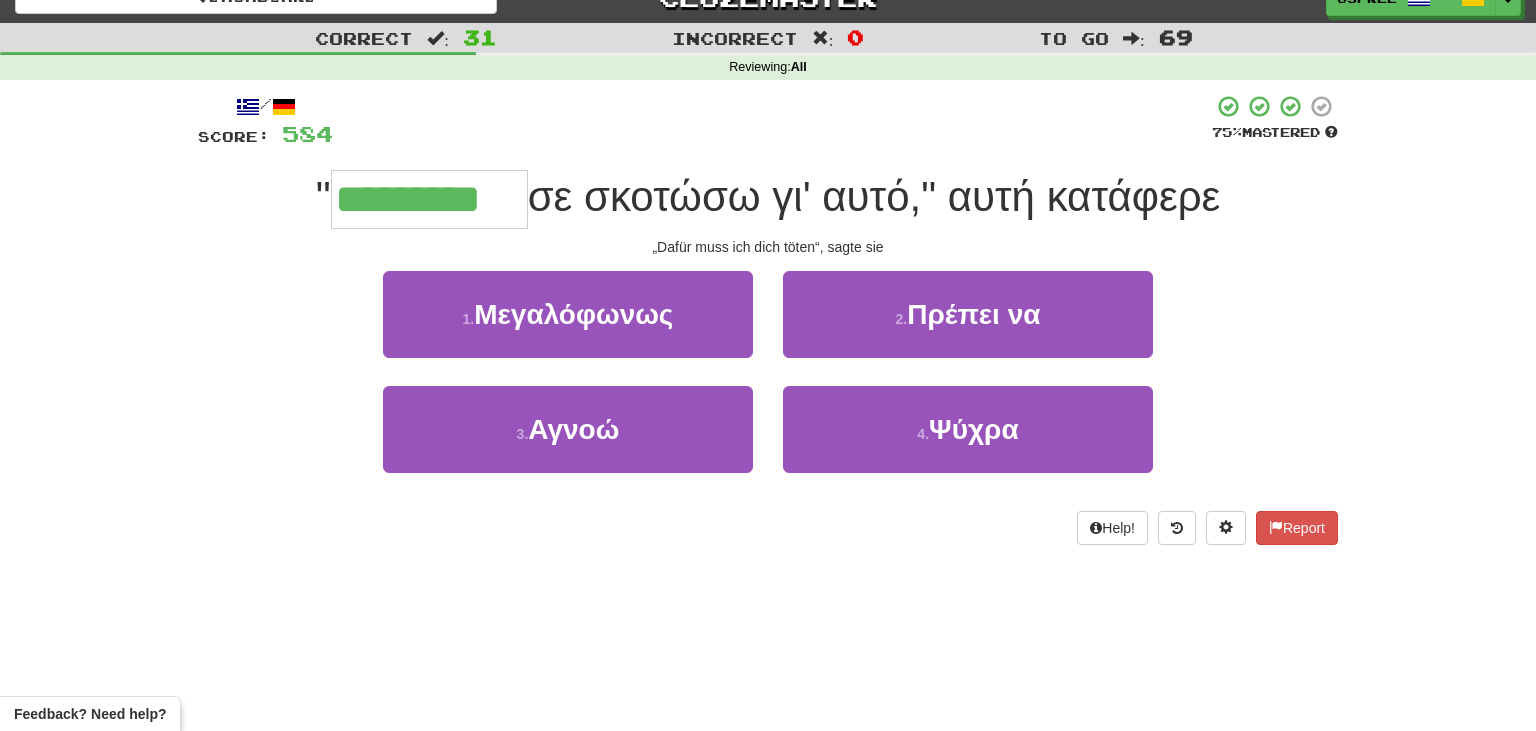 type on "*********" 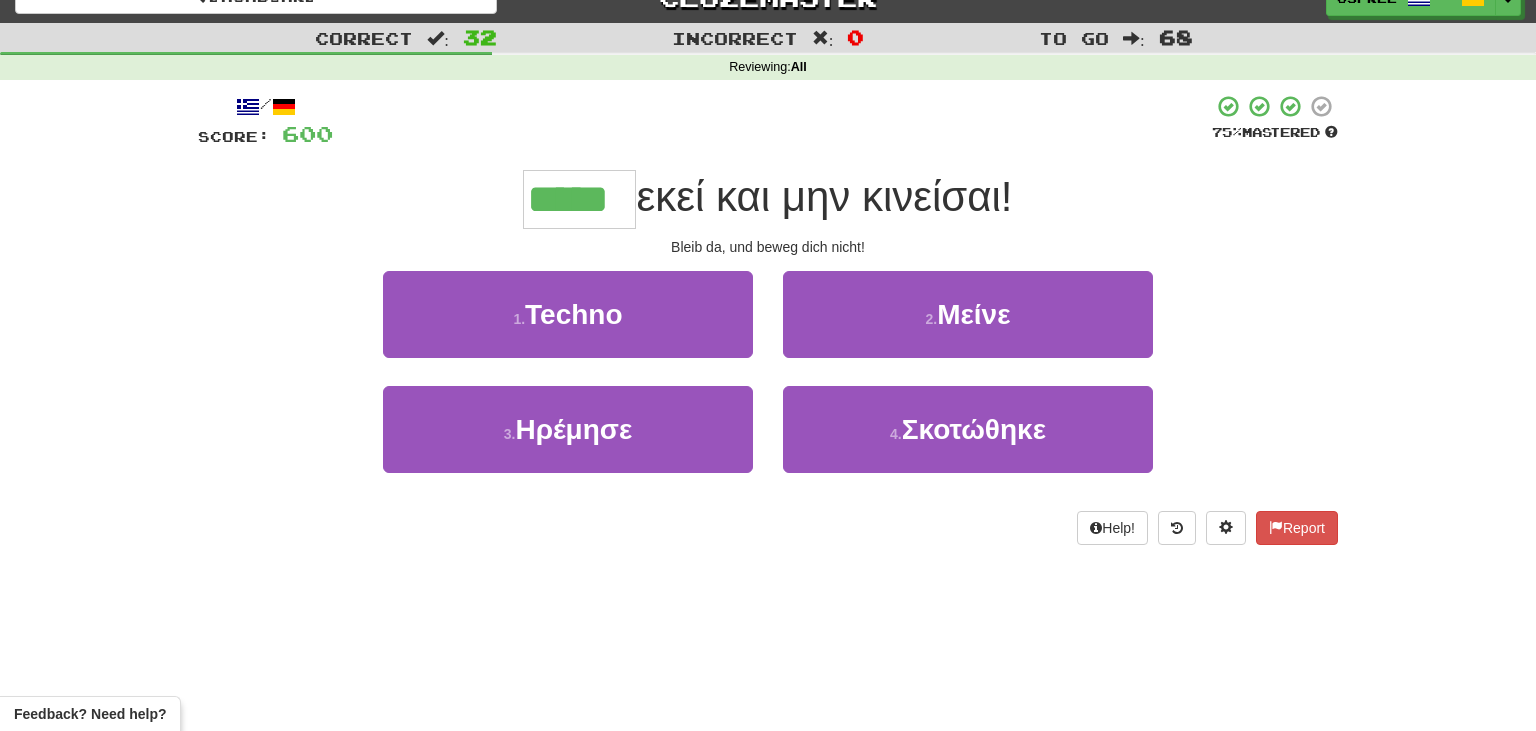 type on "*****" 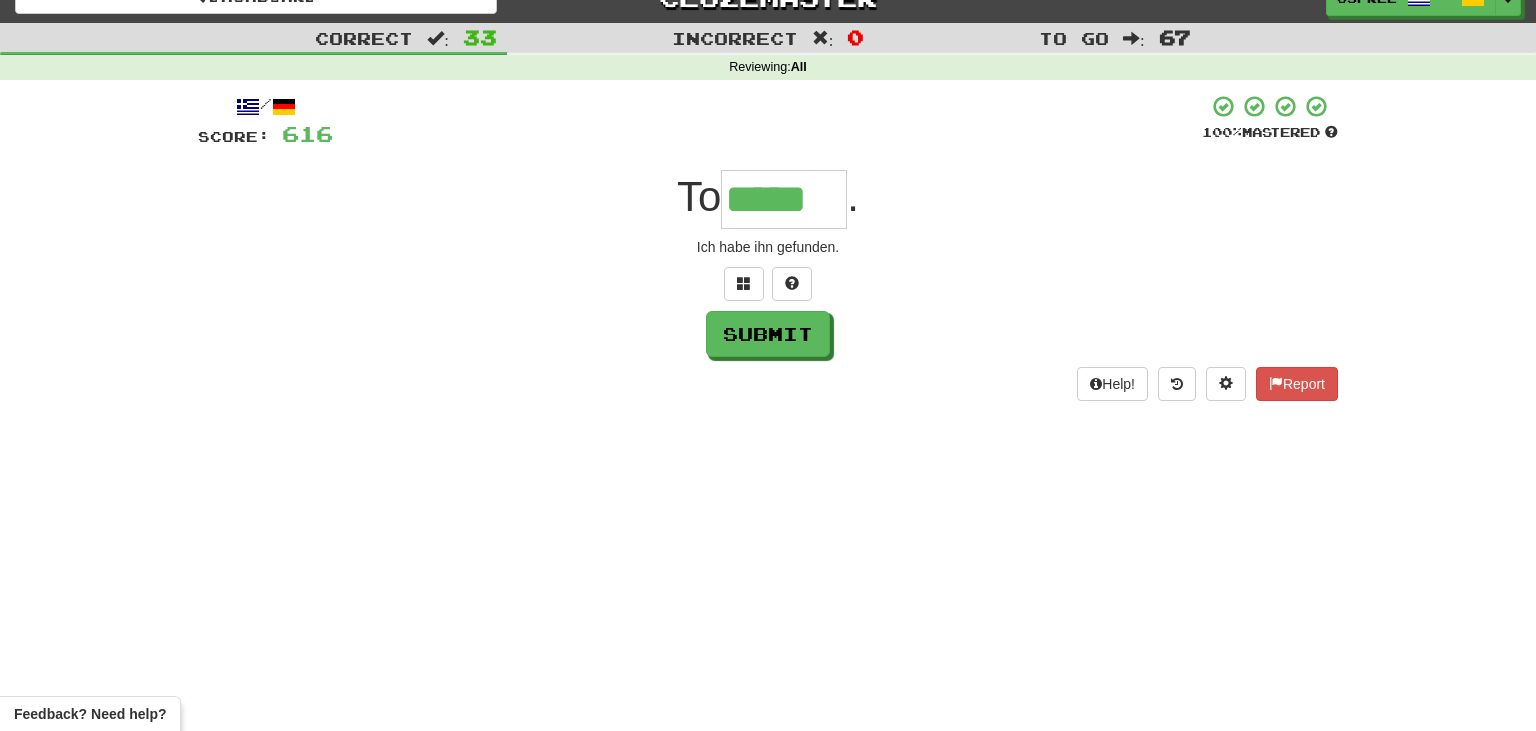 type on "*****" 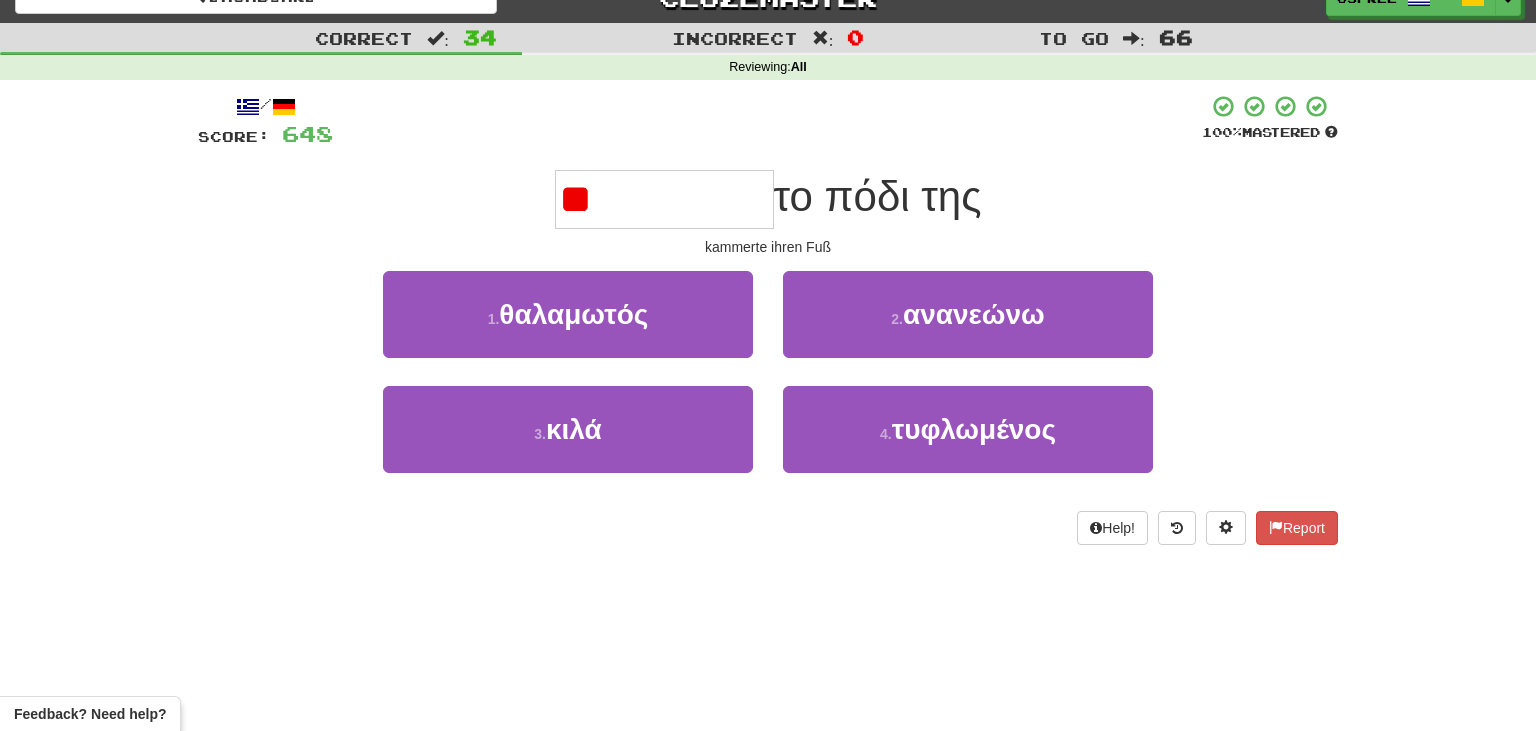 type on "*" 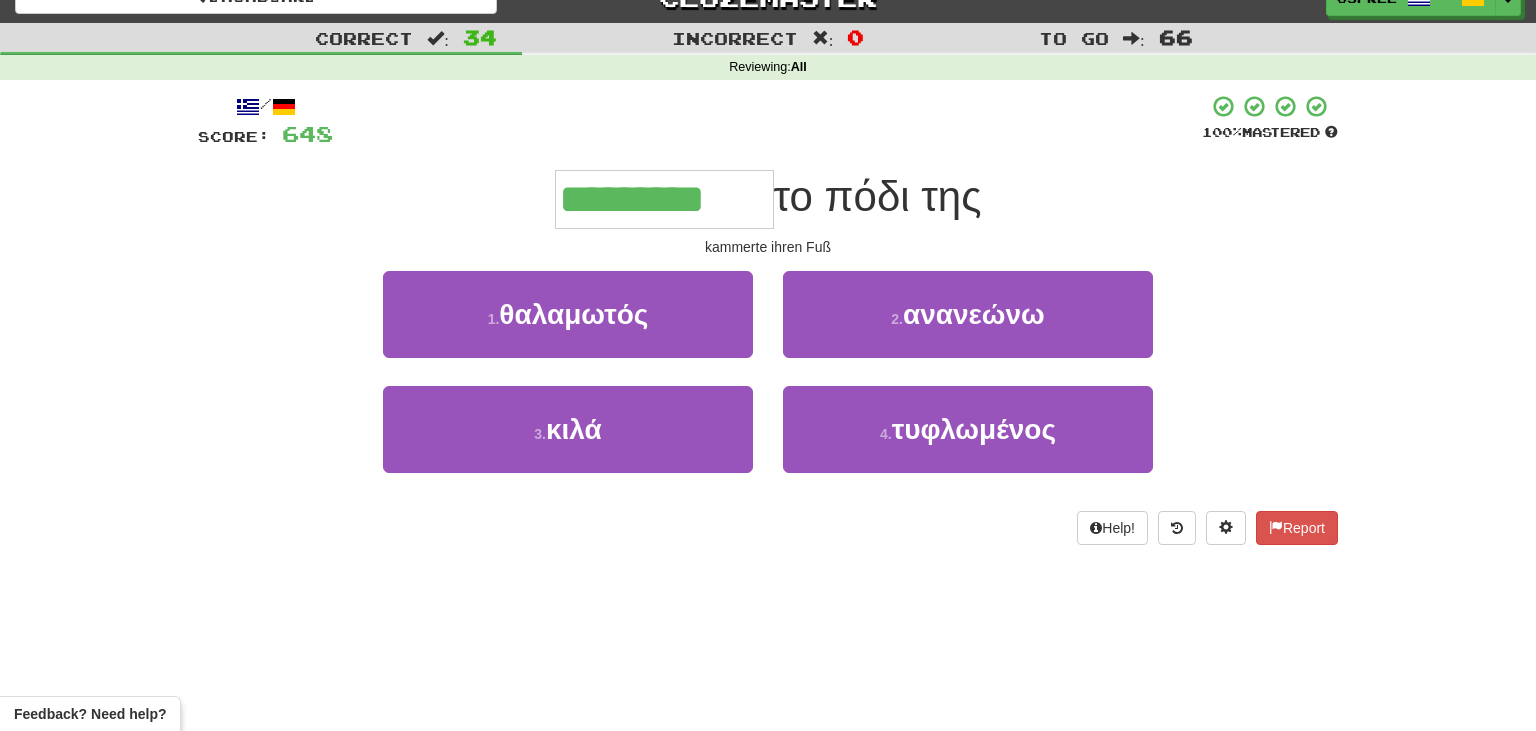 type on "*********" 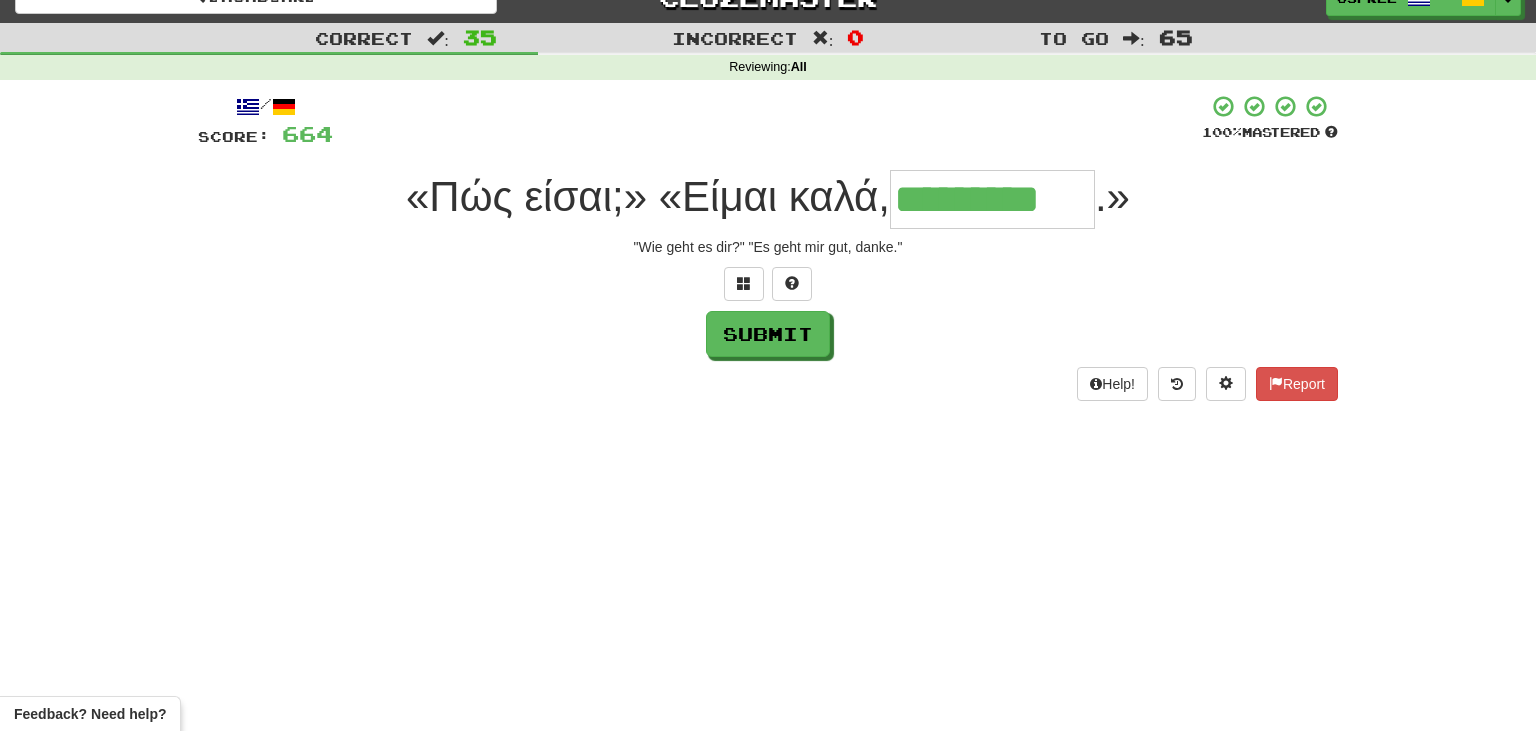 type on "*********" 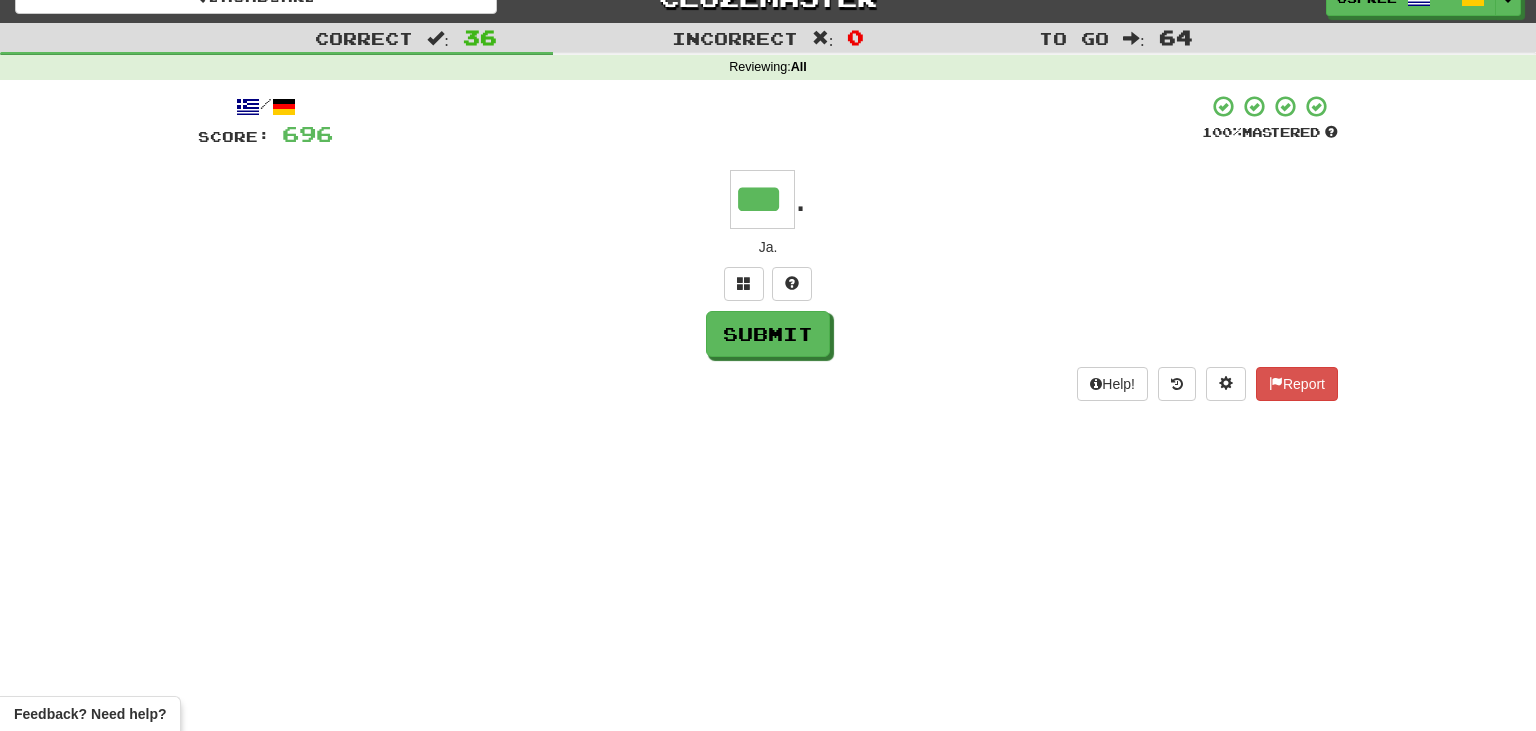 type on "***" 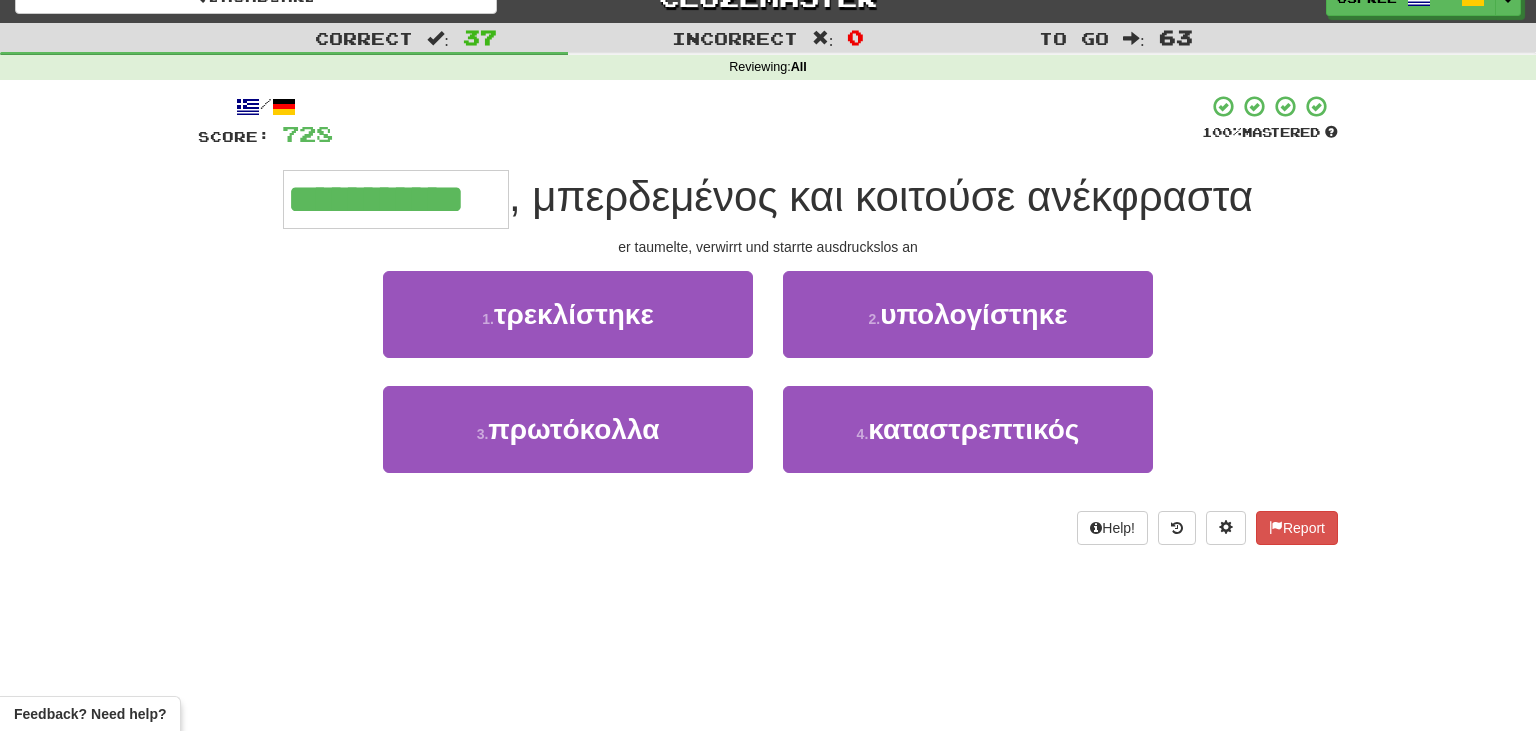 type on "**********" 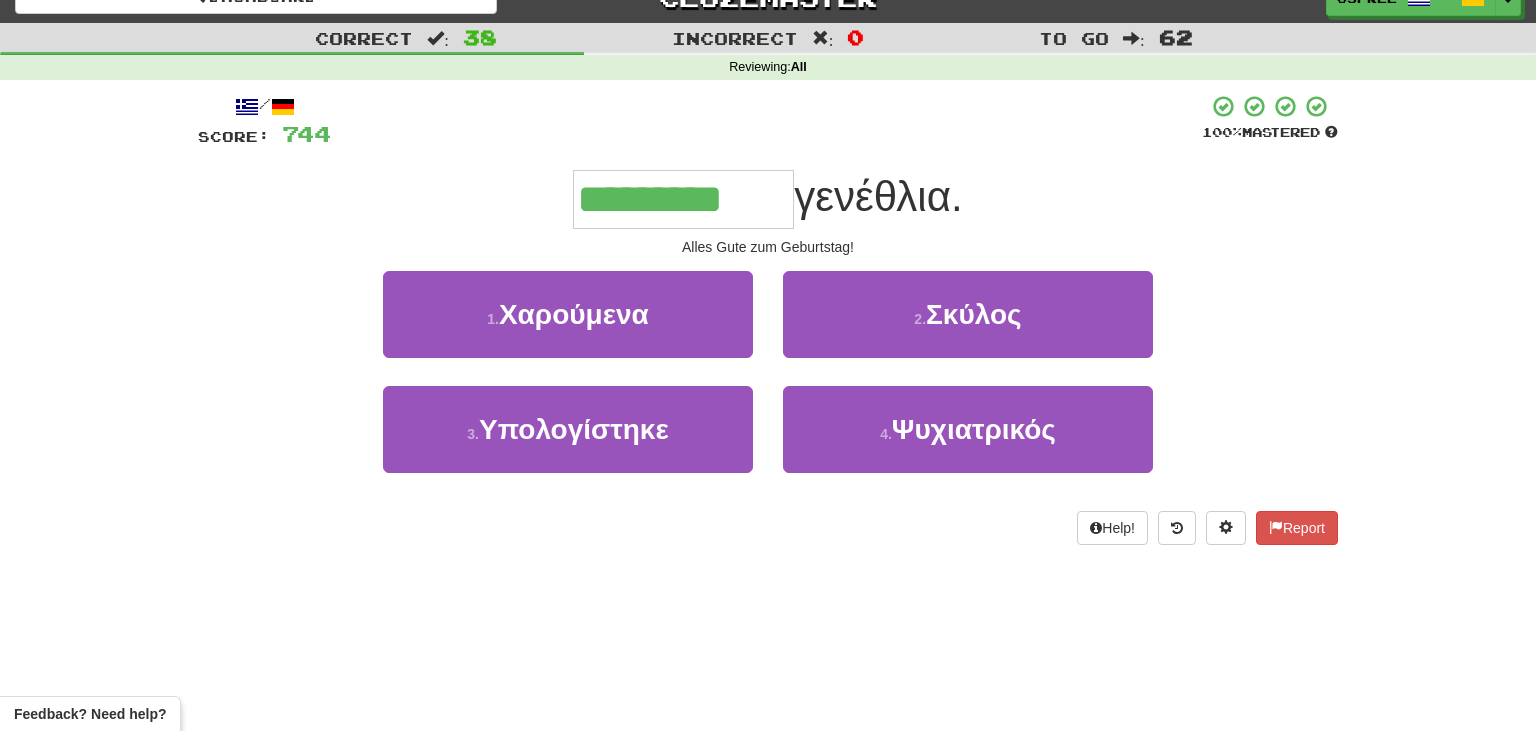 type on "*********" 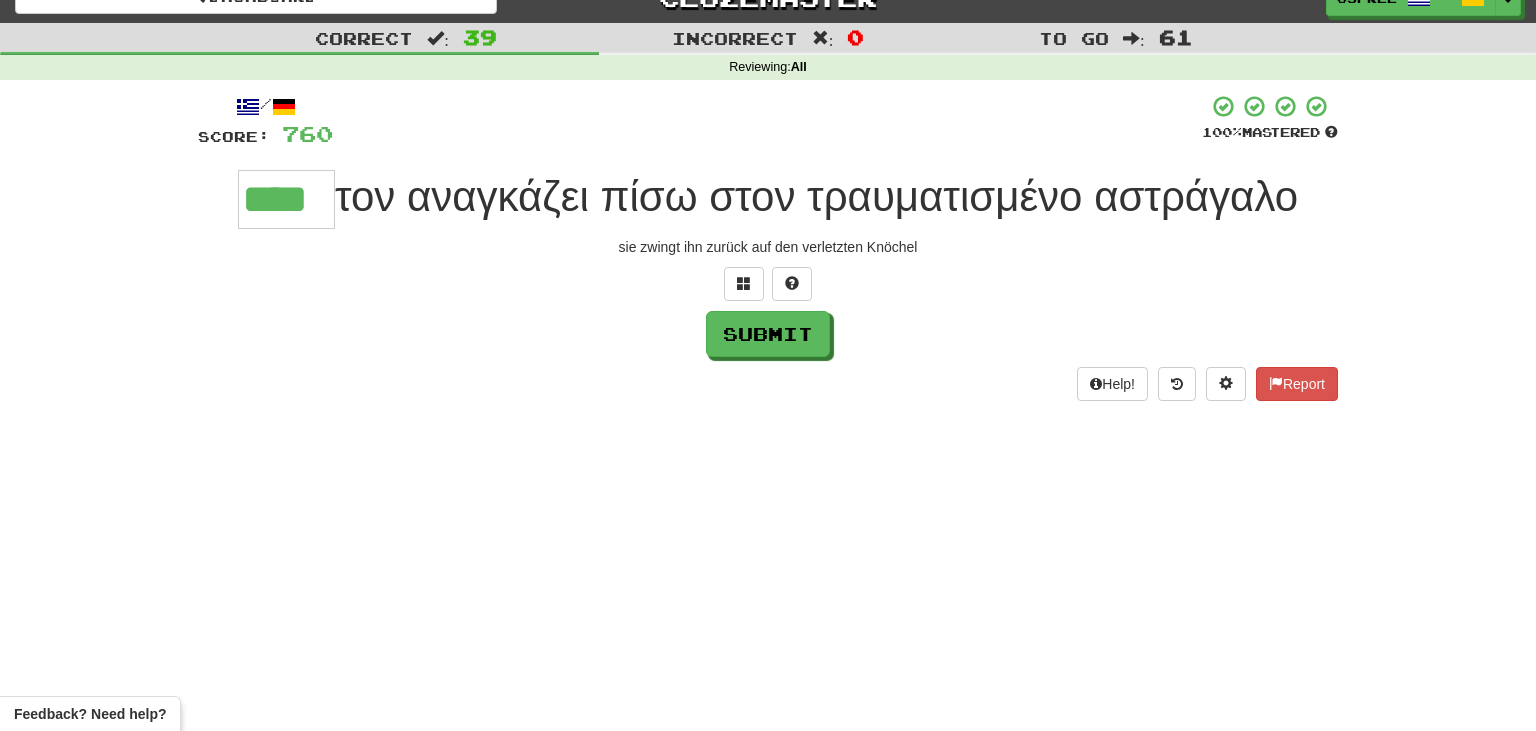 type on "****" 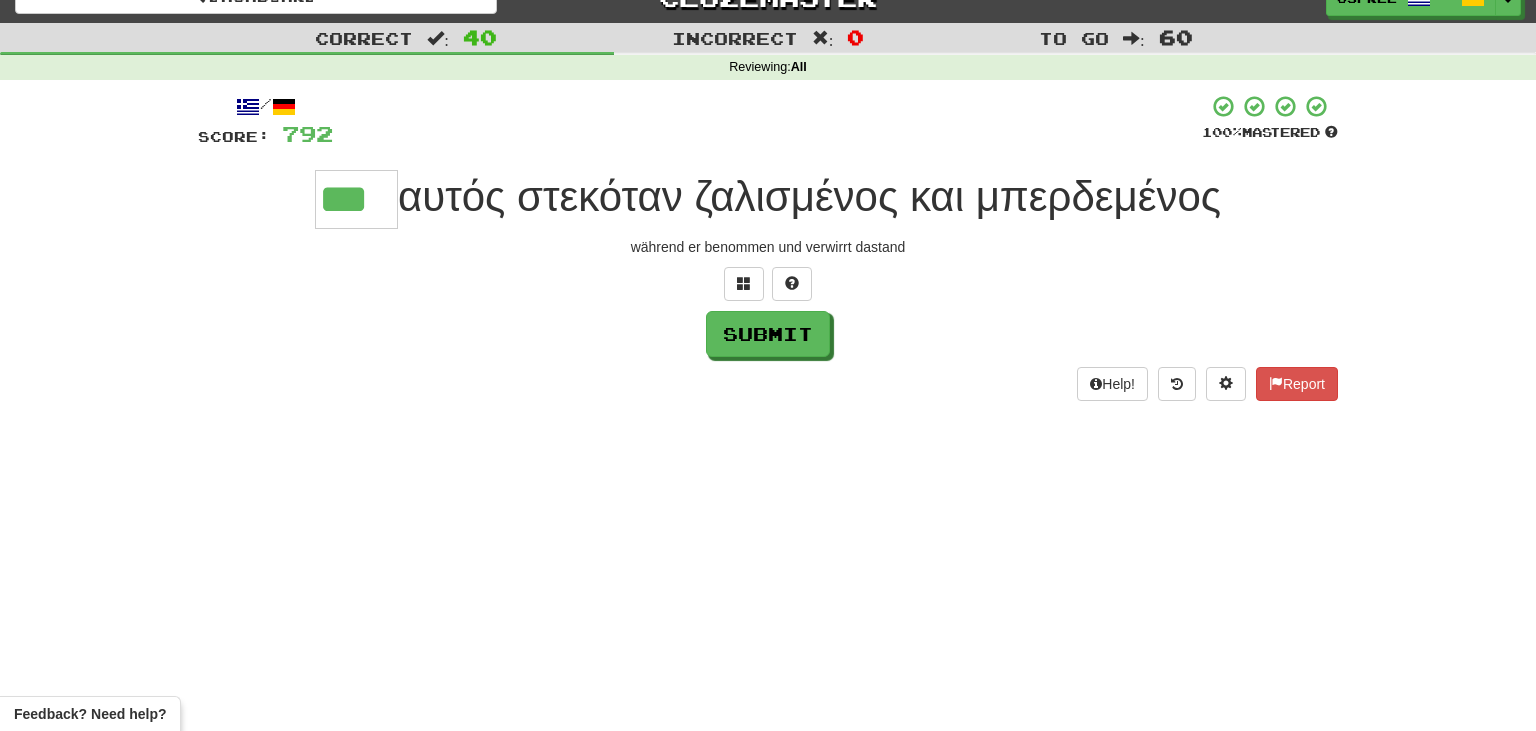 type on "***" 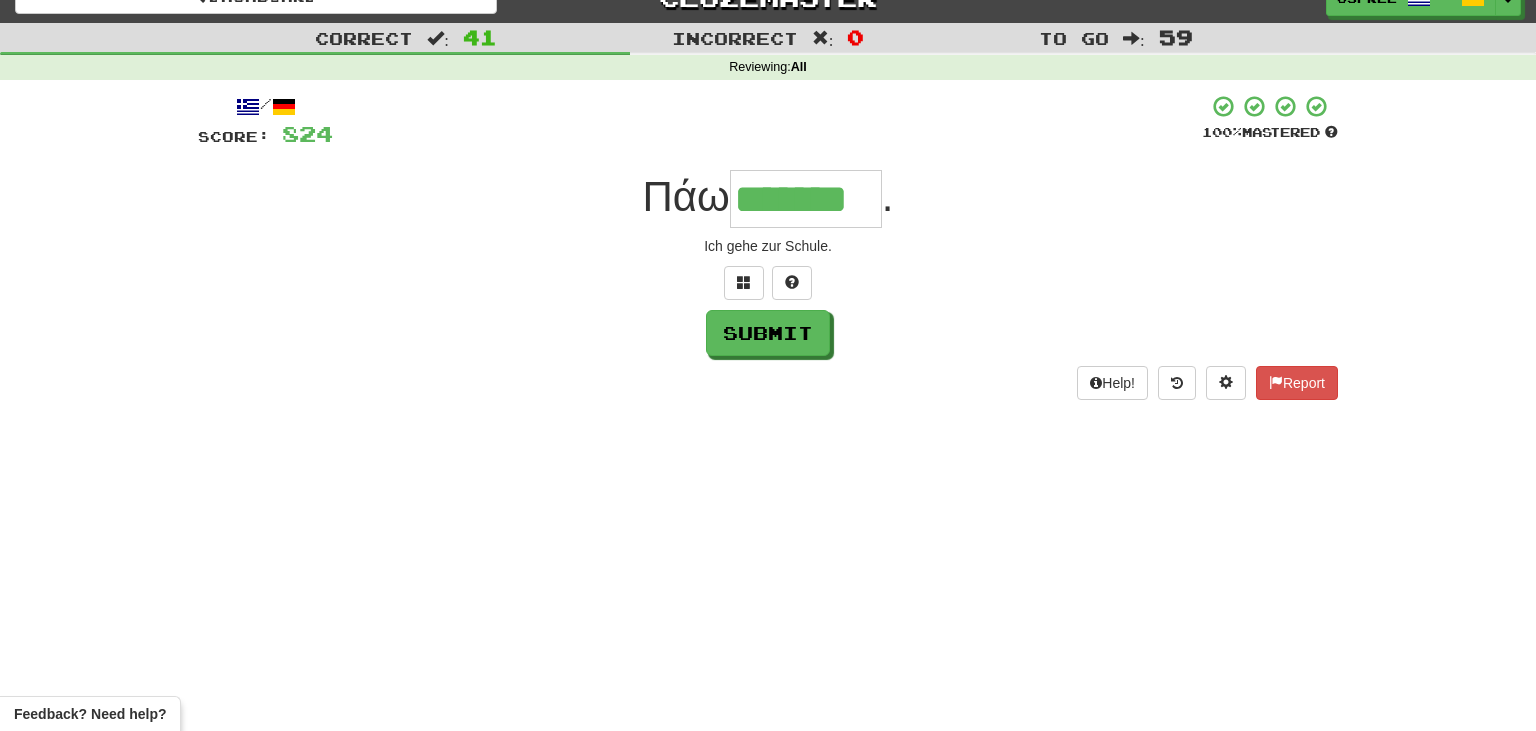 scroll, scrollTop: 0, scrollLeft: 0, axis: both 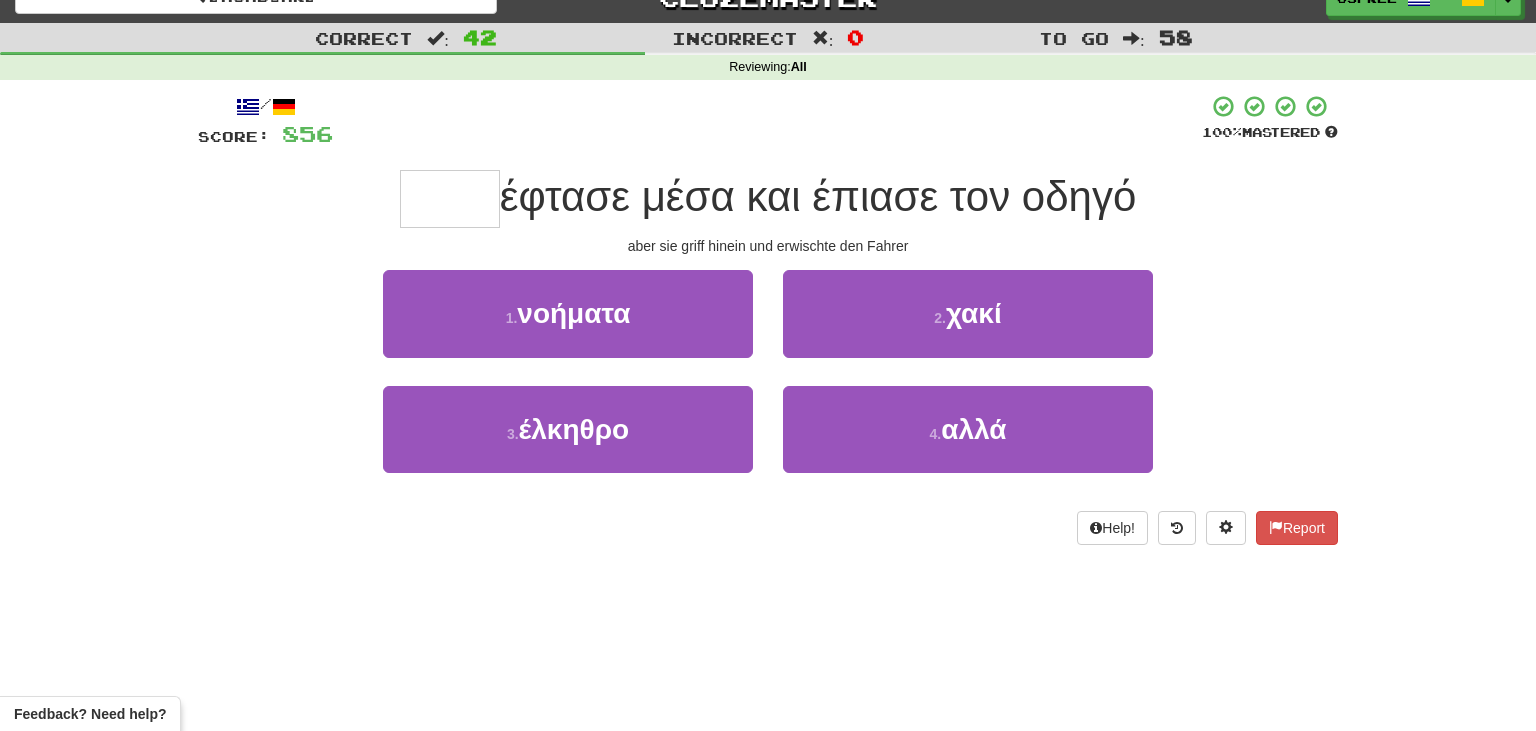 click at bounding box center [450, 199] 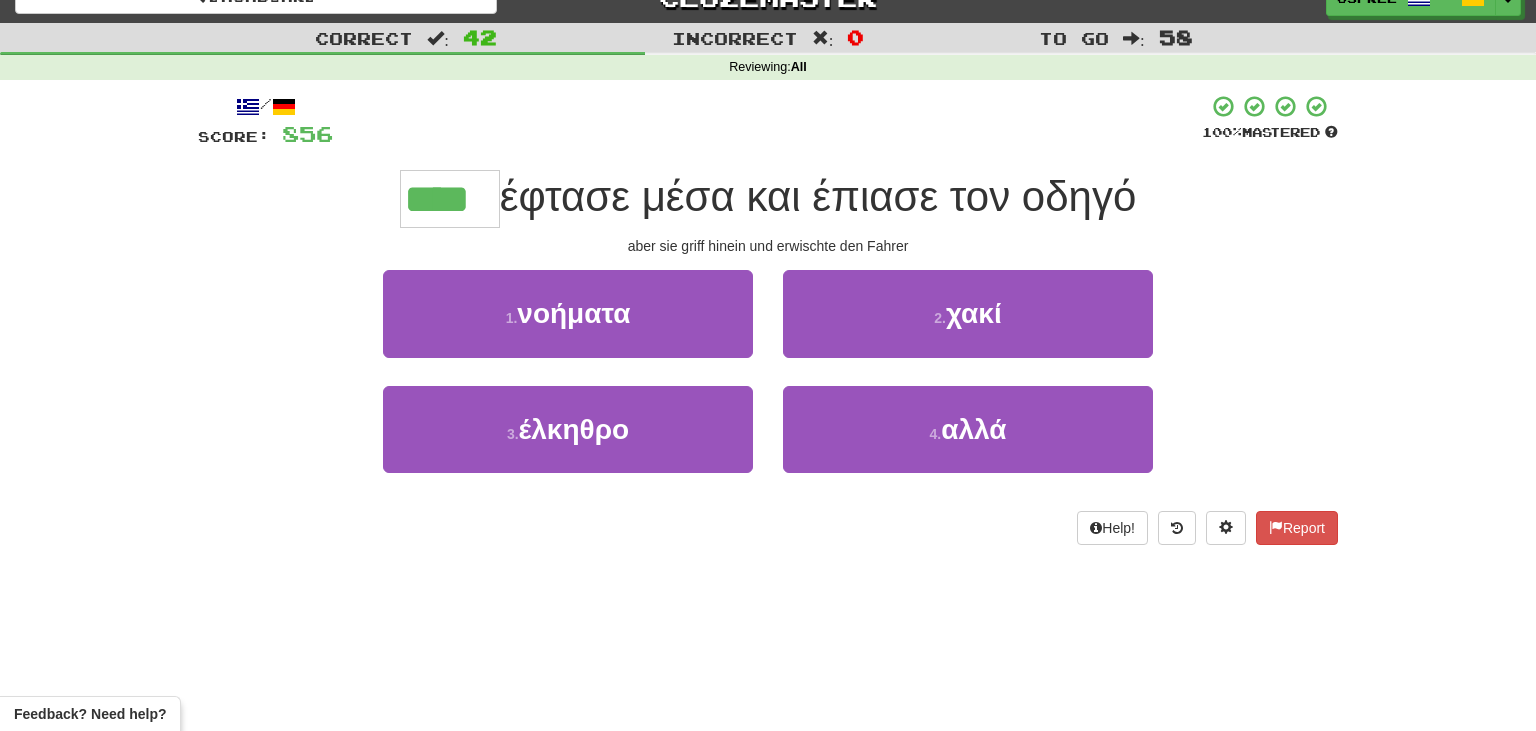 type on "****" 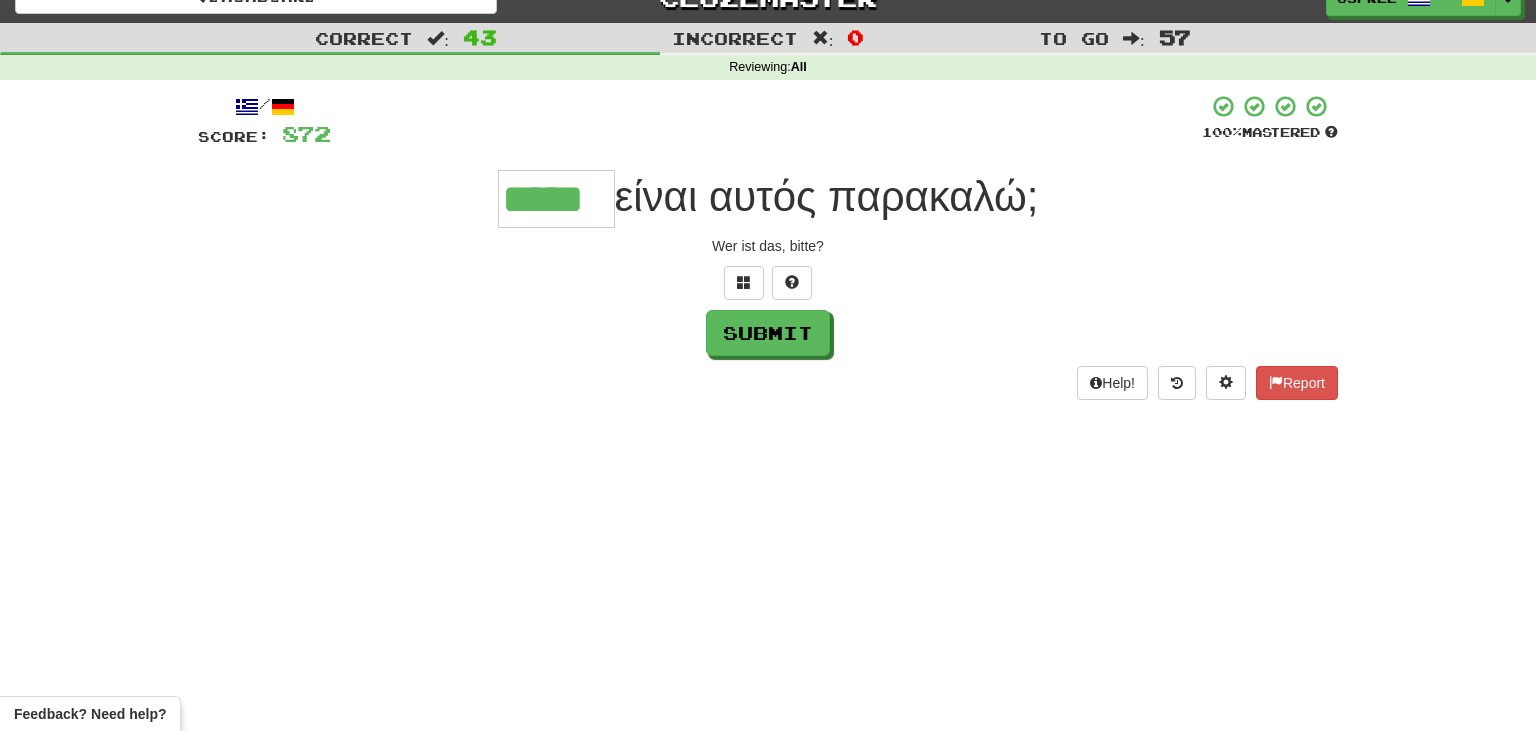 type on "*****" 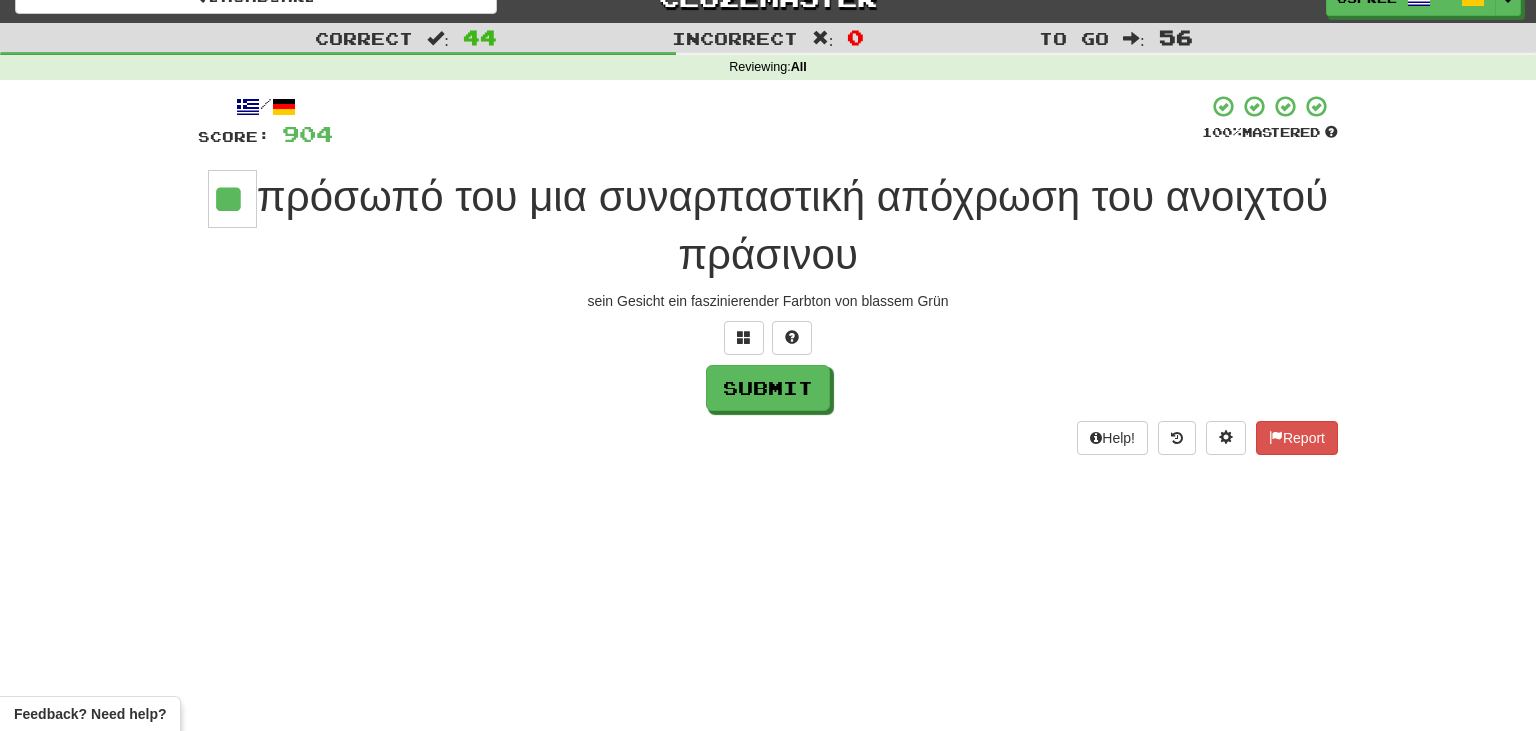 type on "**" 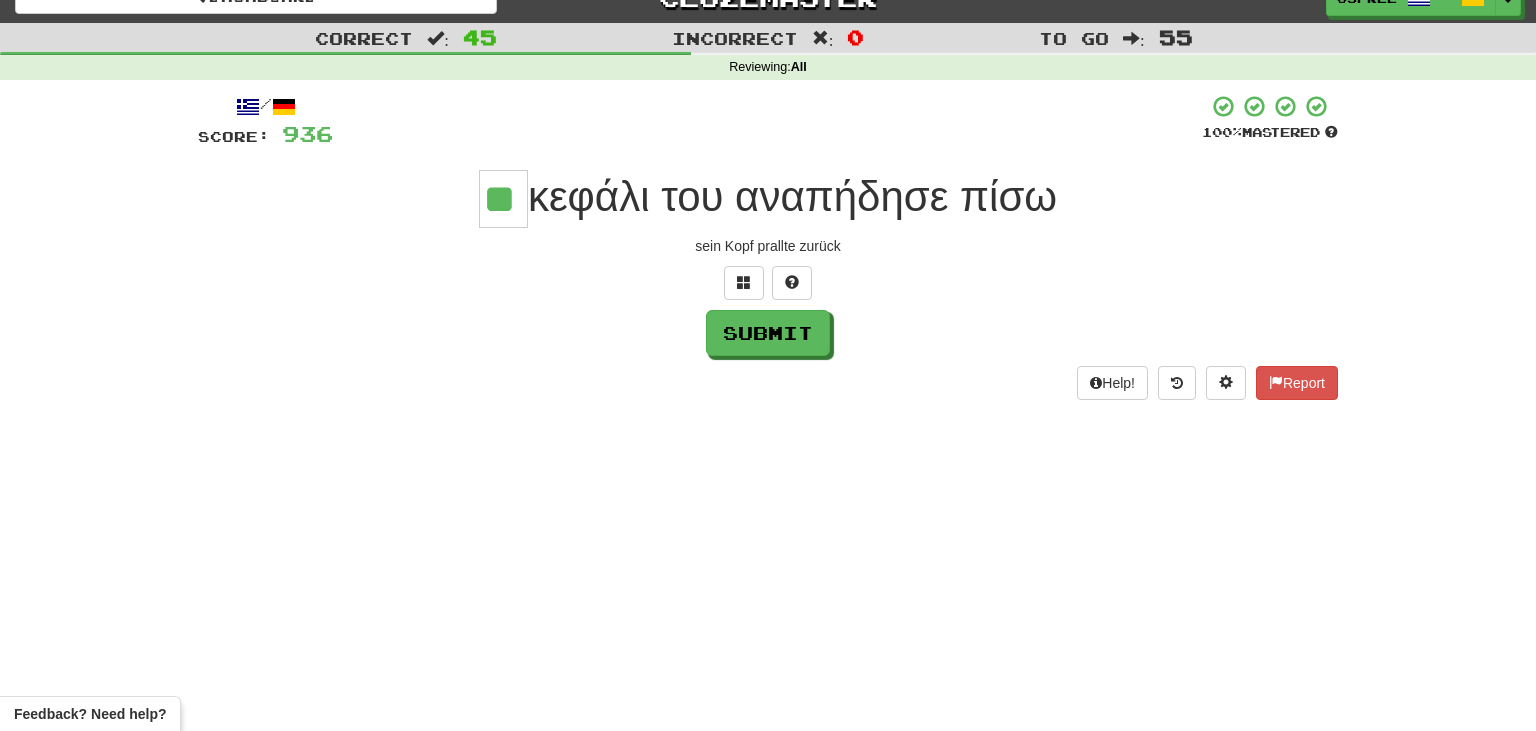 type on "**" 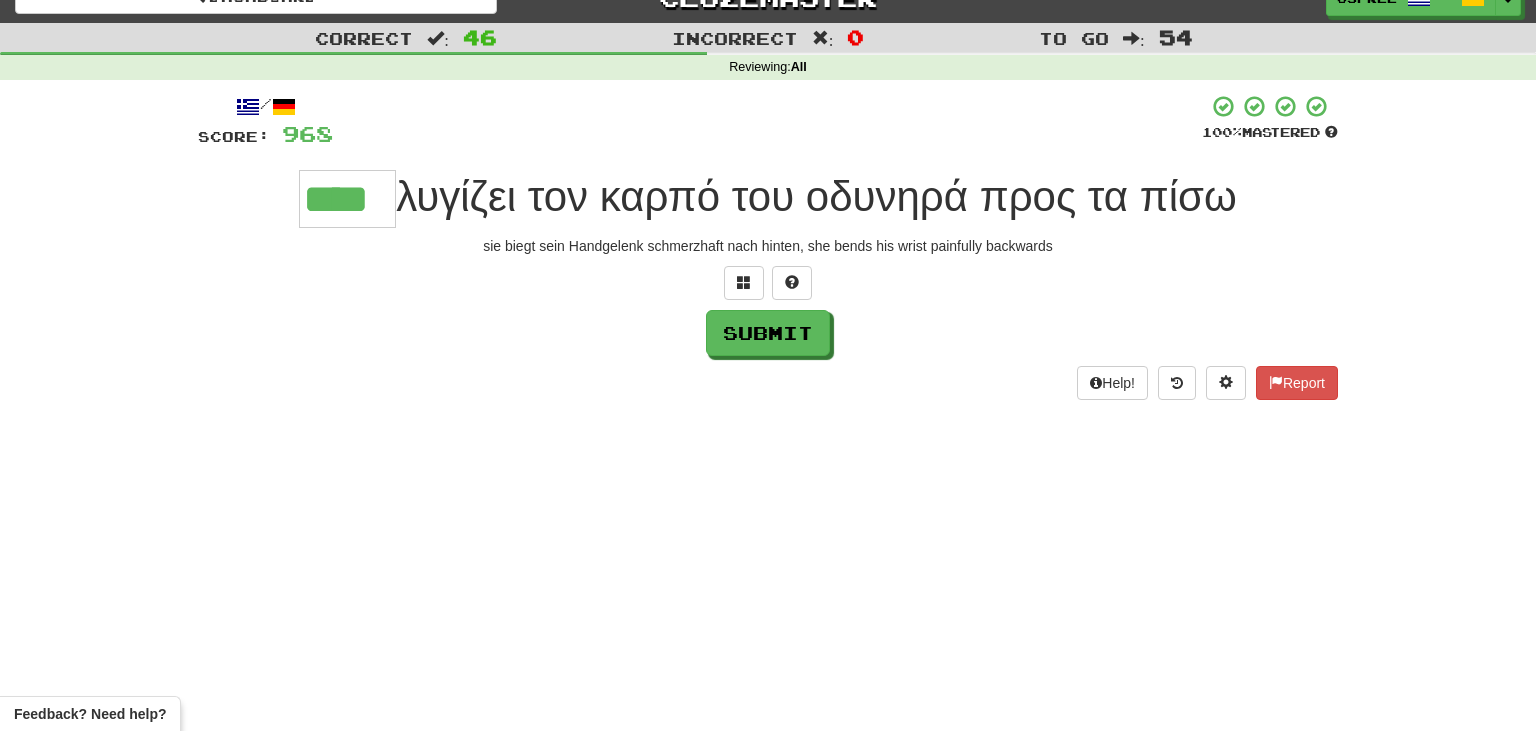 type on "****" 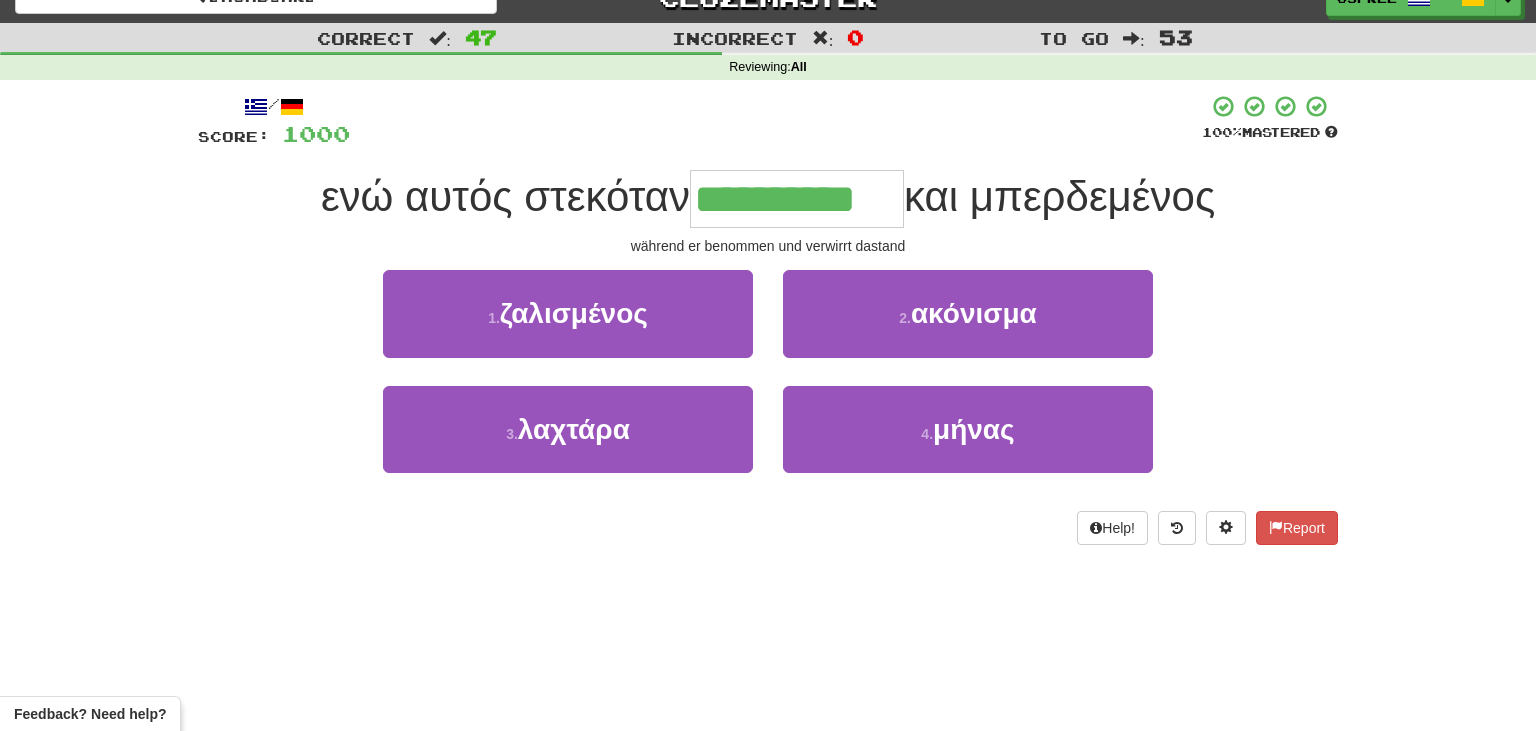 type on "**********" 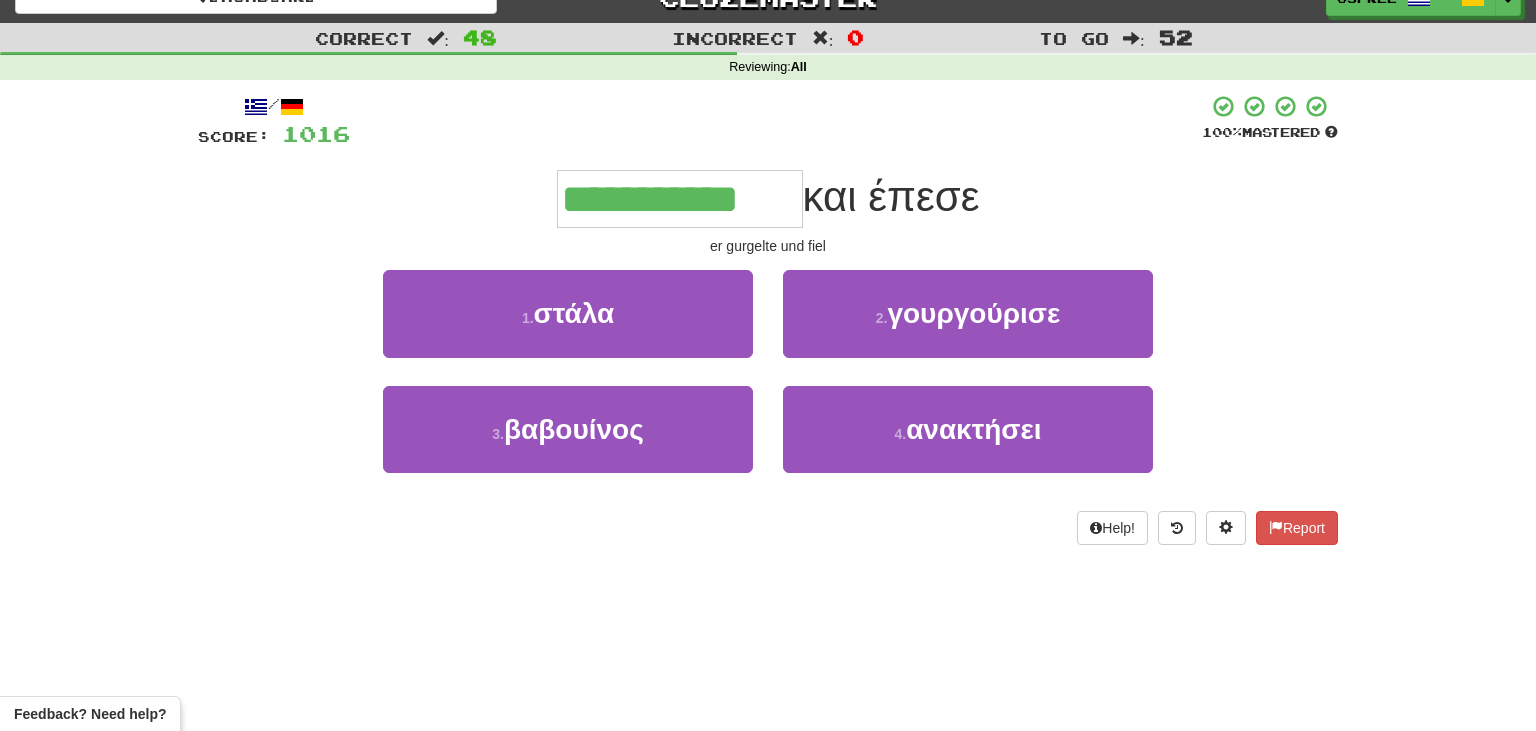 type on "**********" 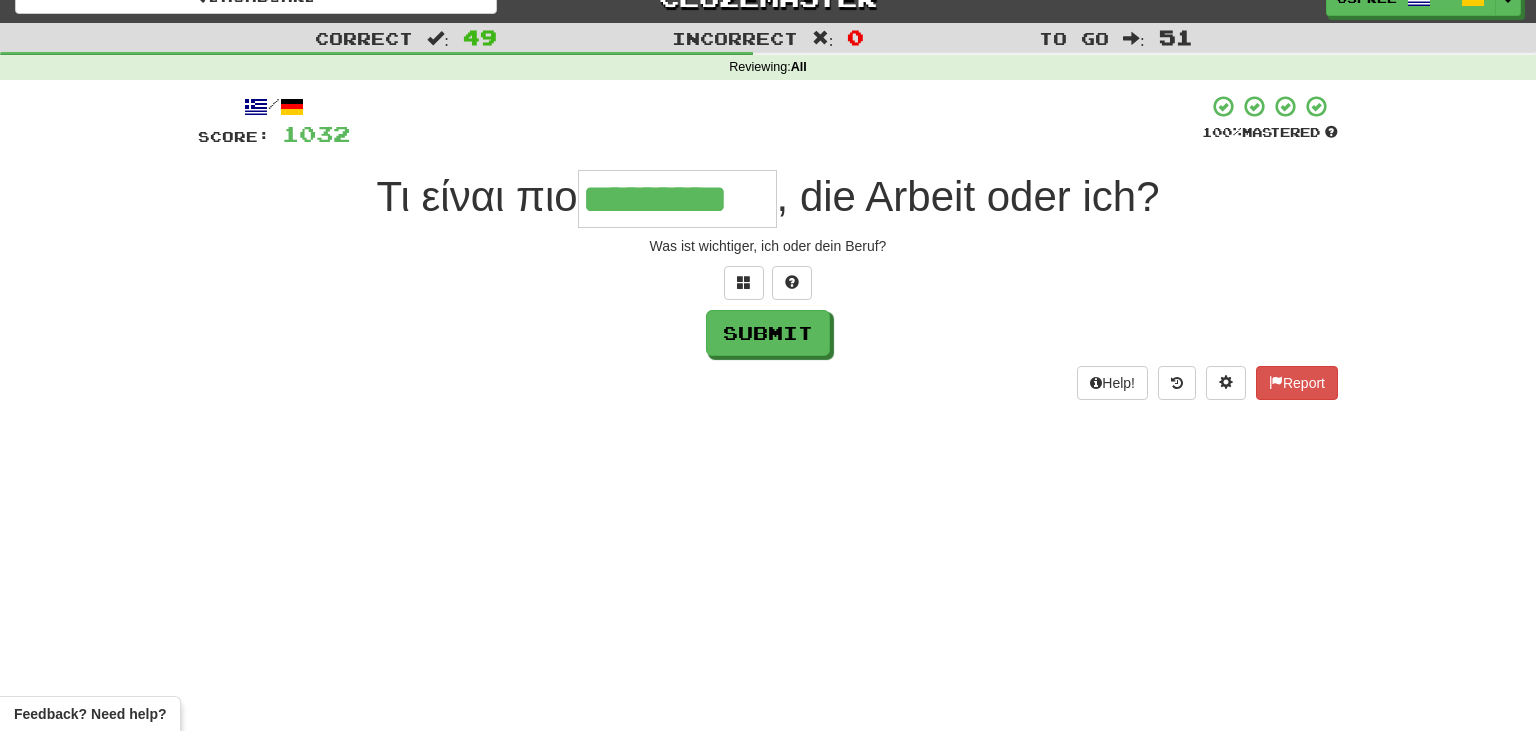 type on "*********" 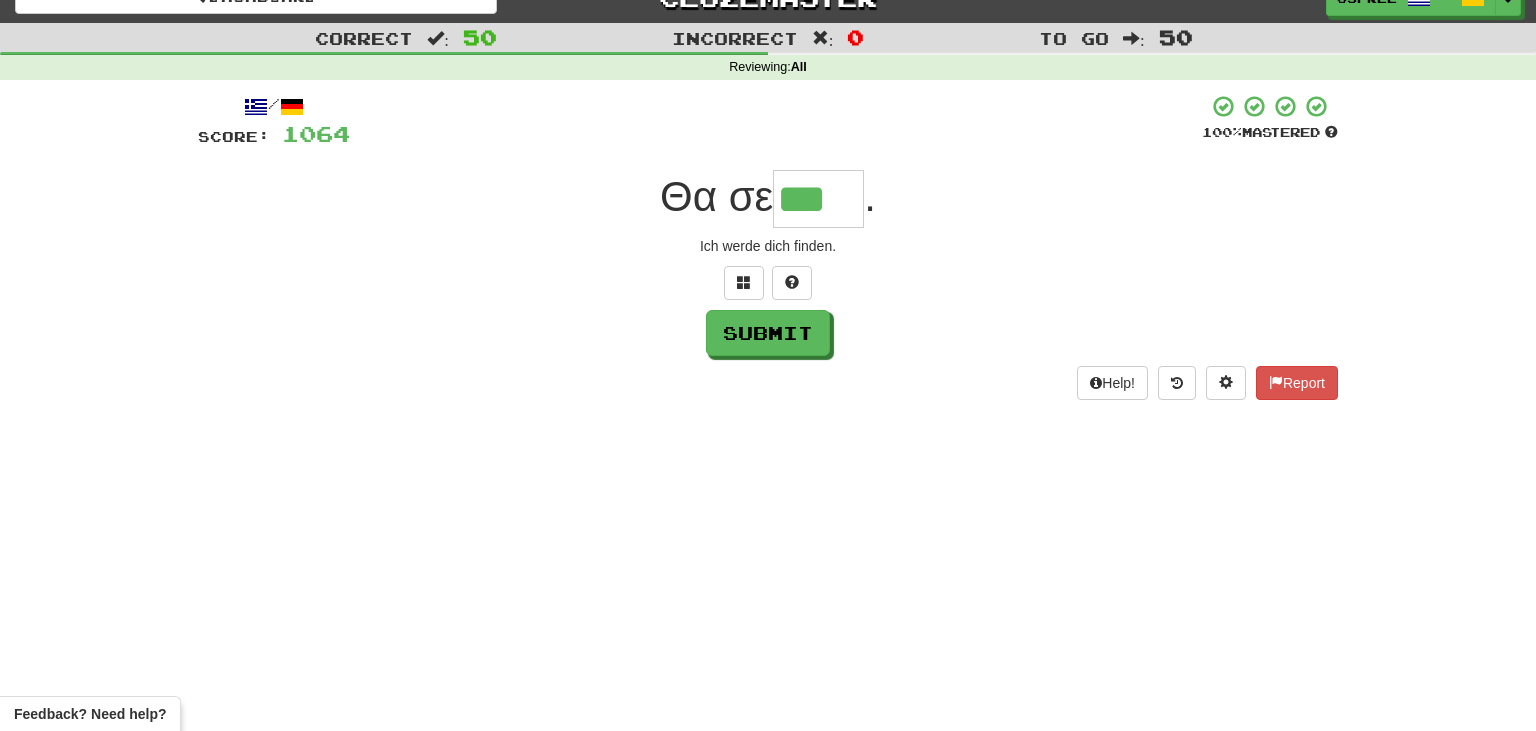 type on "***" 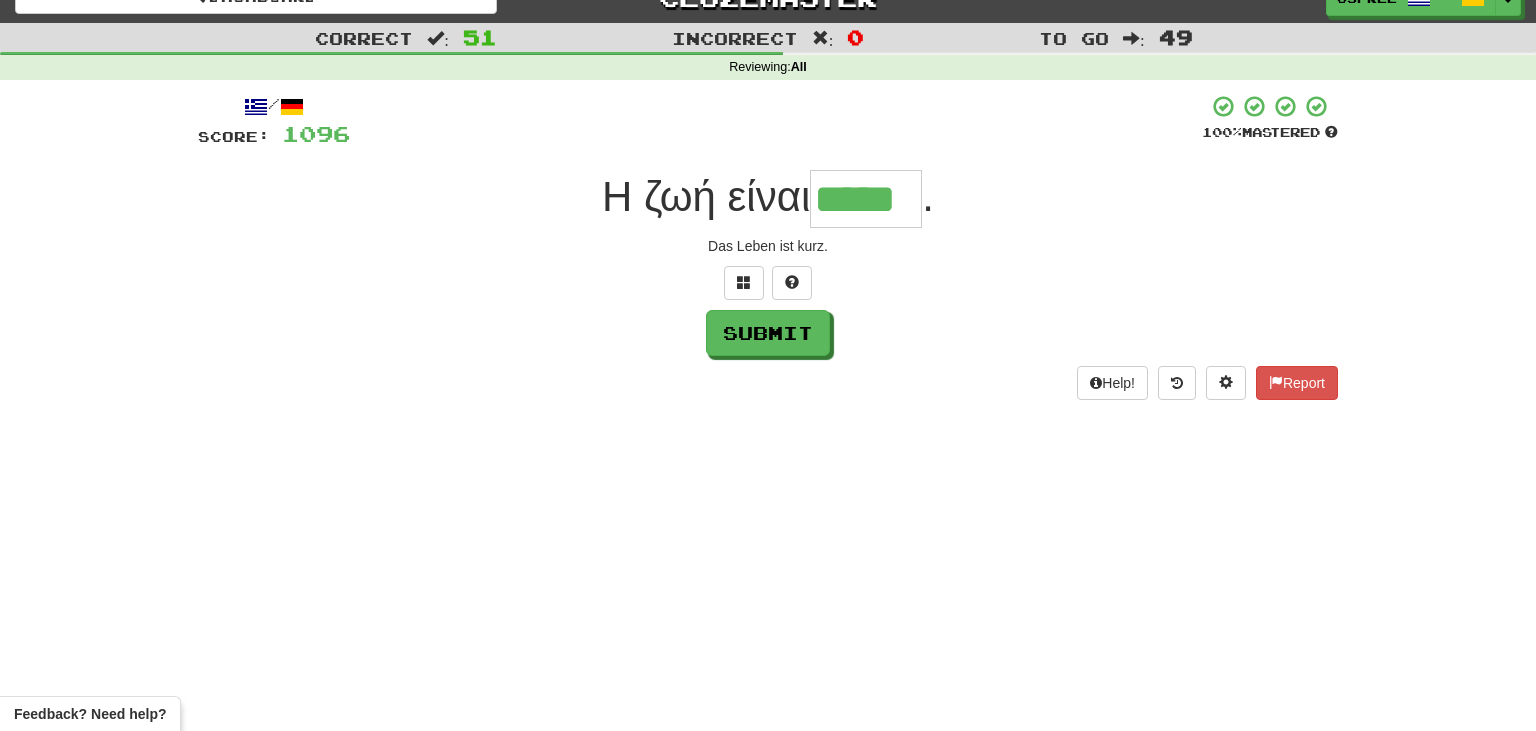 type on "*****" 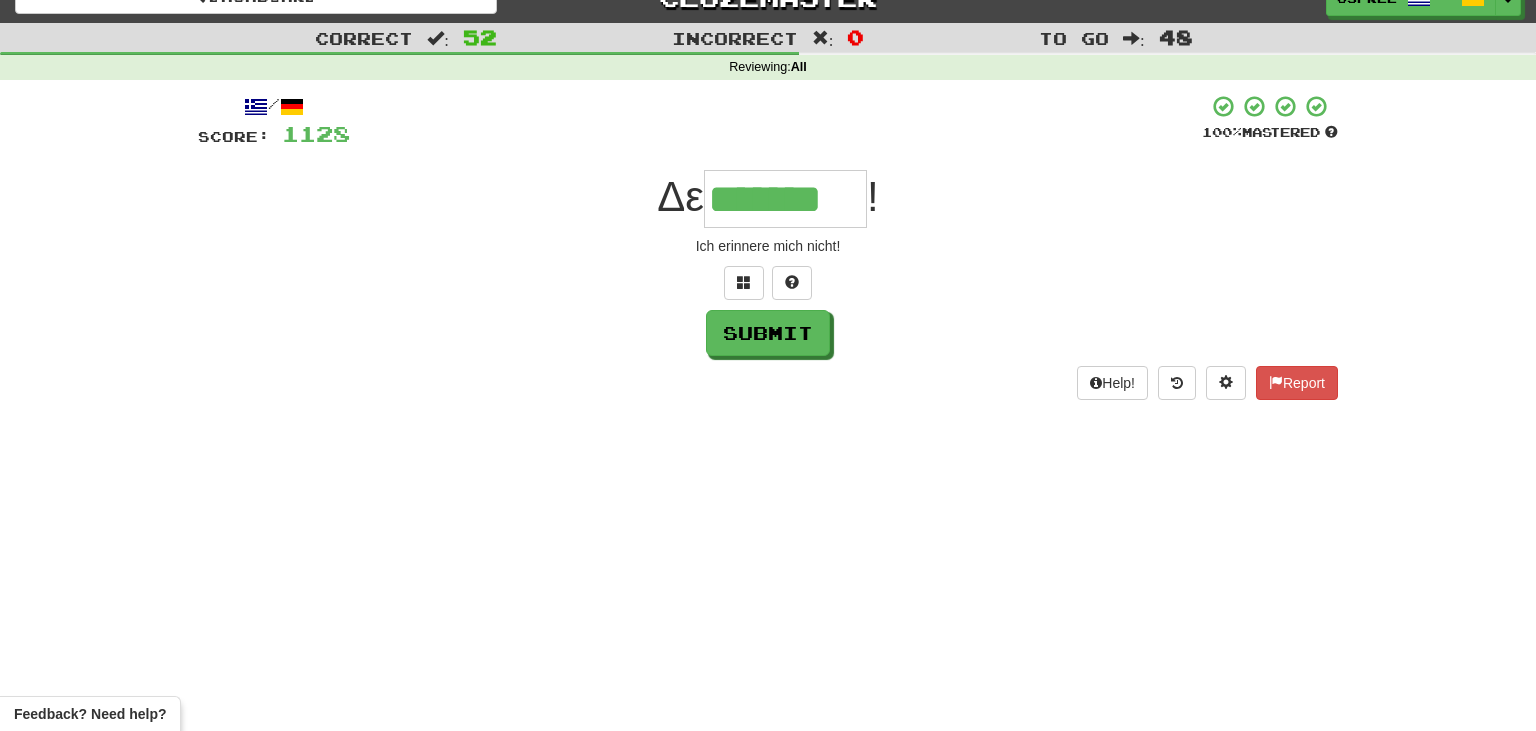 type on "*******" 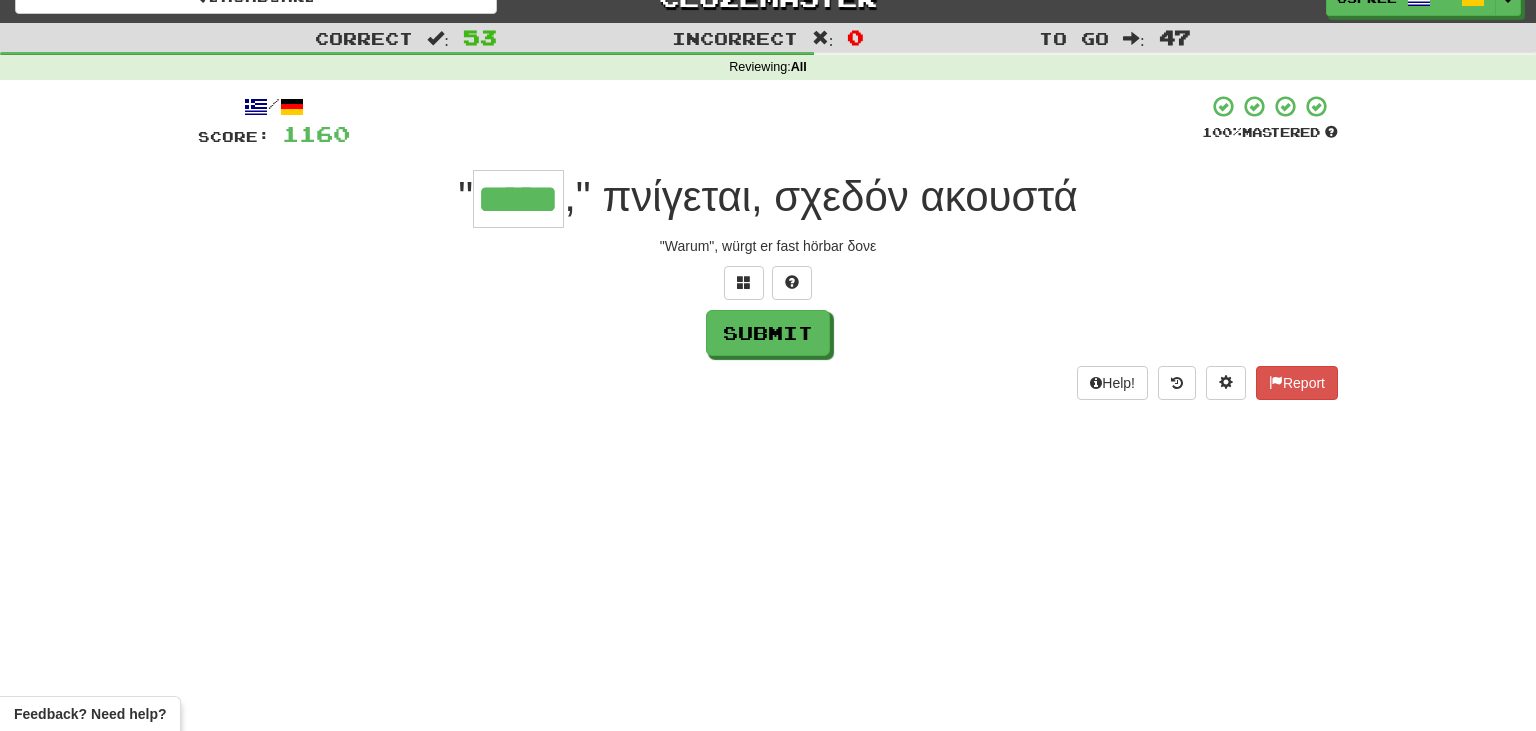 type on "*****" 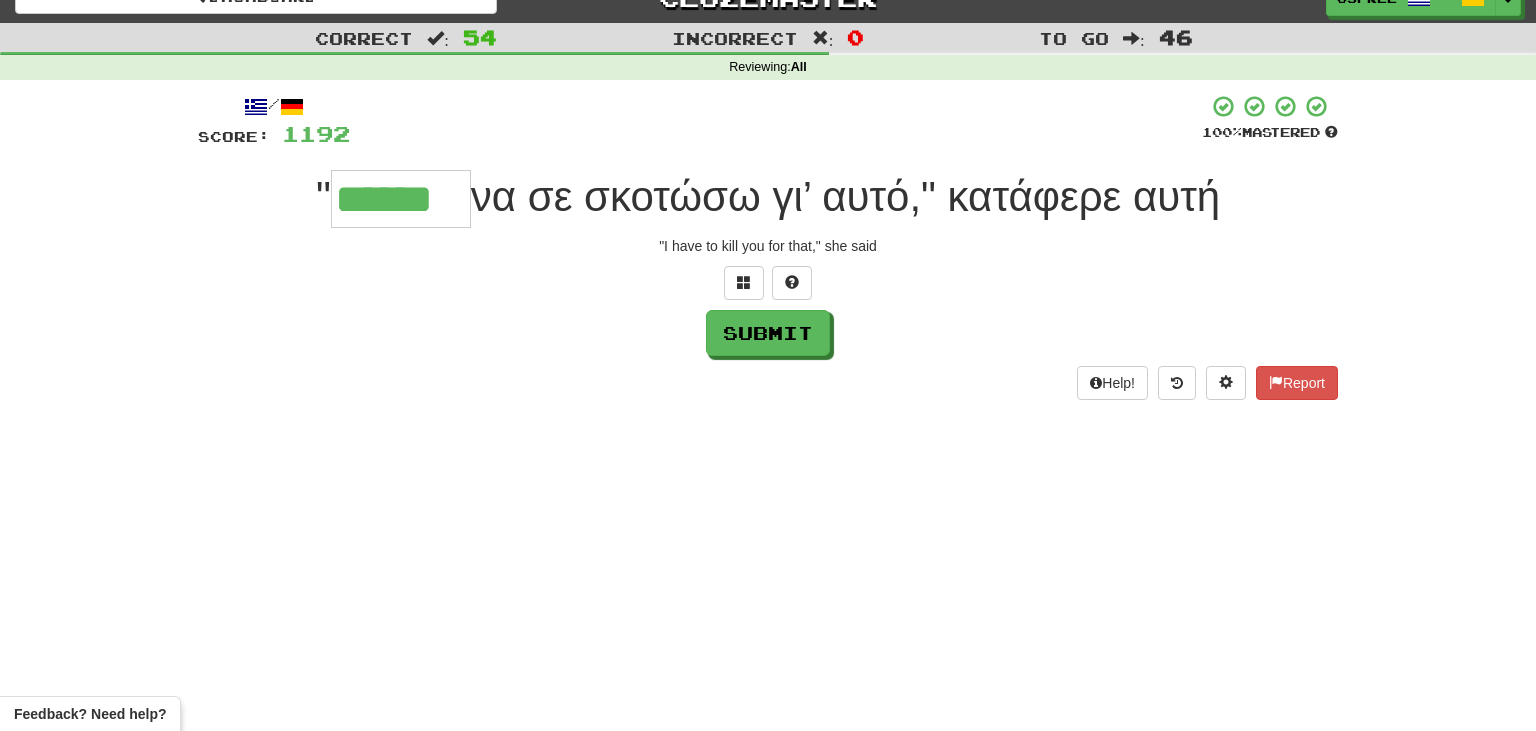 type on "******" 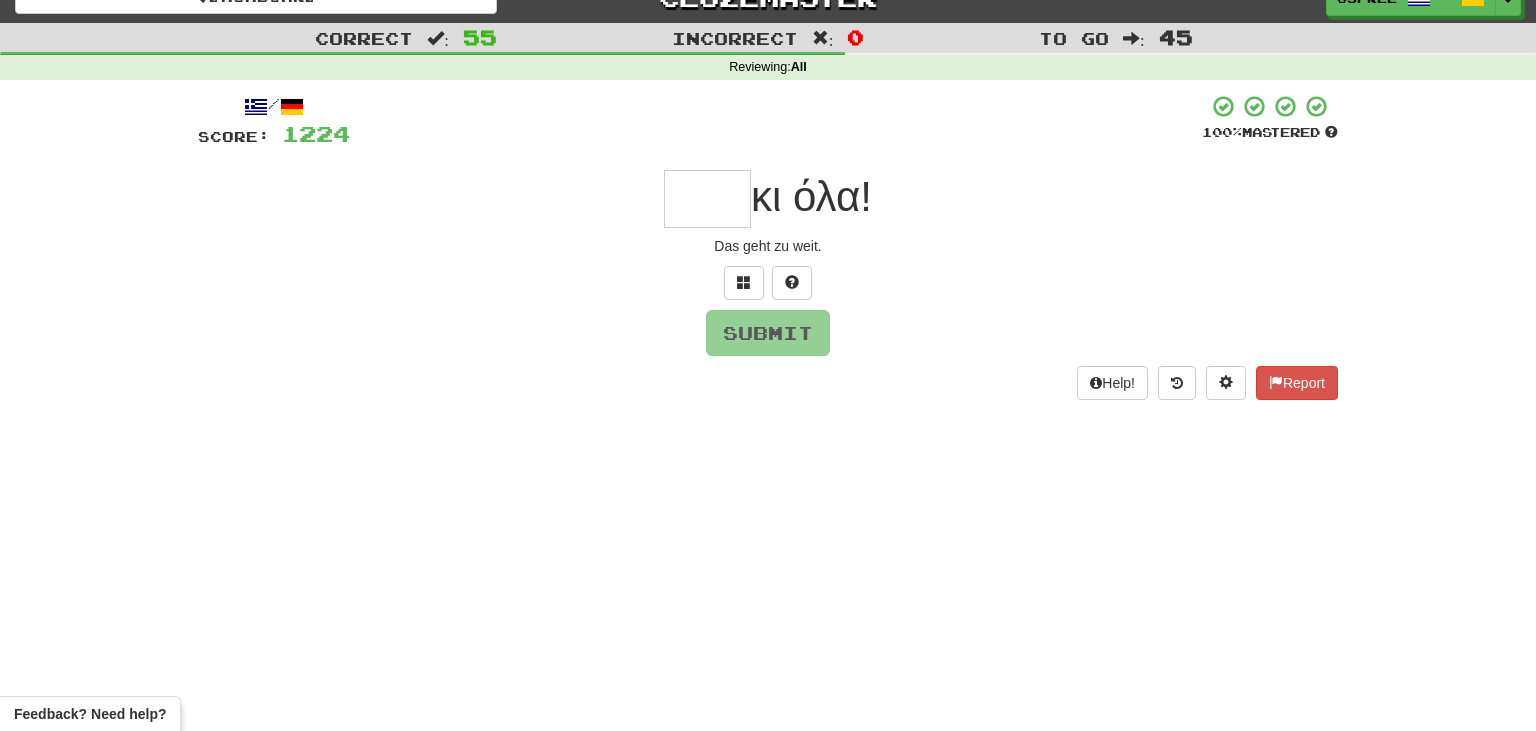 type on "*" 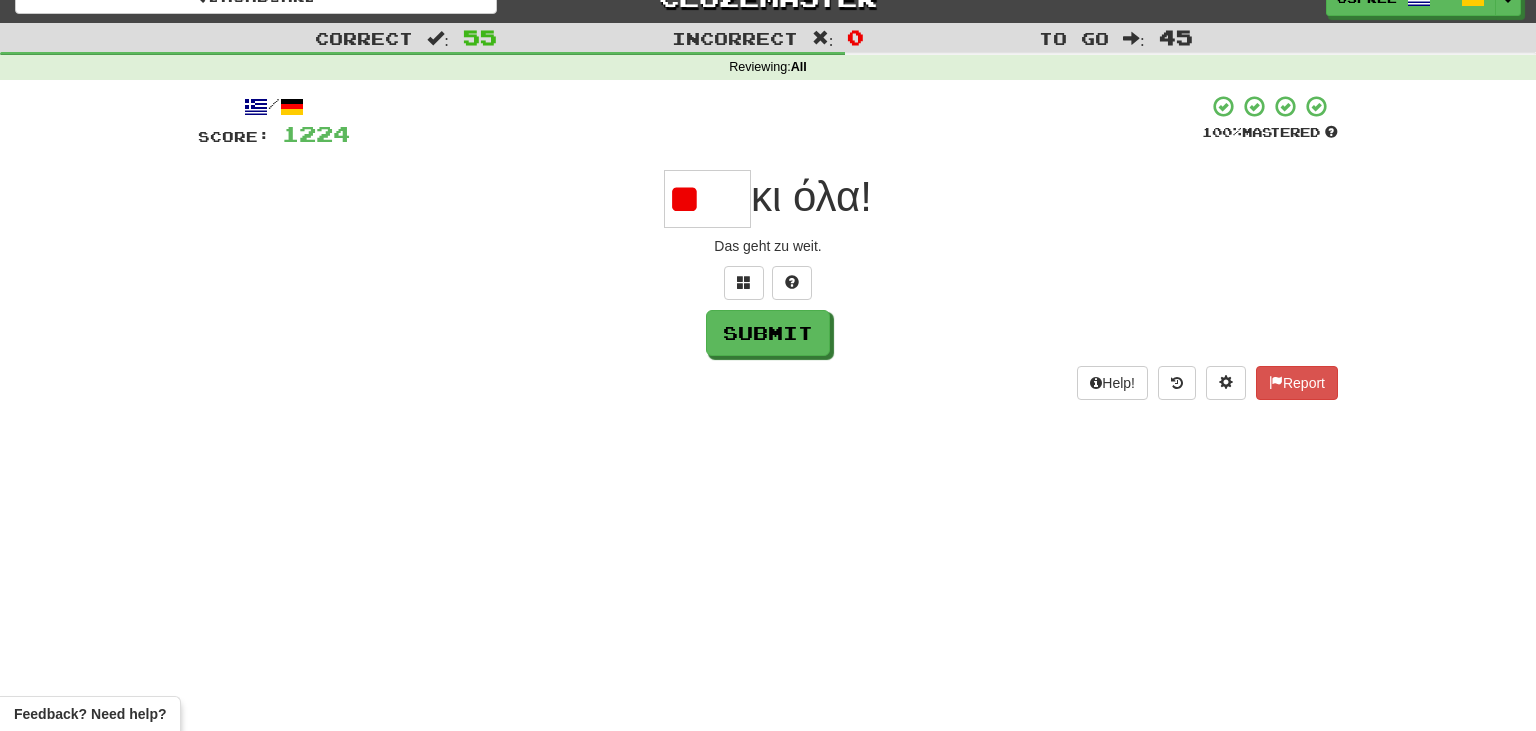 type on "*" 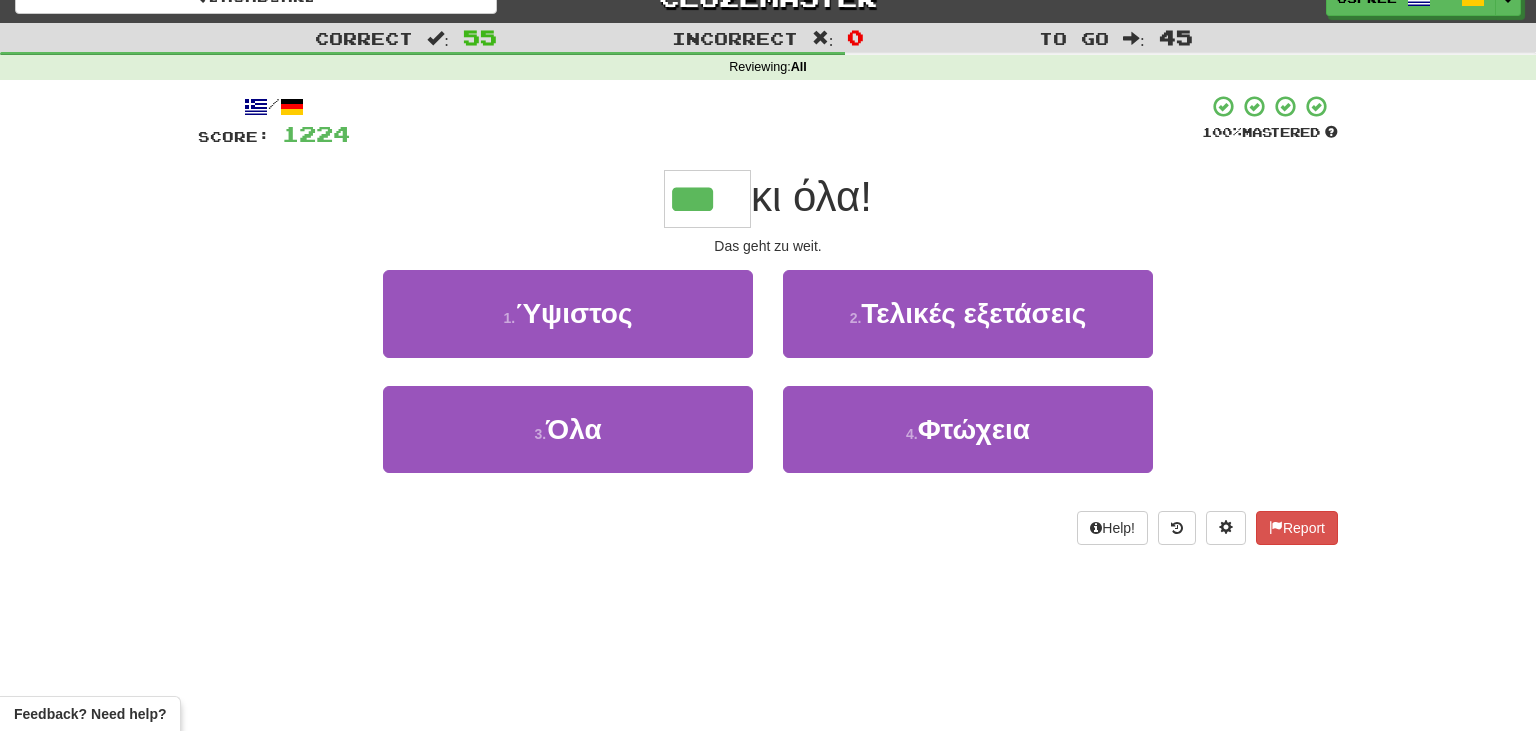 type on "***" 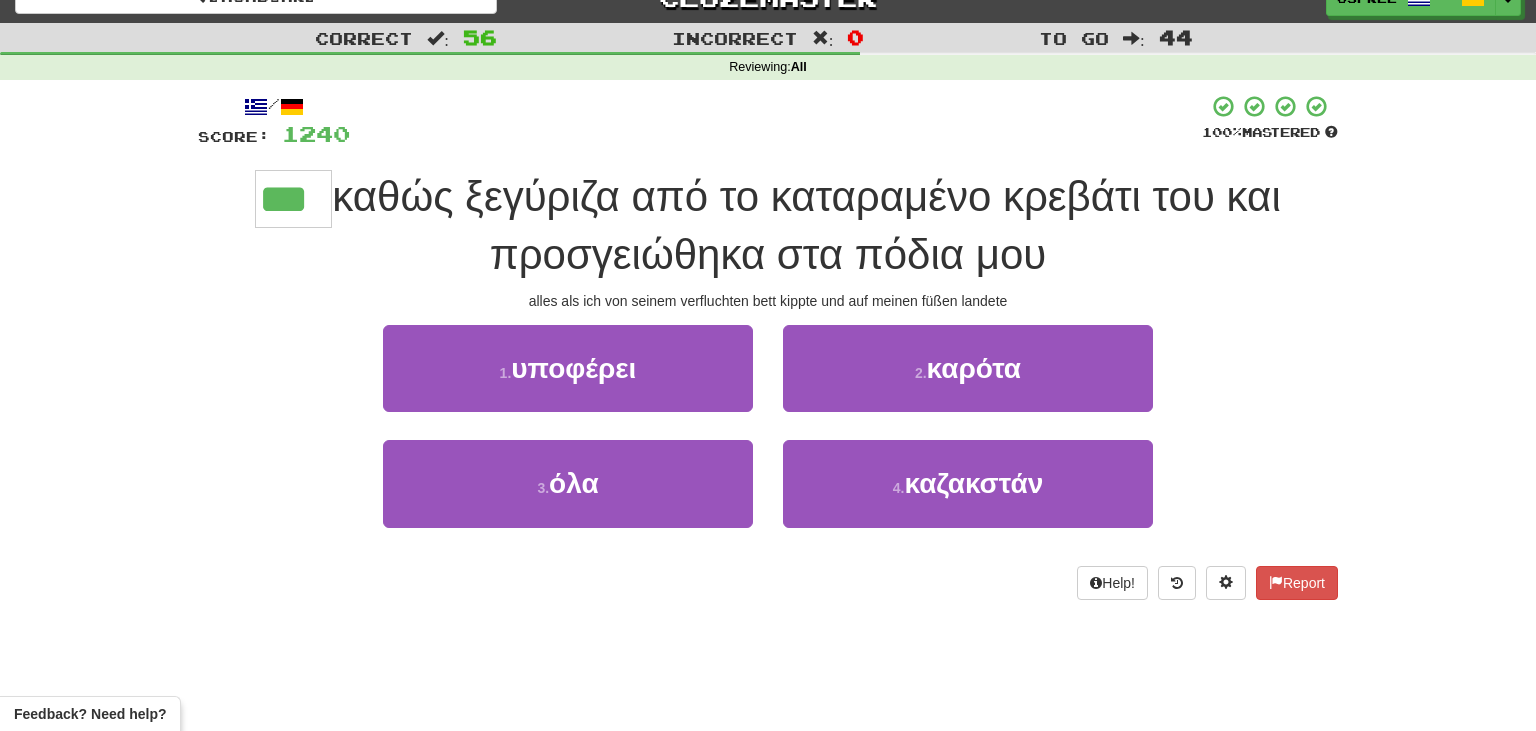 type on "***" 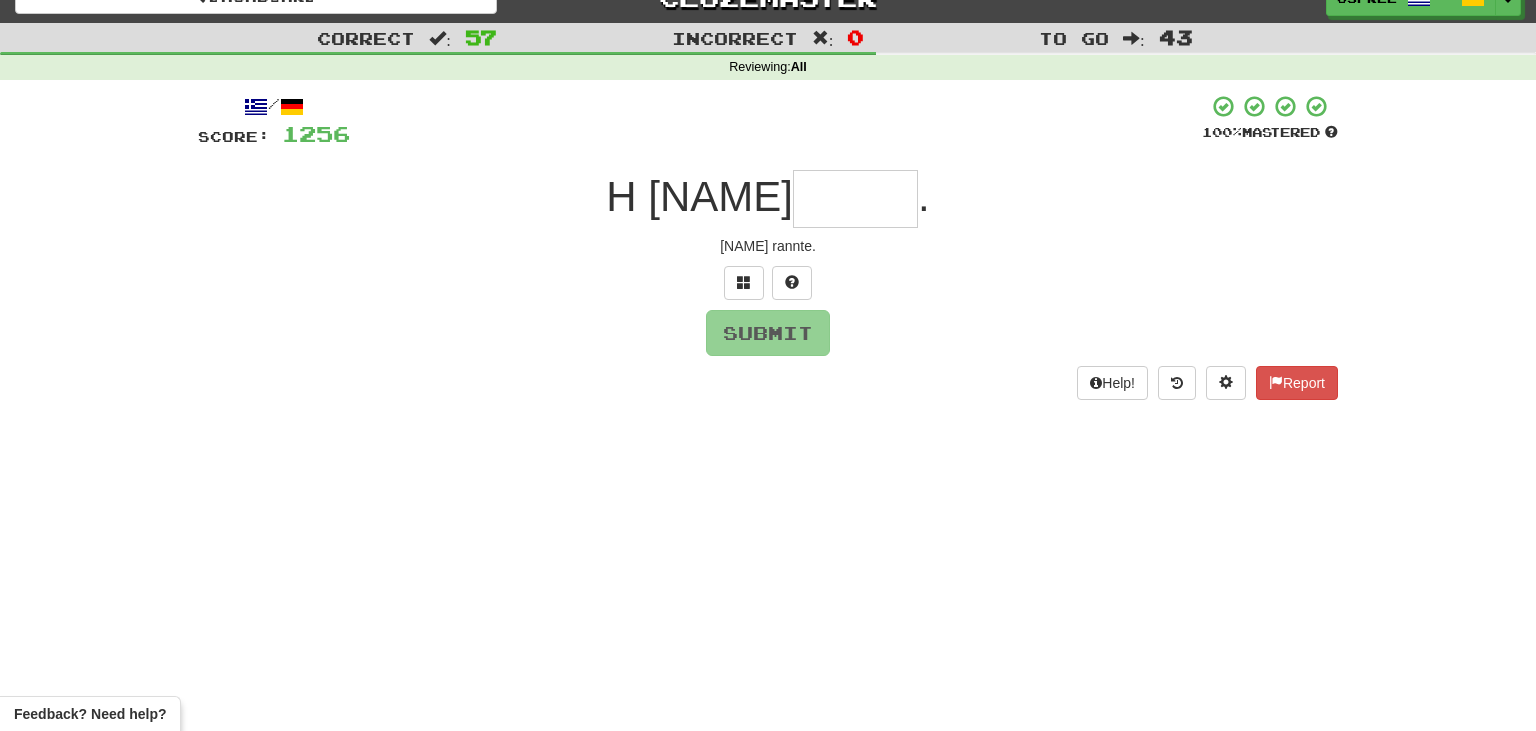type on "*" 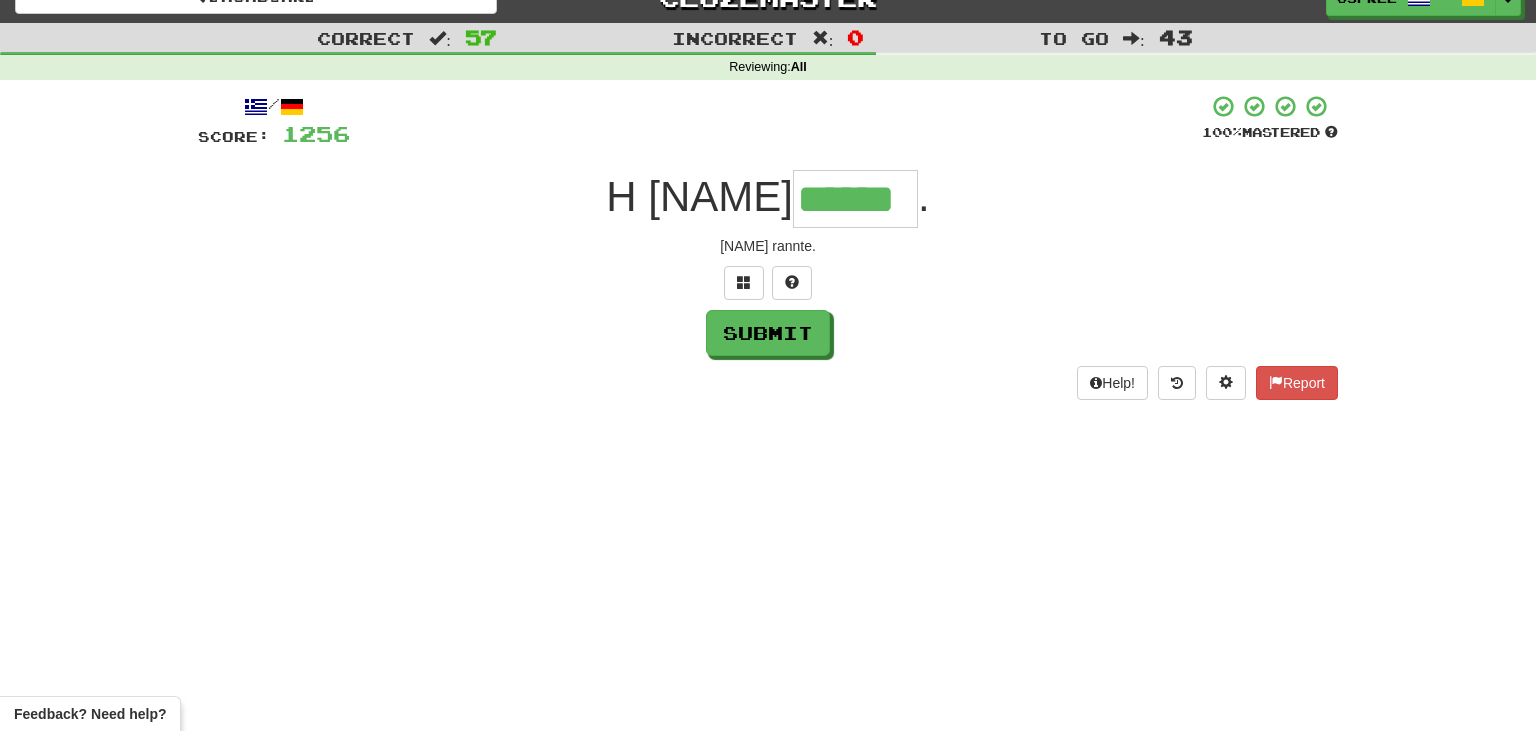 type on "******" 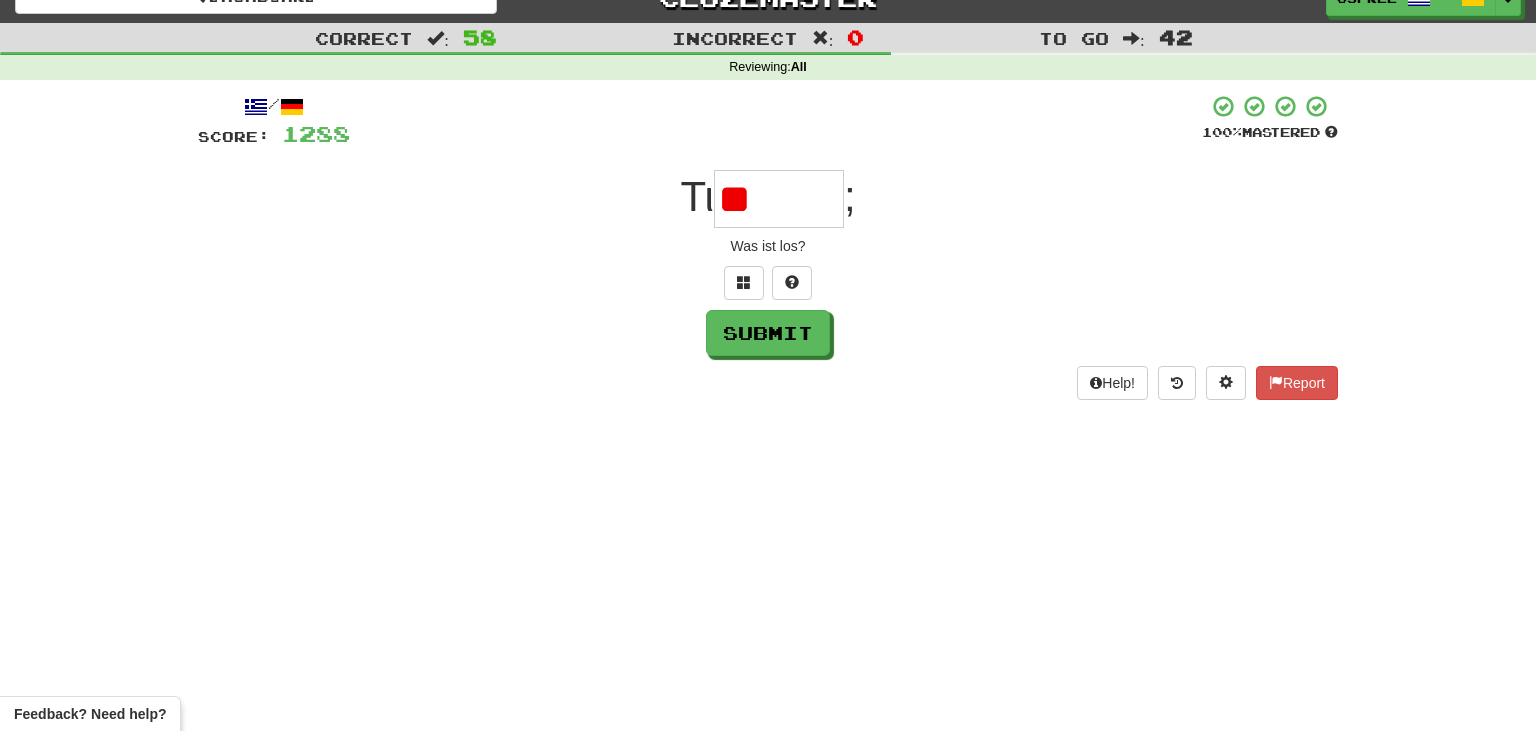 type on "*" 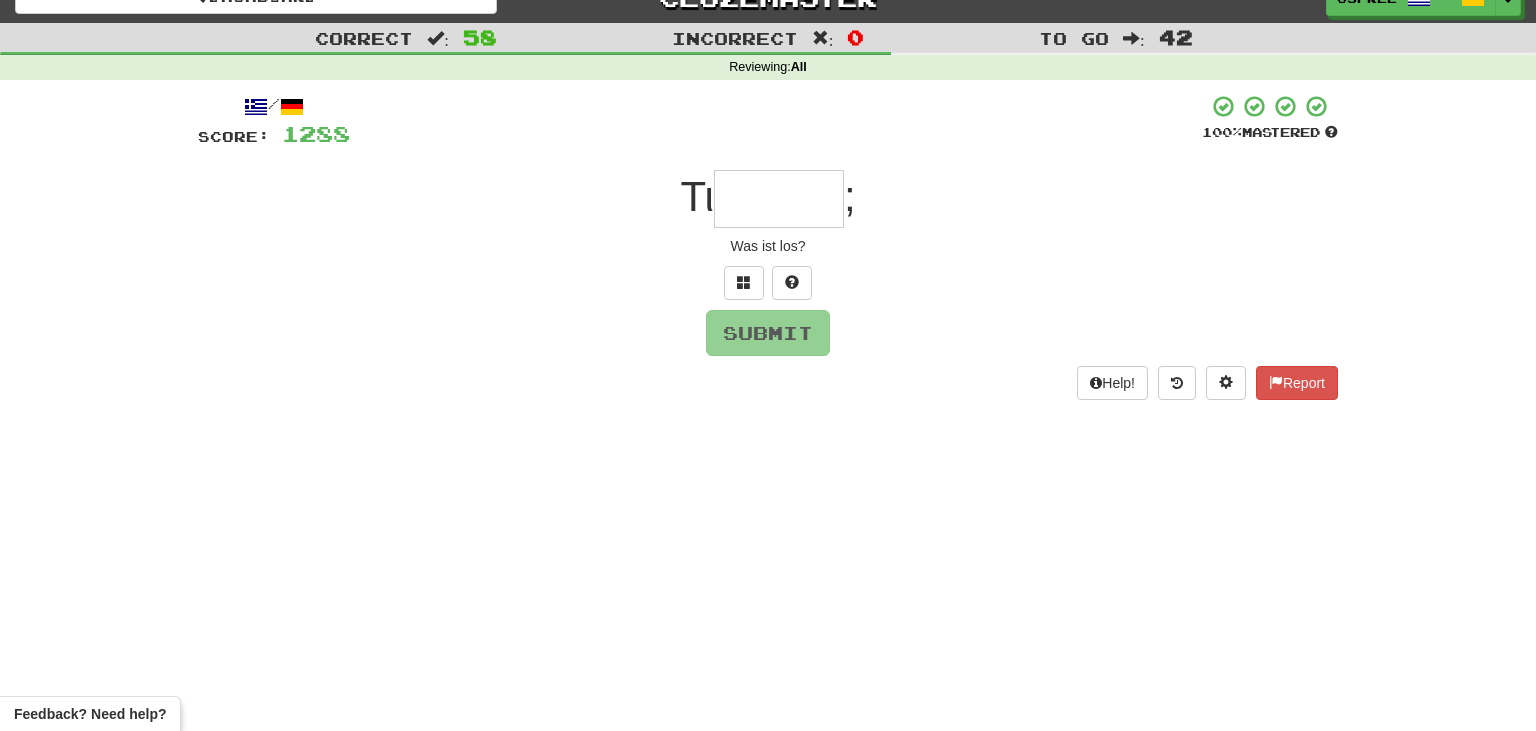 type on "*" 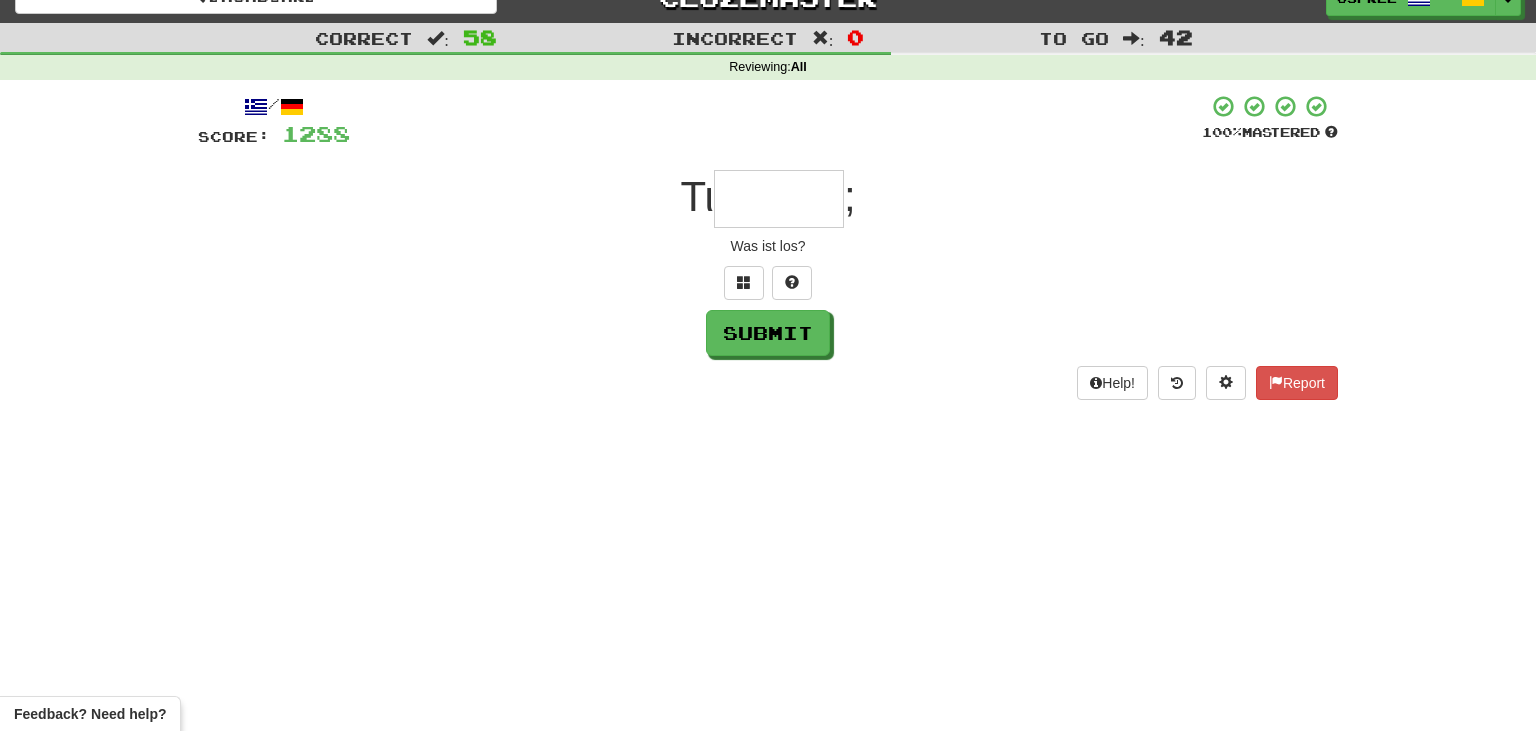 type on "*" 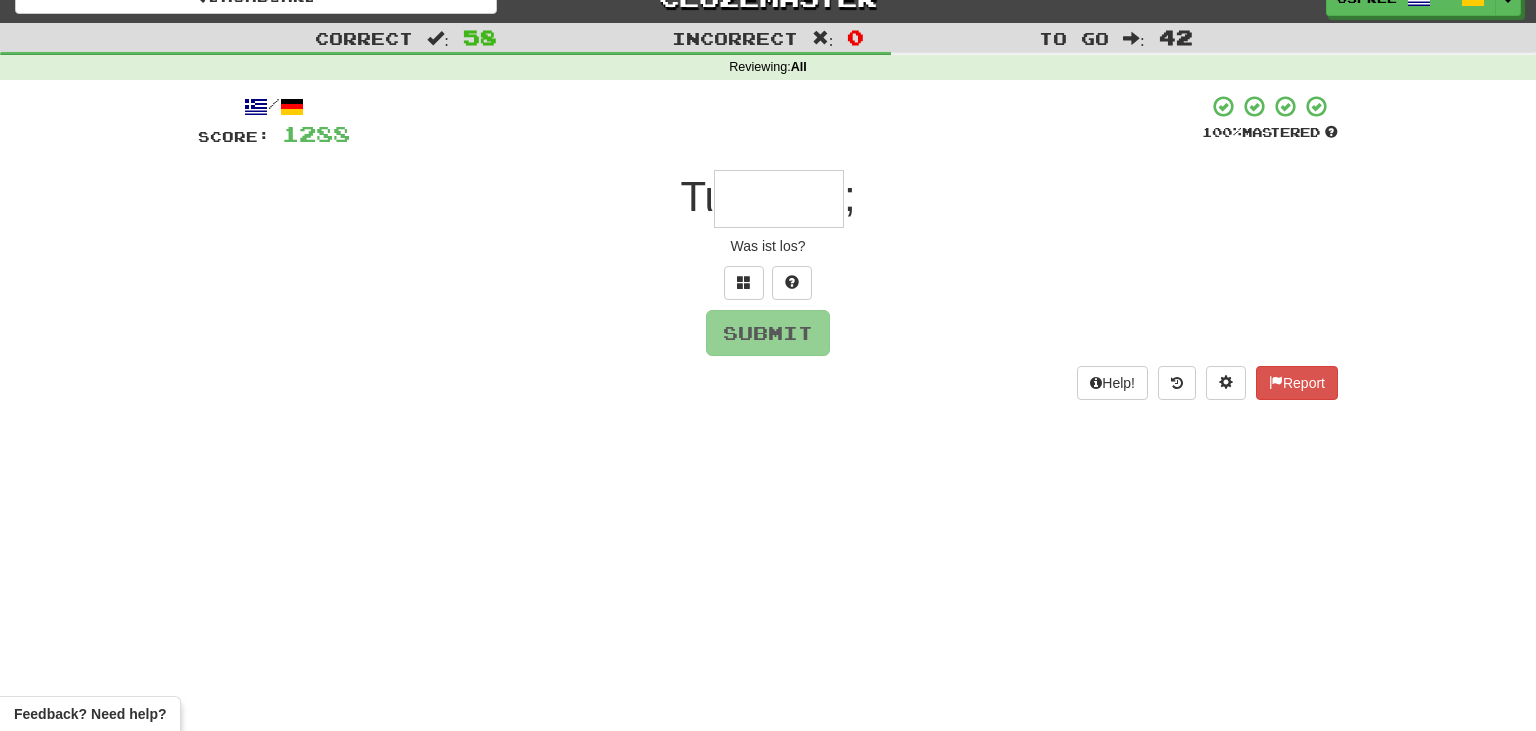 type on "*" 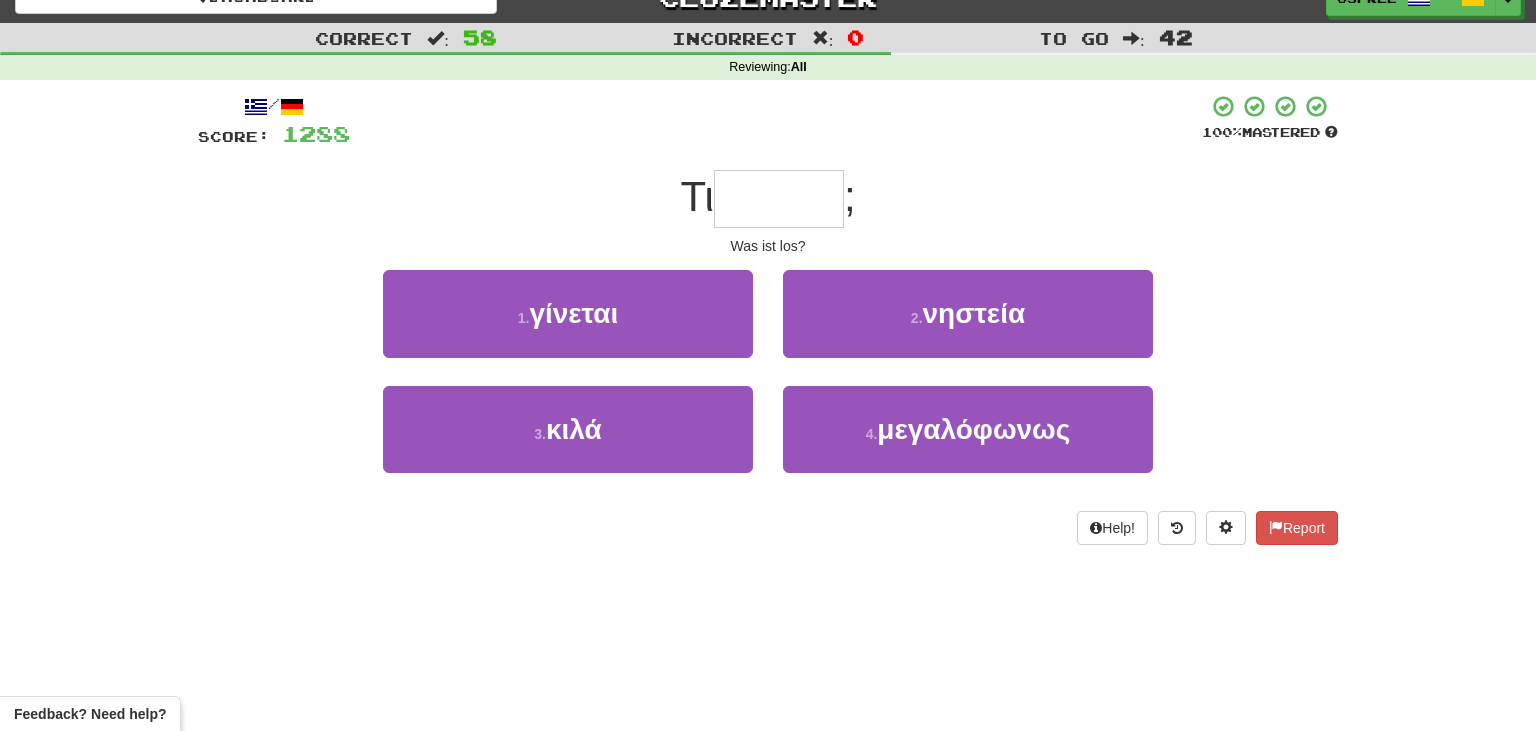 type on "*******" 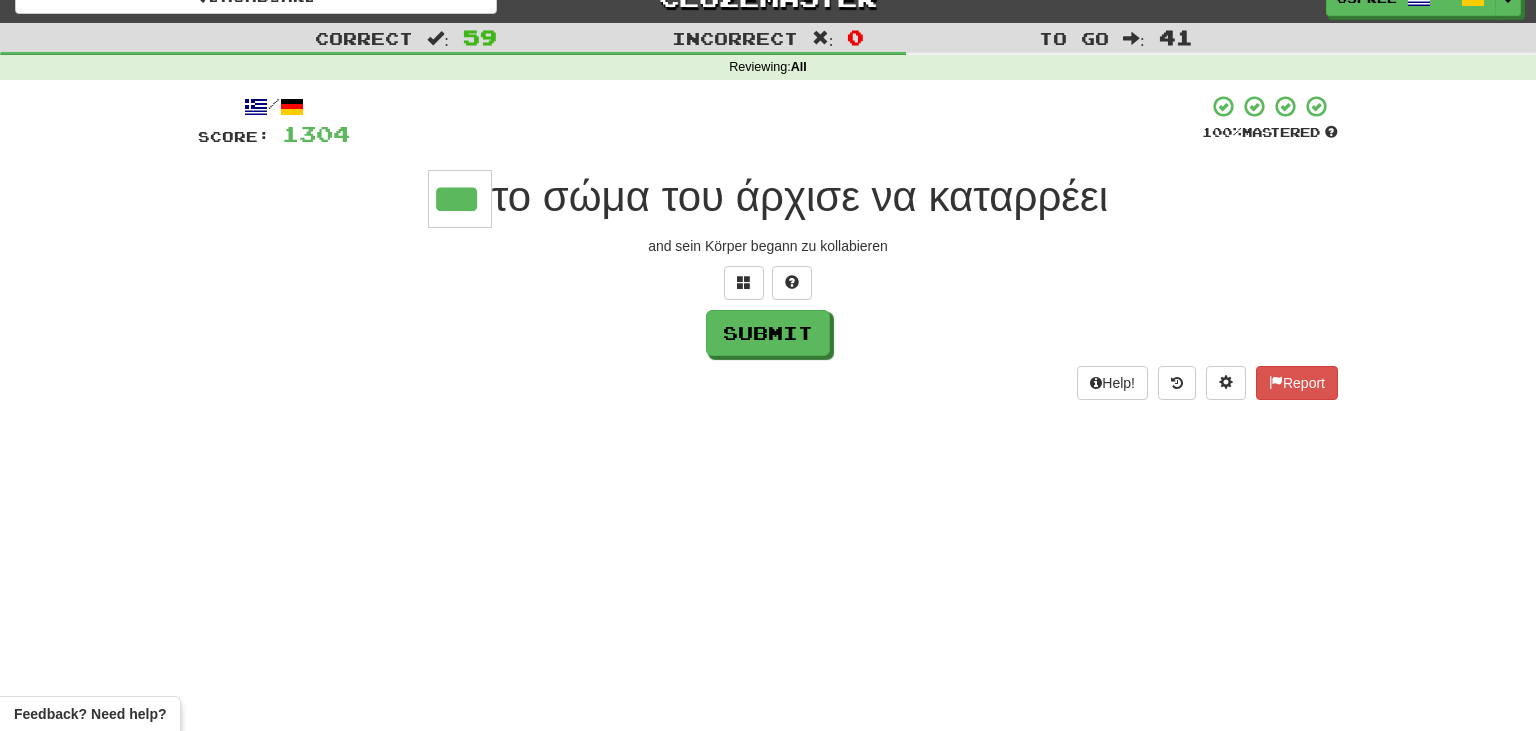 type on "***" 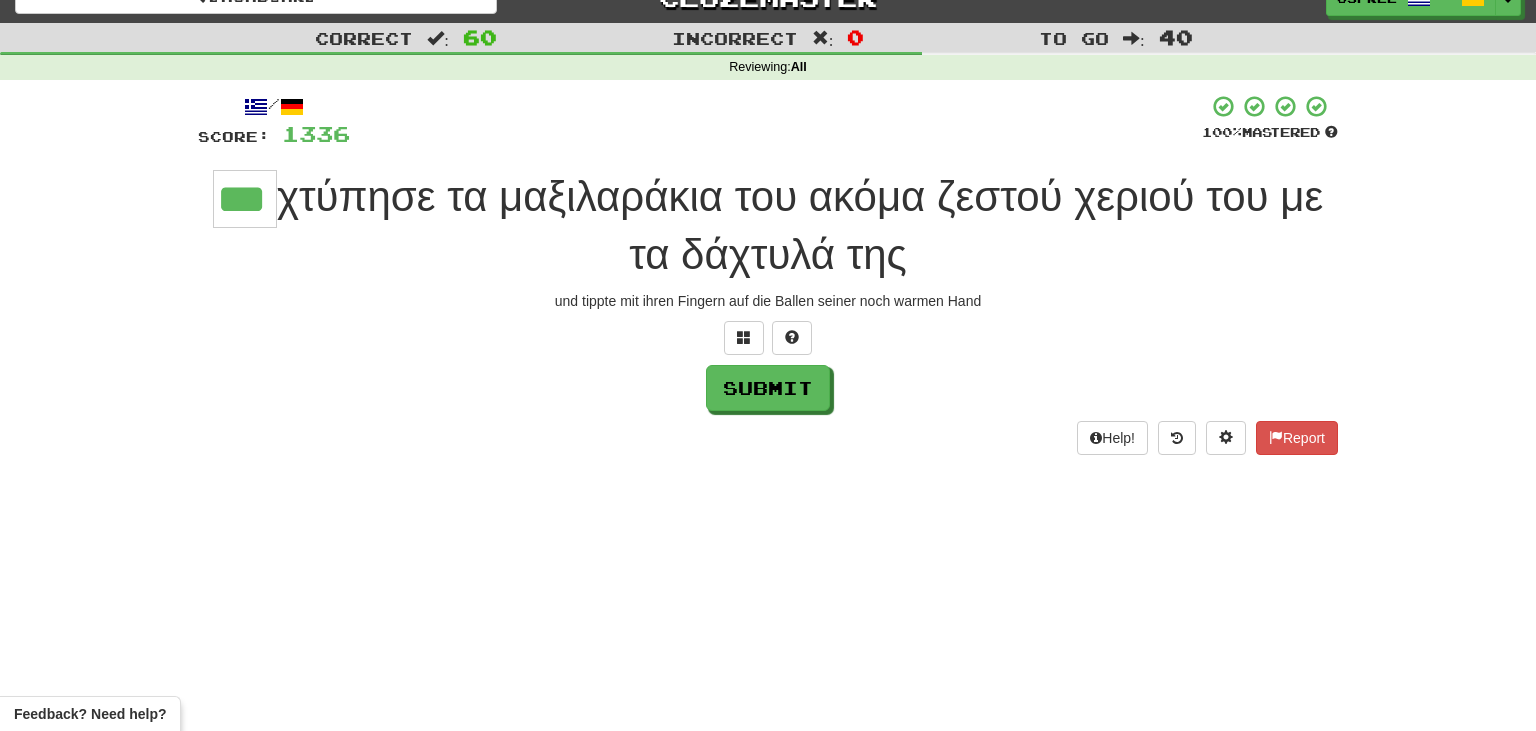 type on "***" 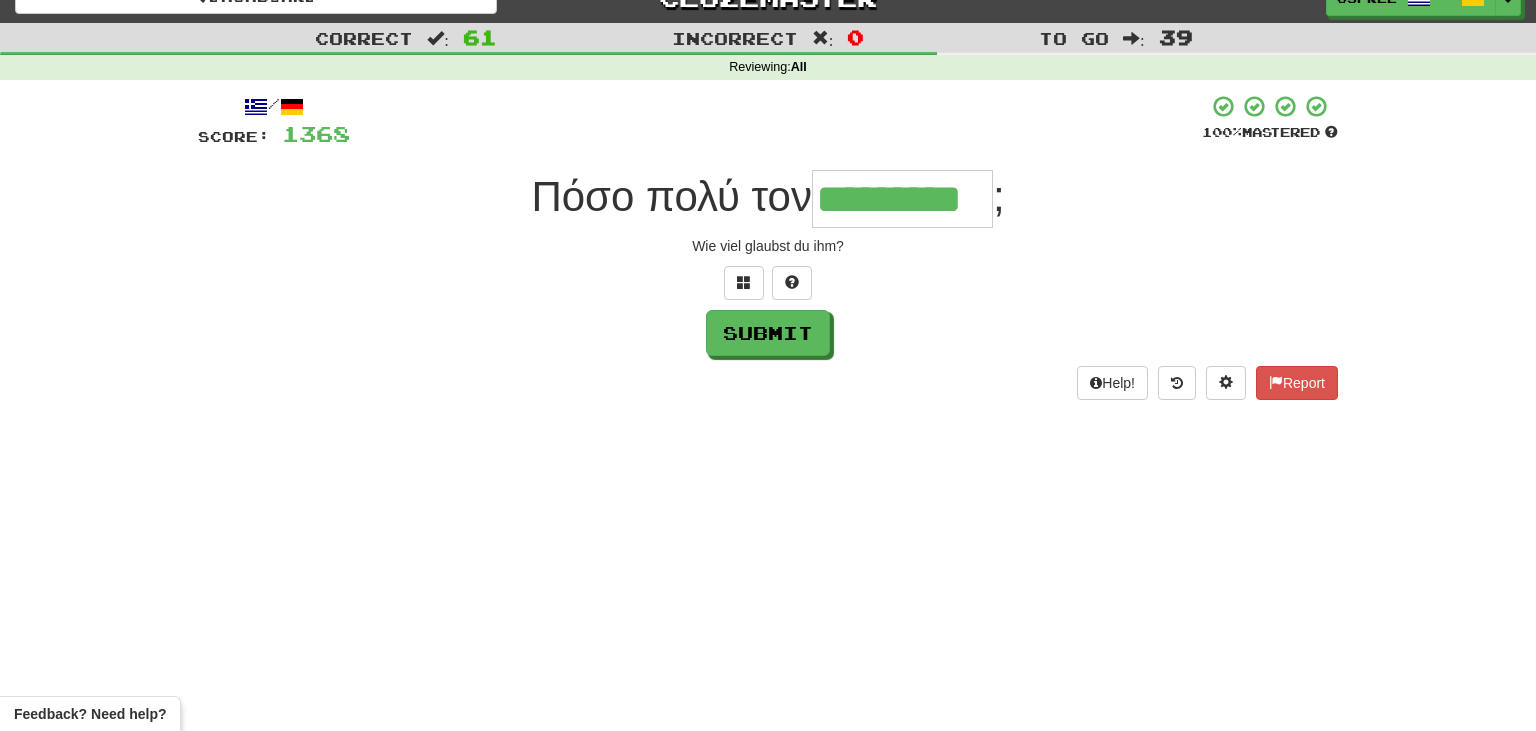 type on "*********" 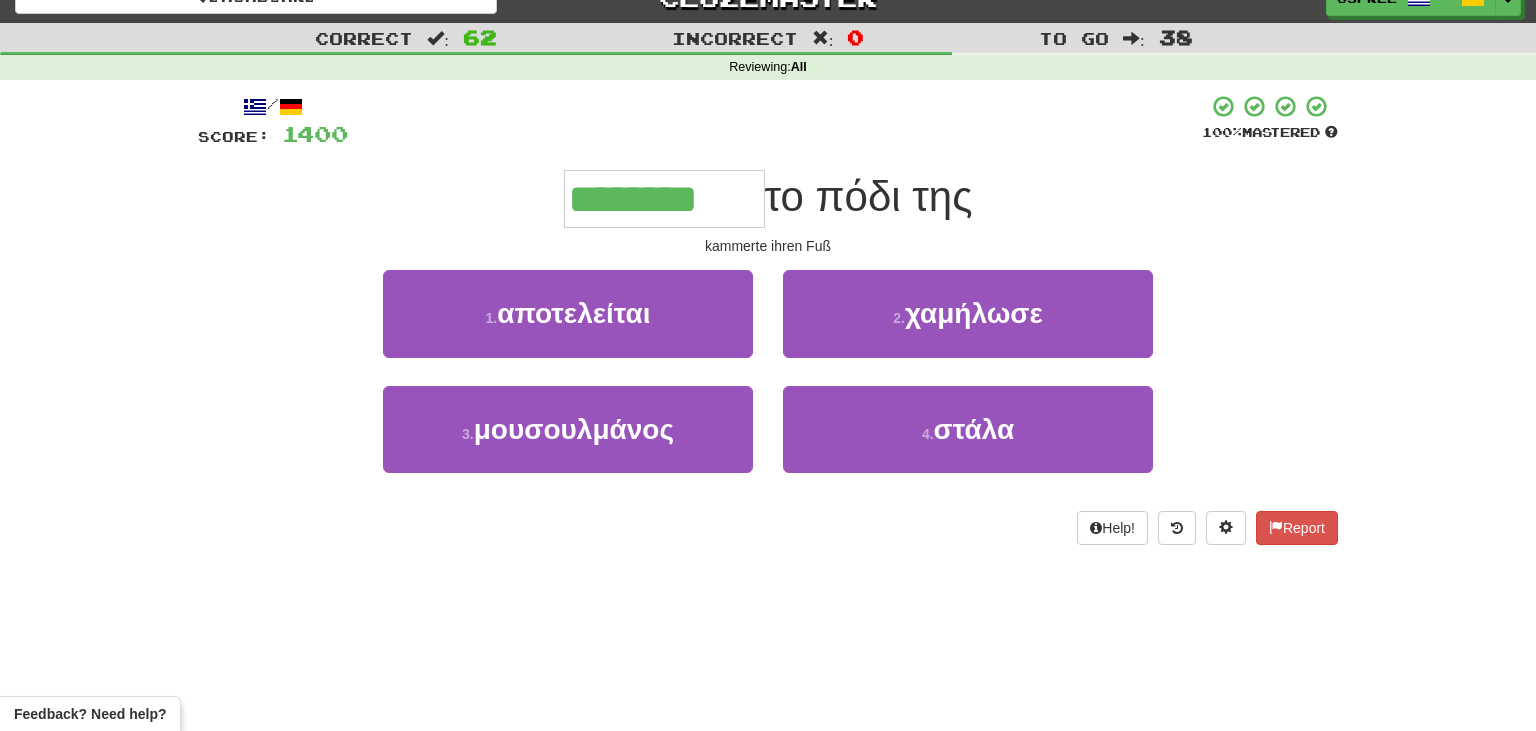 type on "********" 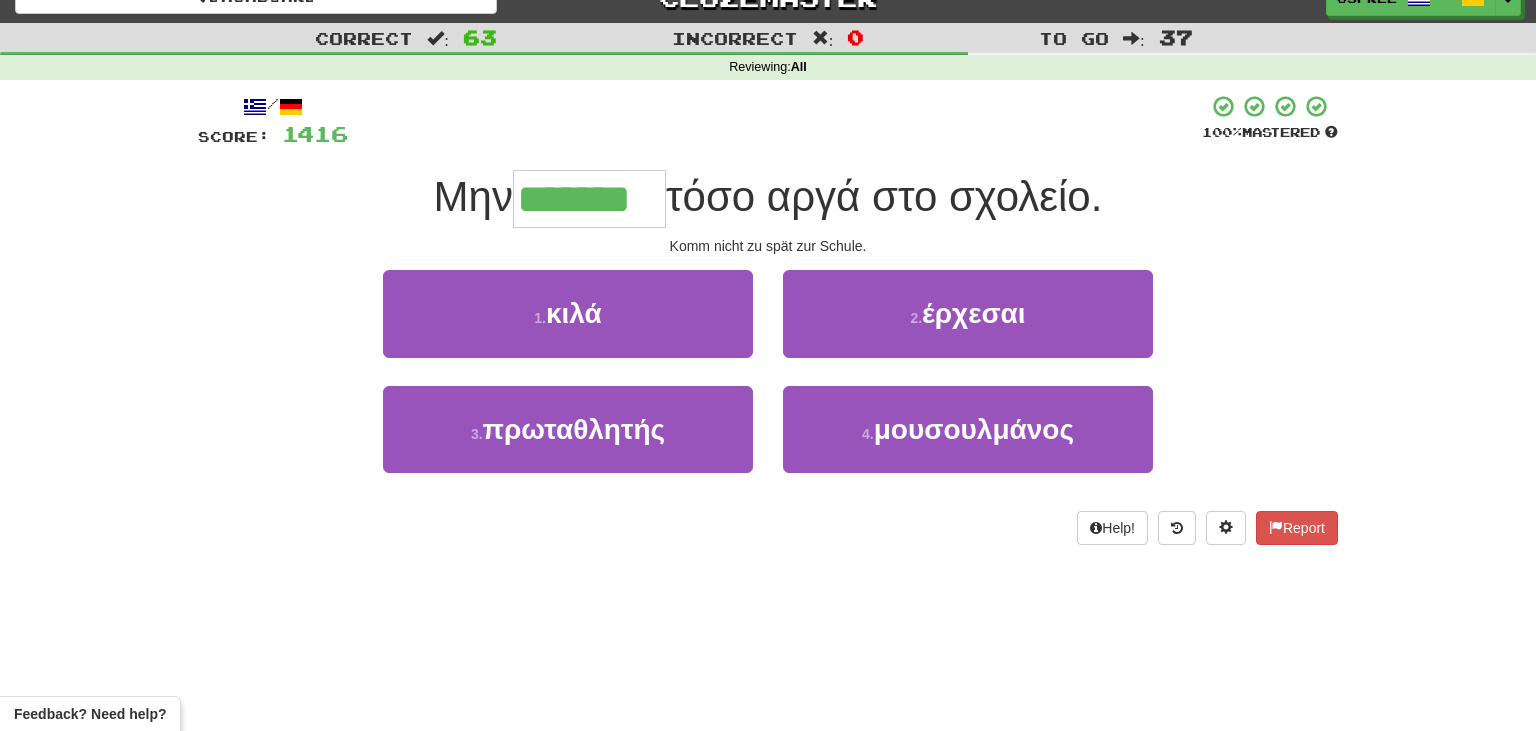 type on "*******" 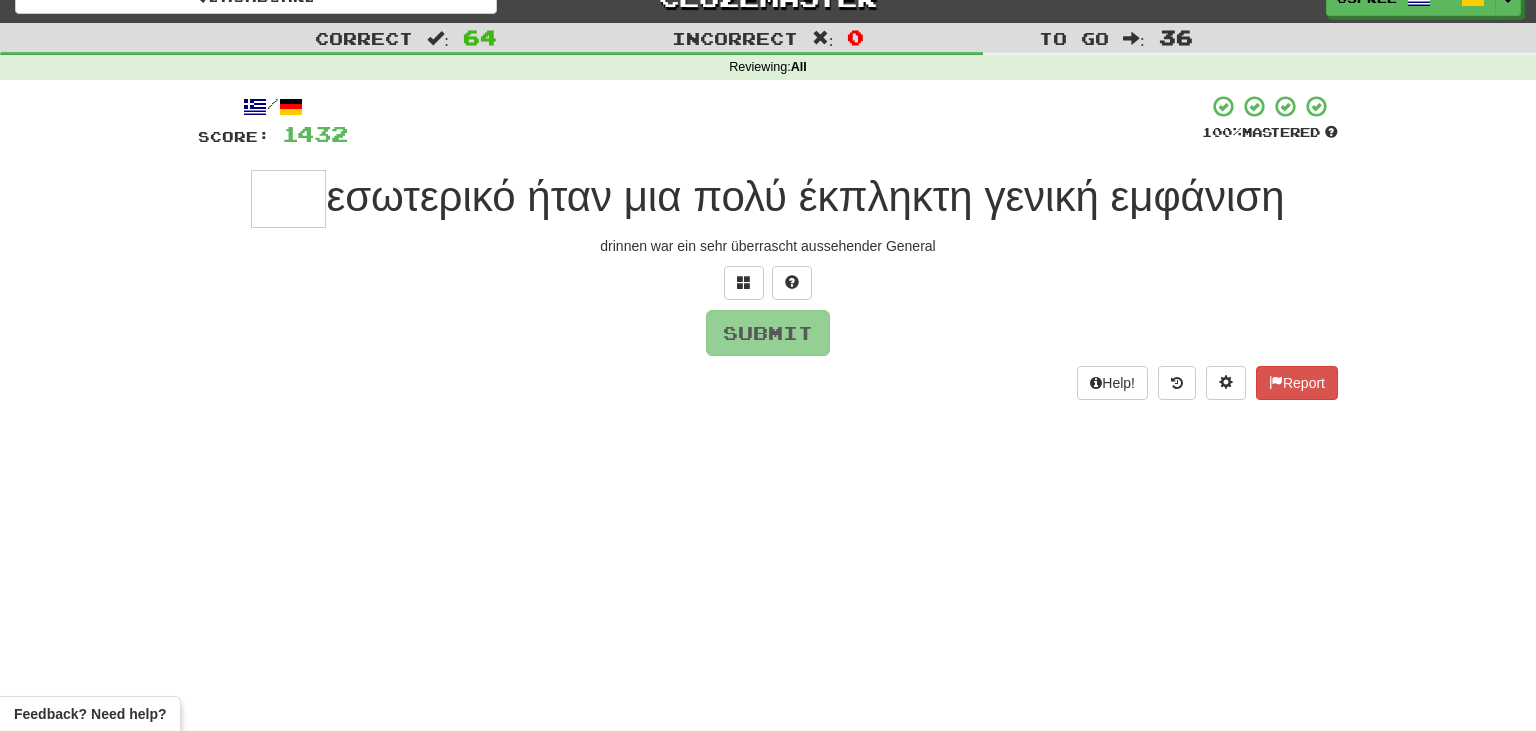 type on "*" 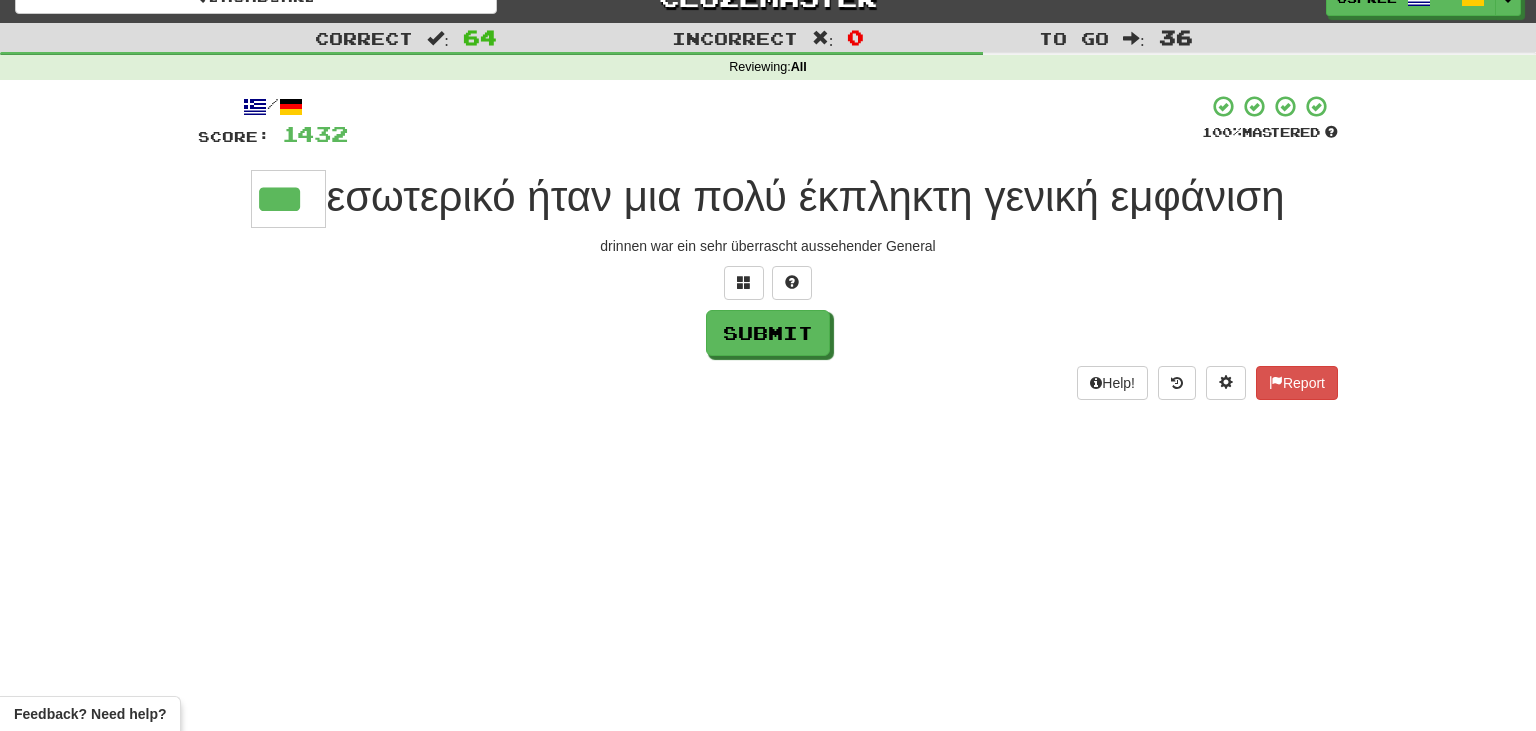type on "***" 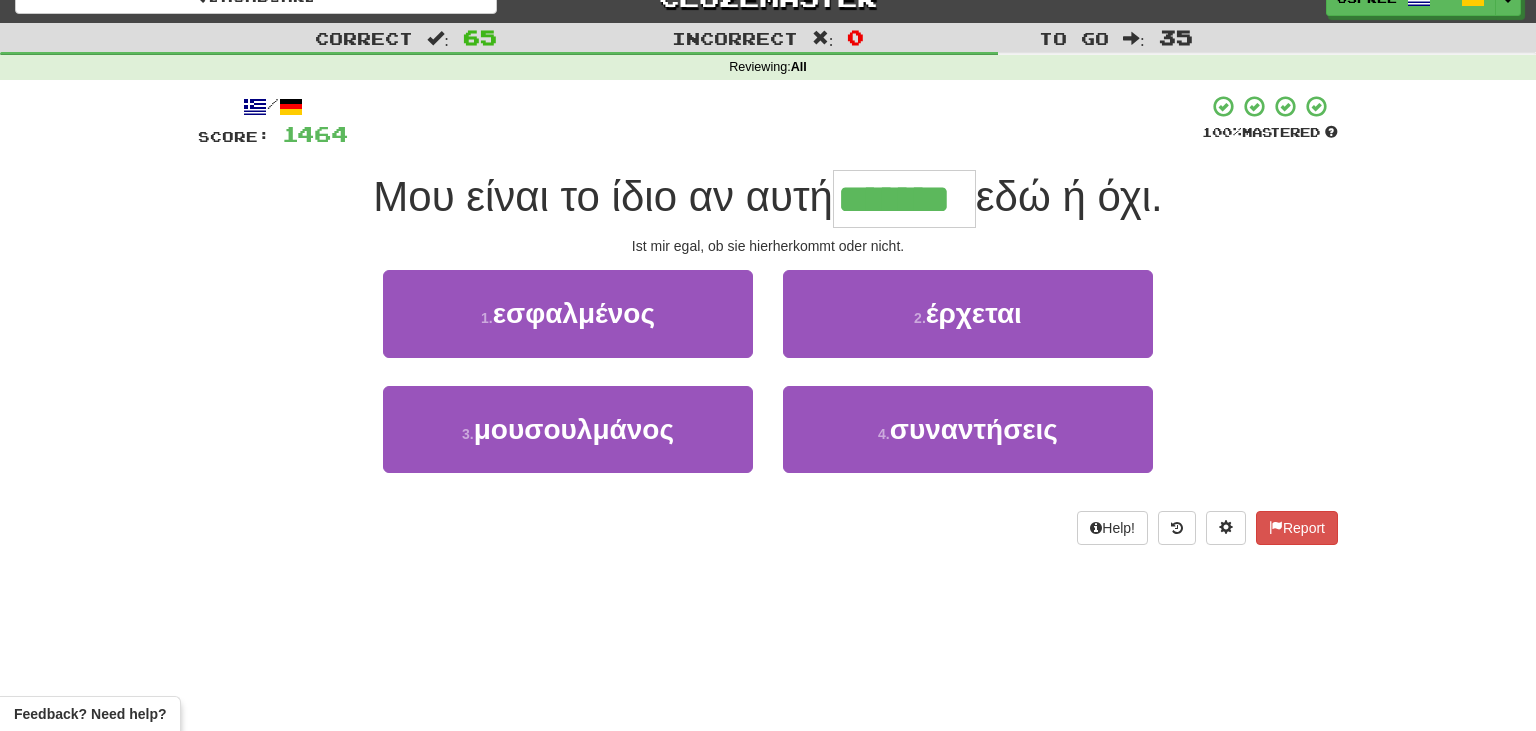 type on "*******" 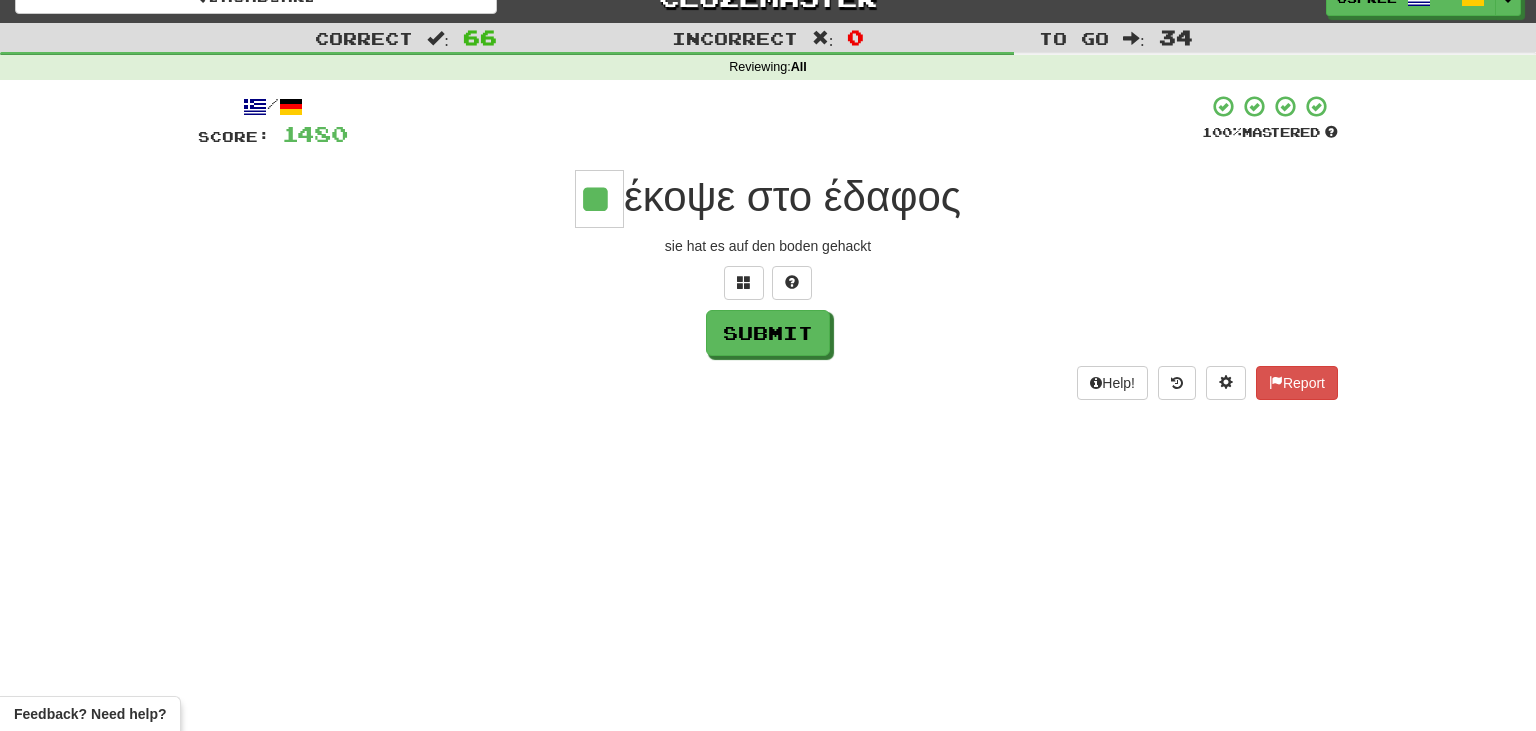 type on "**" 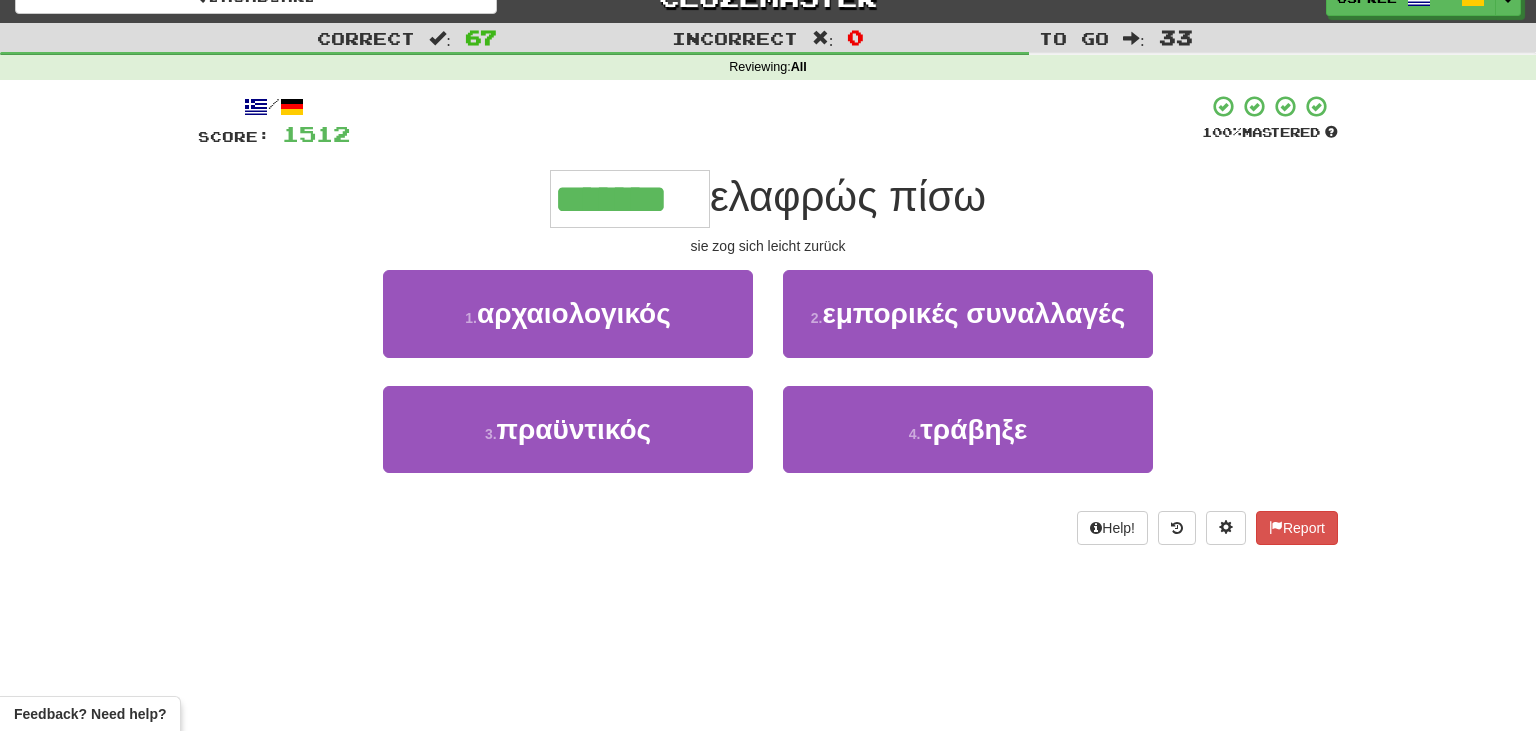 type 